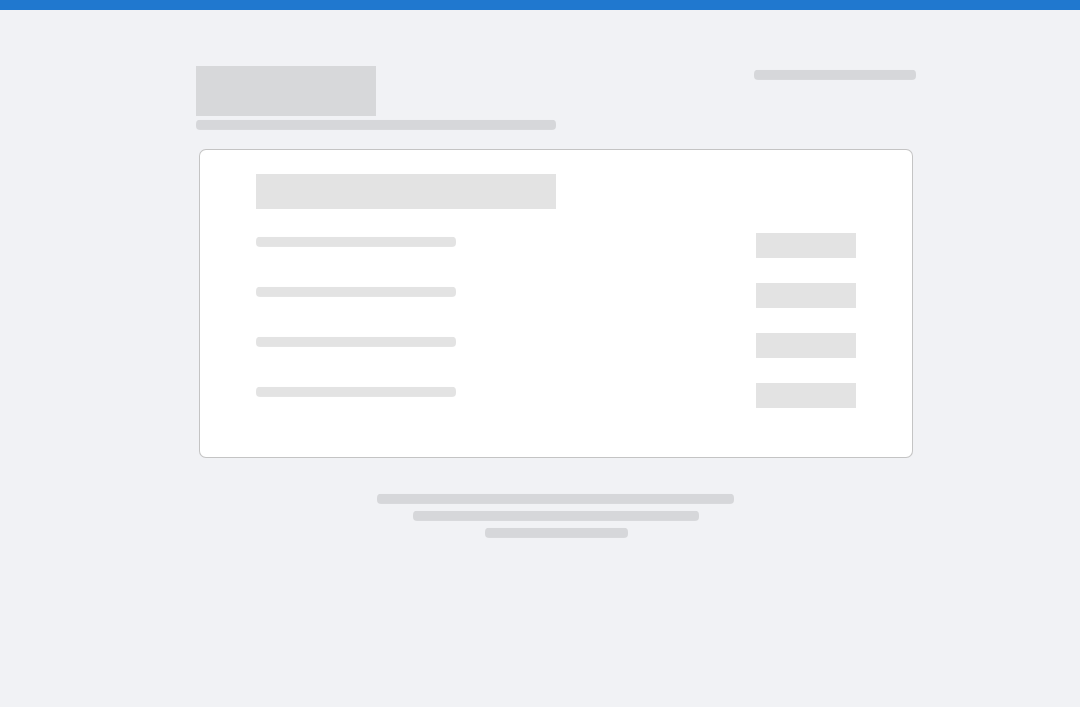 scroll, scrollTop: 0, scrollLeft: 0, axis: both 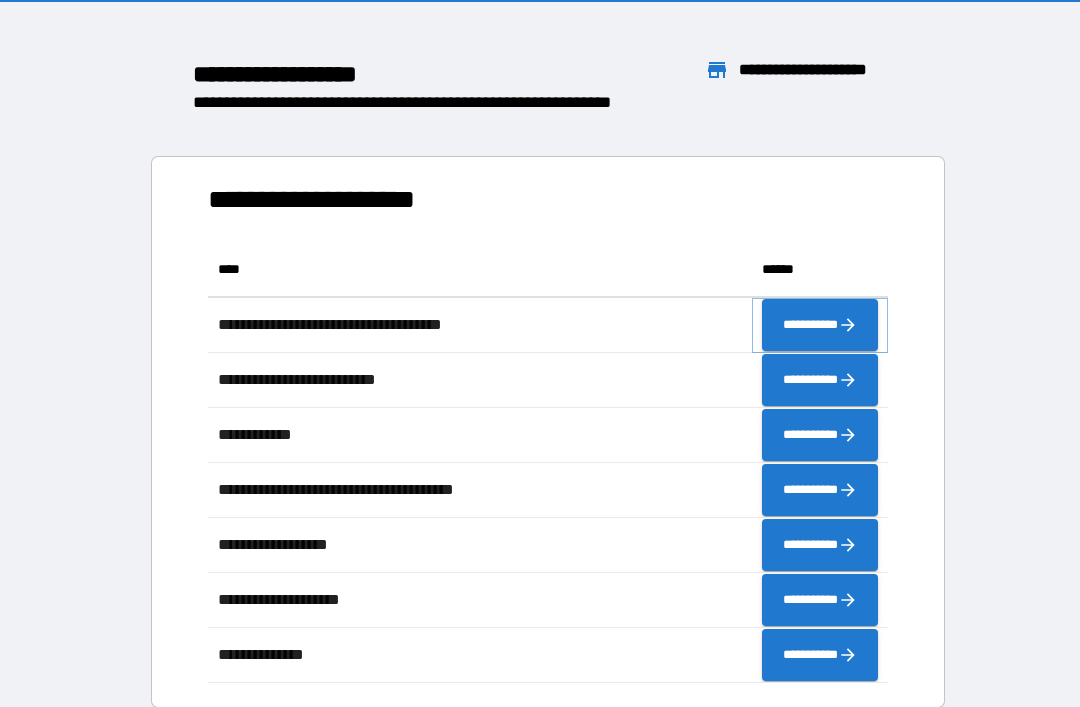 click on "**********" at bounding box center [820, 325] 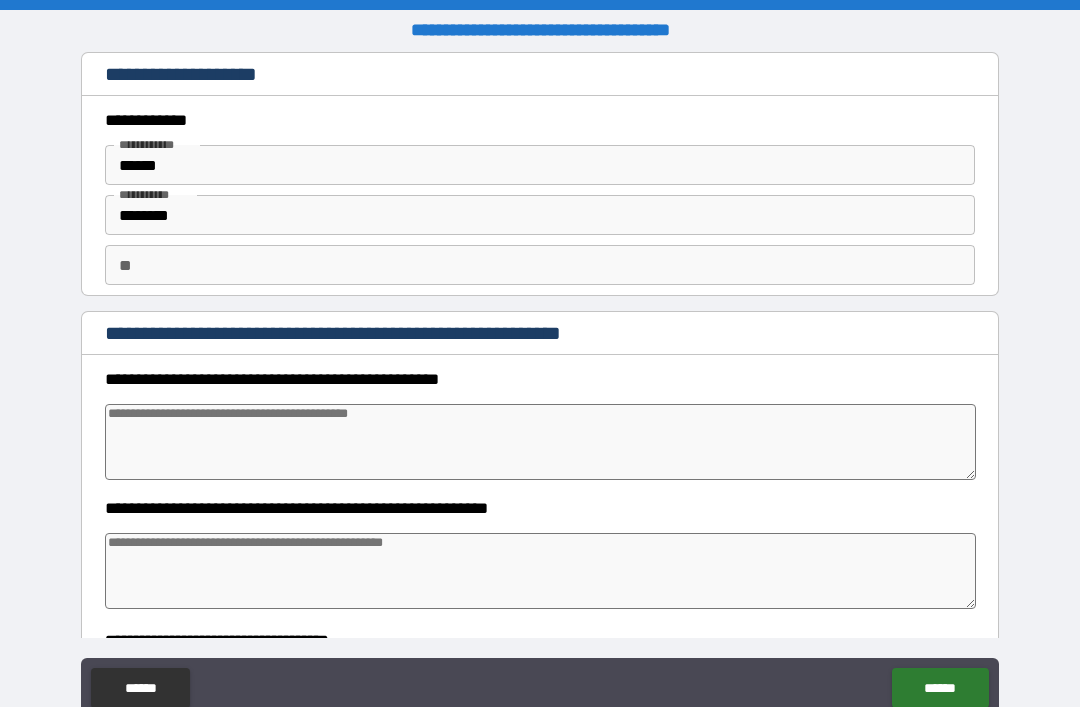 type on "*" 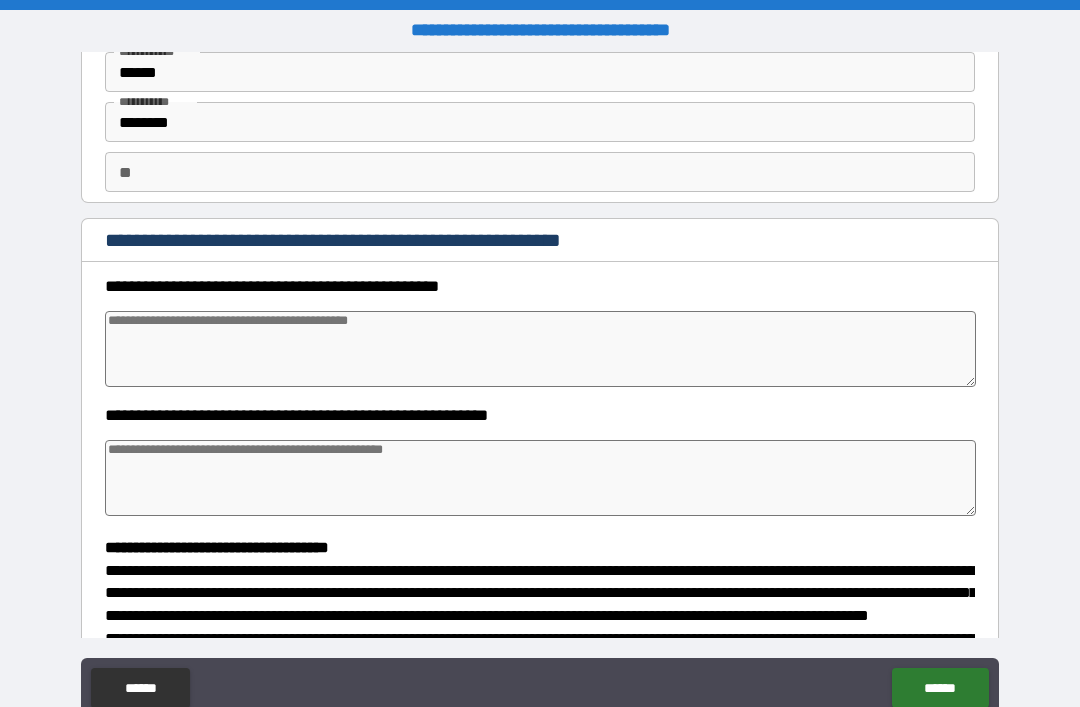 scroll, scrollTop: 109, scrollLeft: 0, axis: vertical 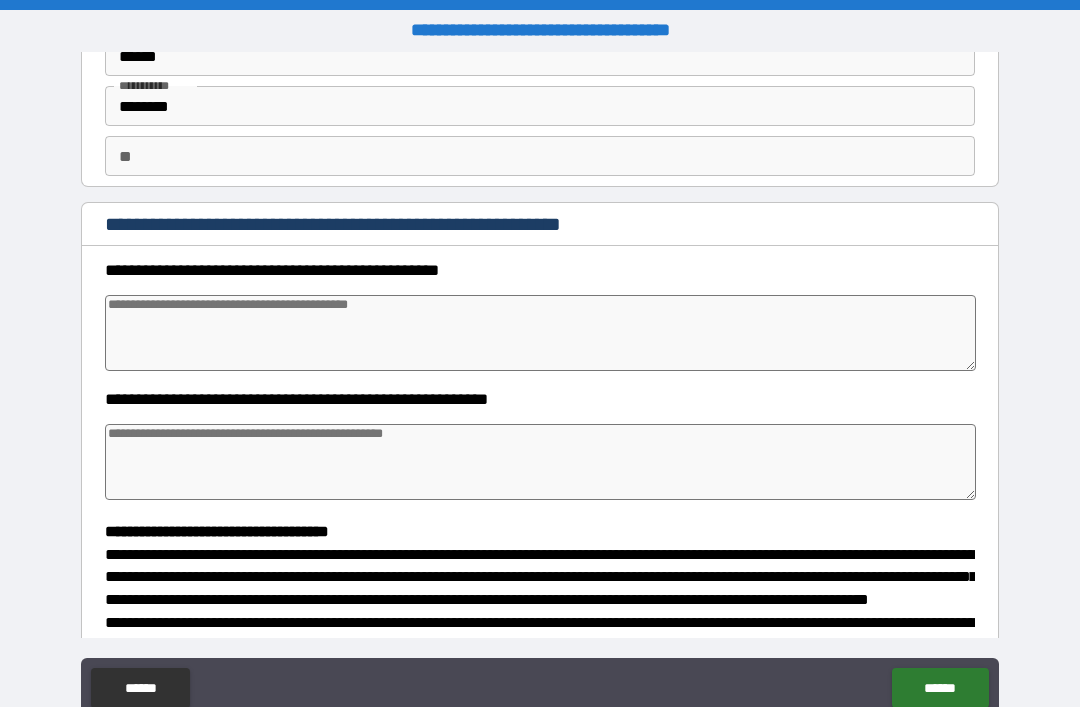 click at bounding box center [540, 333] 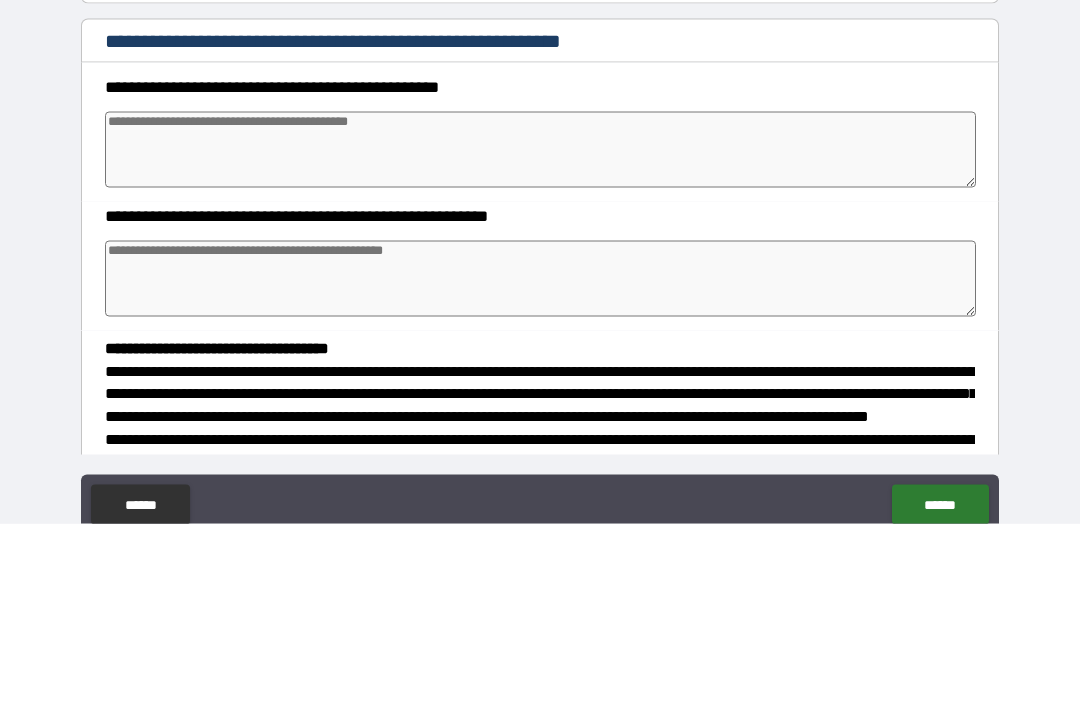 type on "*" 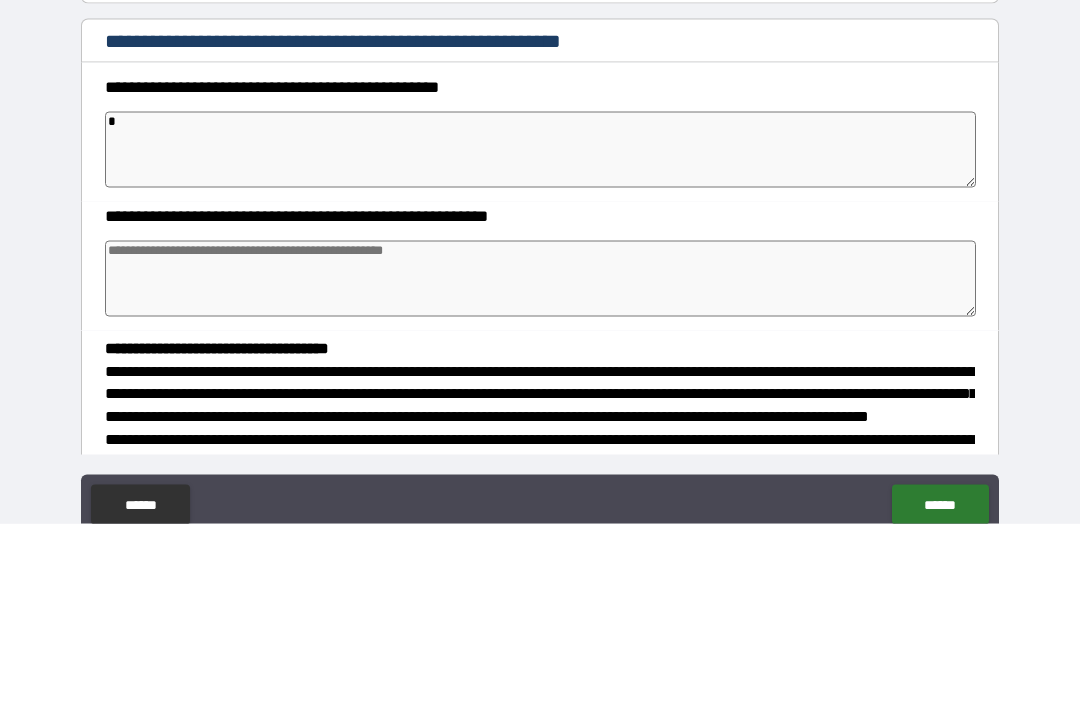 type on "*" 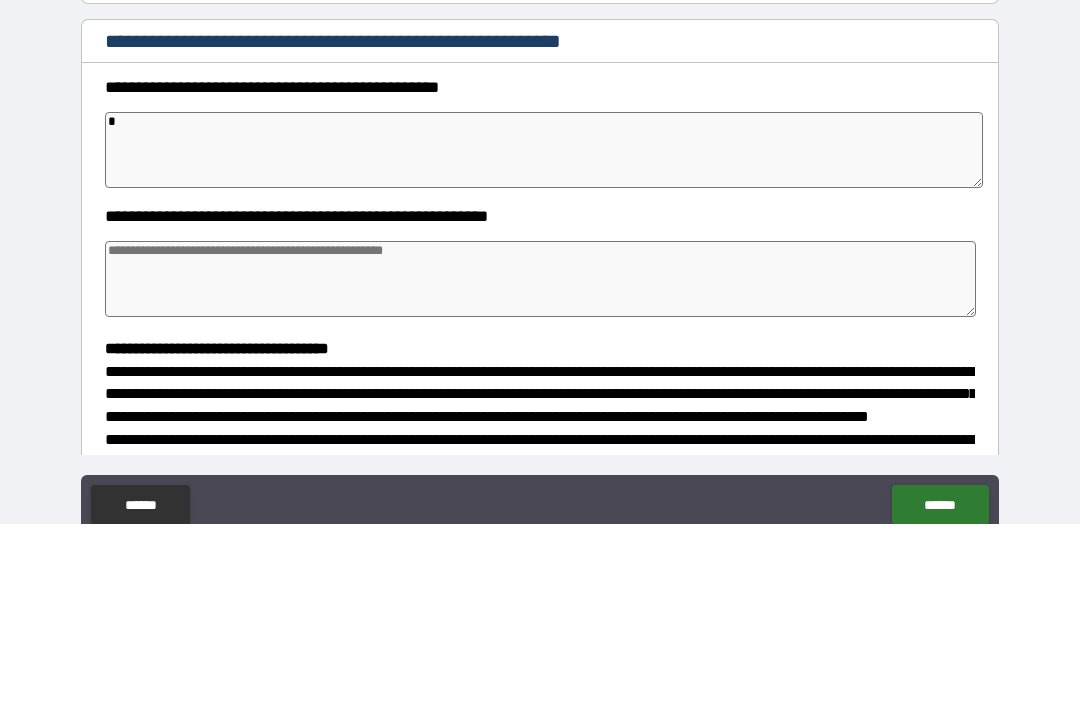 type on "**" 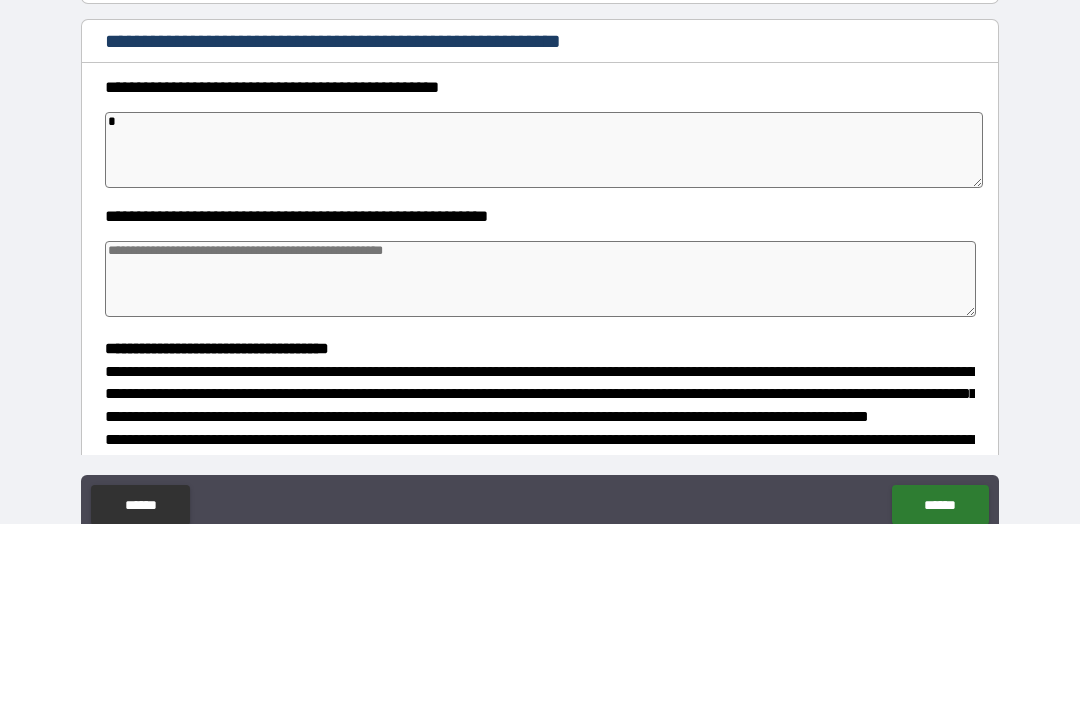 type on "*" 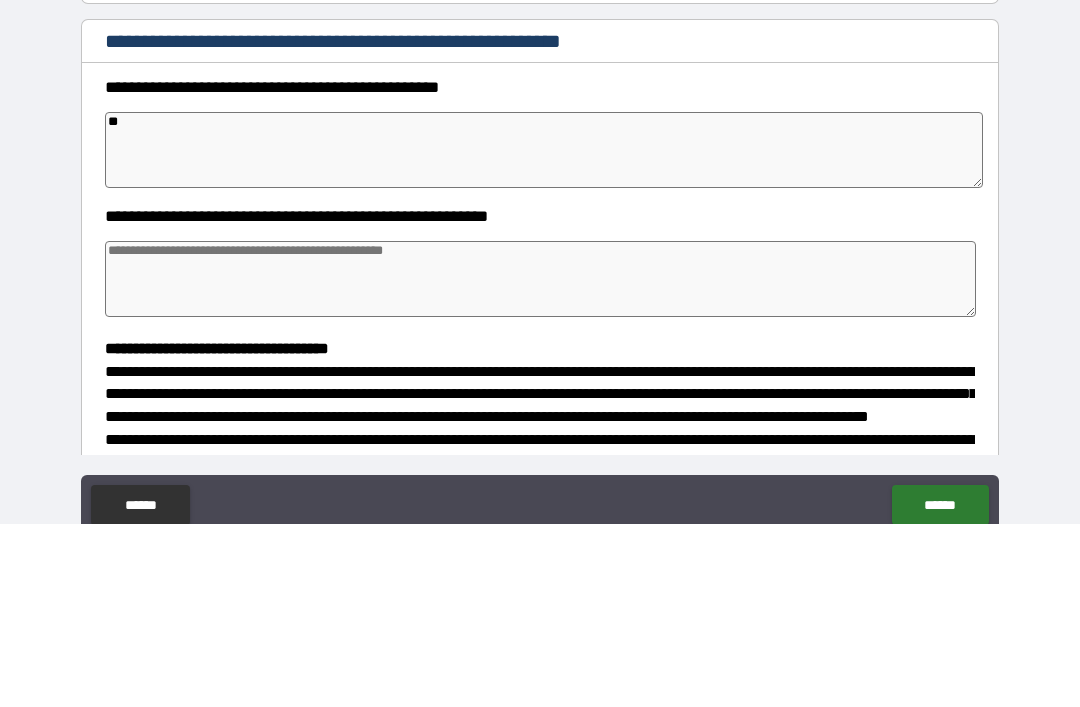 type on "*" 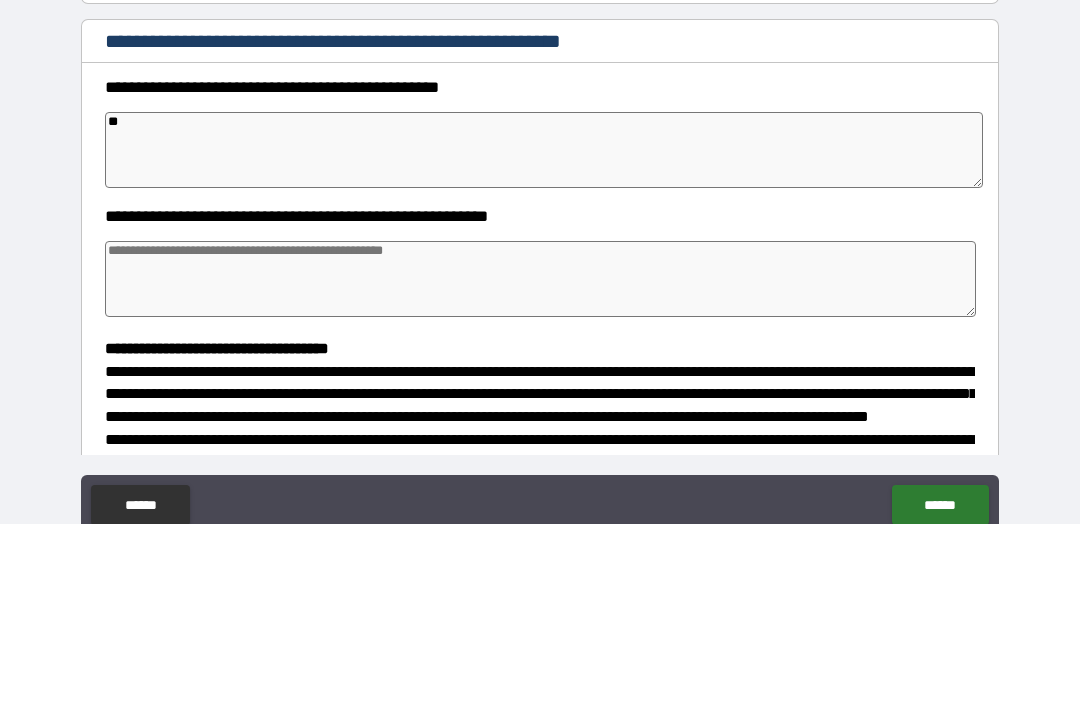 type on "*" 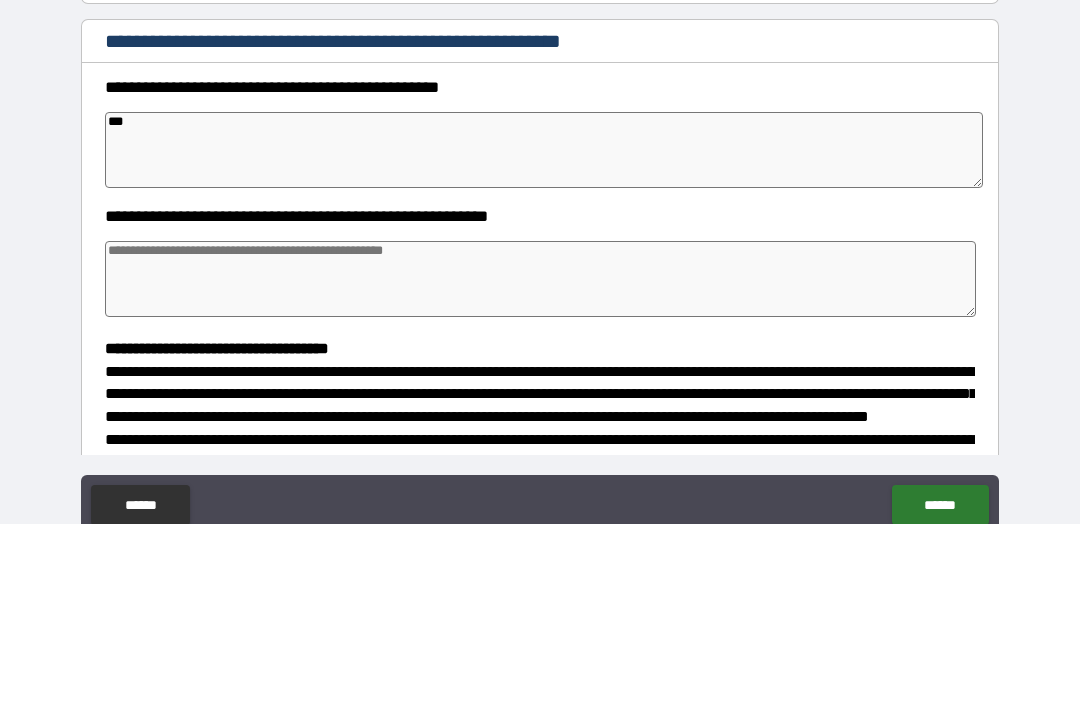 type on "*" 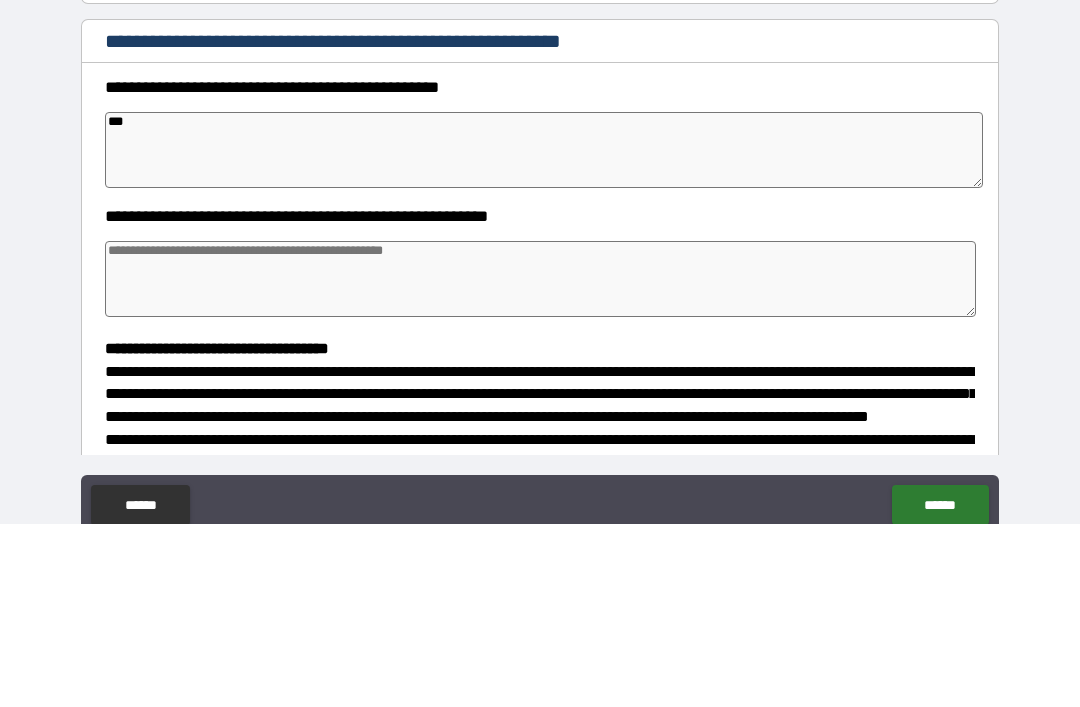 type on "*" 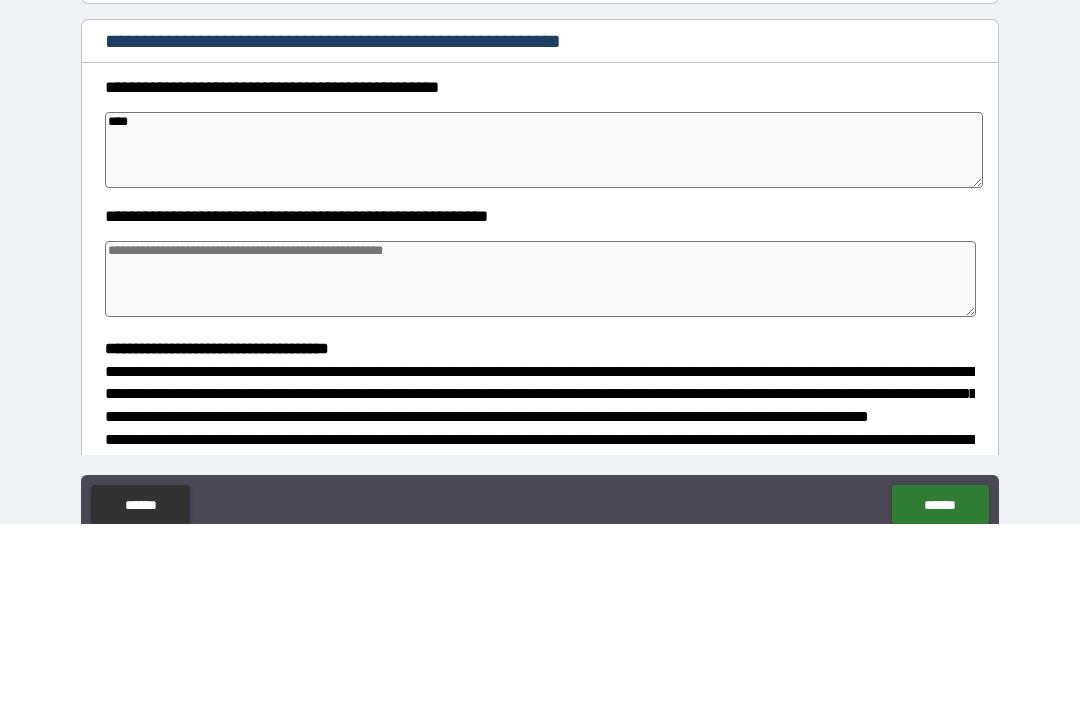 type on "*" 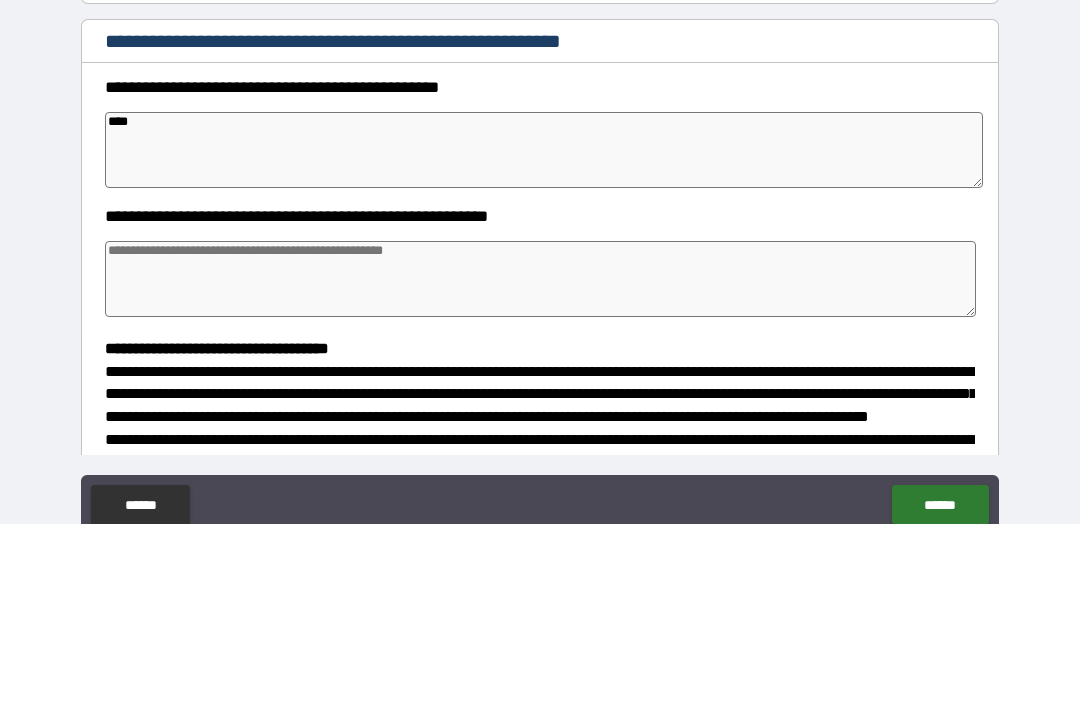 type on "*****" 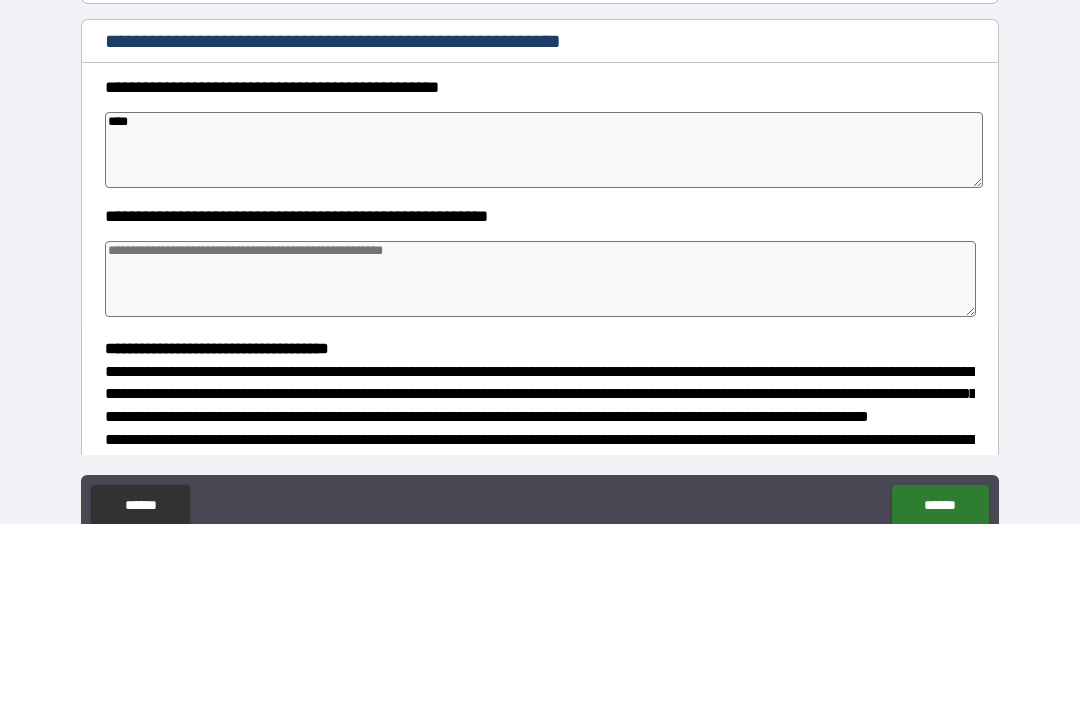 type on "*" 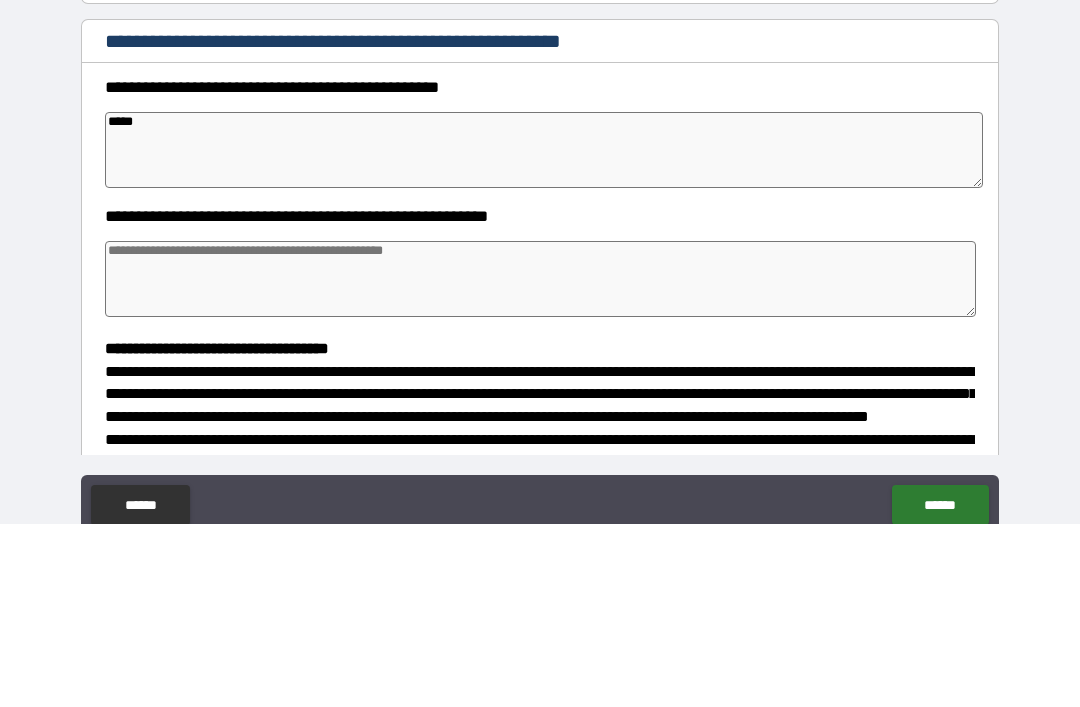 type on "*****" 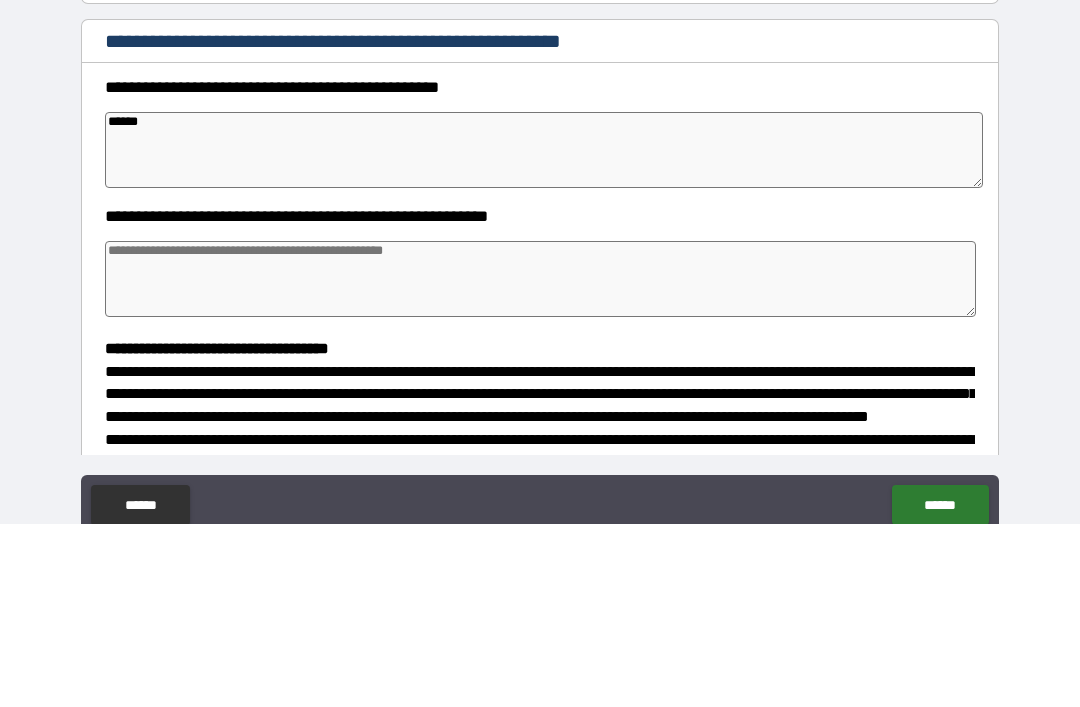 type on "*" 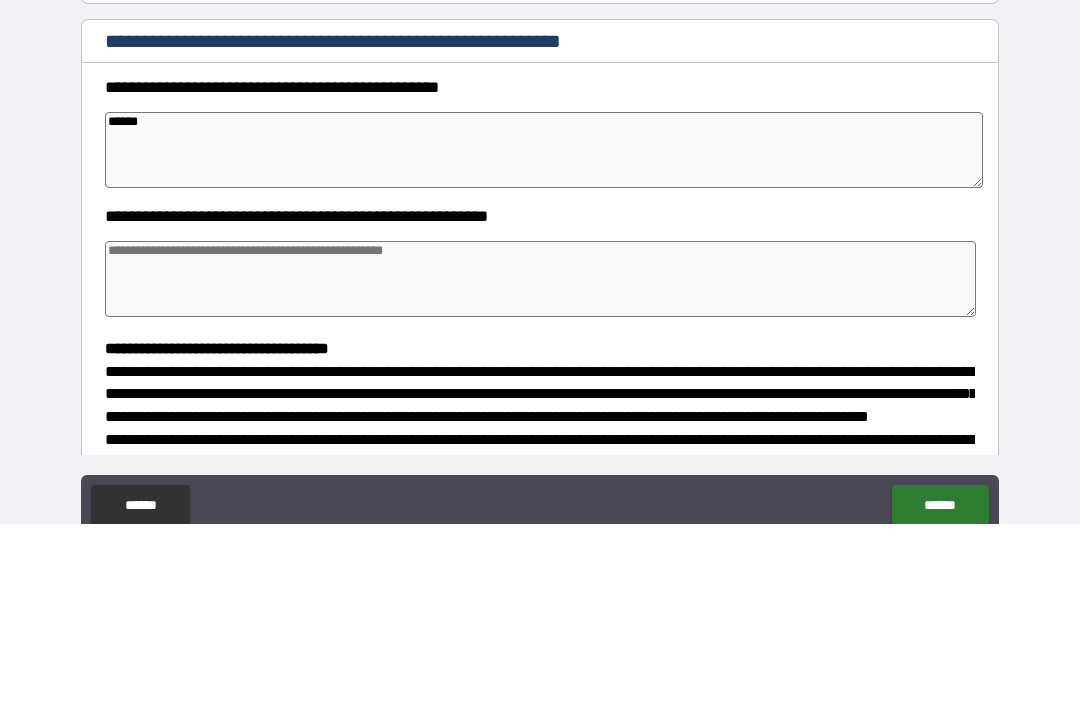 type on "*" 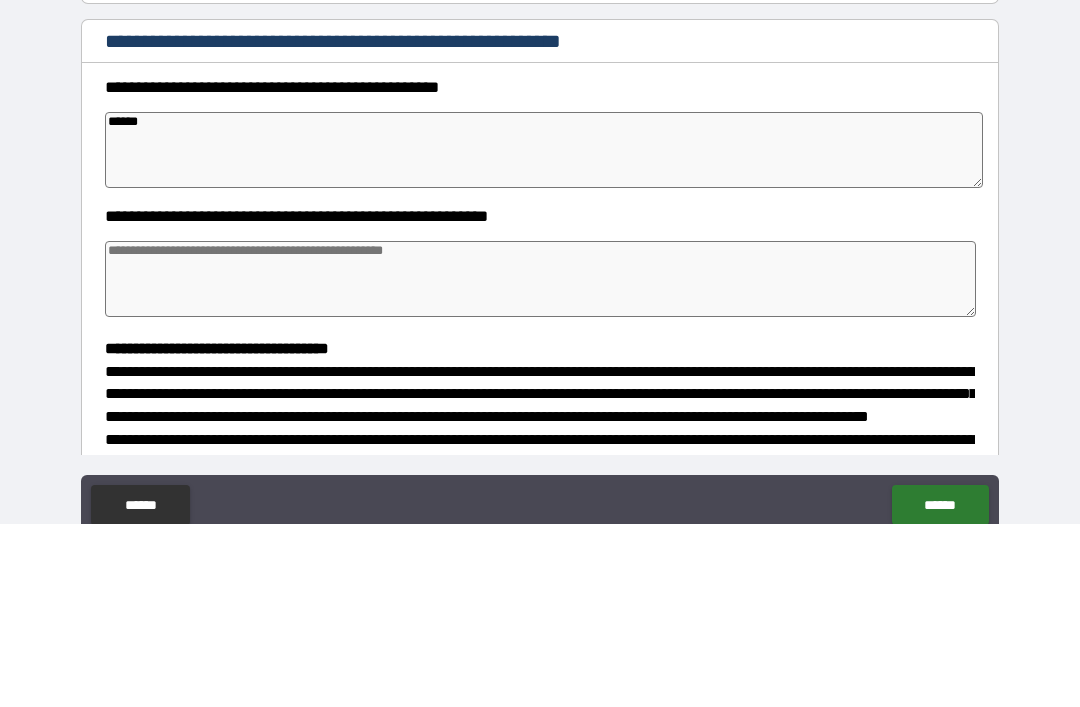 type on "*" 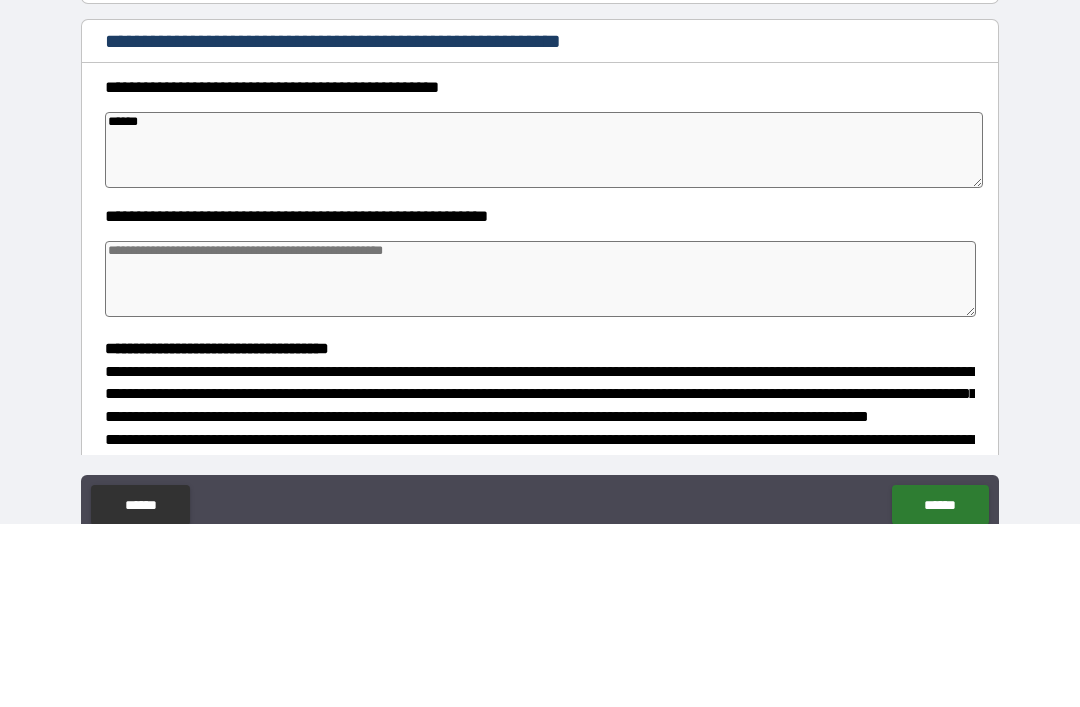 type on "*******" 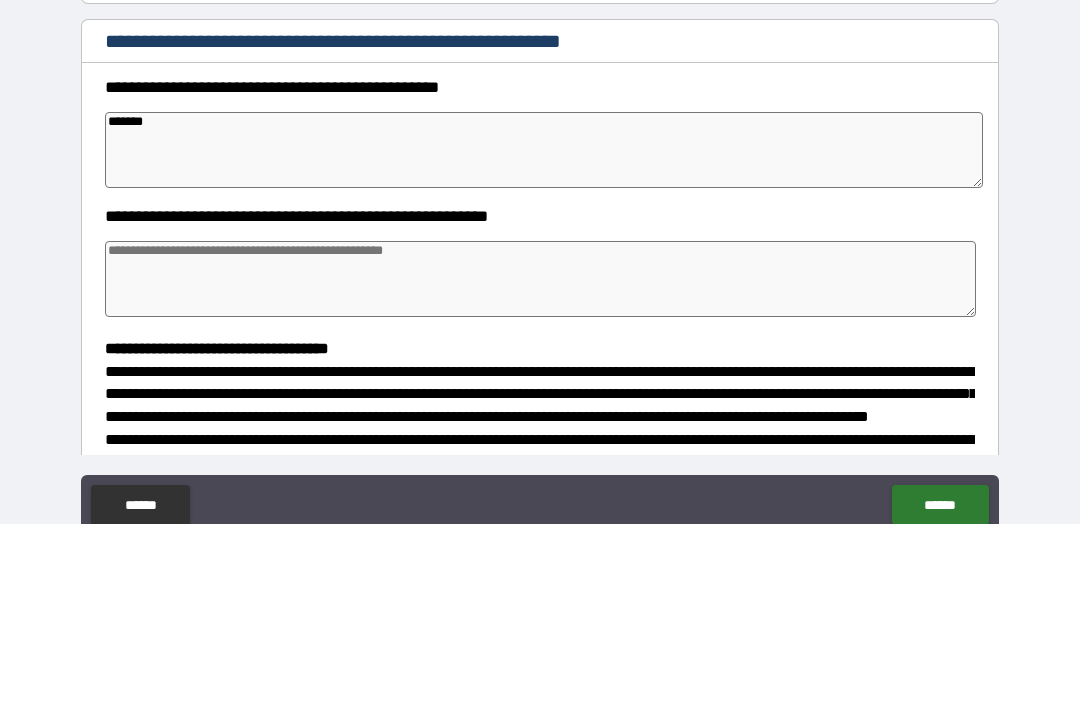 type on "*" 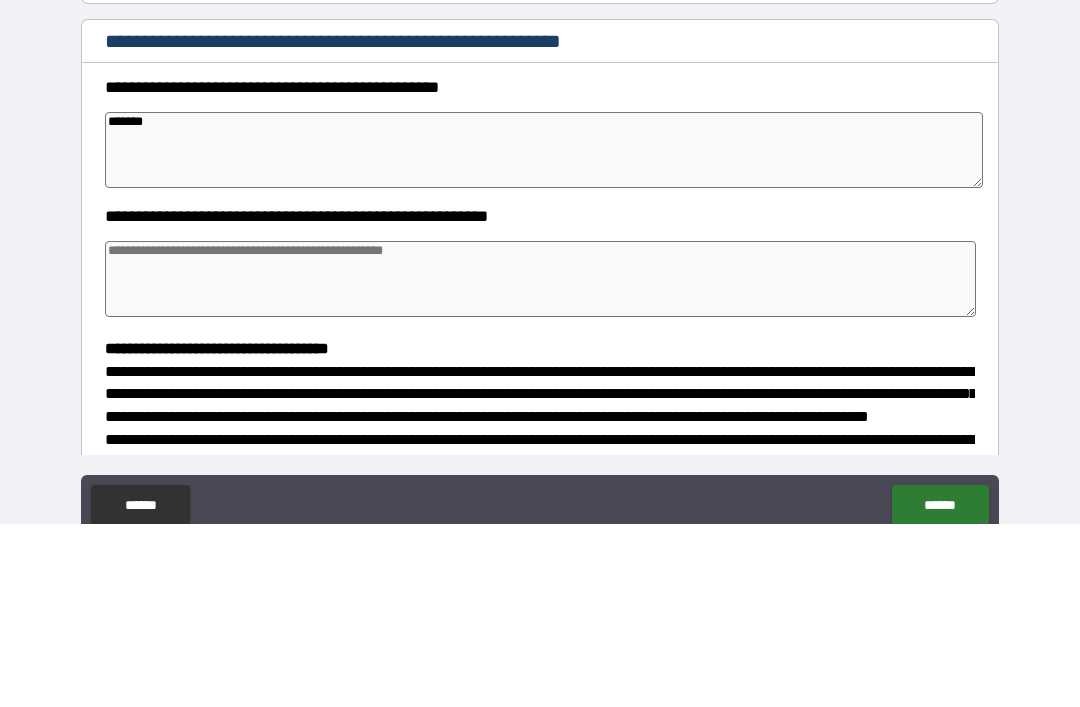 type on "*" 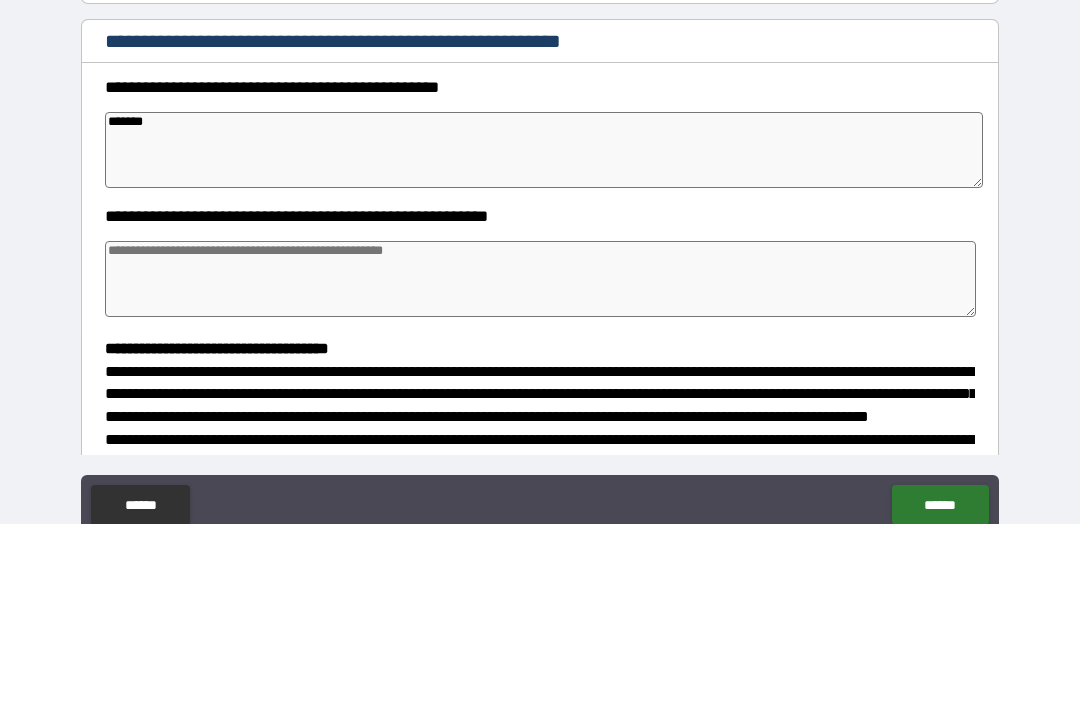 type on "*" 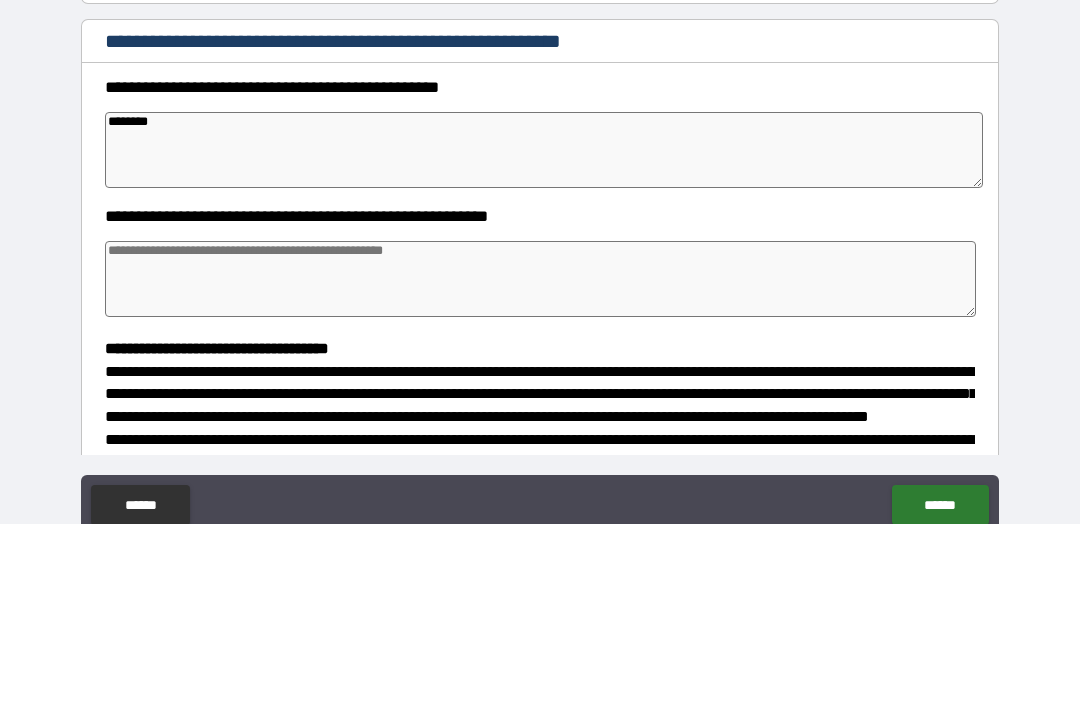 type on "*" 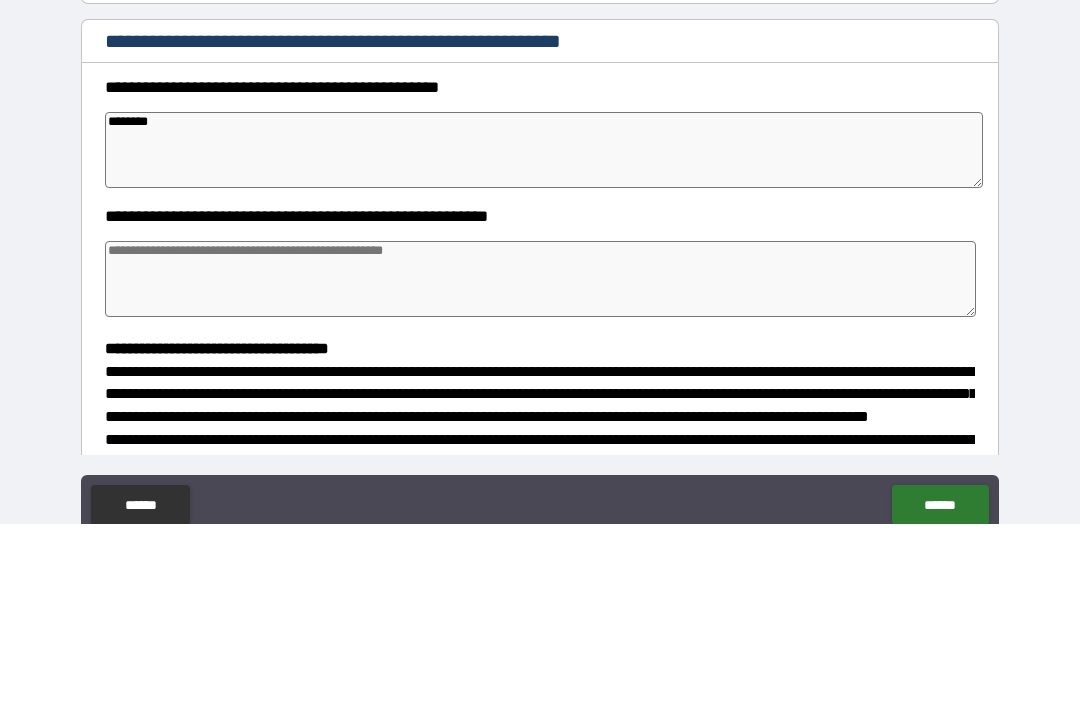 type on "*" 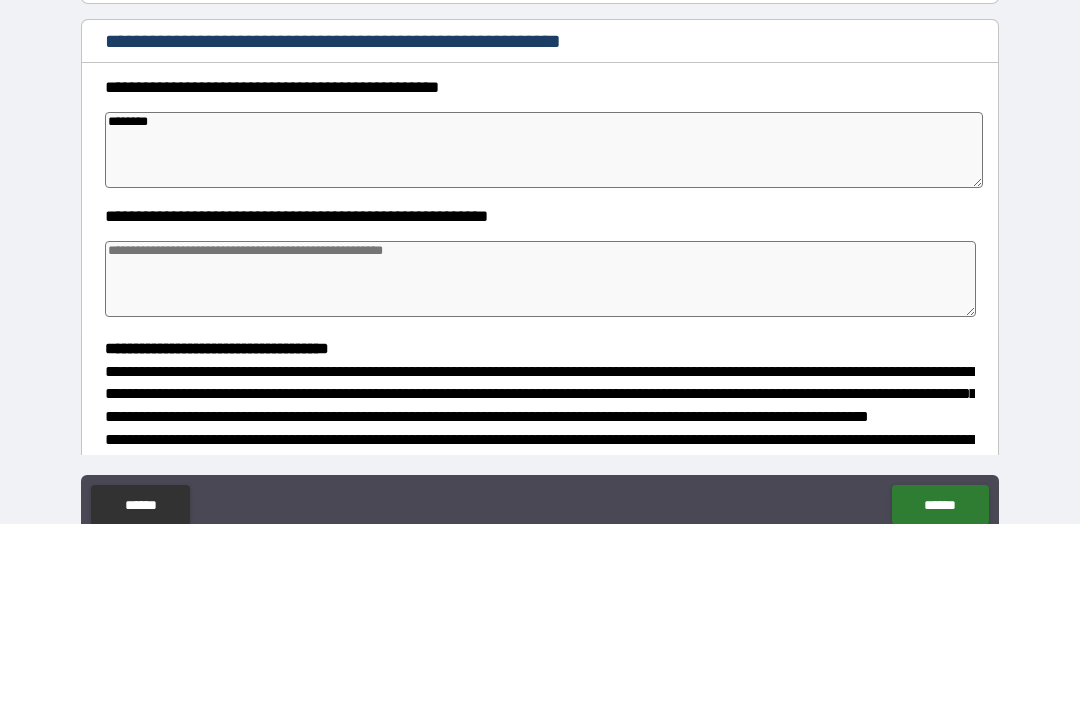 type on "*" 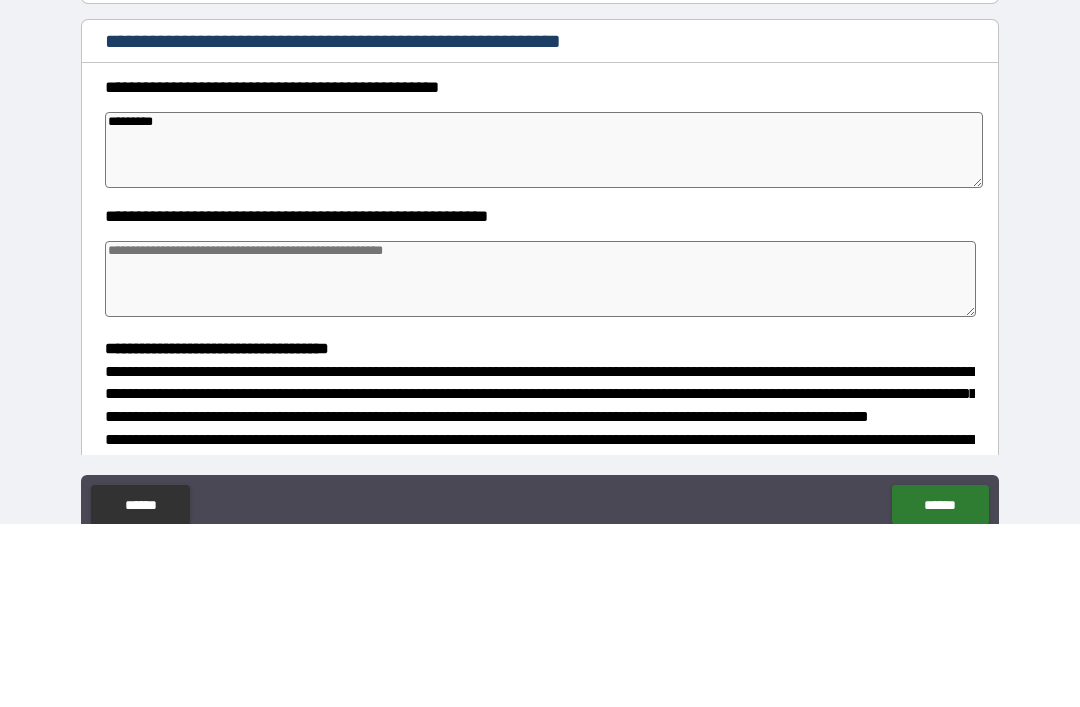 type on "**********" 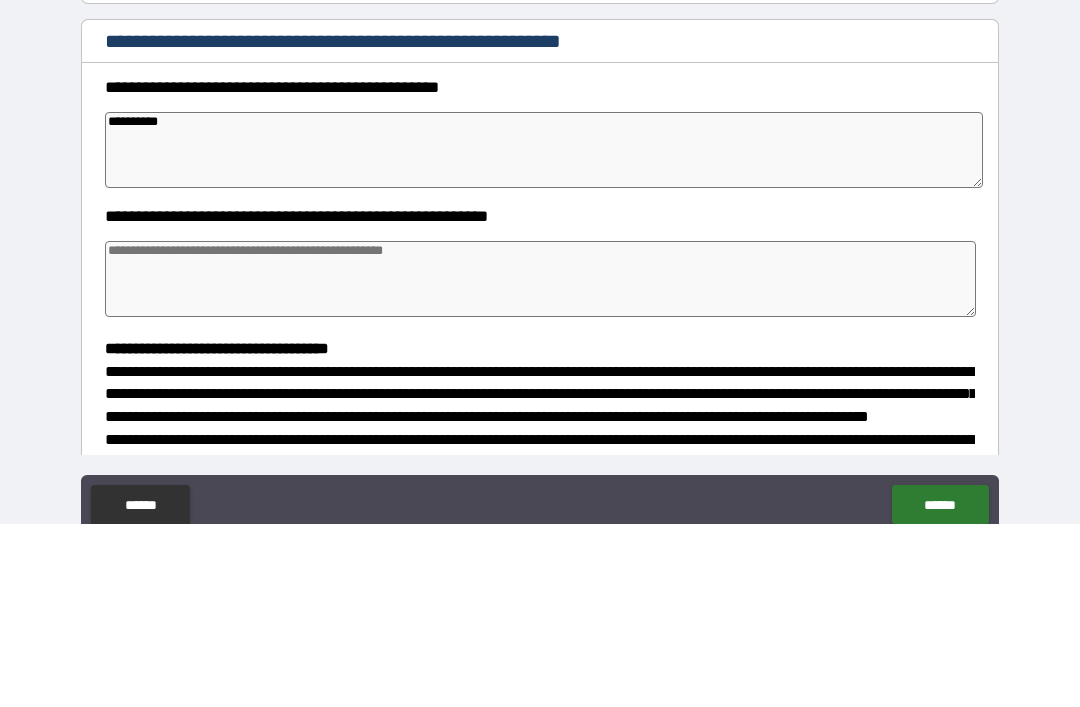 type on "*" 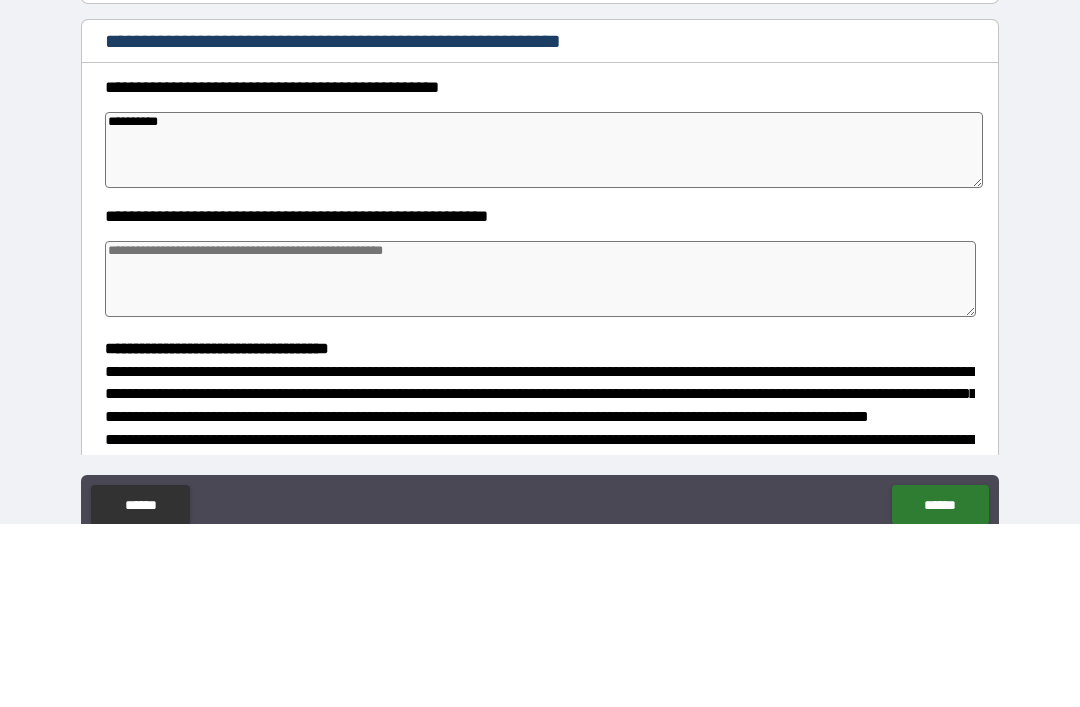 type on "*" 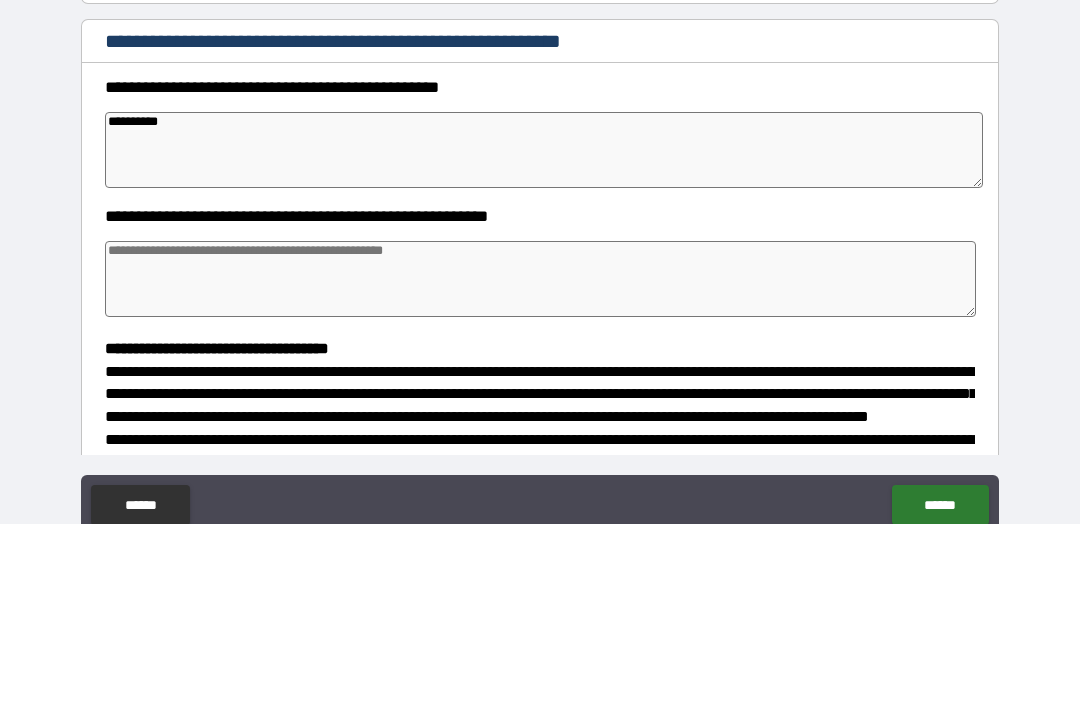 type on "*" 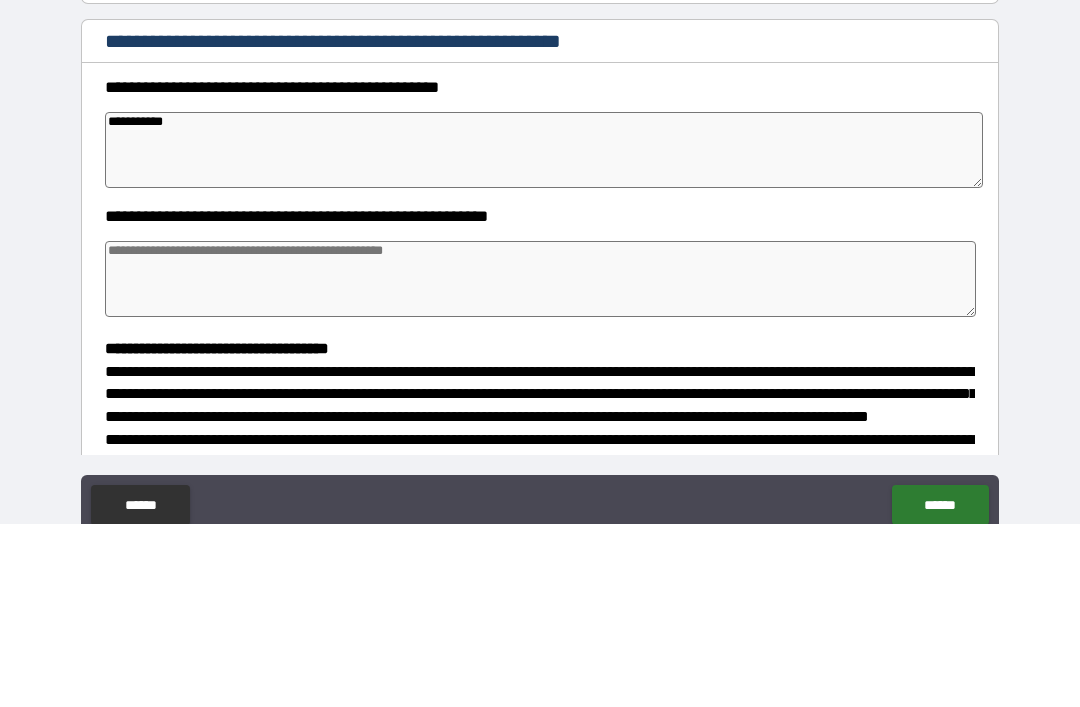 type on "*" 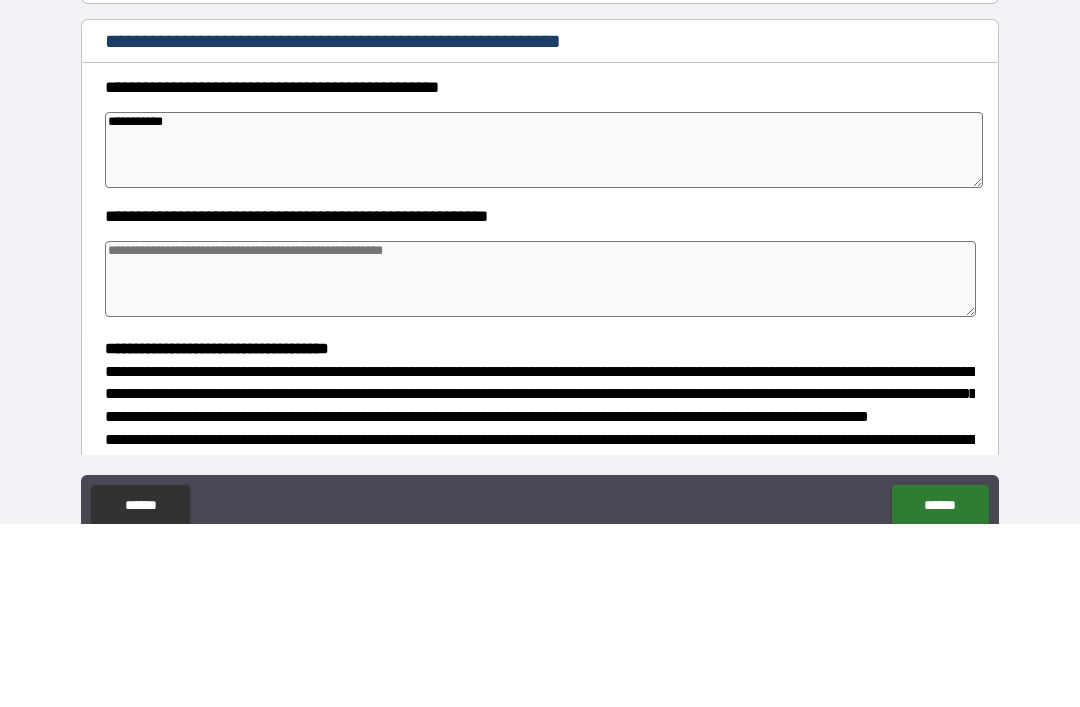 type on "*" 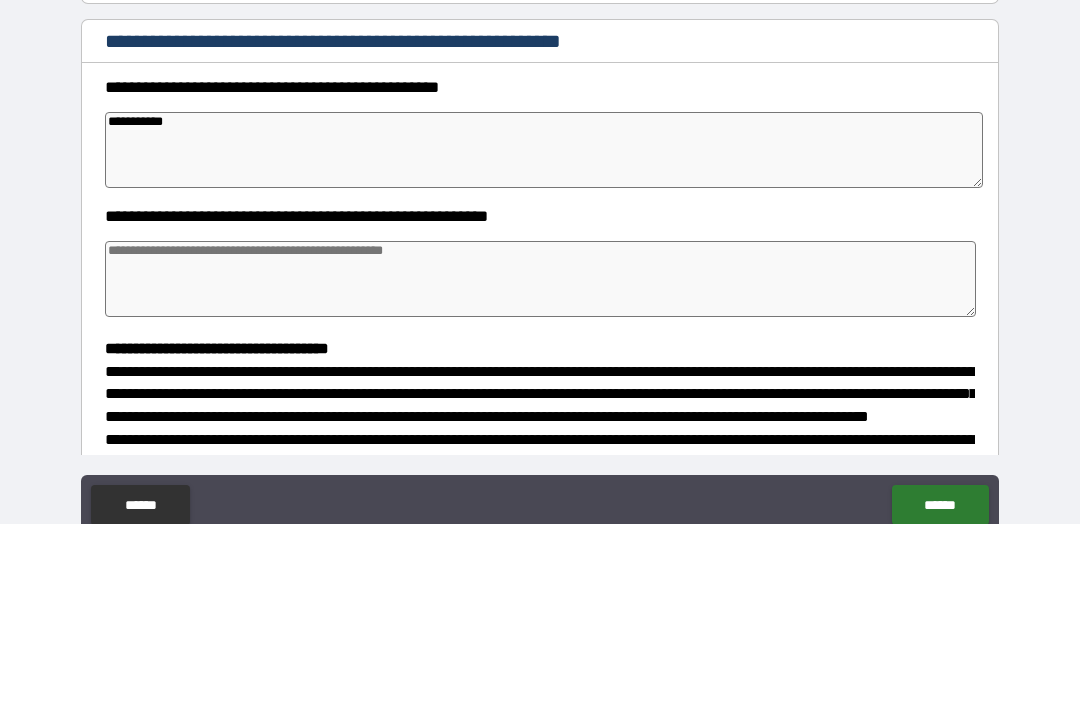 type on "**********" 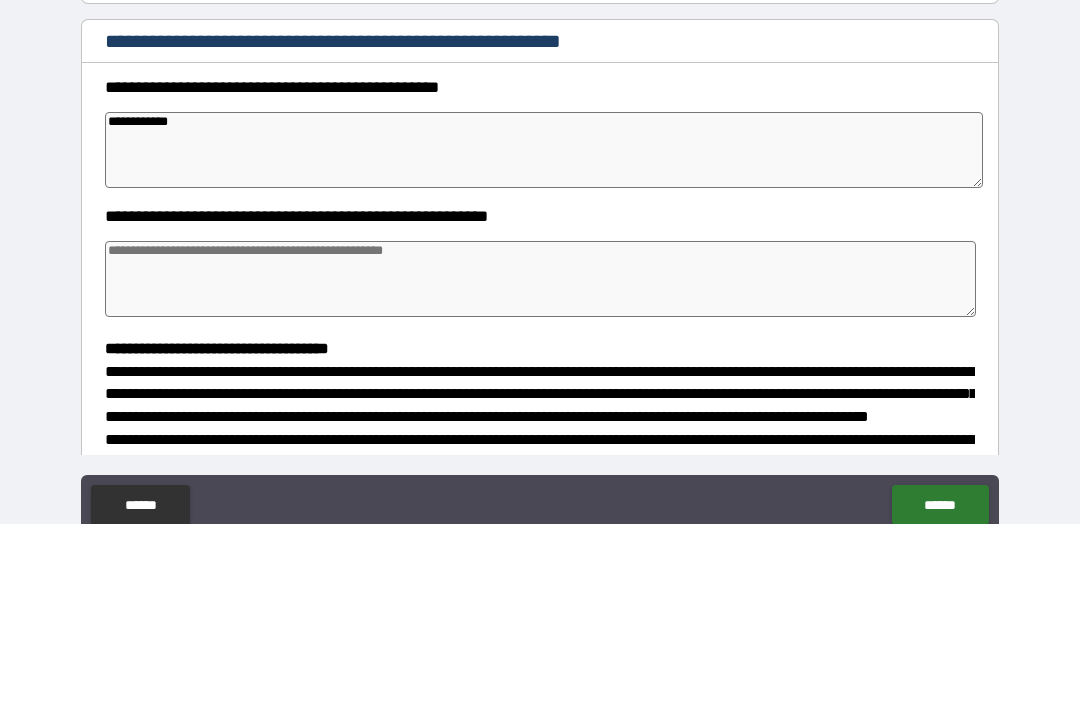type on "*" 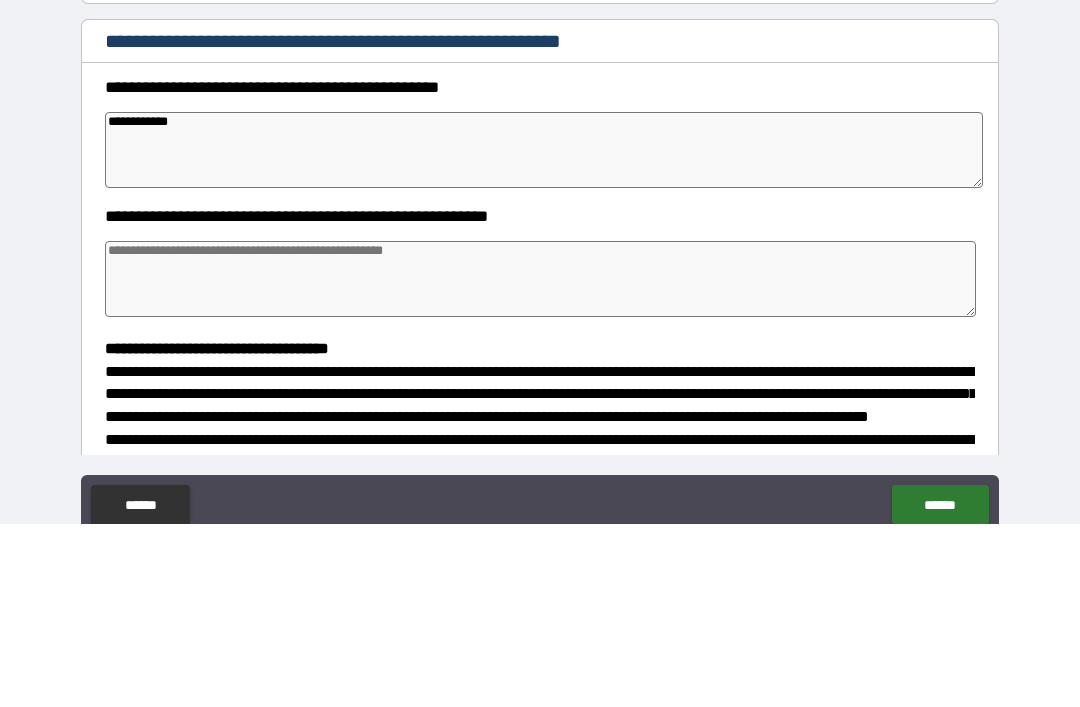 type on "*" 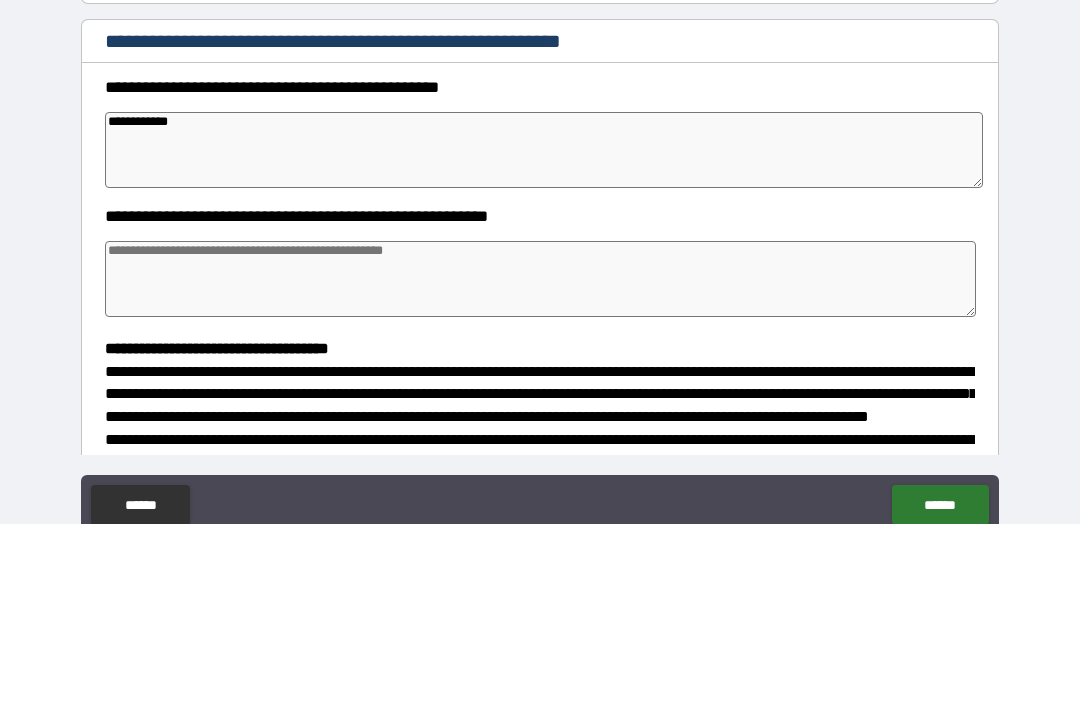 type on "*" 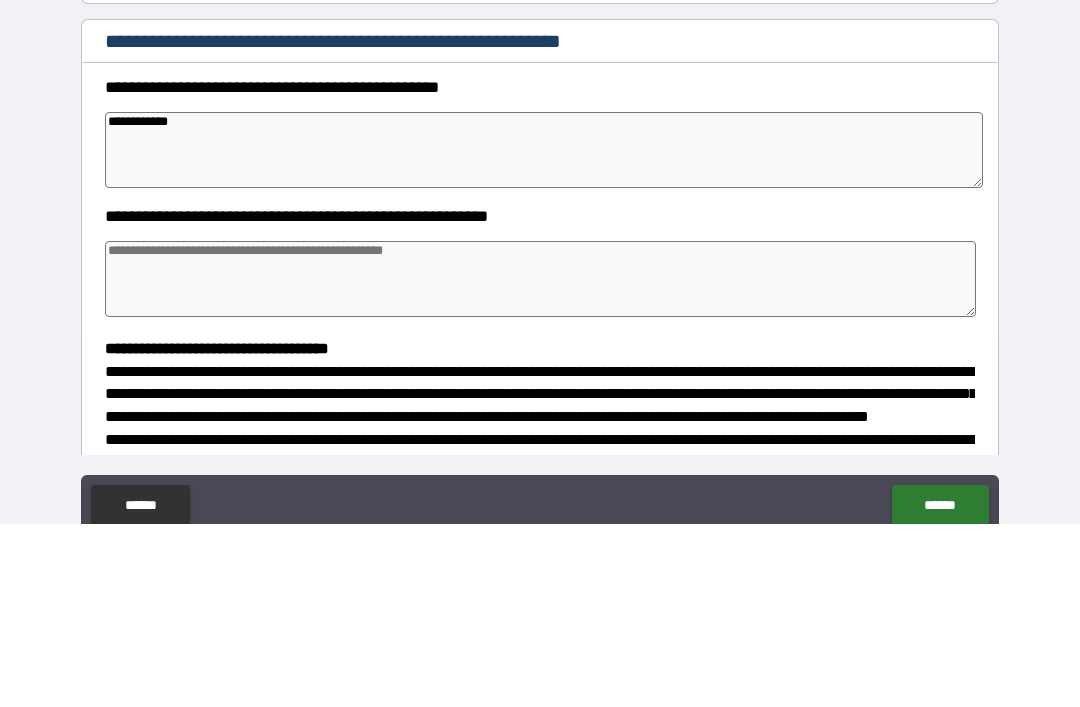 type on "**********" 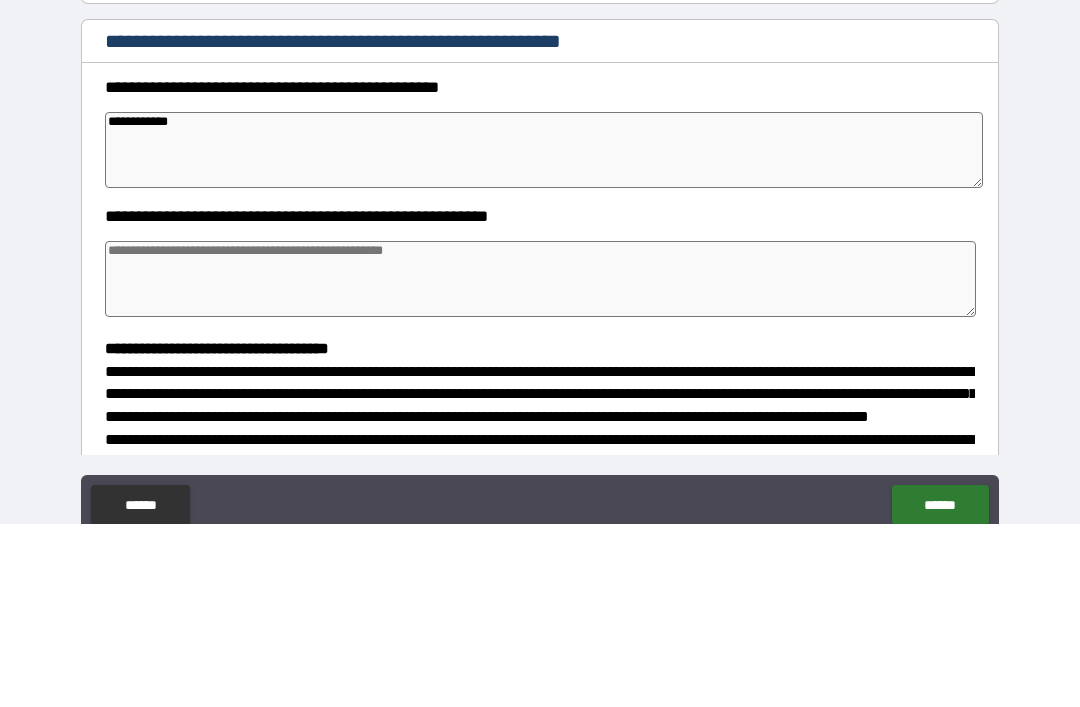 type on "*" 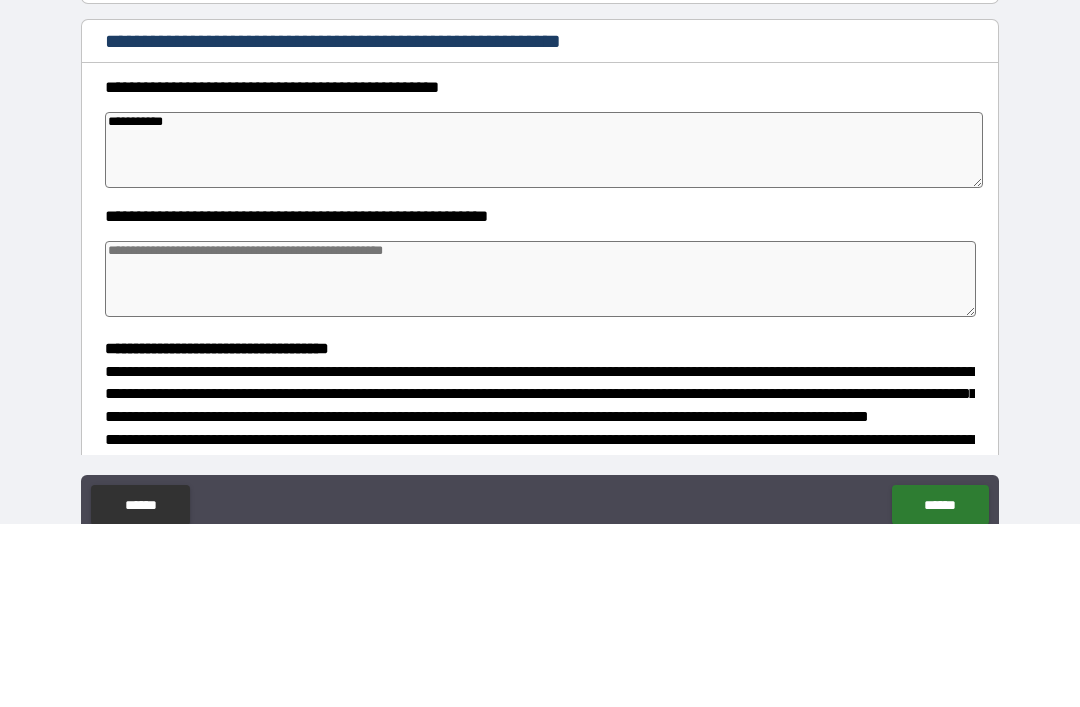type on "*" 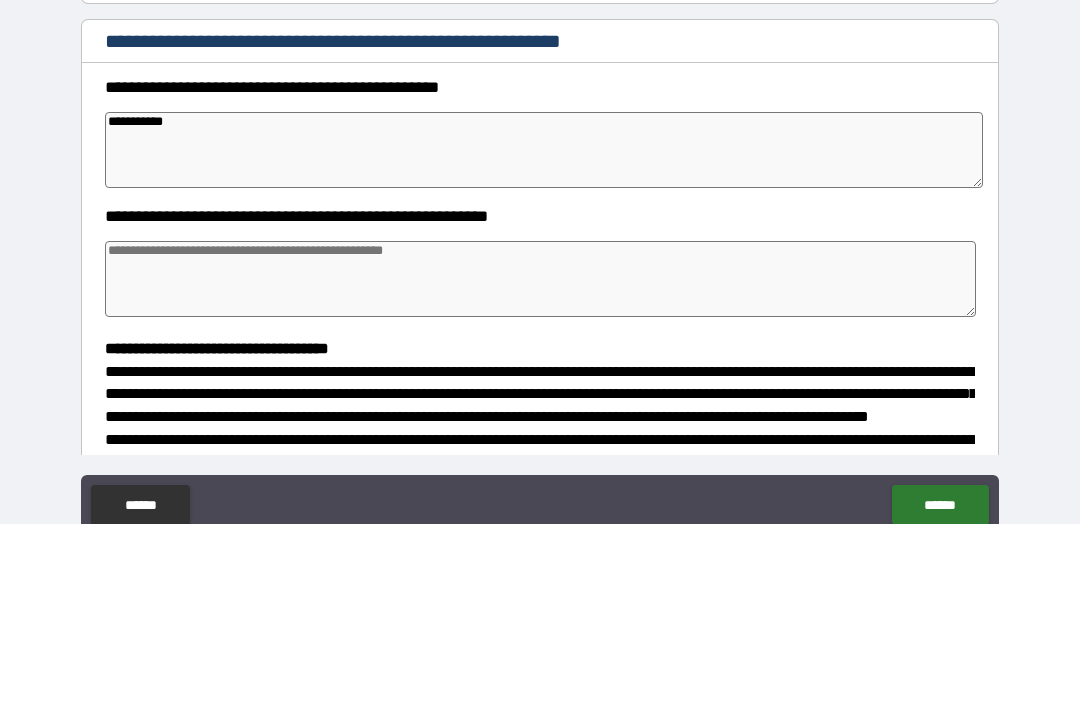 type on "*" 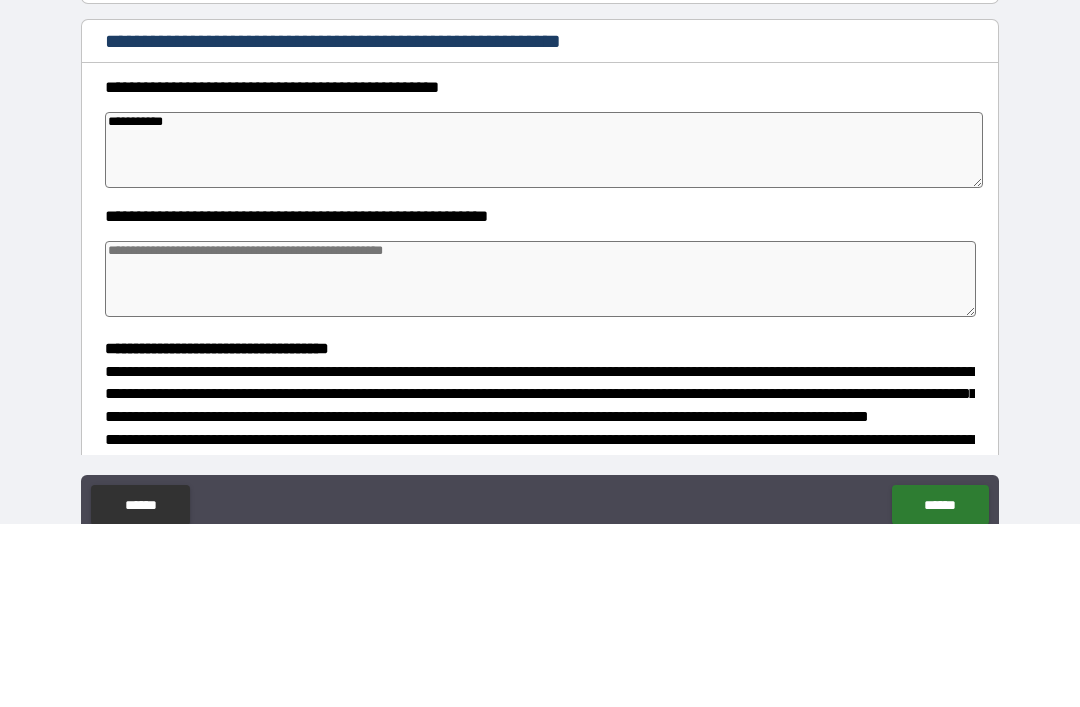 type on "**********" 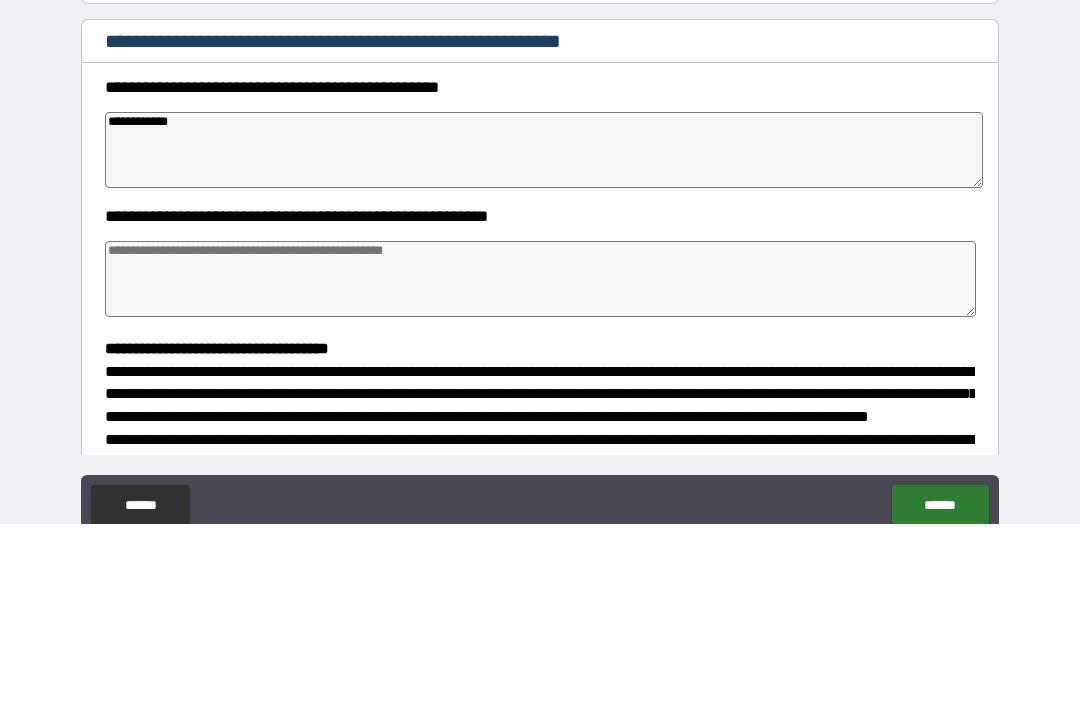 type on "*" 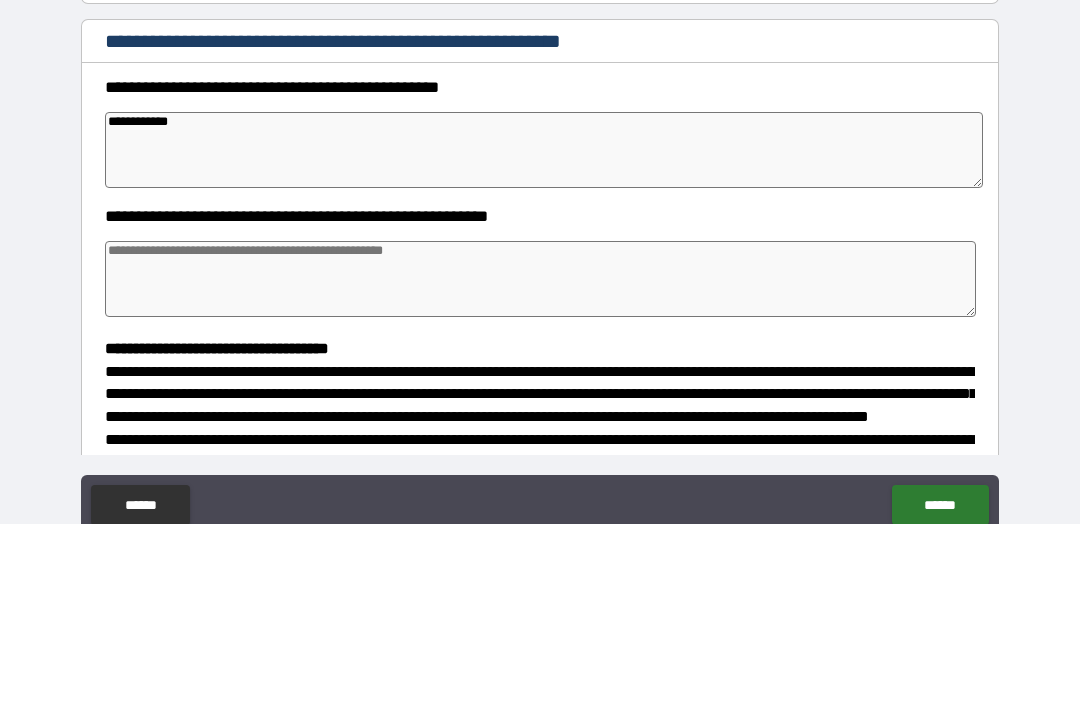 type on "*" 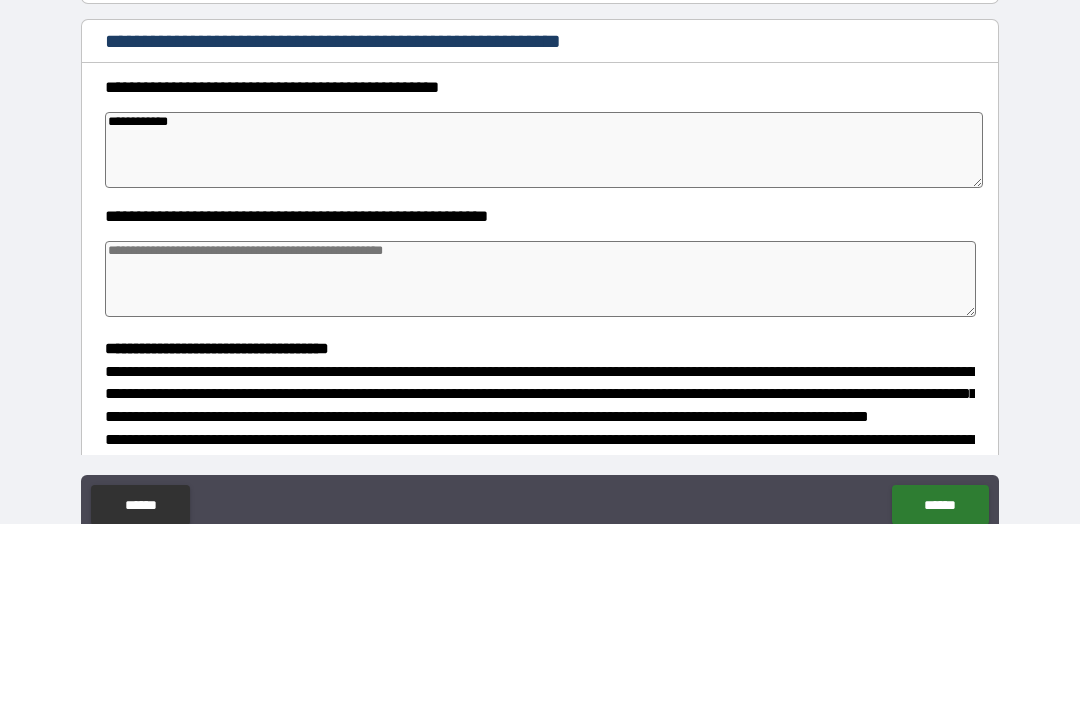 type on "*" 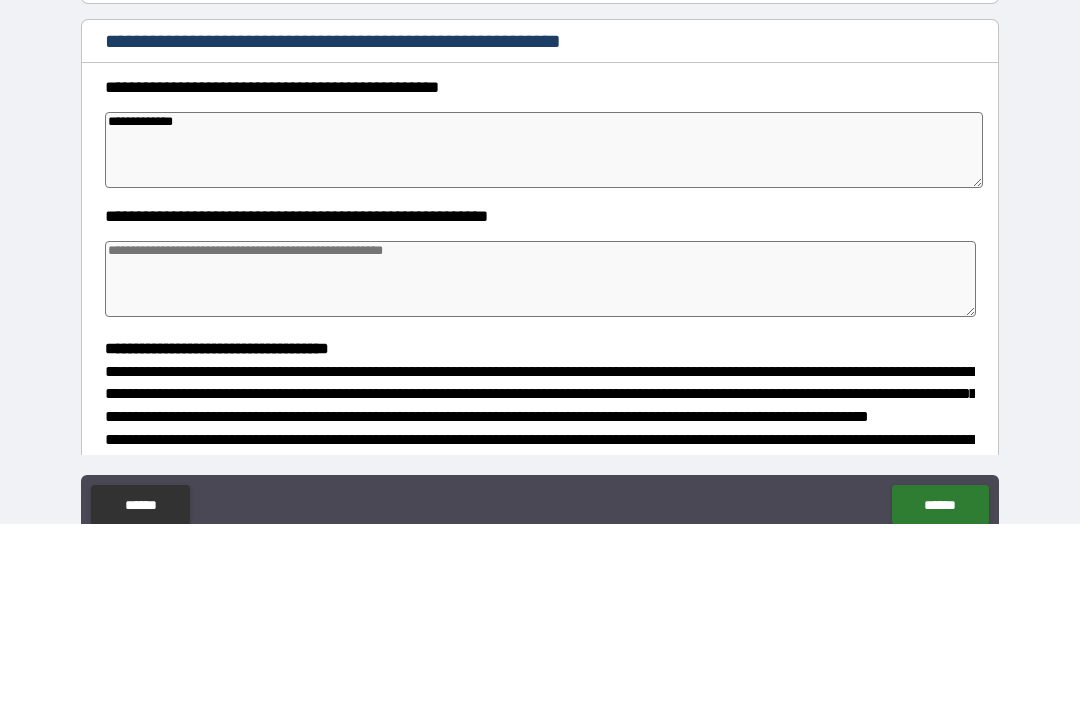 type on "*" 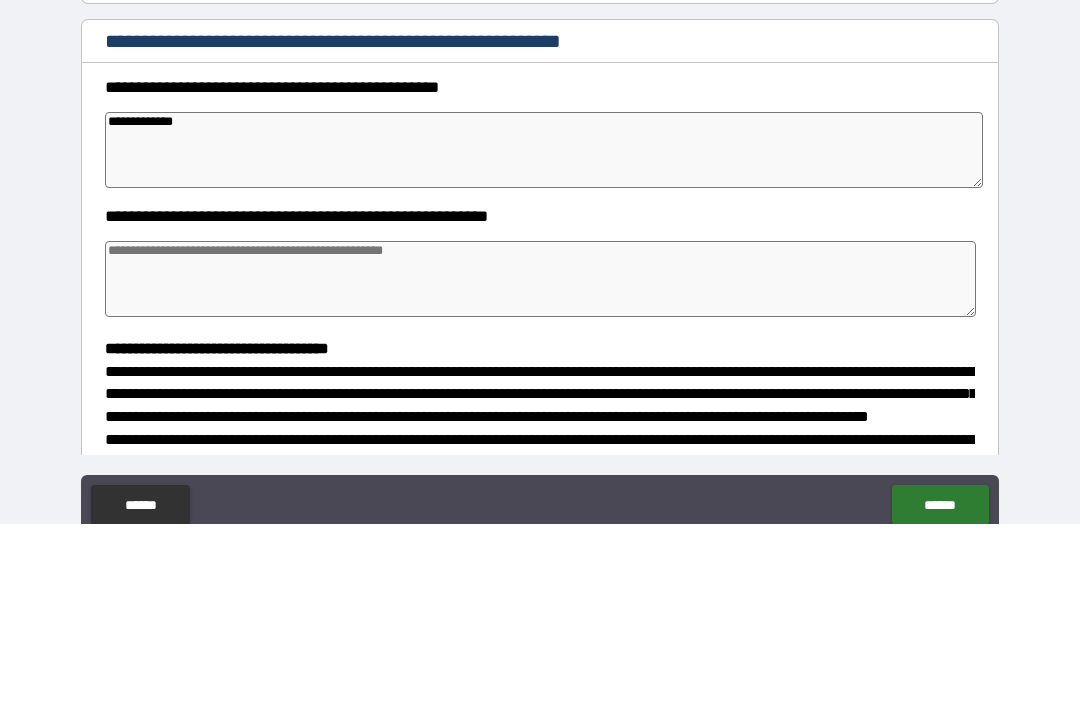 type on "*" 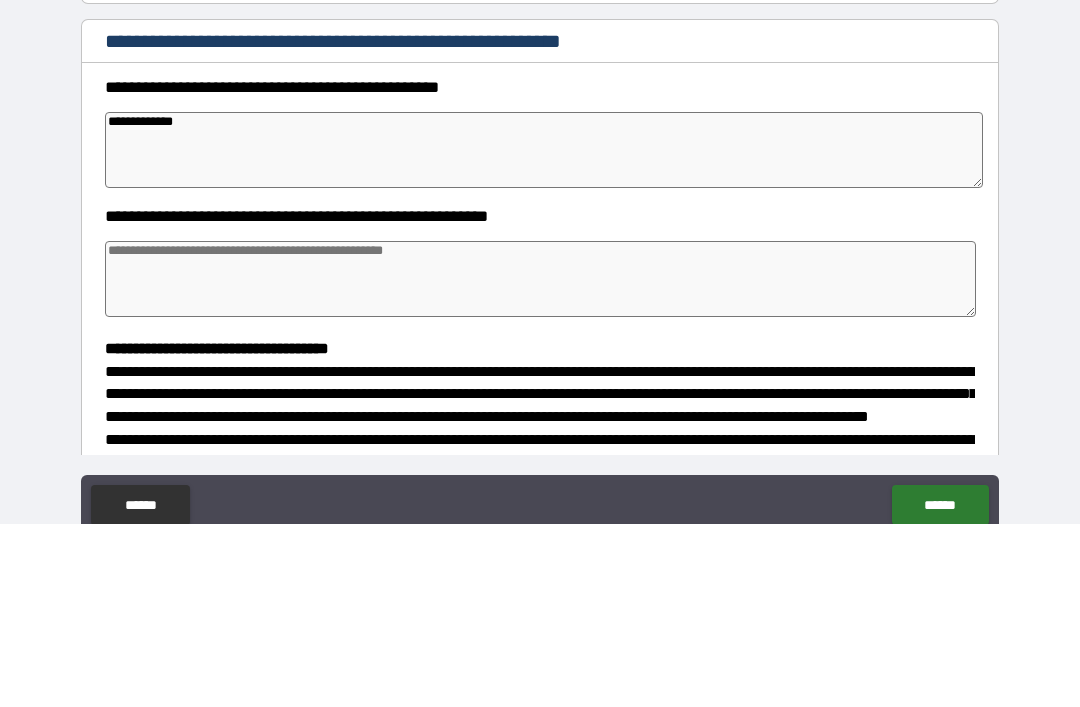 type on "*" 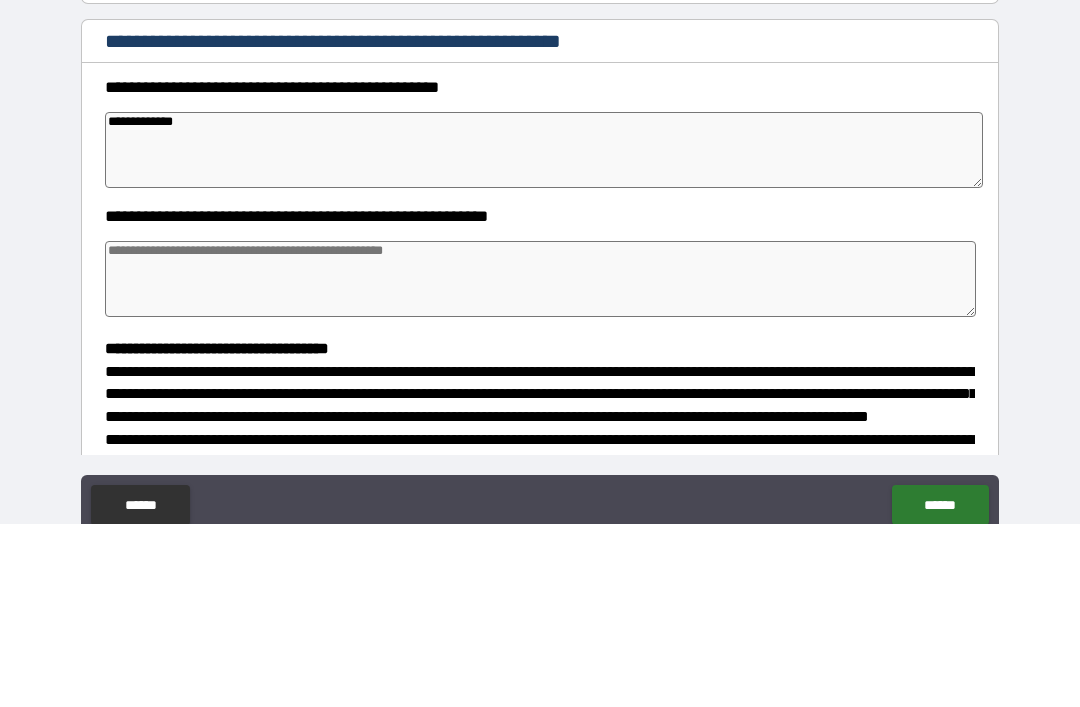 type on "**********" 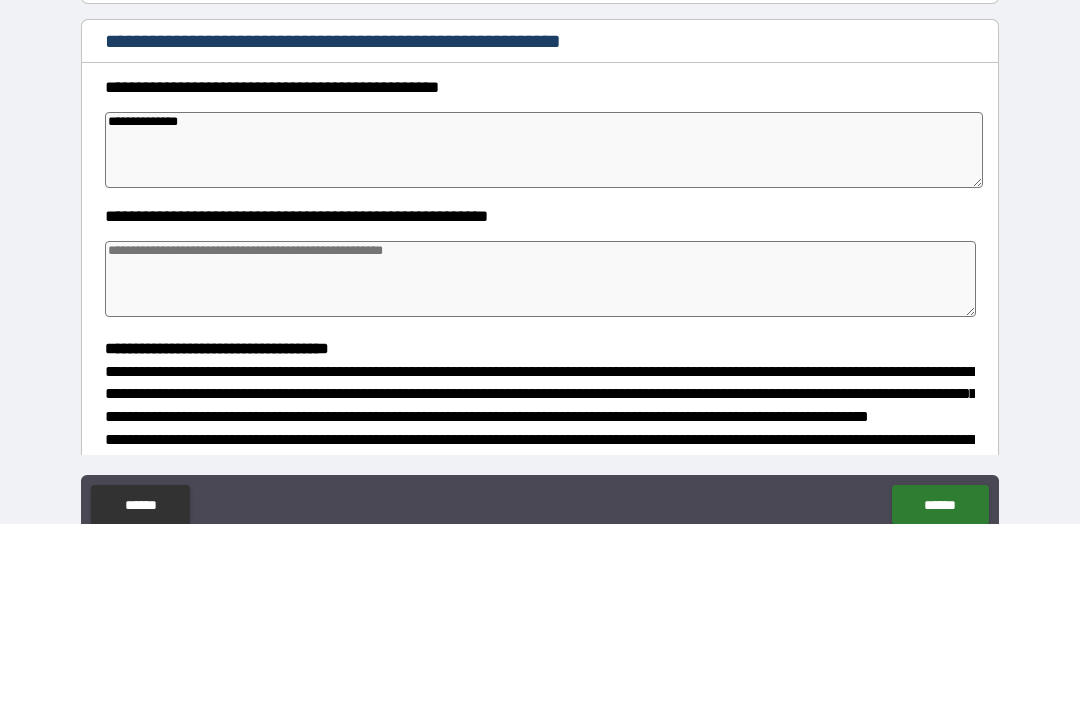 type on "*" 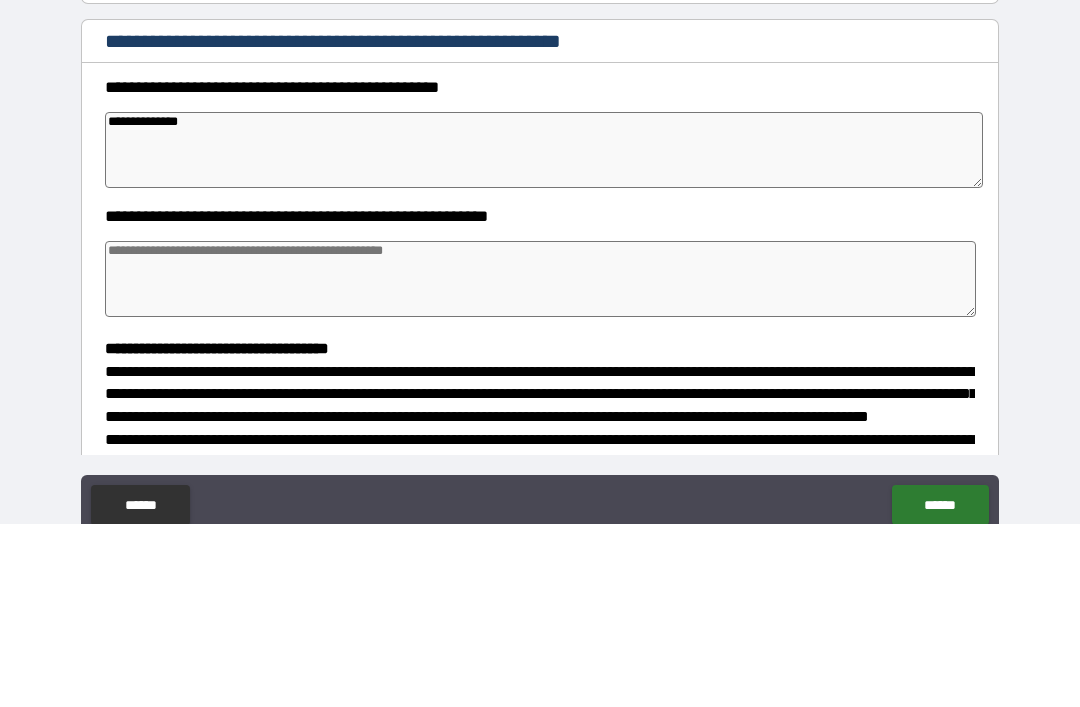 type on "**********" 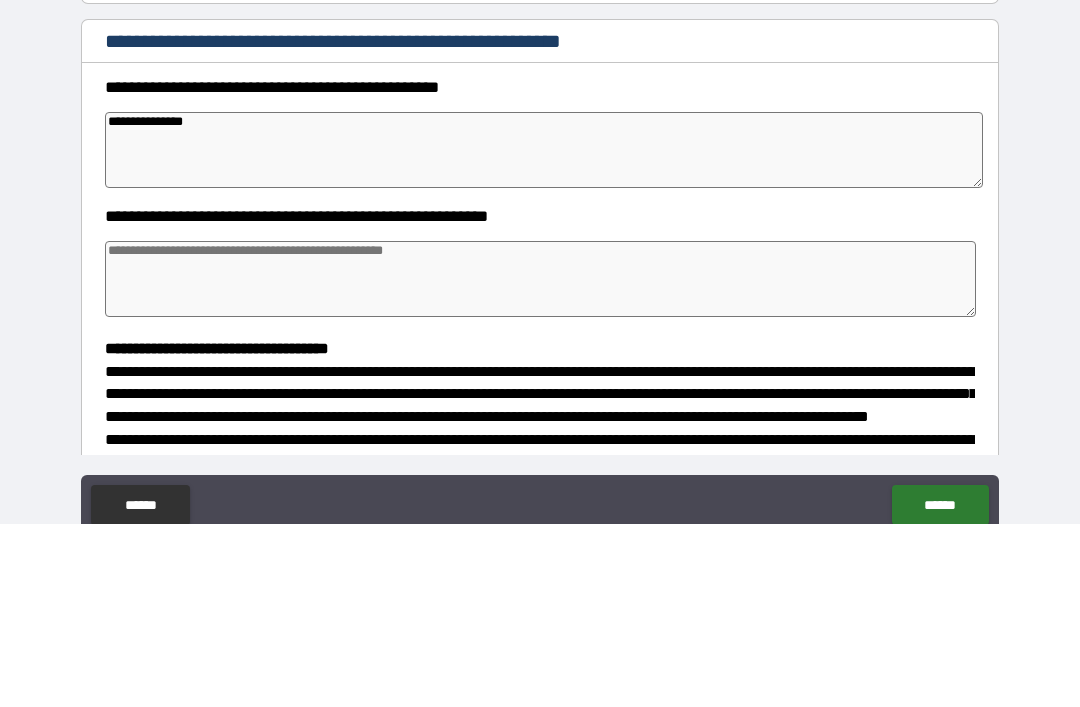 type on "*" 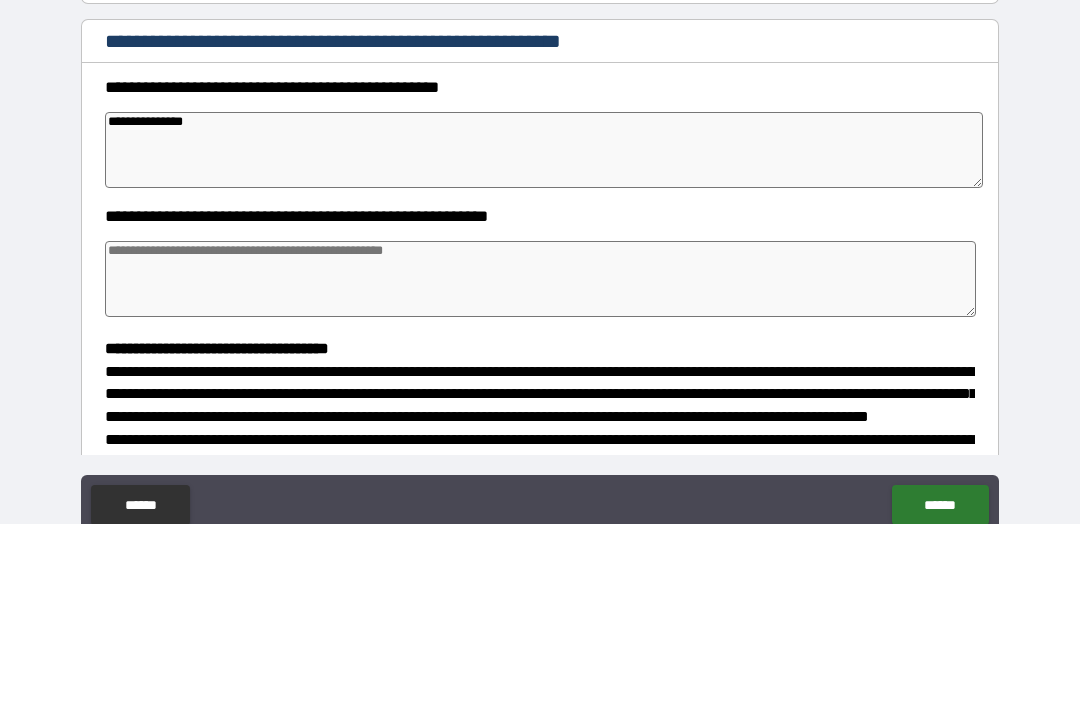 type on "*" 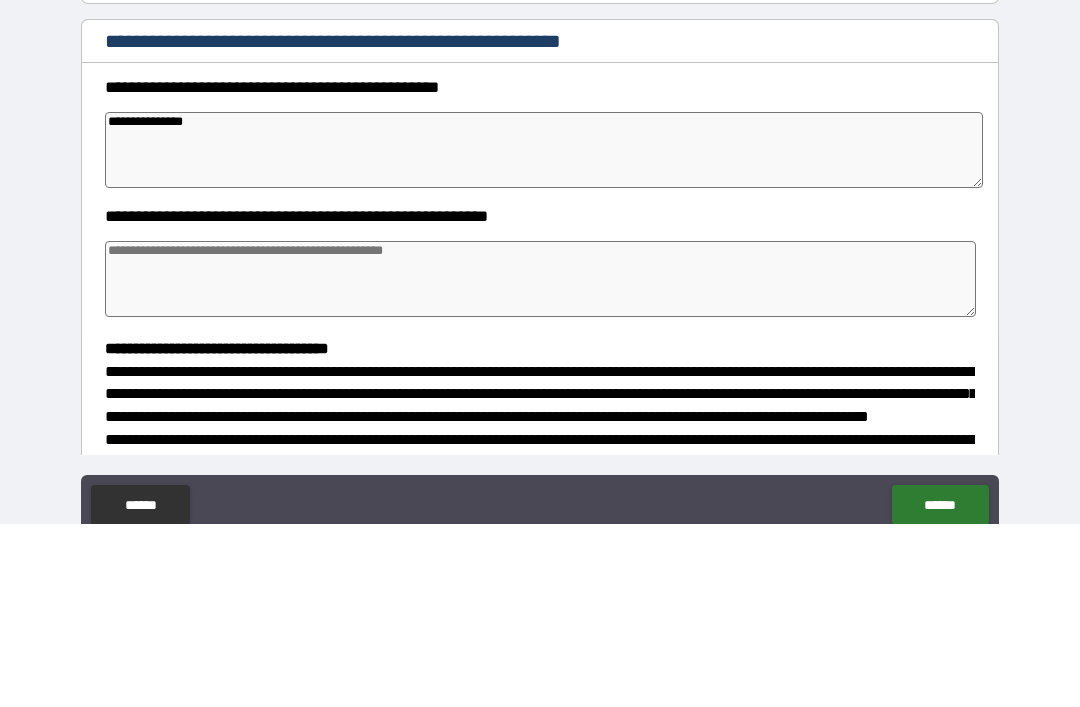 type on "*" 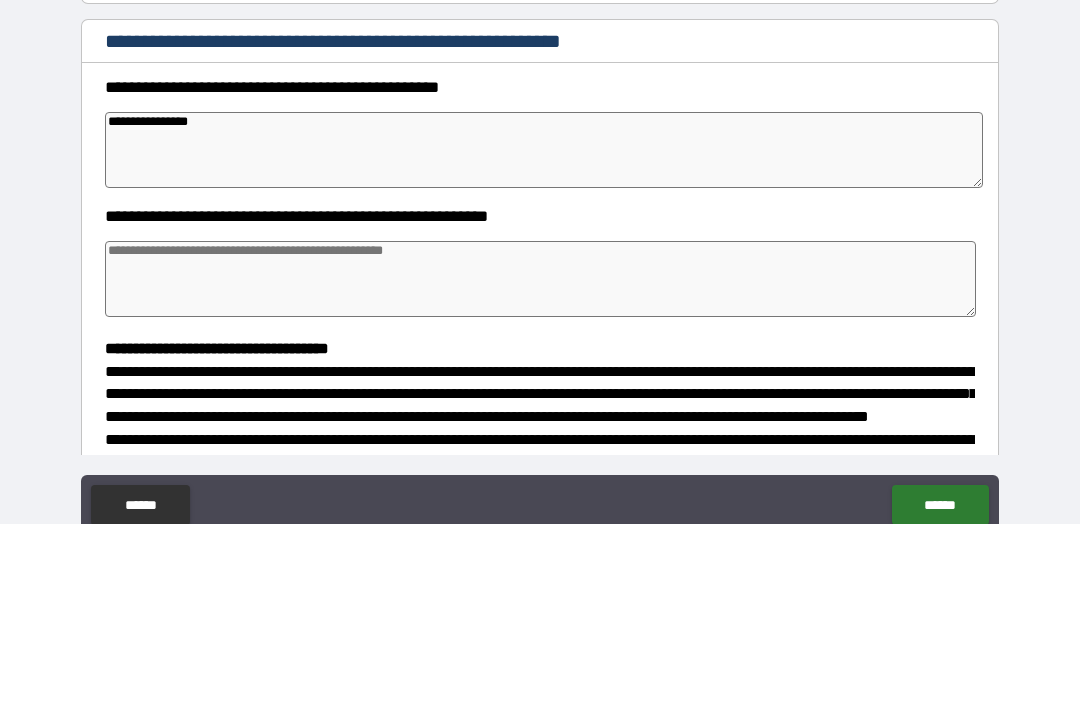 type on "*" 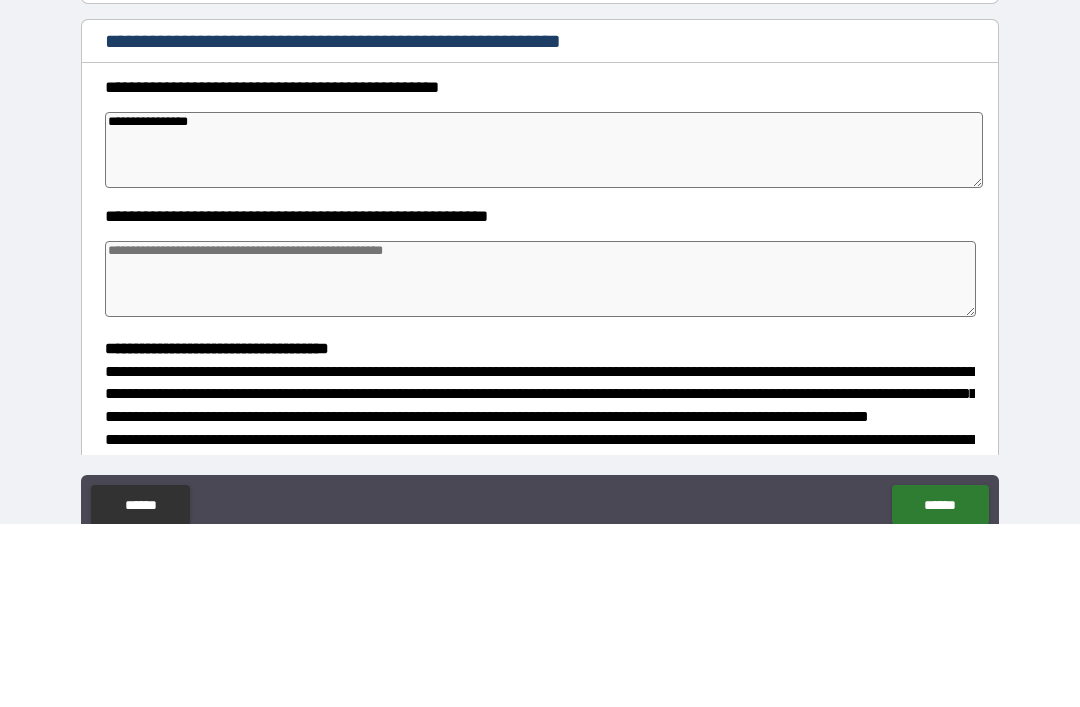 type on "**********" 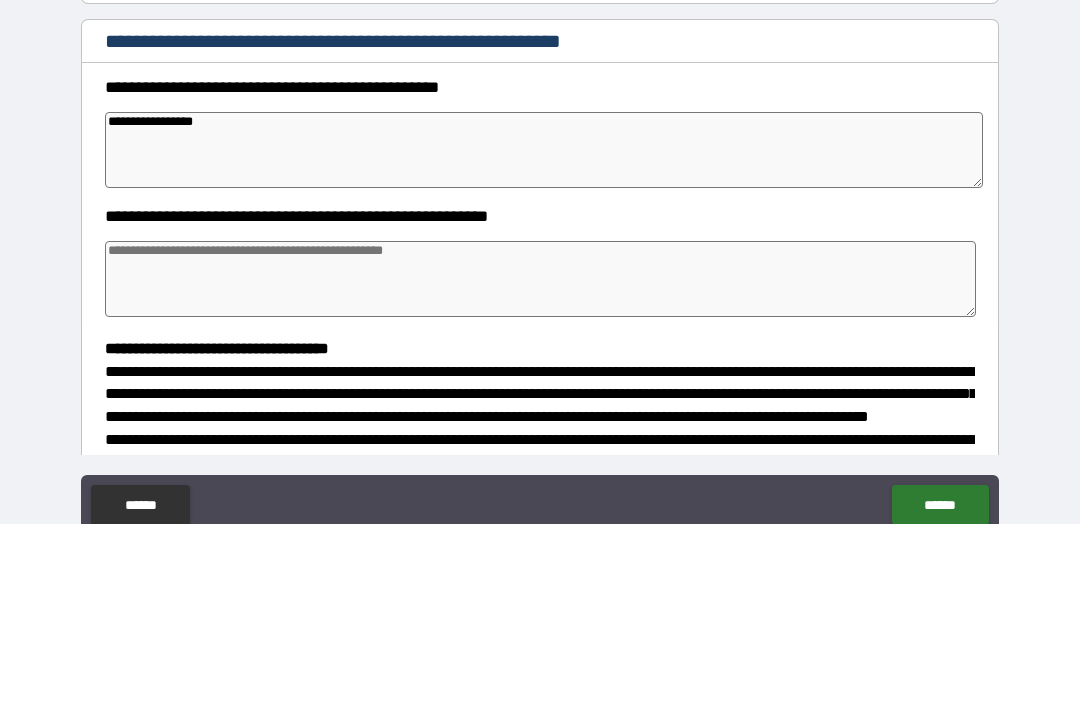 type on "*" 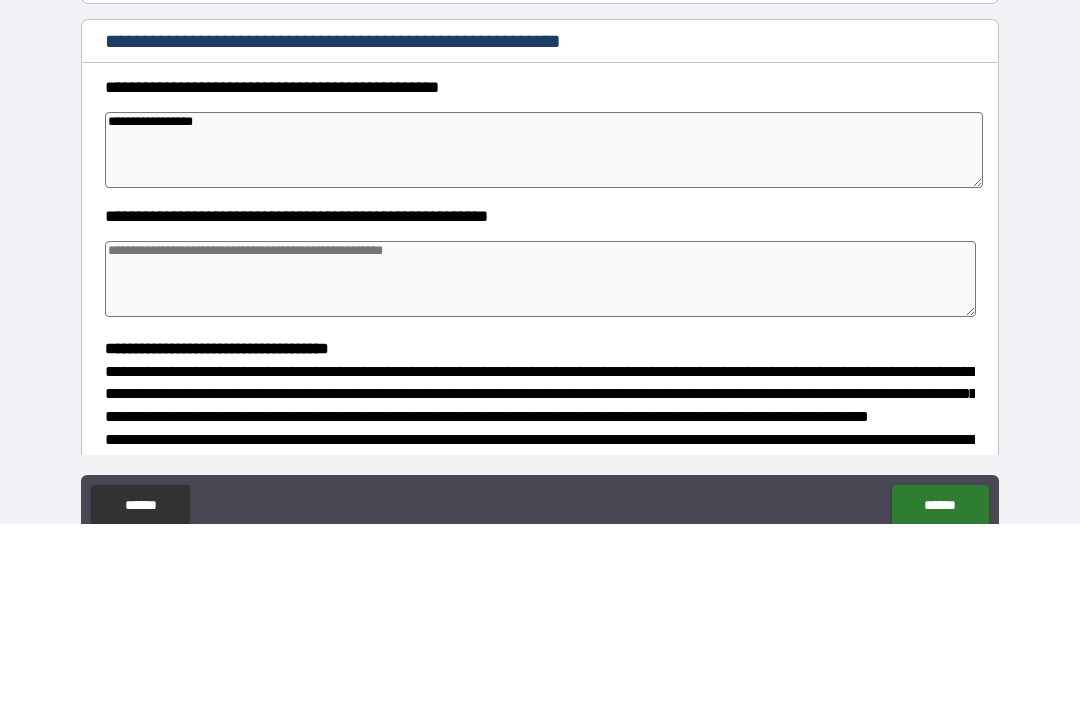 type on "*" 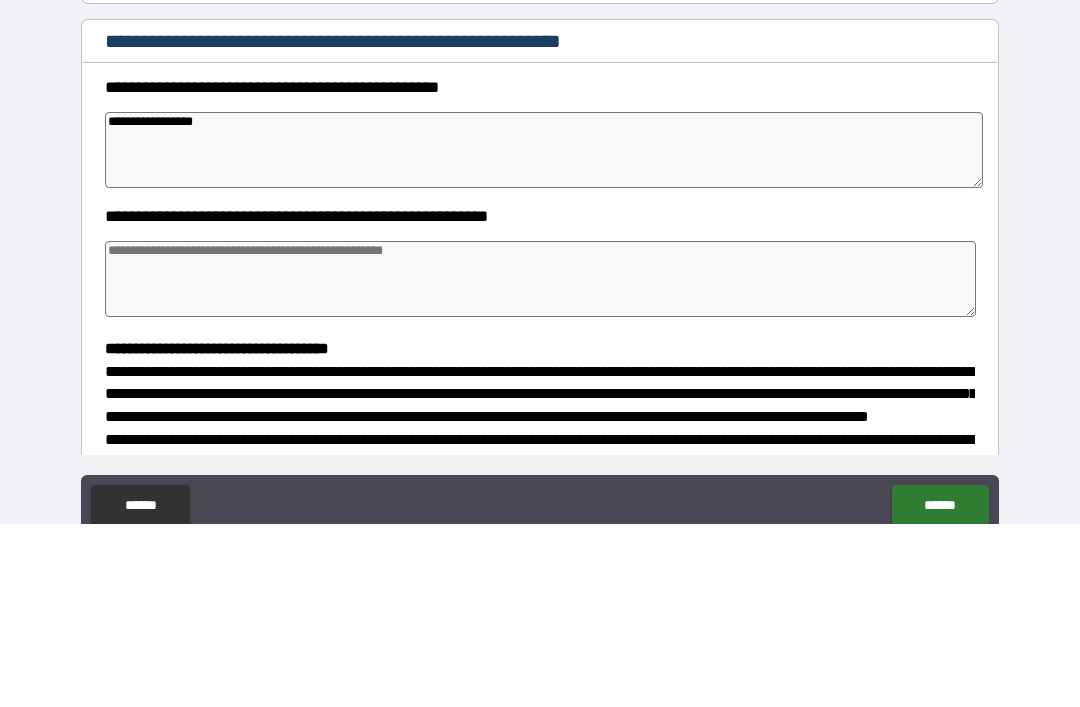 type on "*" 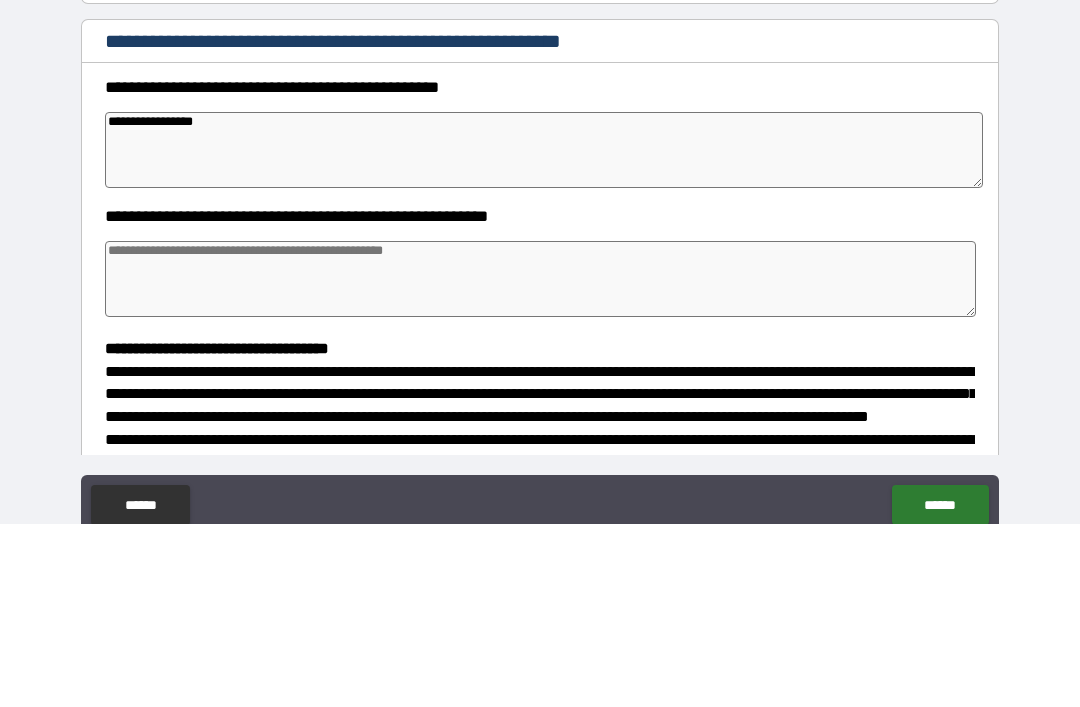 type on "**********" 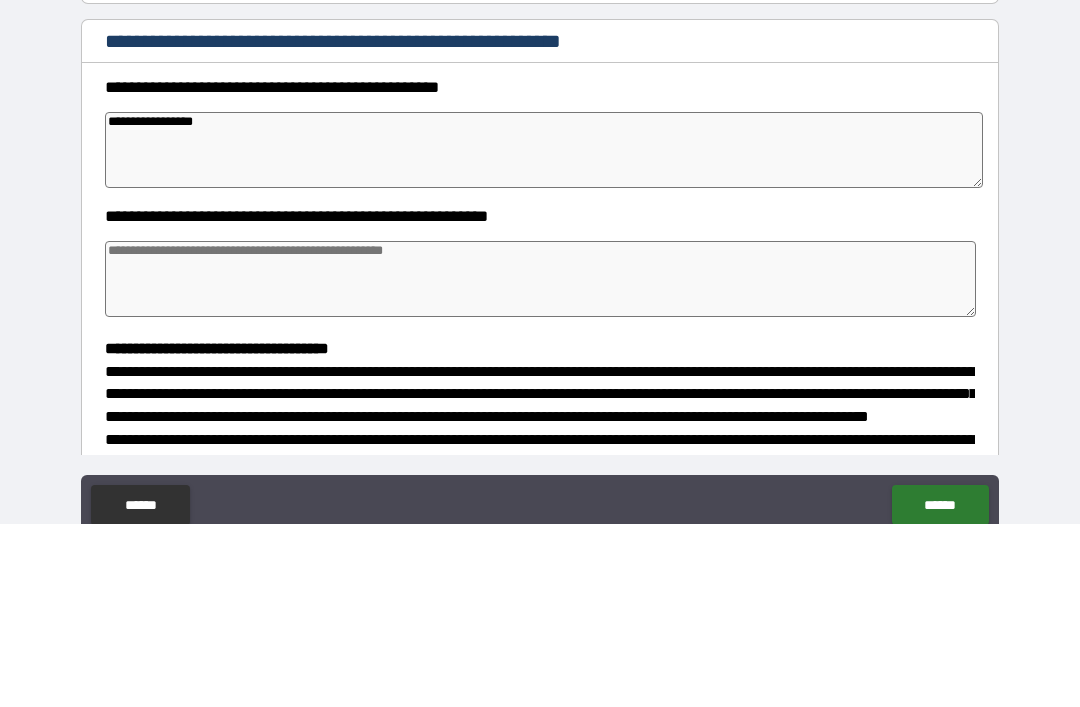 type on "*" 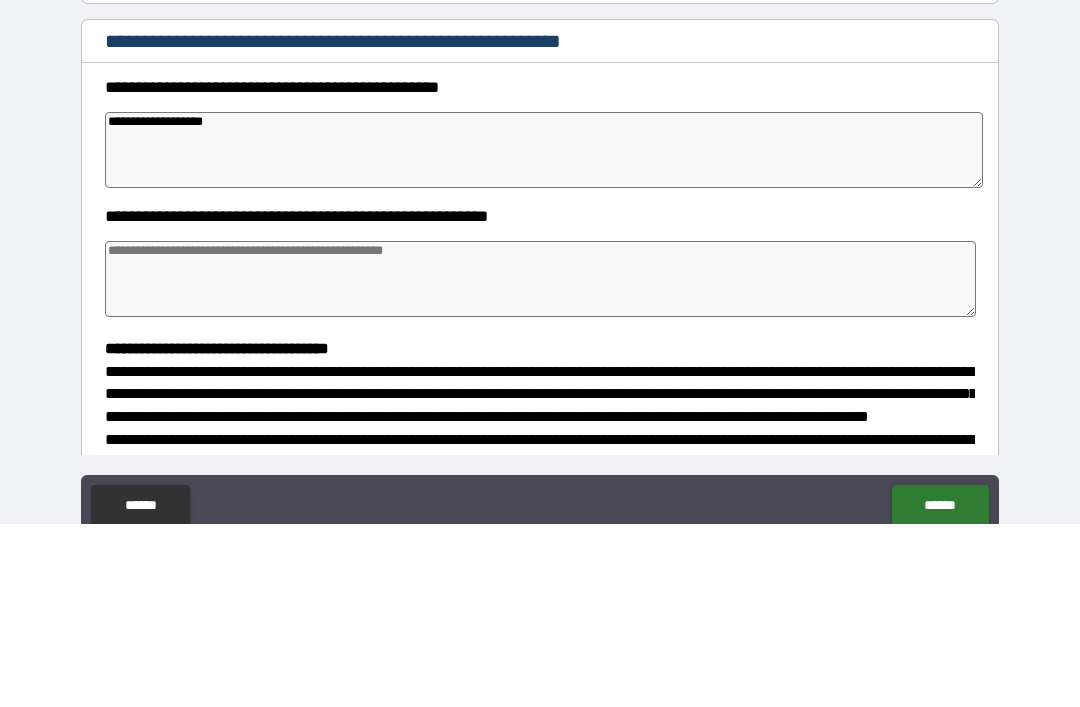 type on "**********" 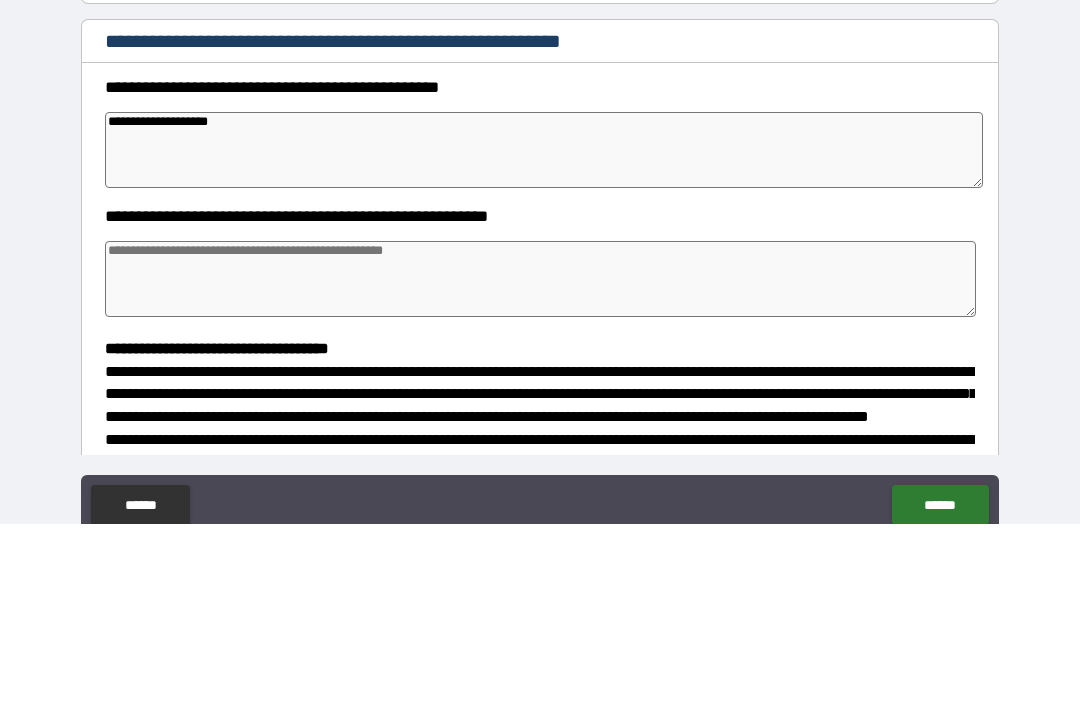 type on "*" 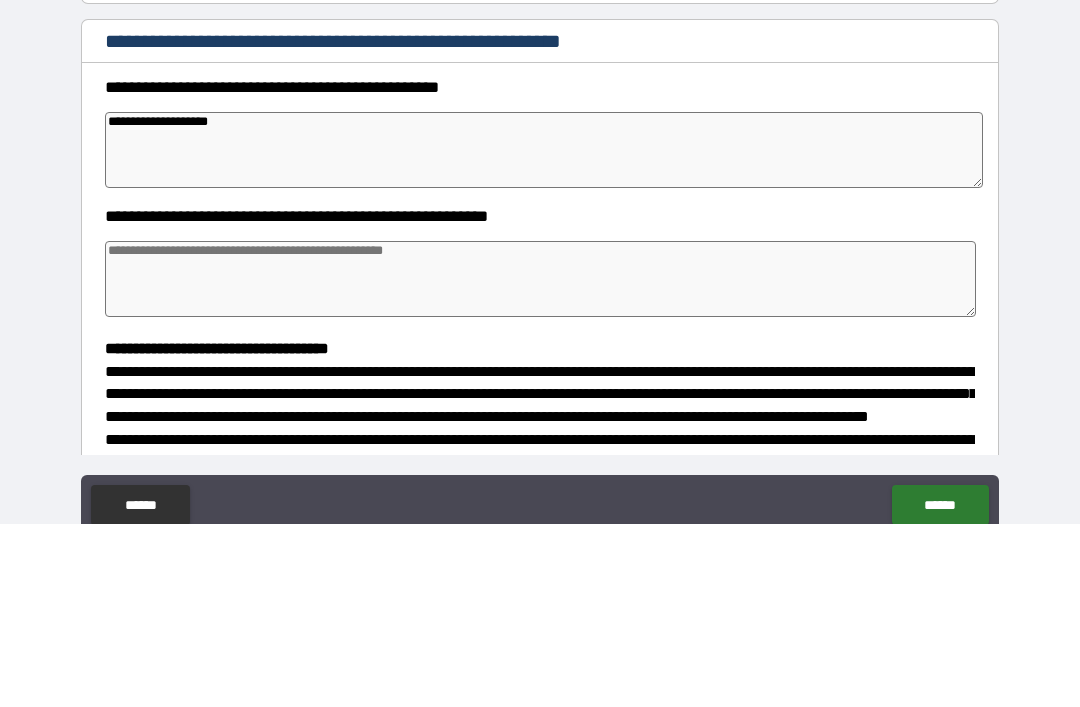 type on "*" 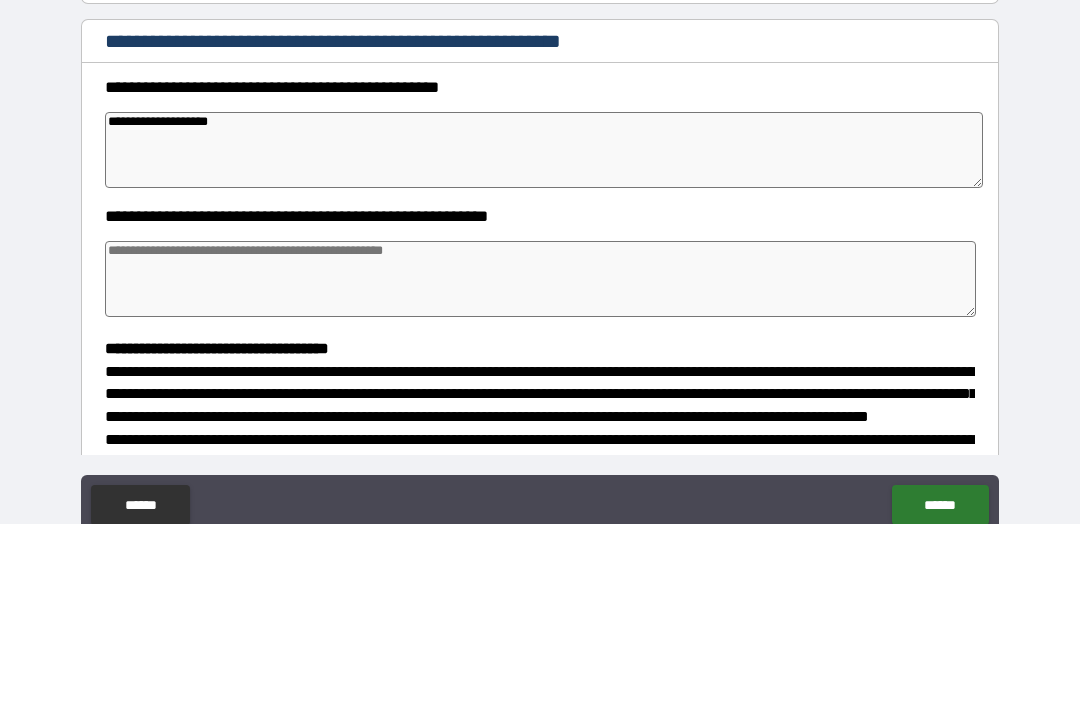 type on "**********" 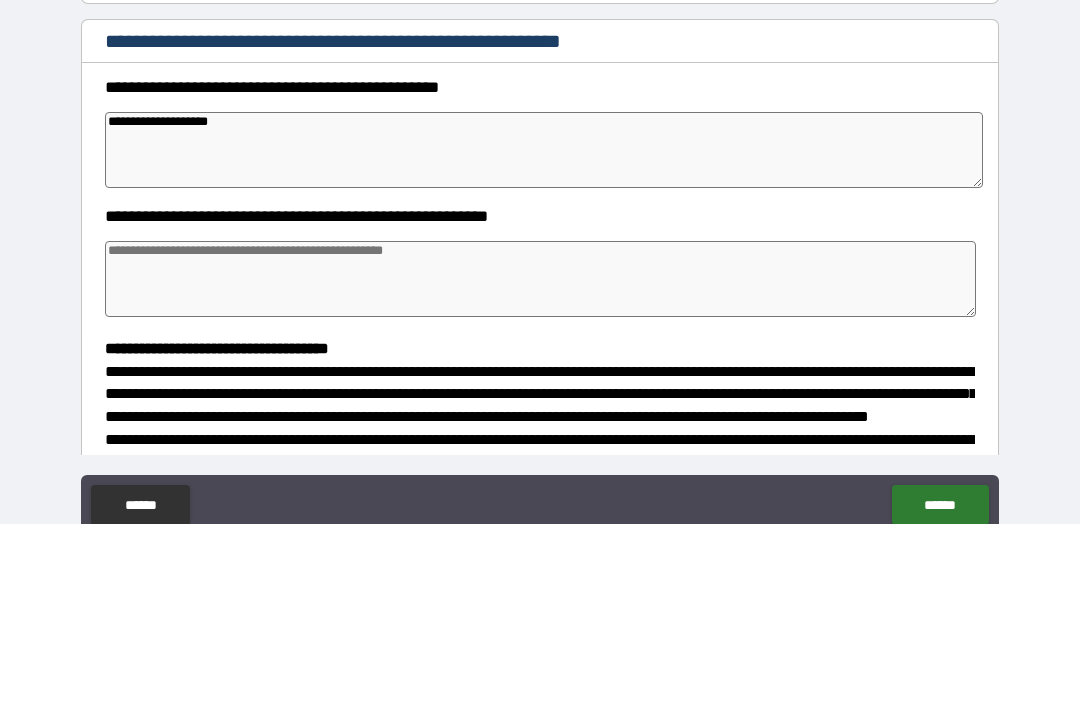 type on "*" 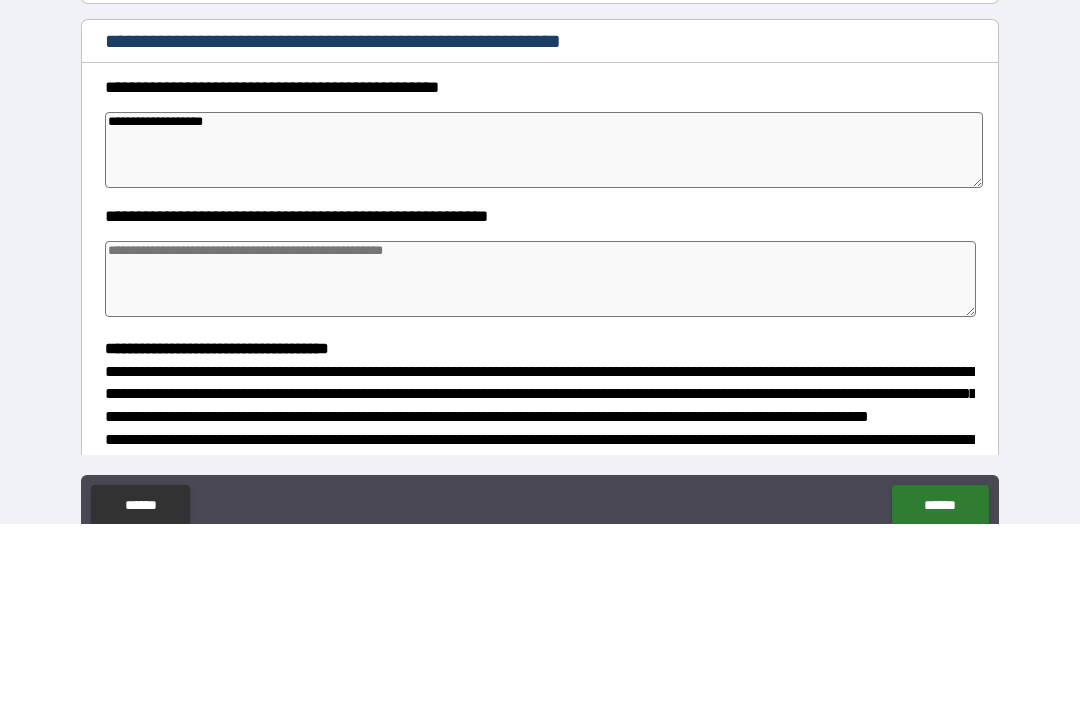type on "*" 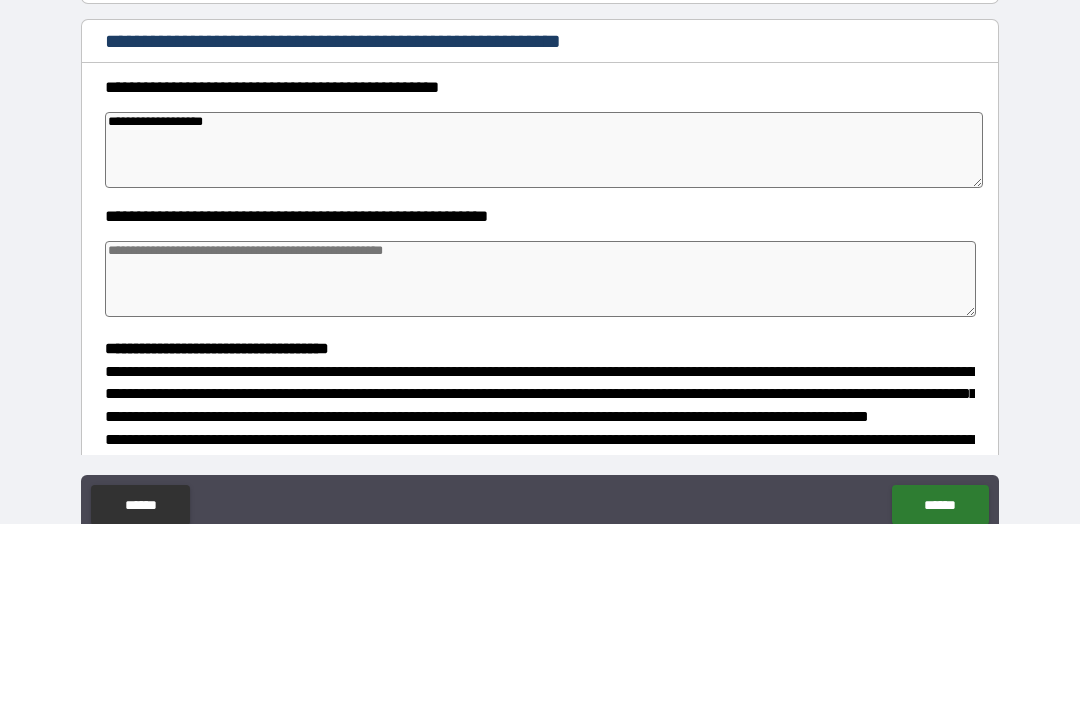 type on "*" 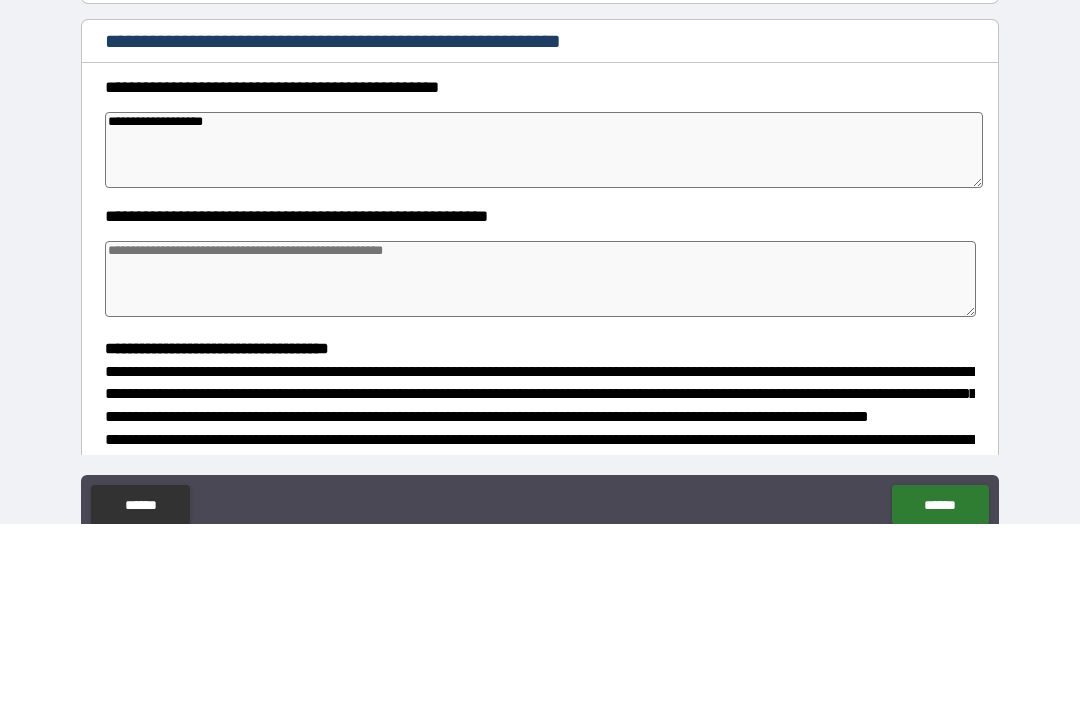 type on "**********" 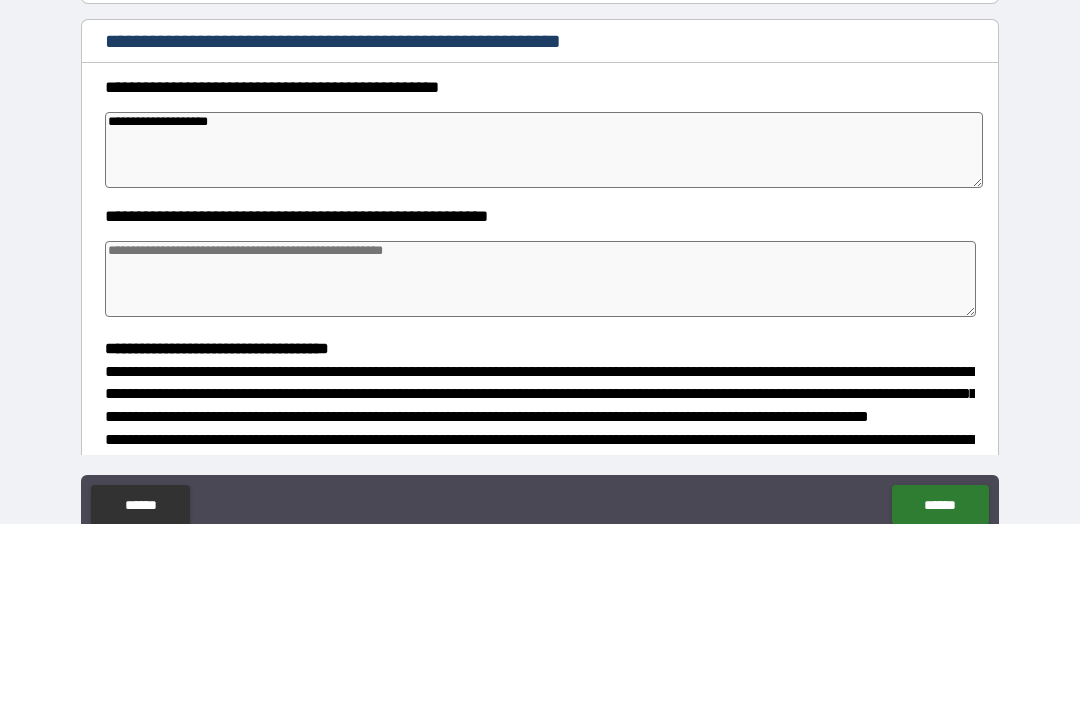 type on "*" 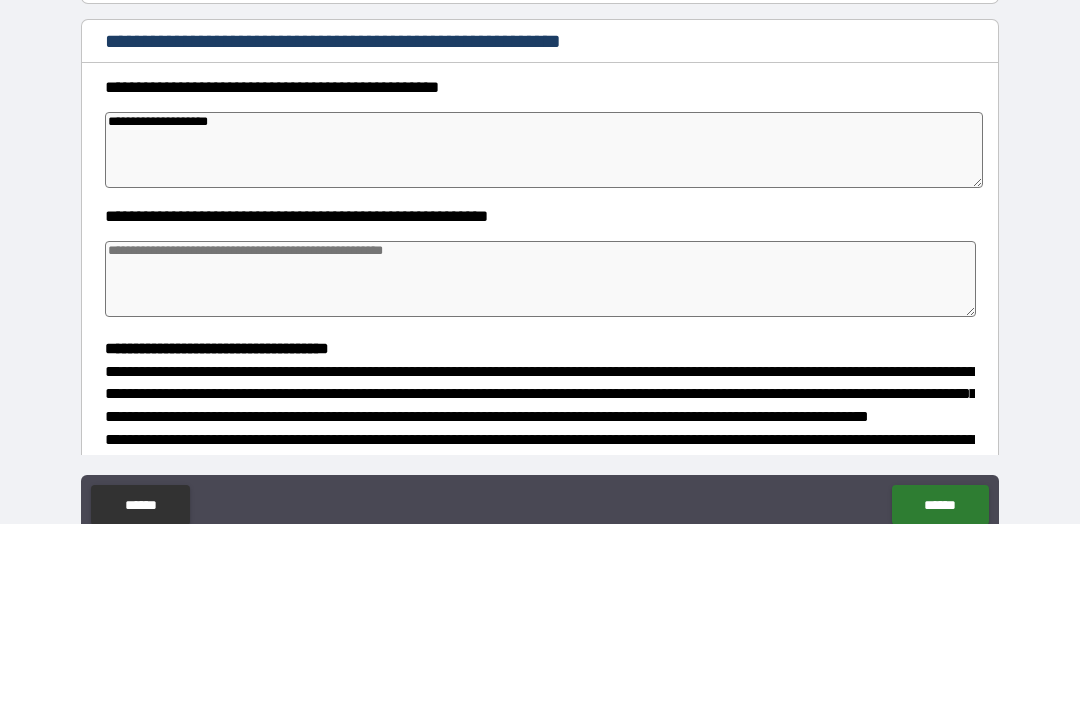 type on "*" 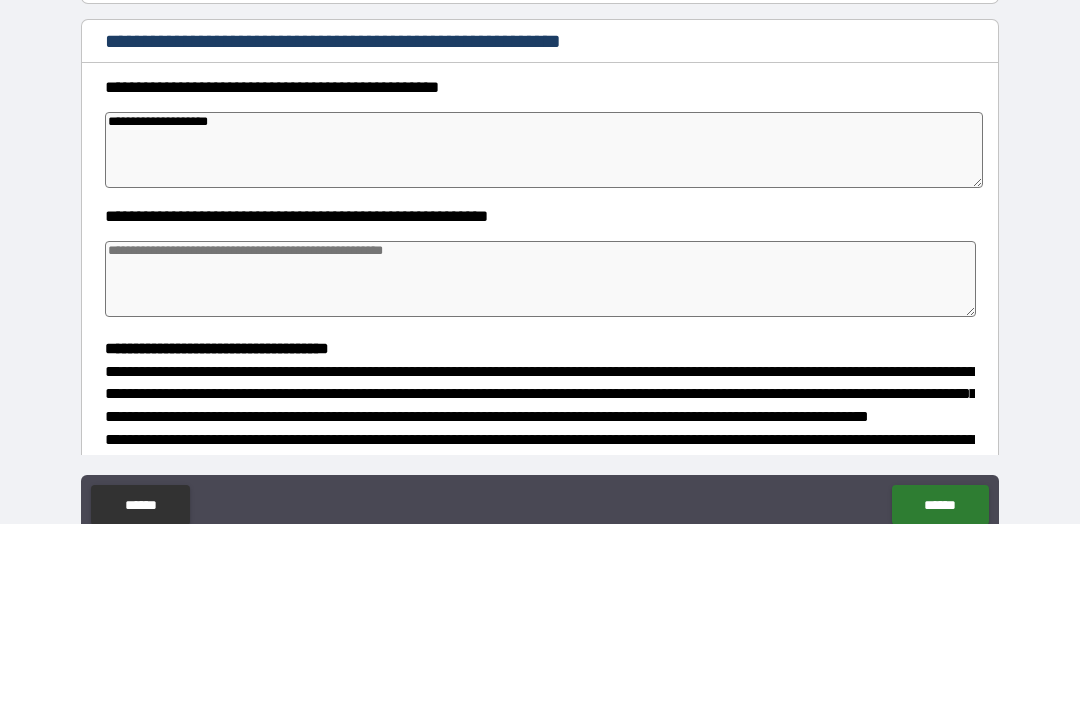 type on "*" 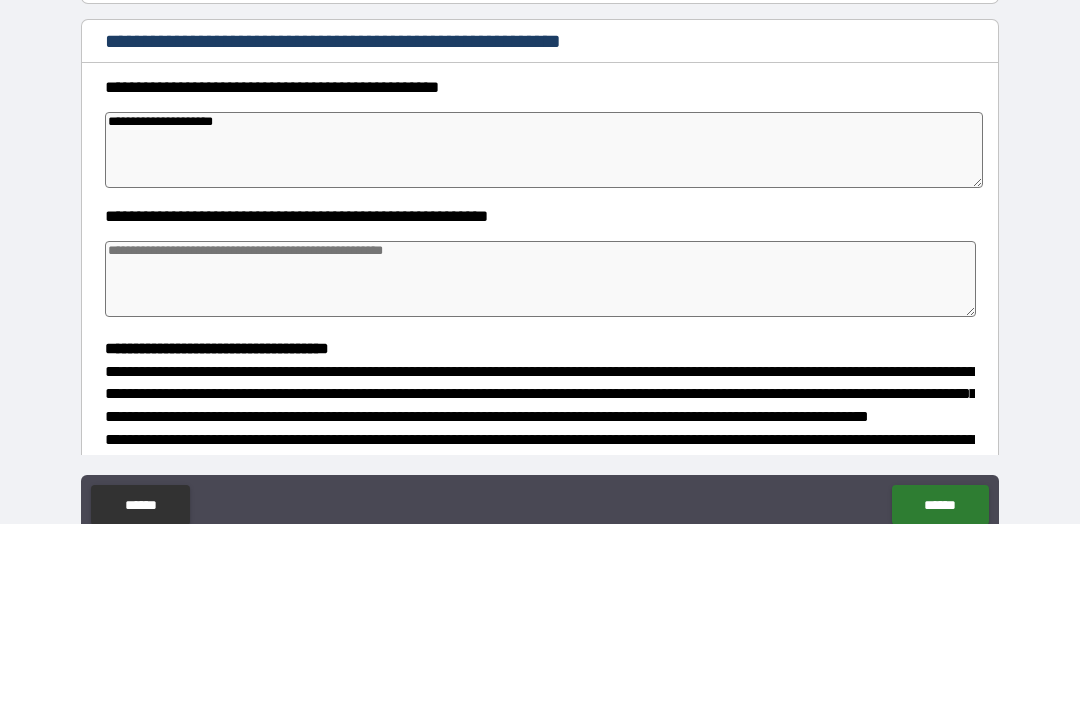 type on "*" 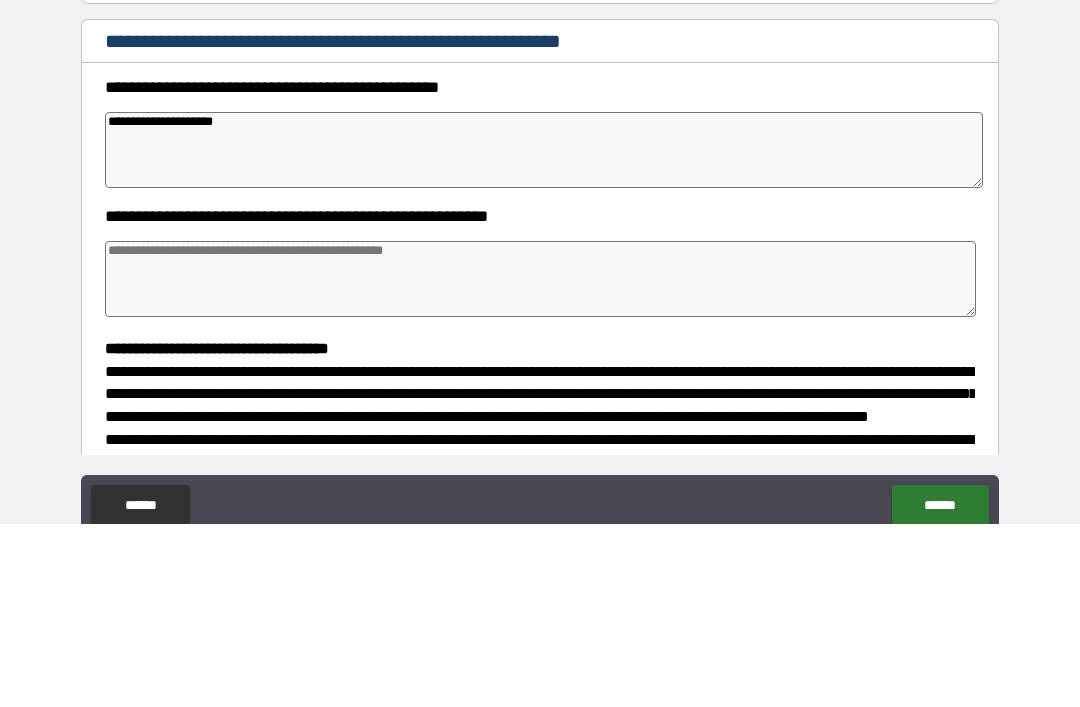 type on "*" 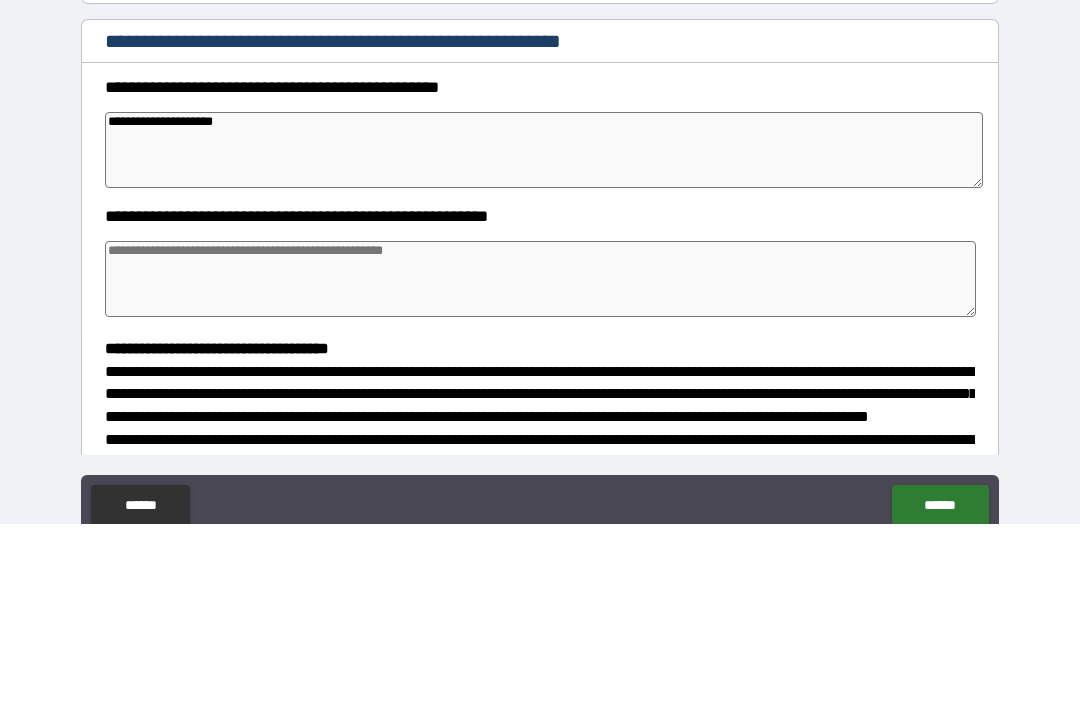 type on "*" 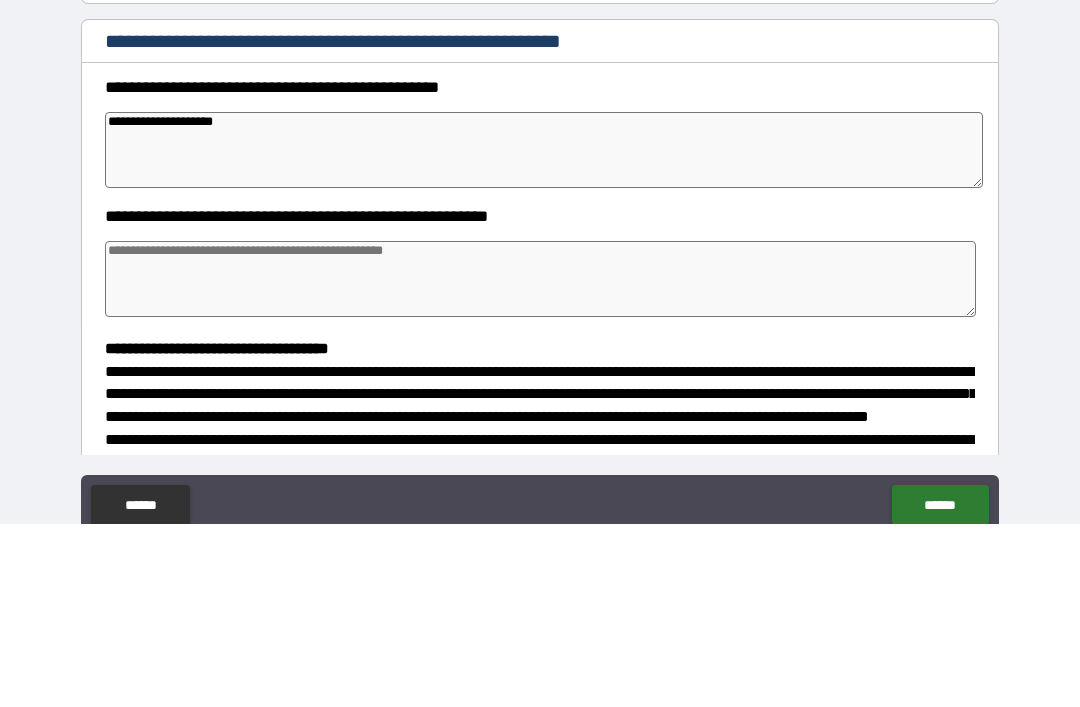 type on "**********" 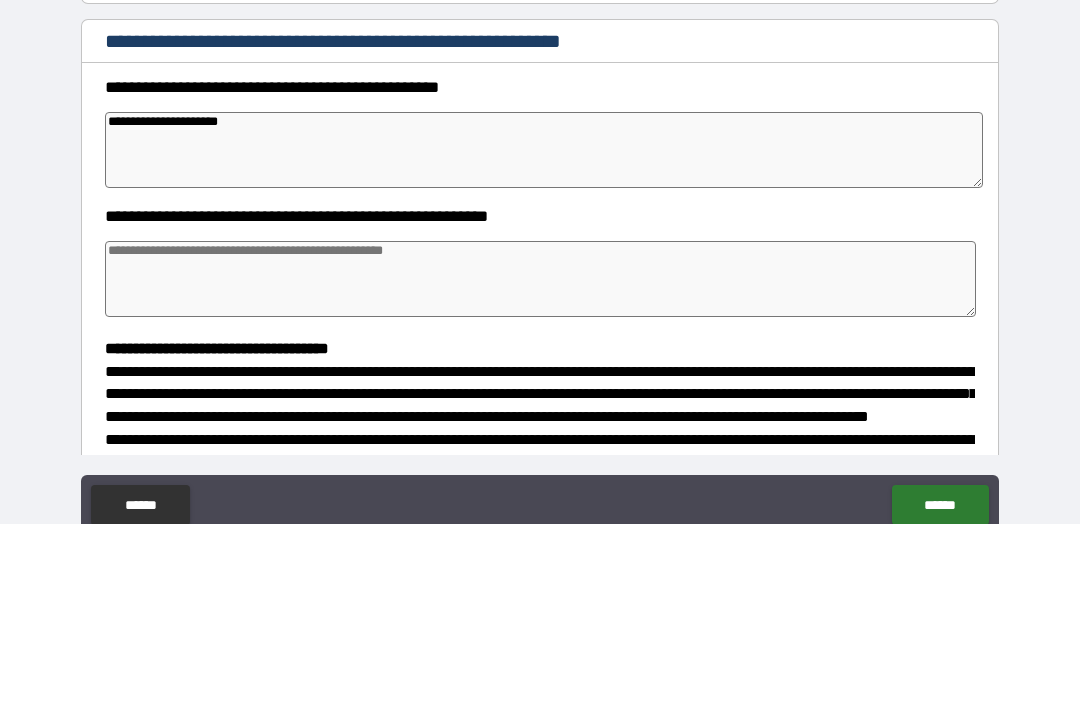 type on "*" 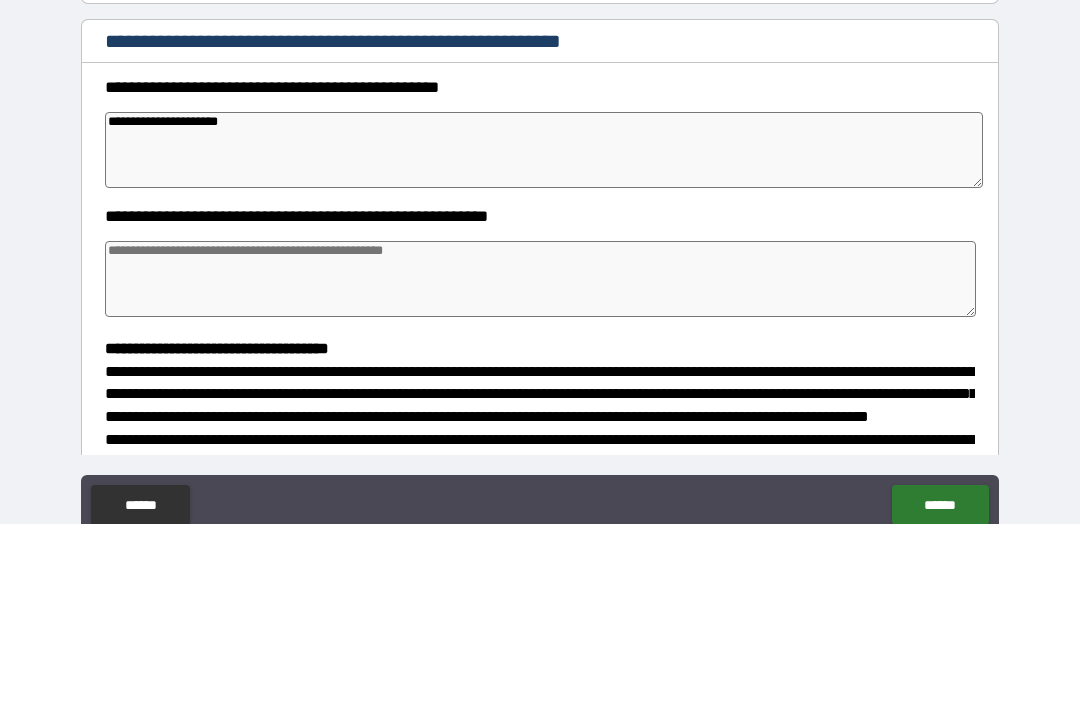 type on "*" 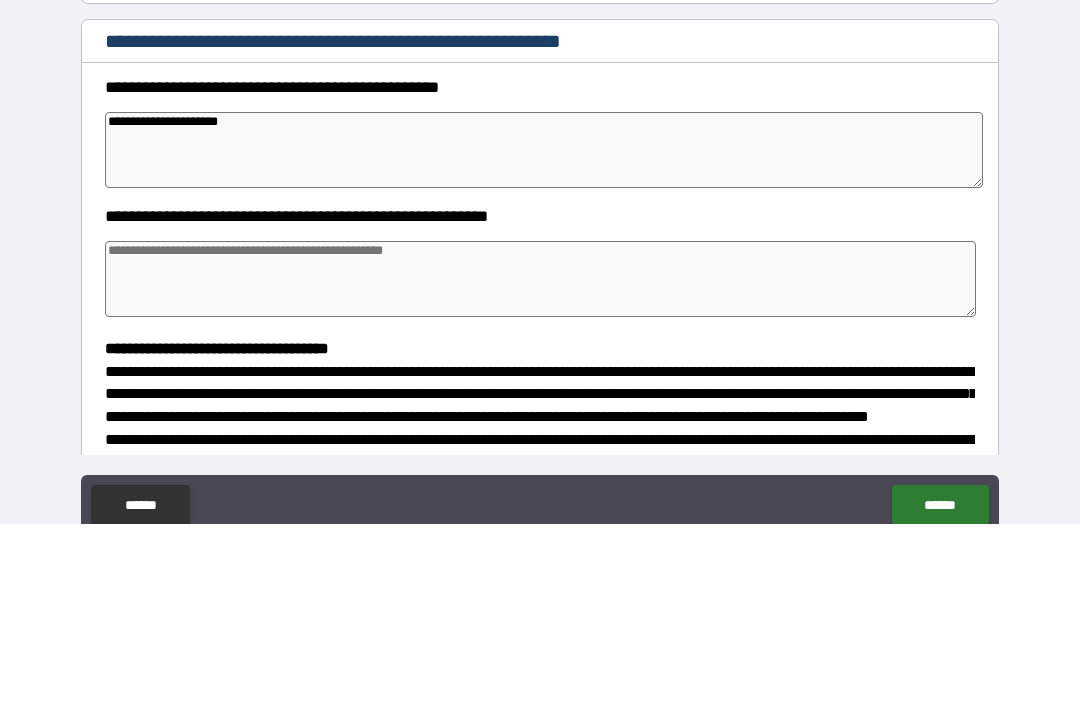 type on "*" 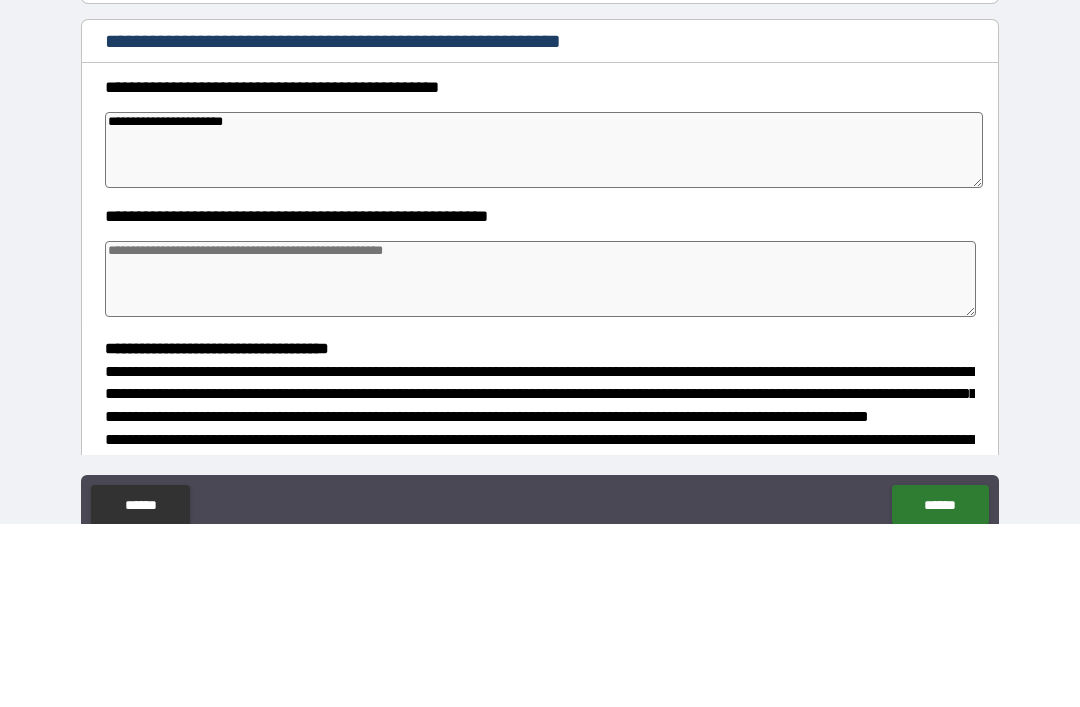 type on "*" 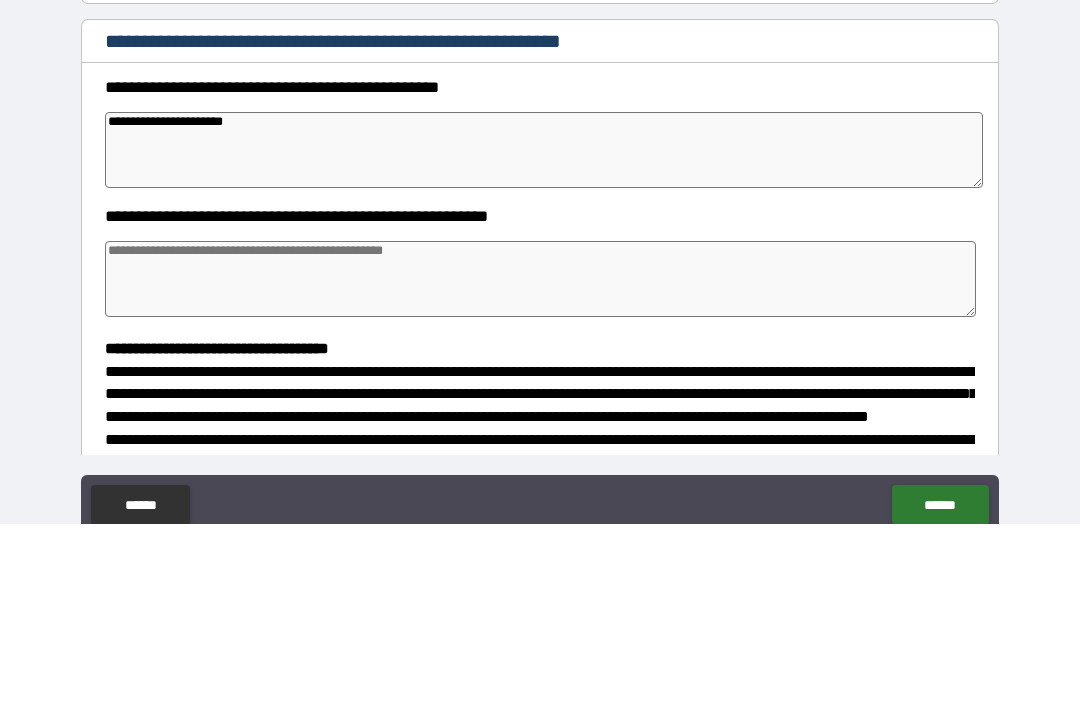 type on "*" 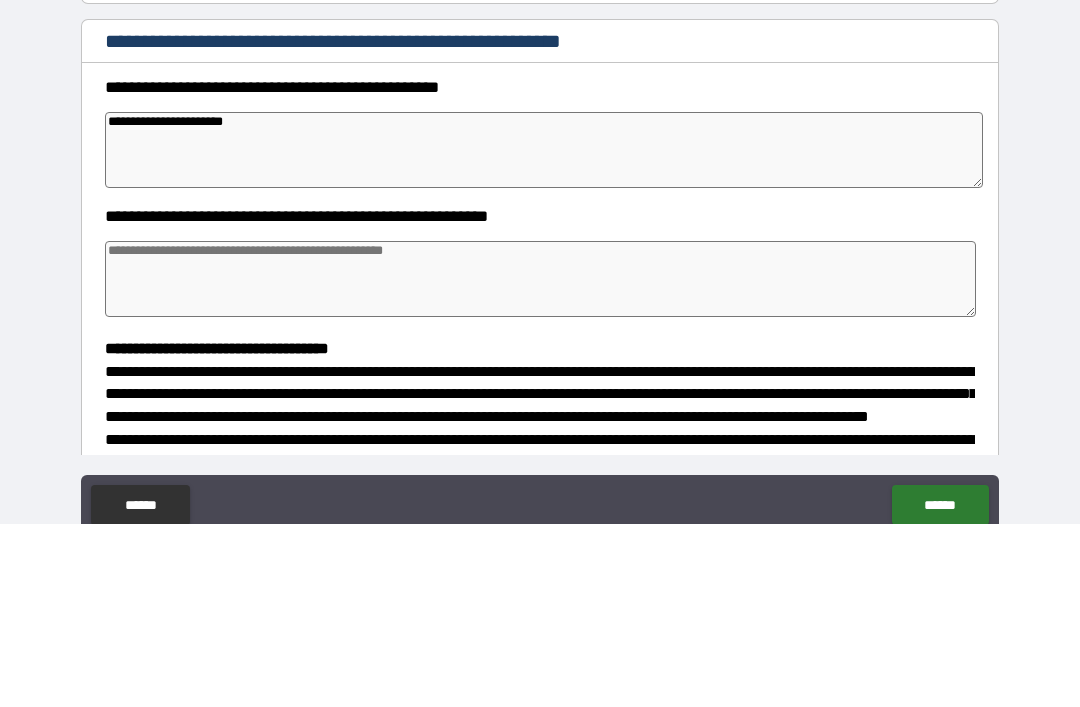 type on "*" 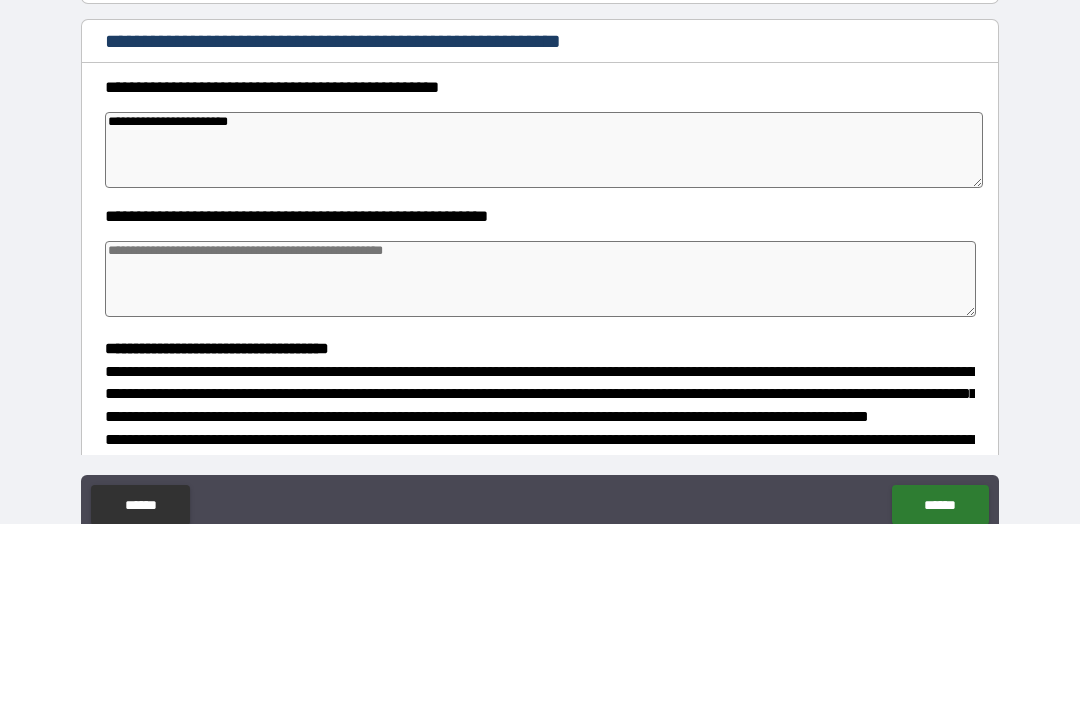 type on "*" 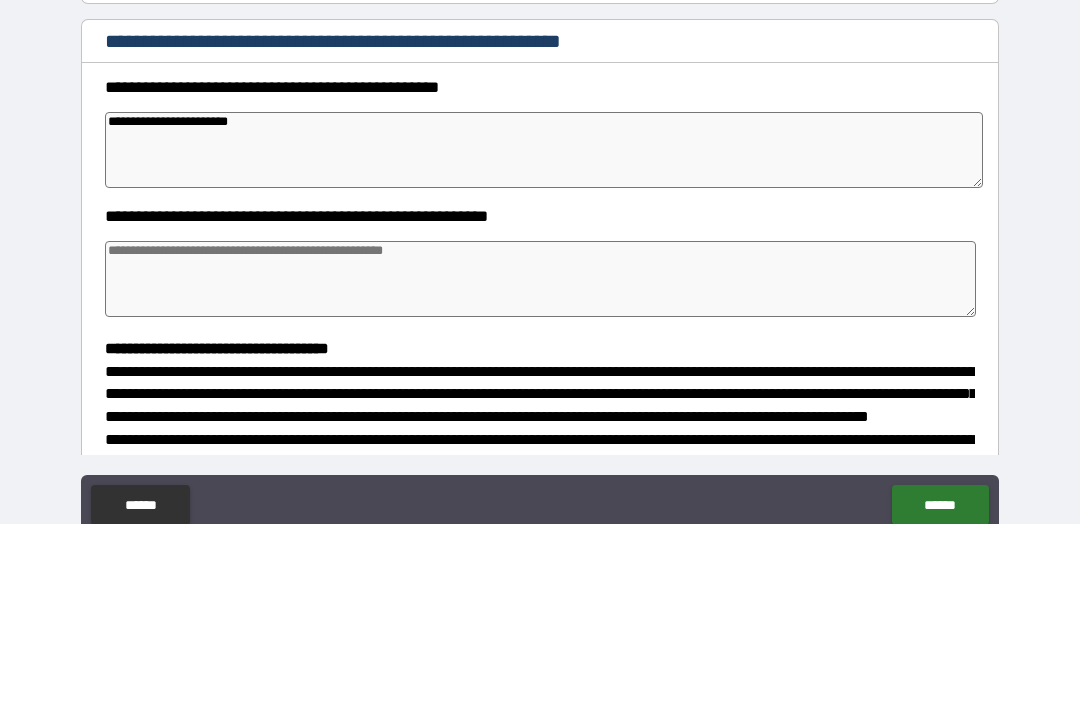 type on "*" 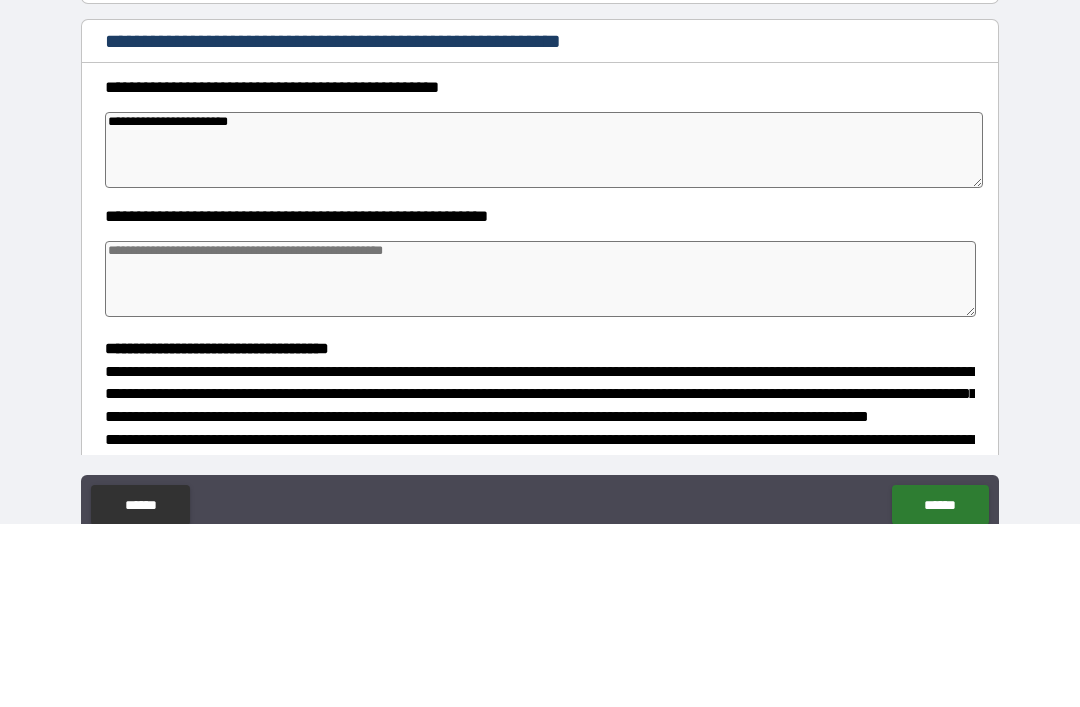 type on "*" 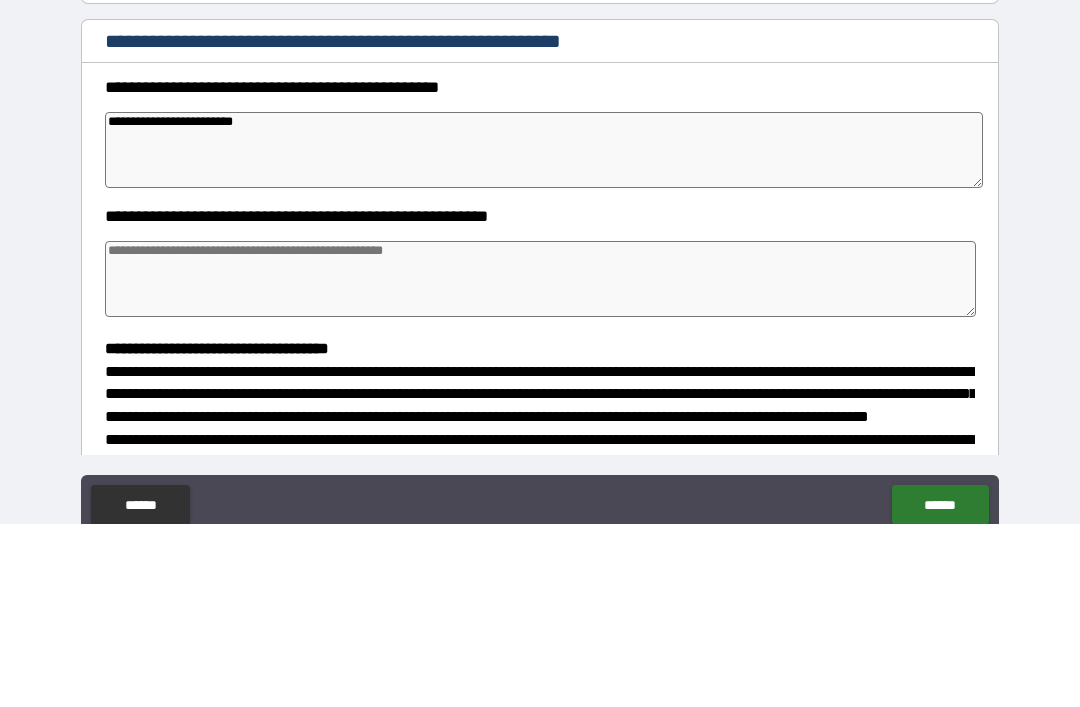 type on "*" 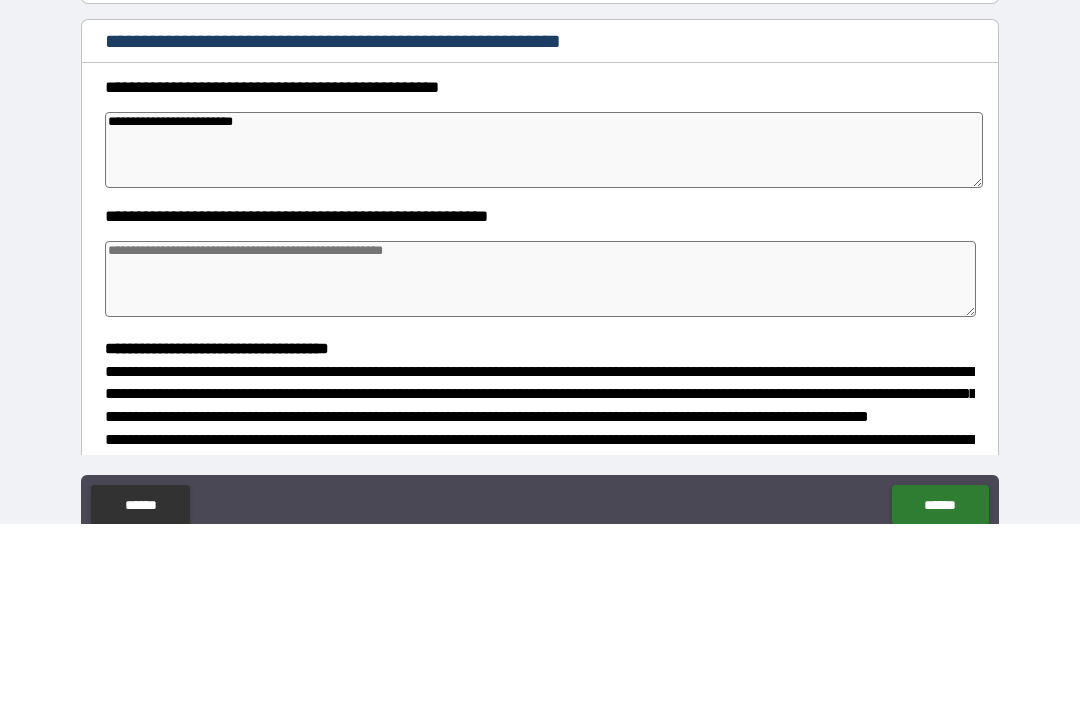 type on "*" 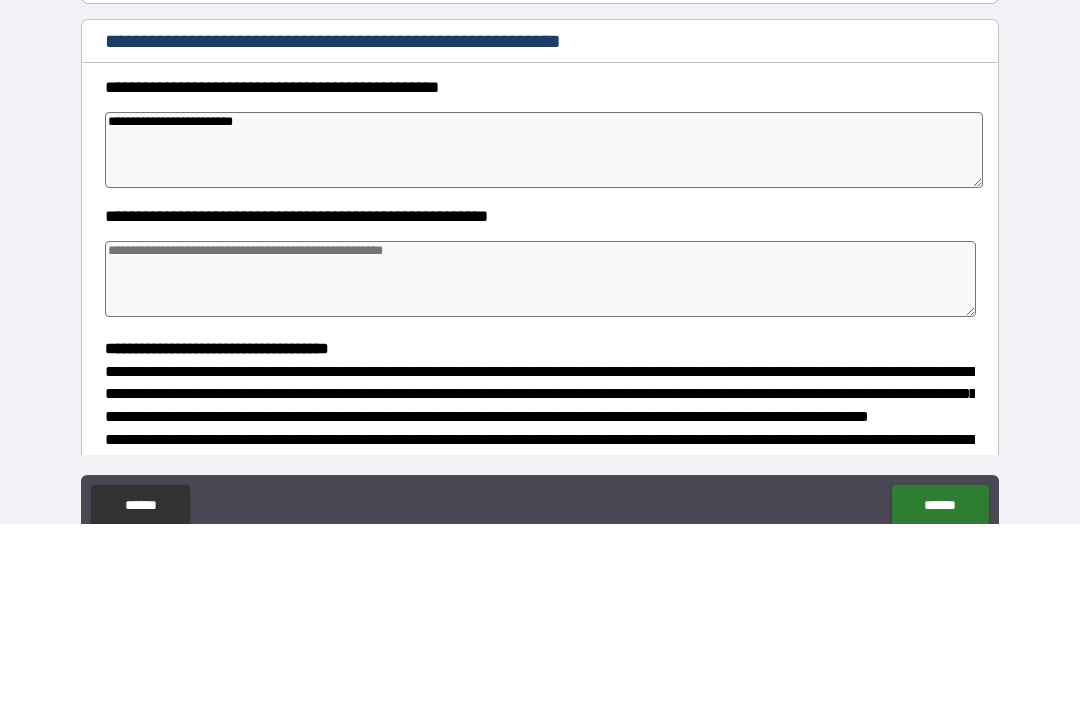 type on "*" 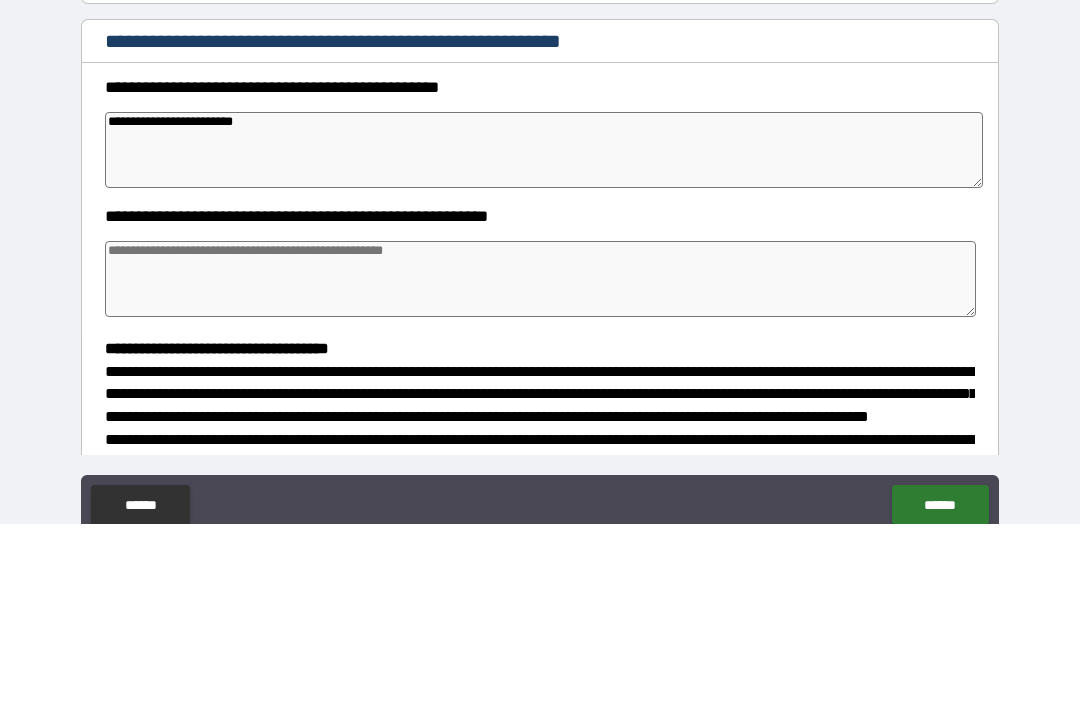 type on "**********" 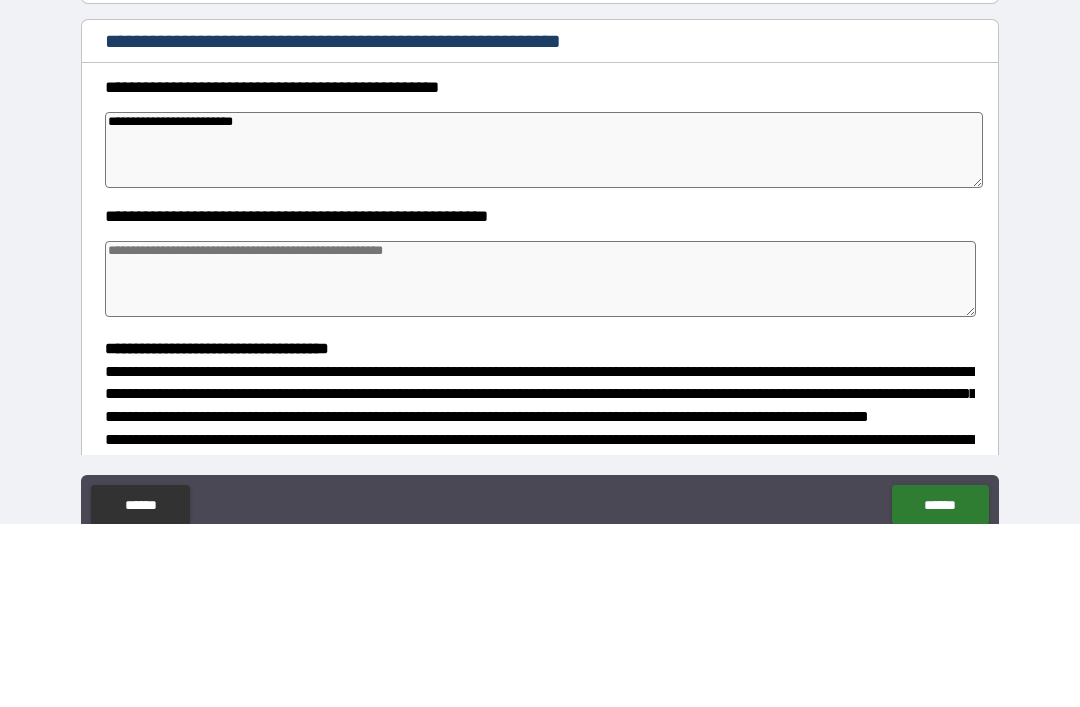 type on "*" 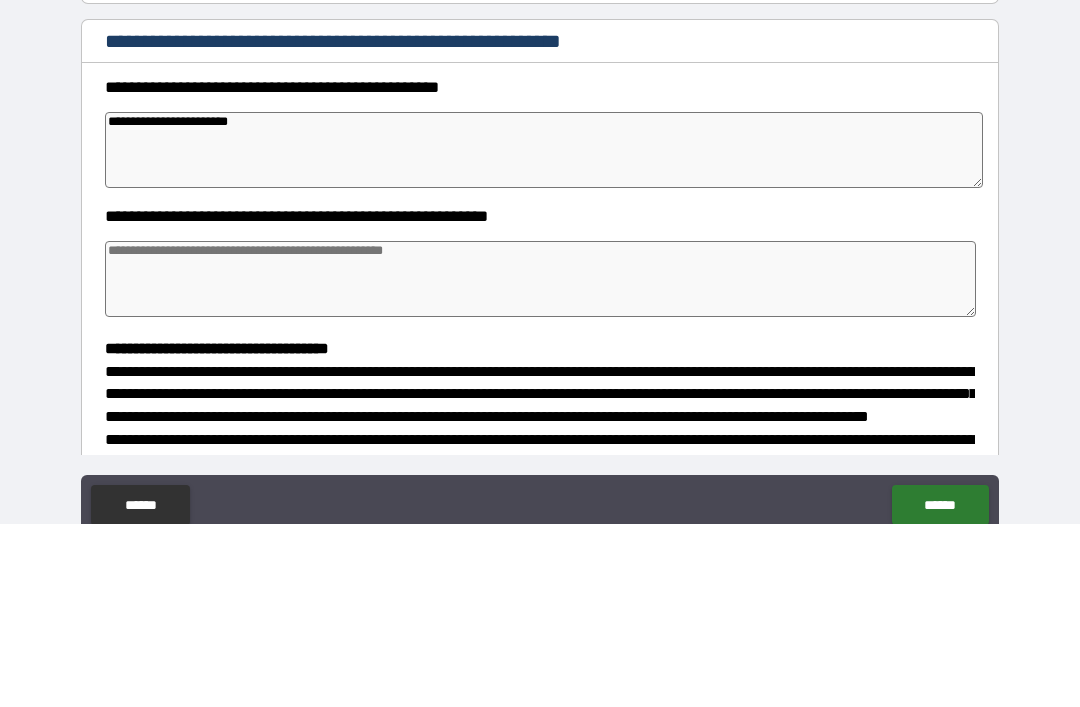 type on "*" 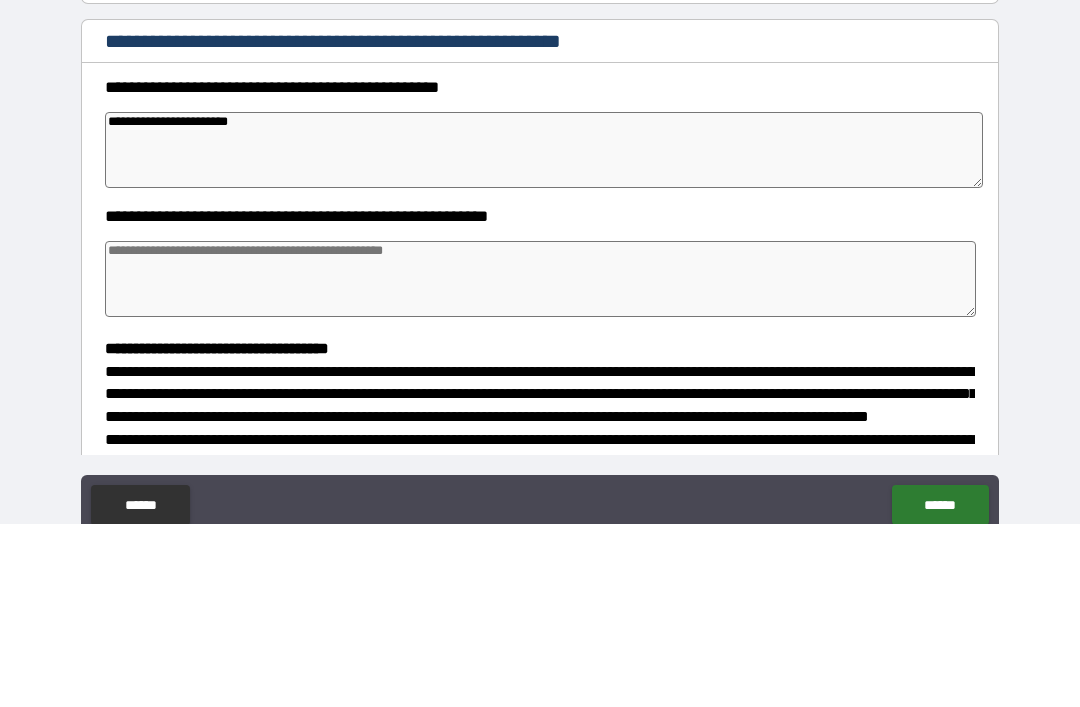 type on "**********" 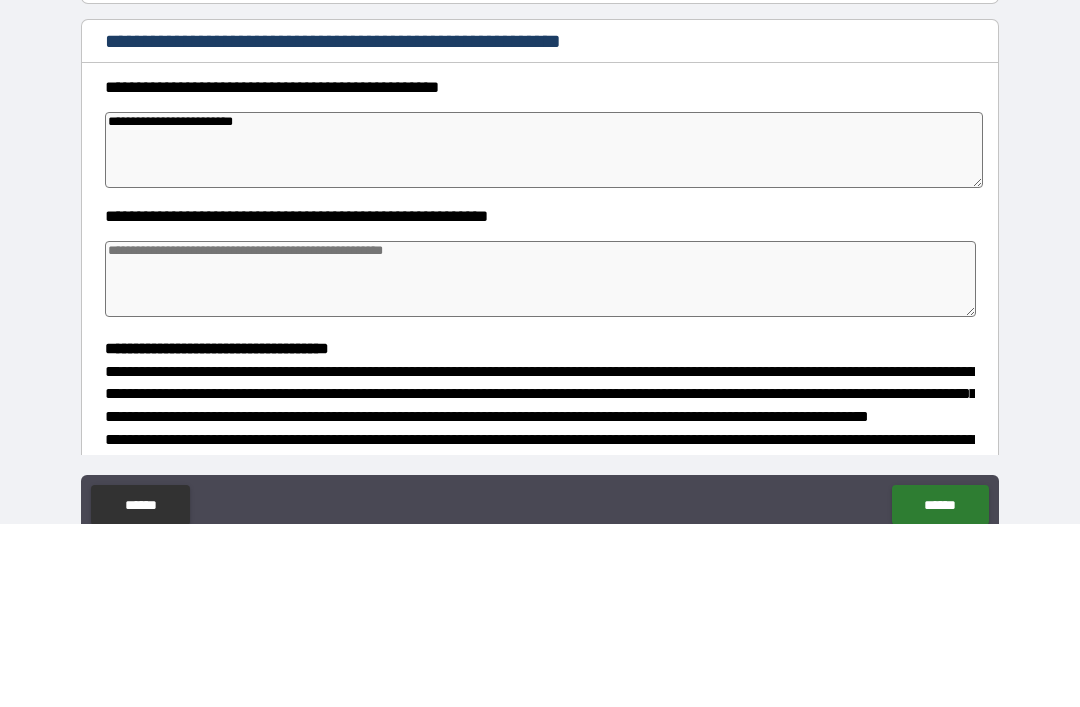 type on "*" 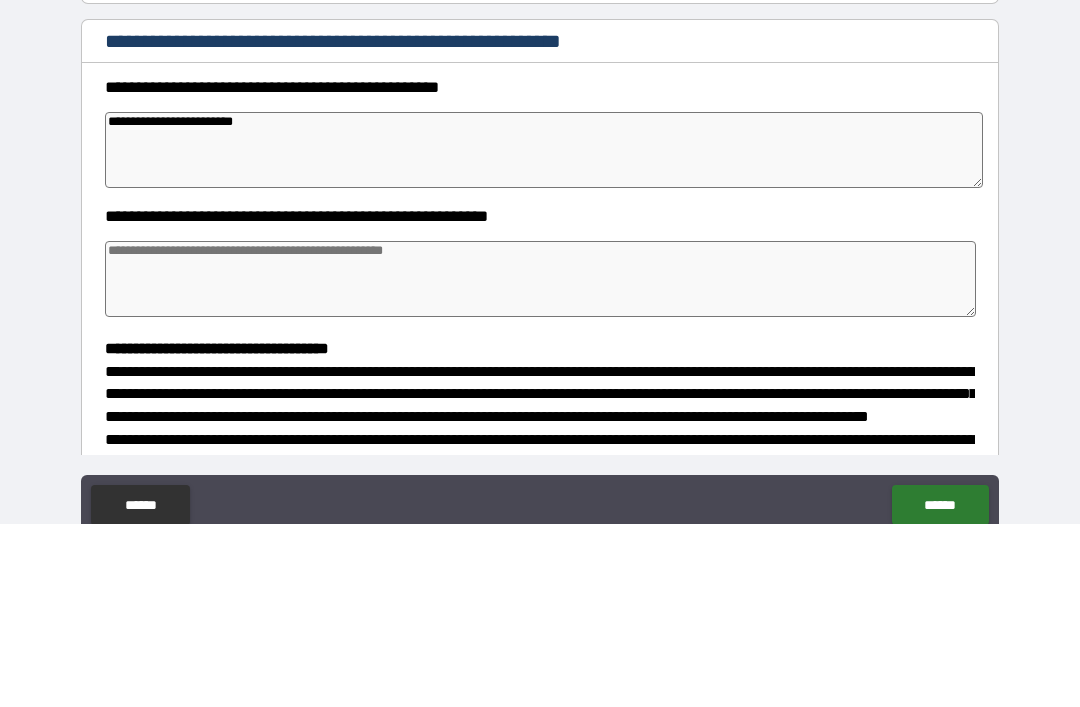 type on "*" 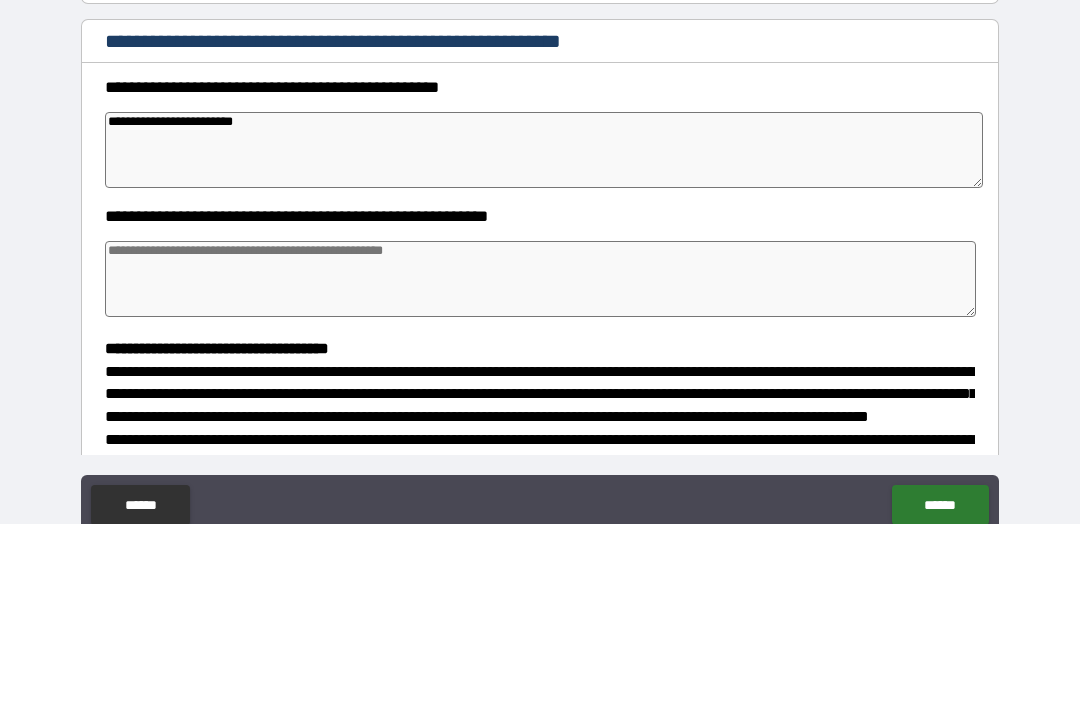 type on "**********" 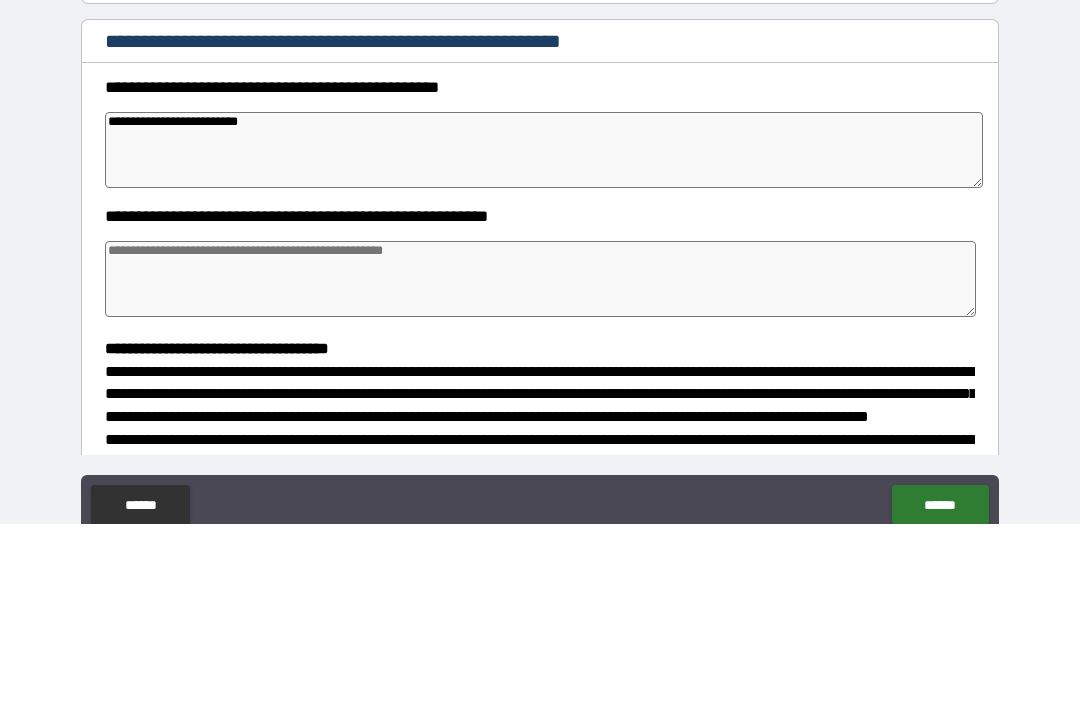 type on "*" 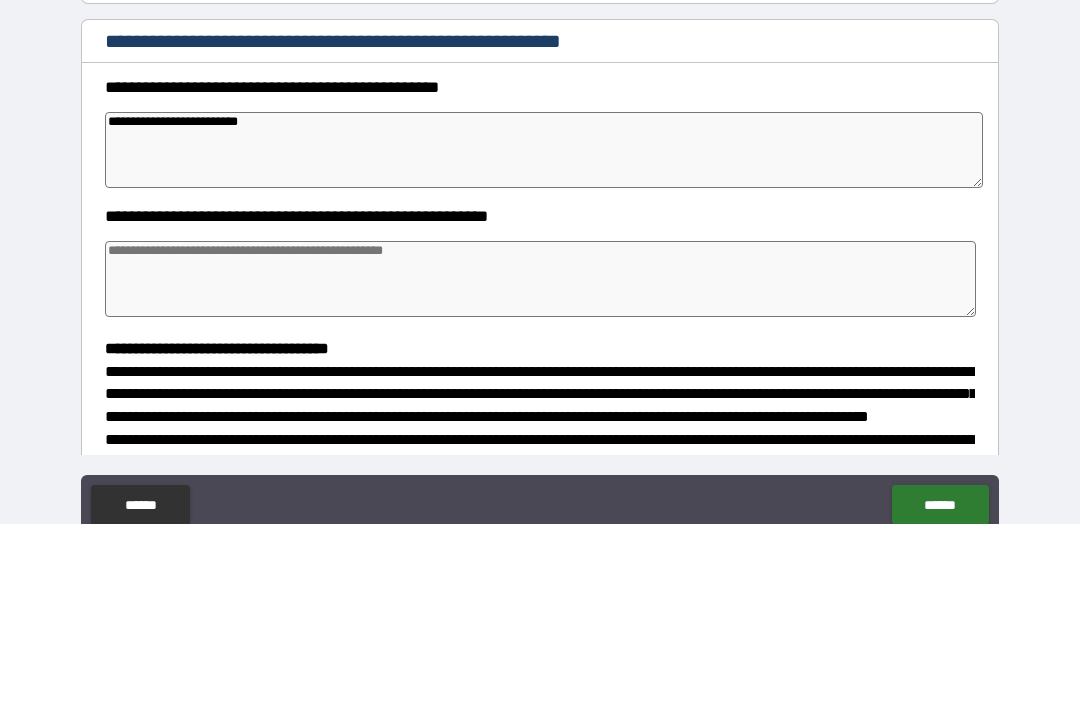 type on "*" 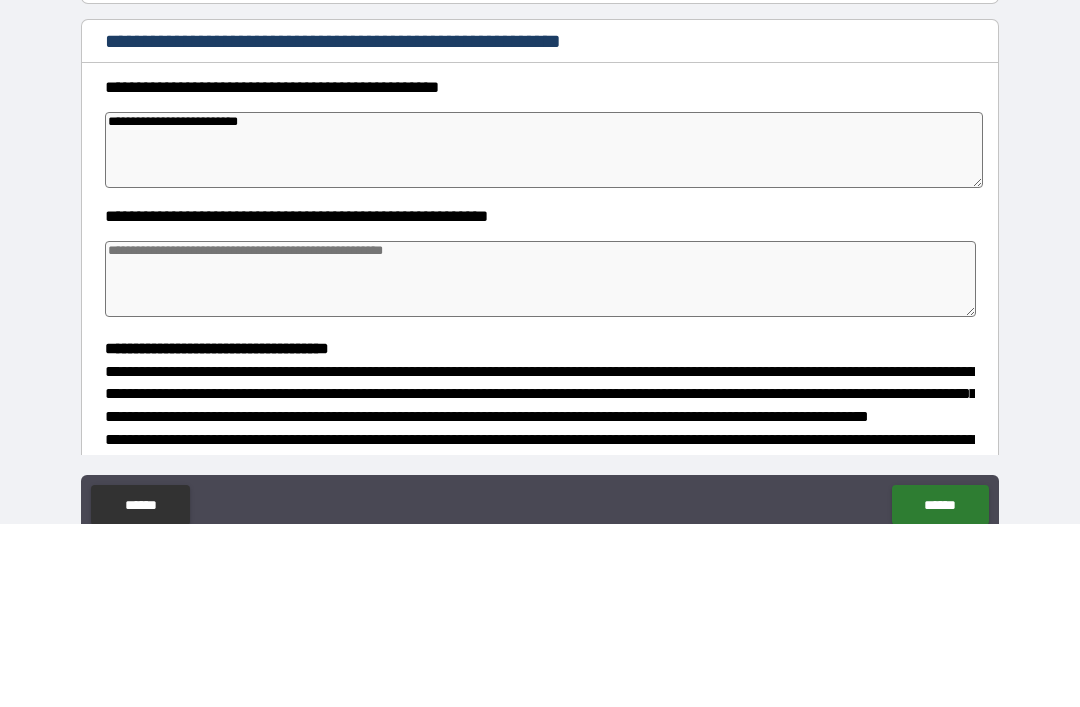 type on "*" 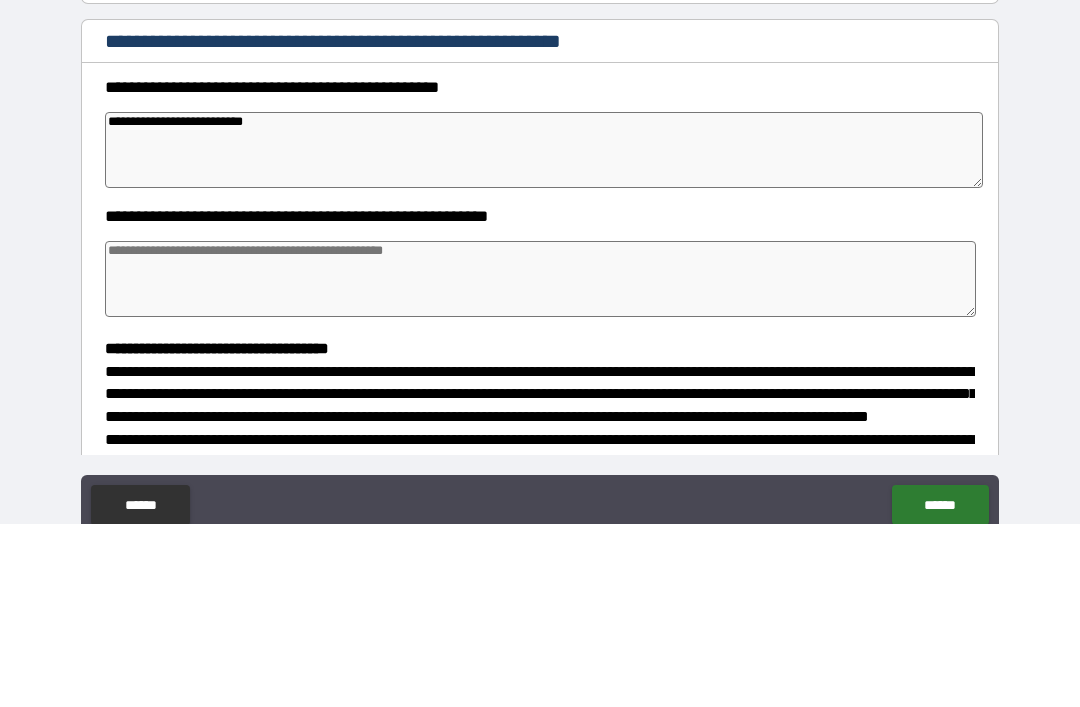 type on "*" 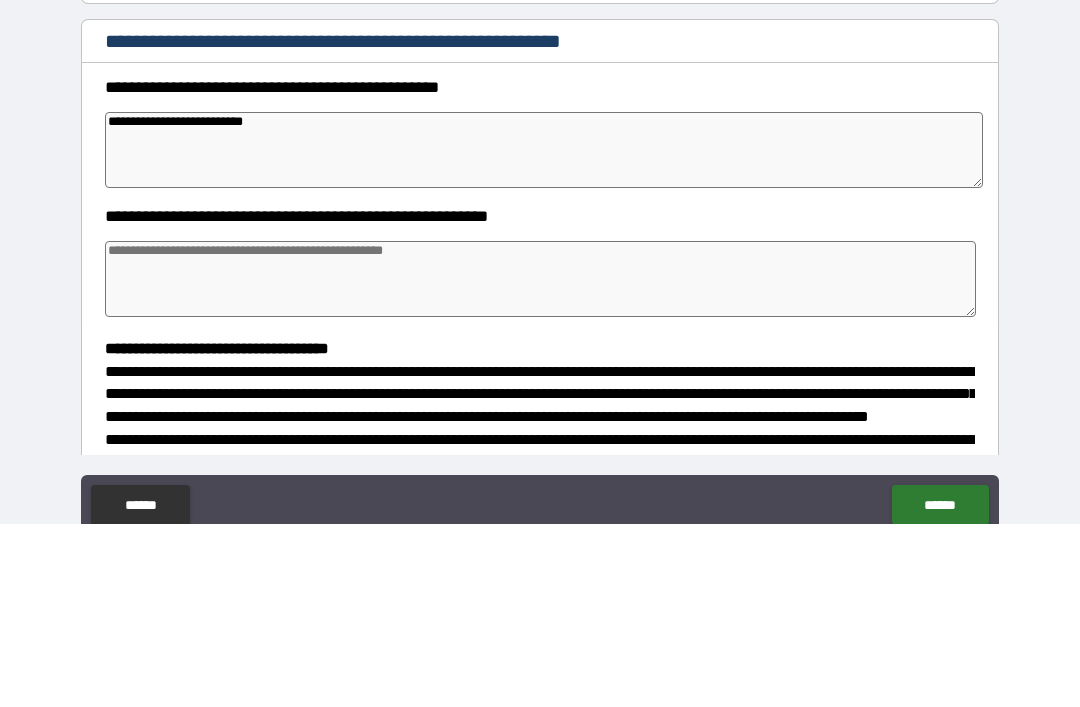 type on "**********" 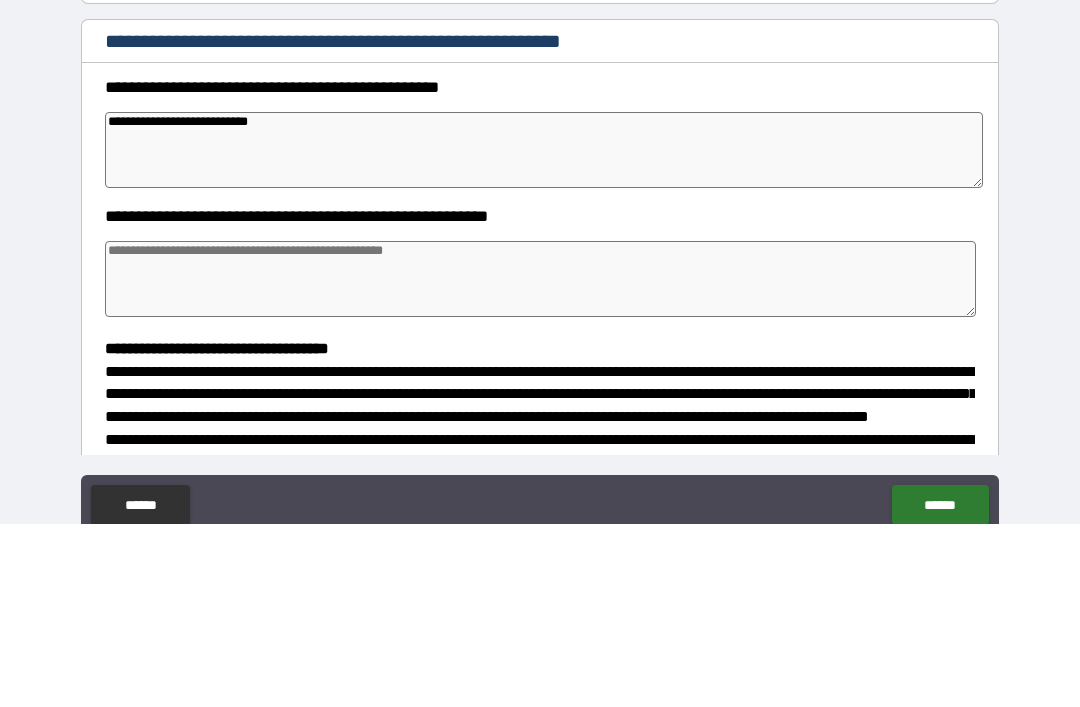 type on "*" 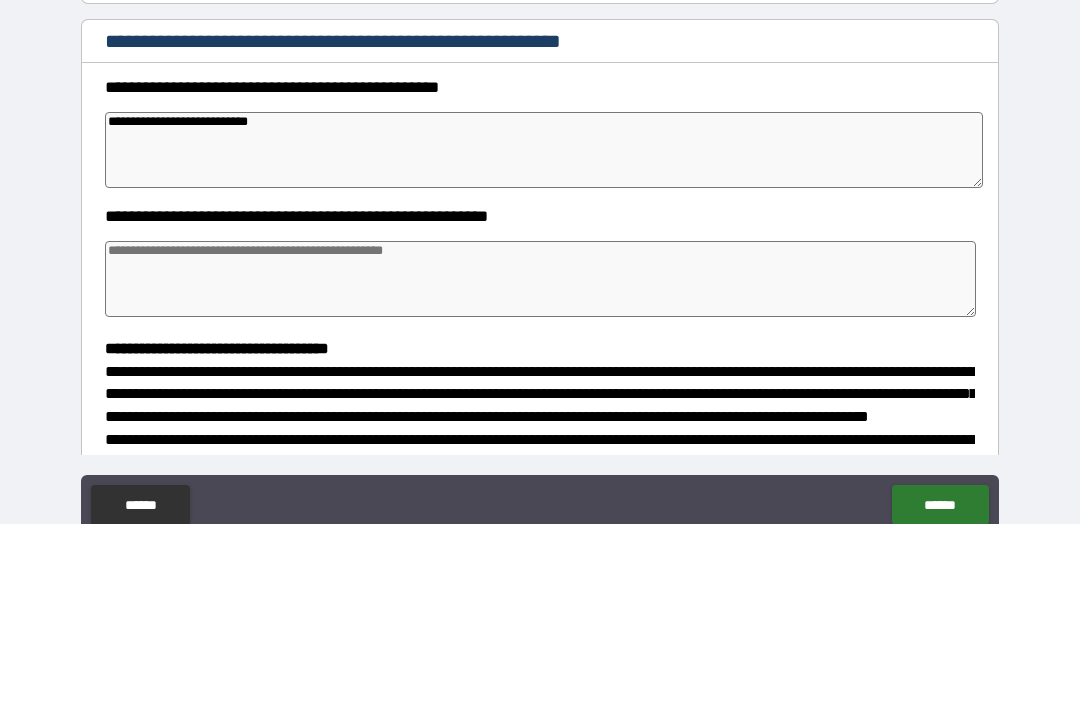 type on "*" 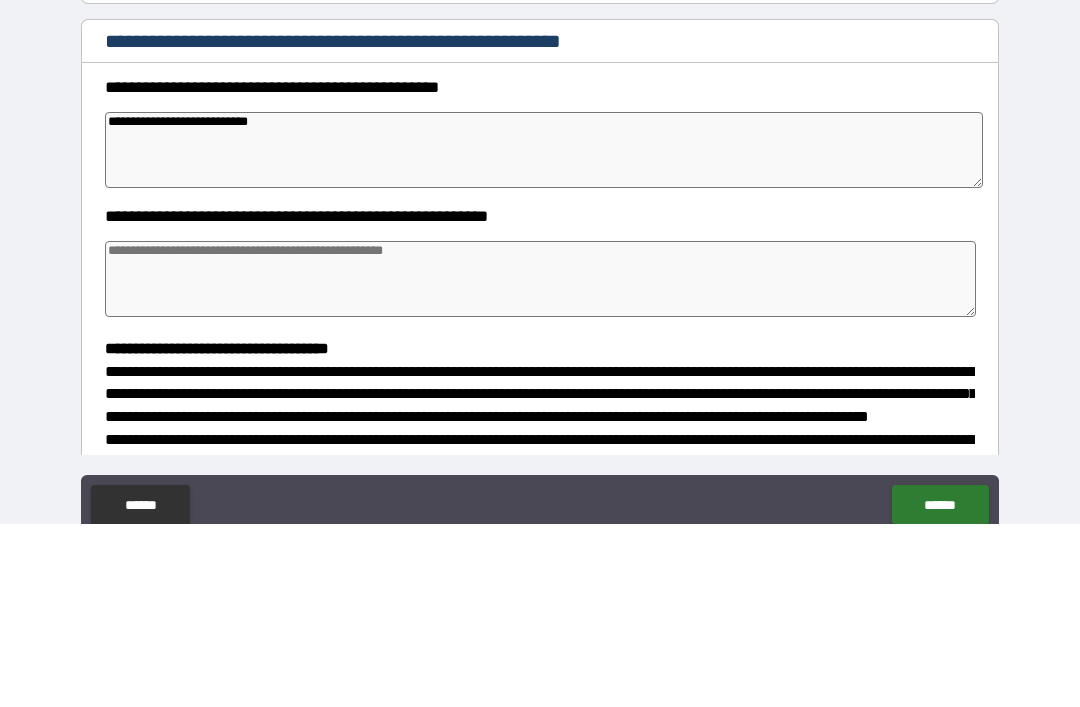 type on "*" 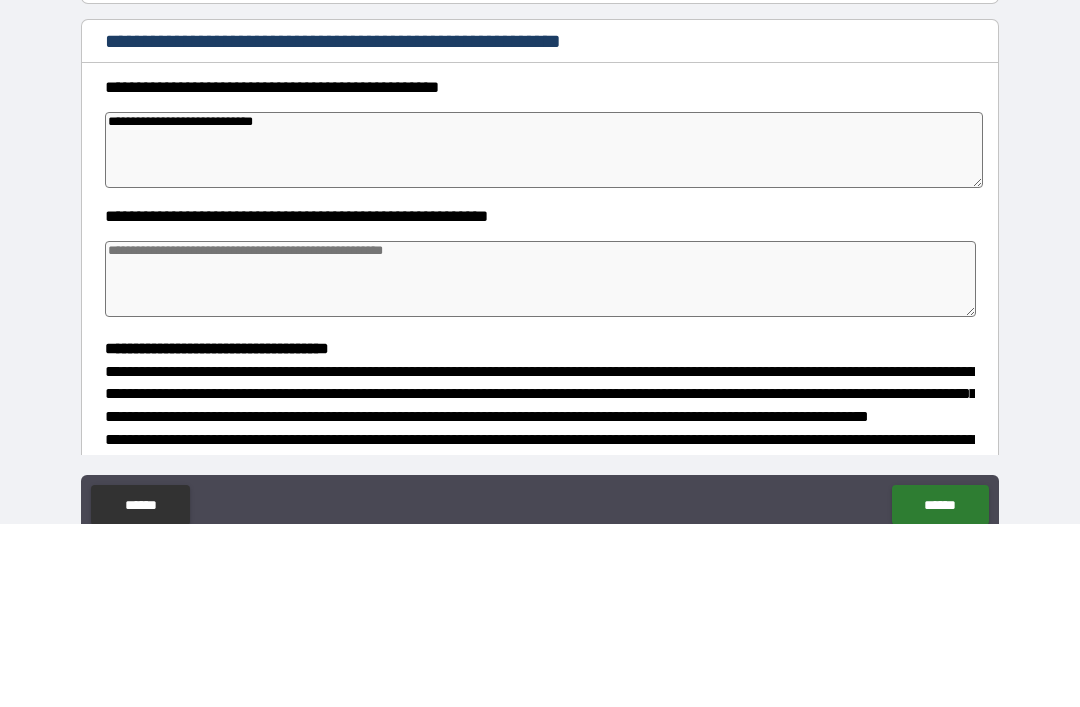 type on "*" 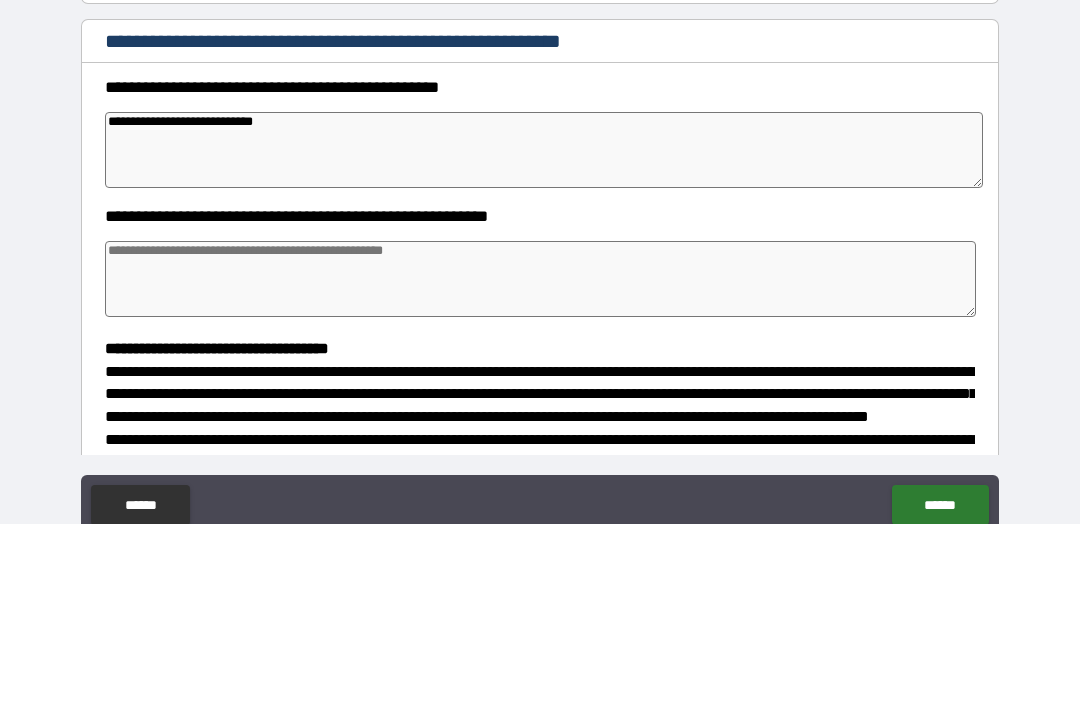 type on "*" 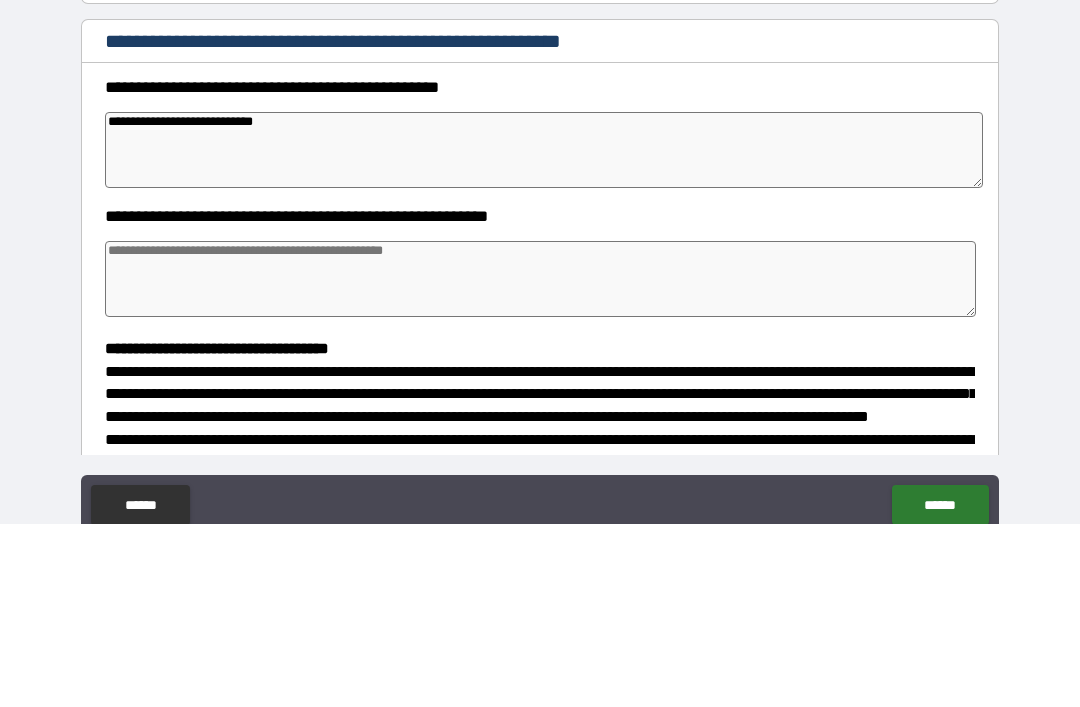 type on "*" 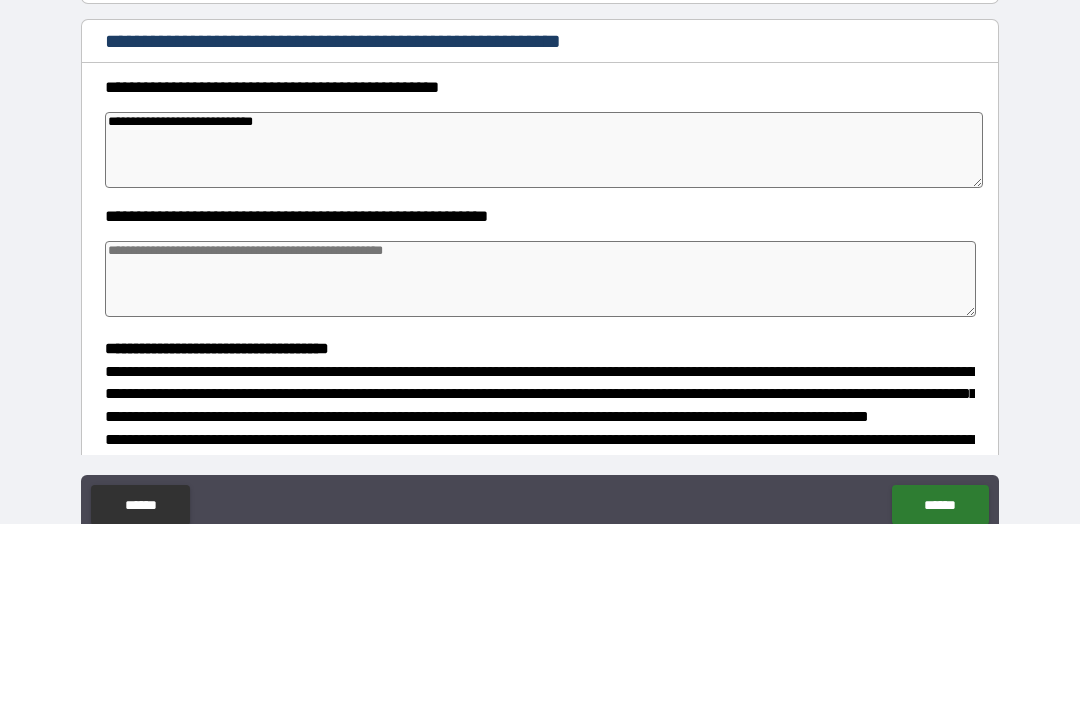 type on "**********" 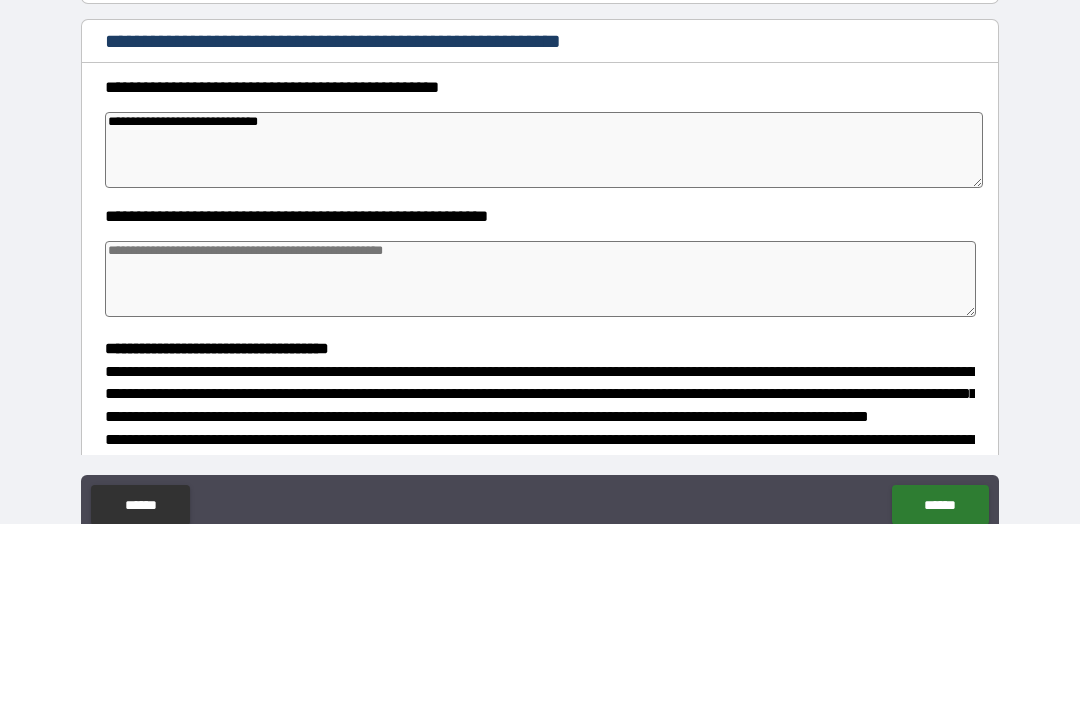type on "*" 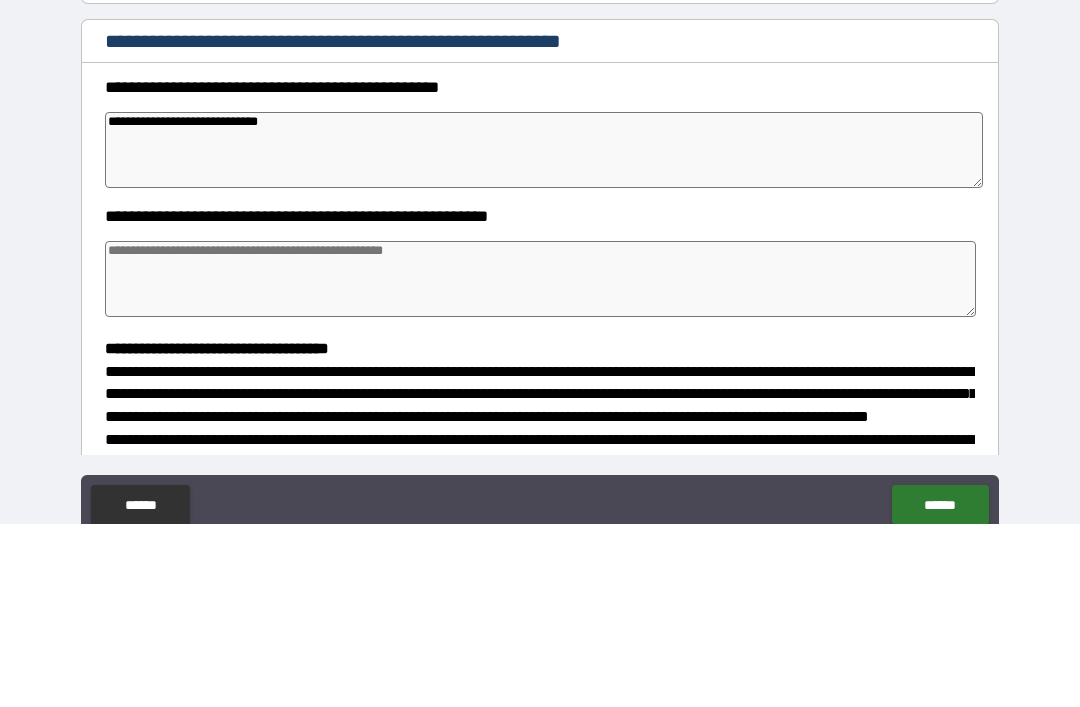 type on "*" 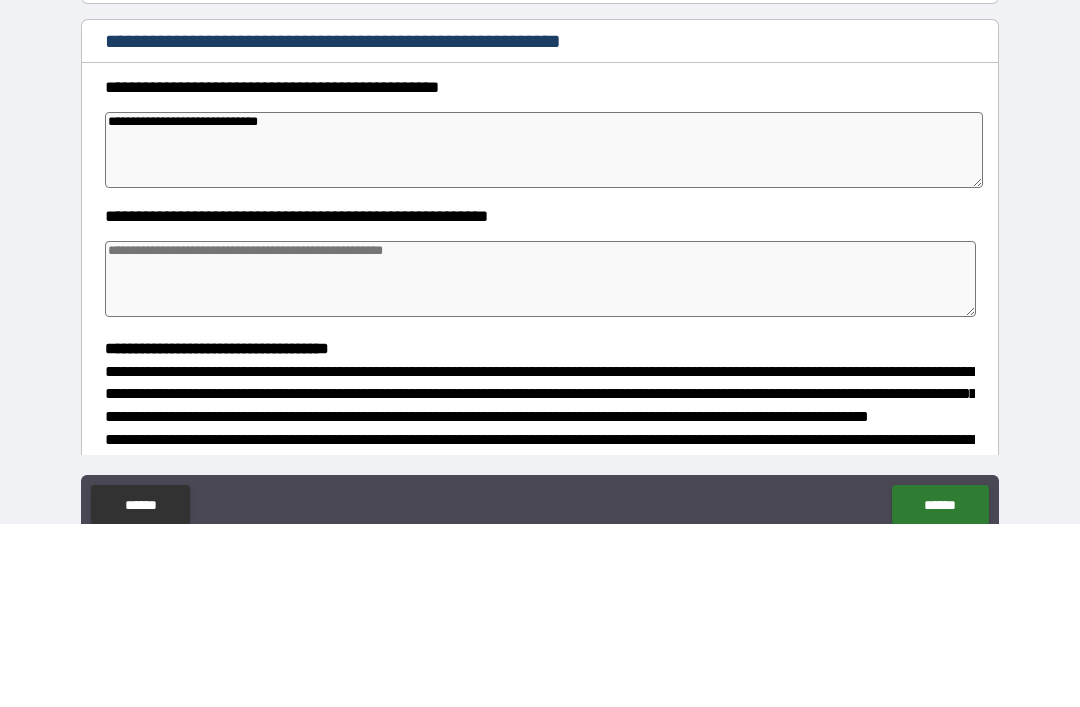 type on "*" 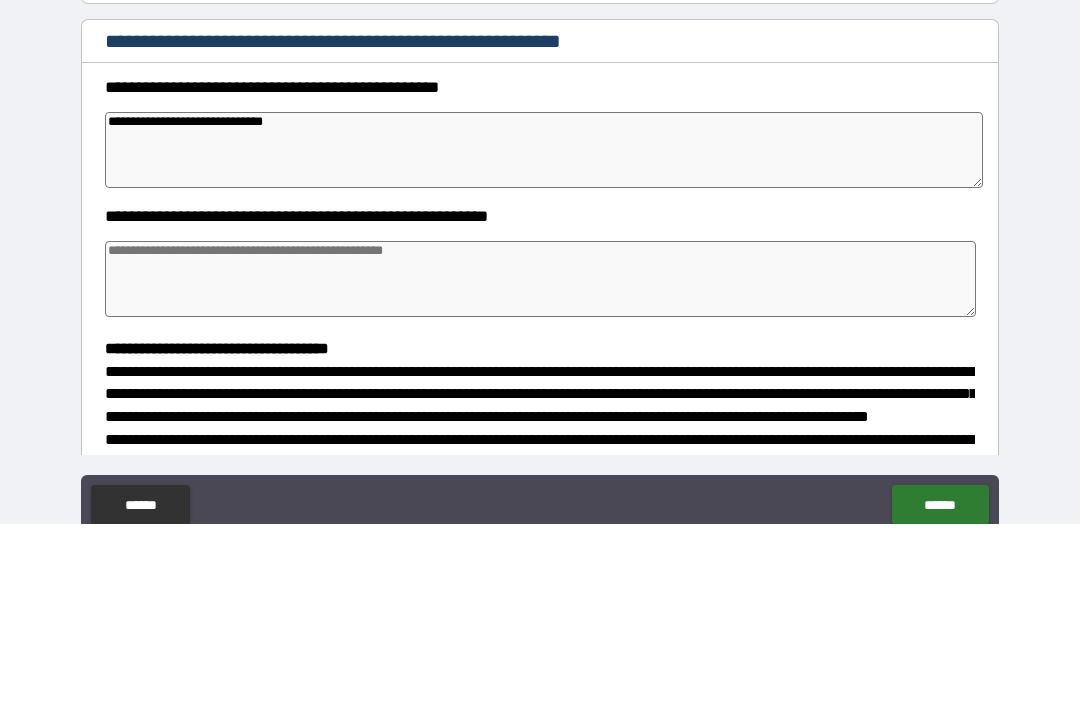 type on "*" 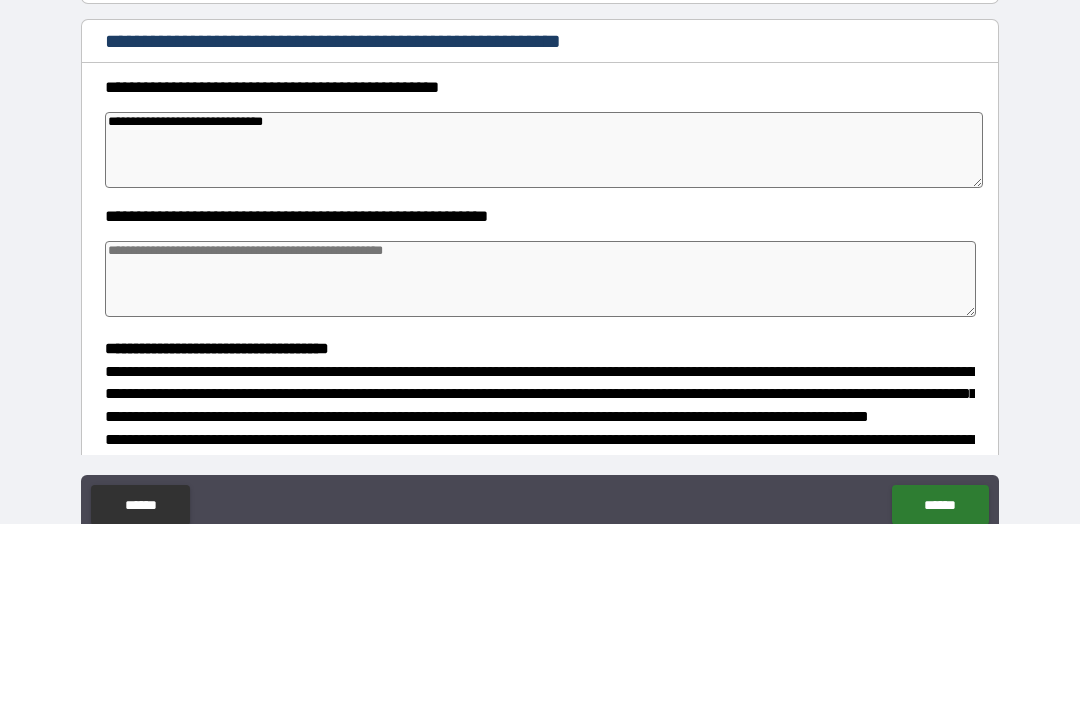 type on "*" 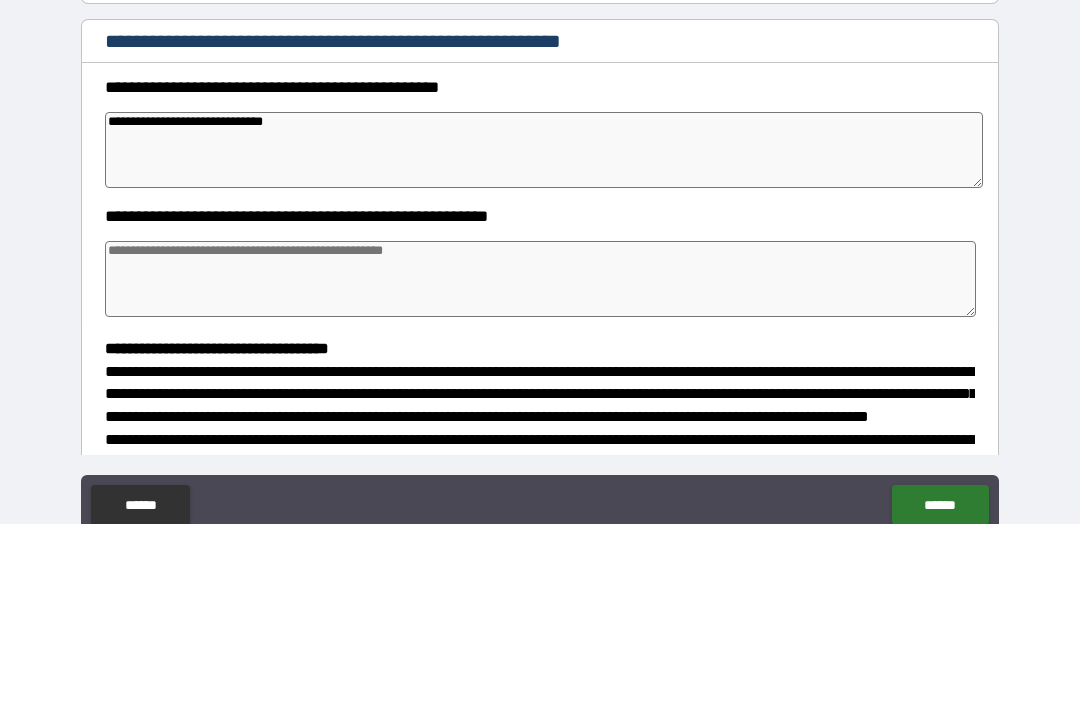 type on "*" 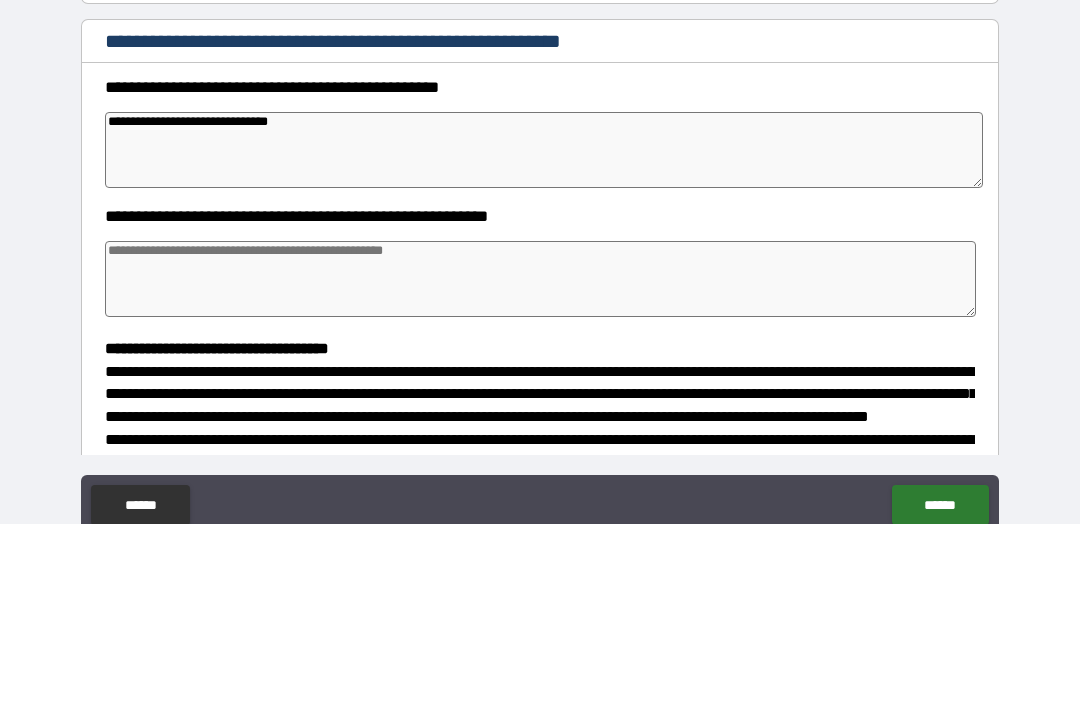 type on "*" 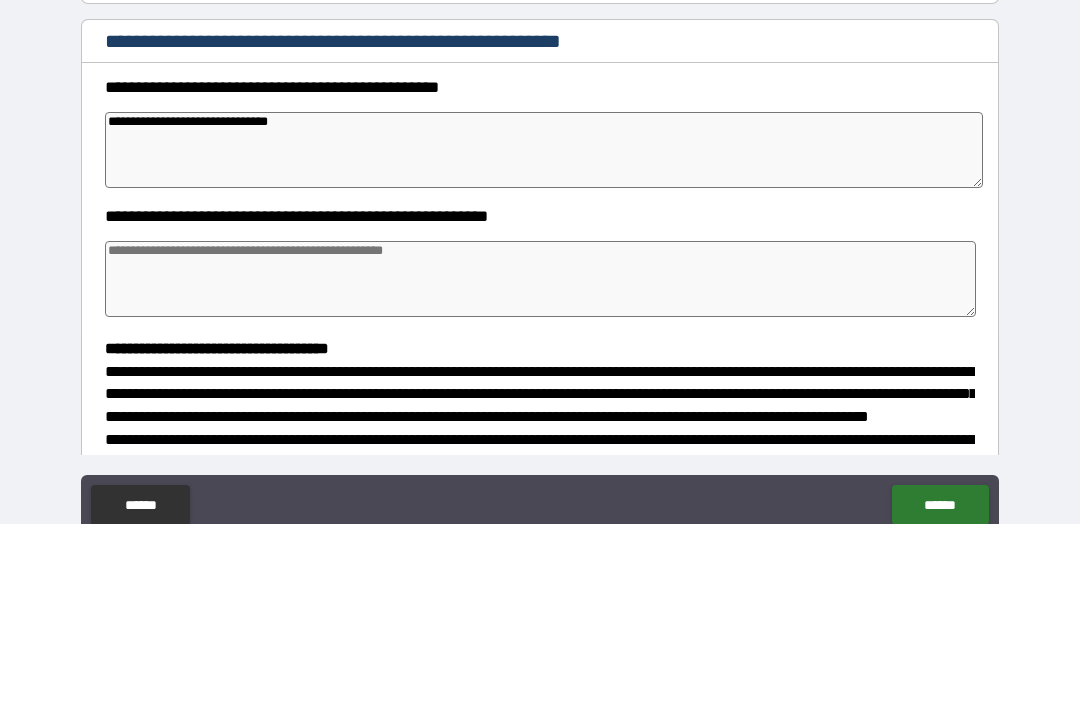 type on "*" 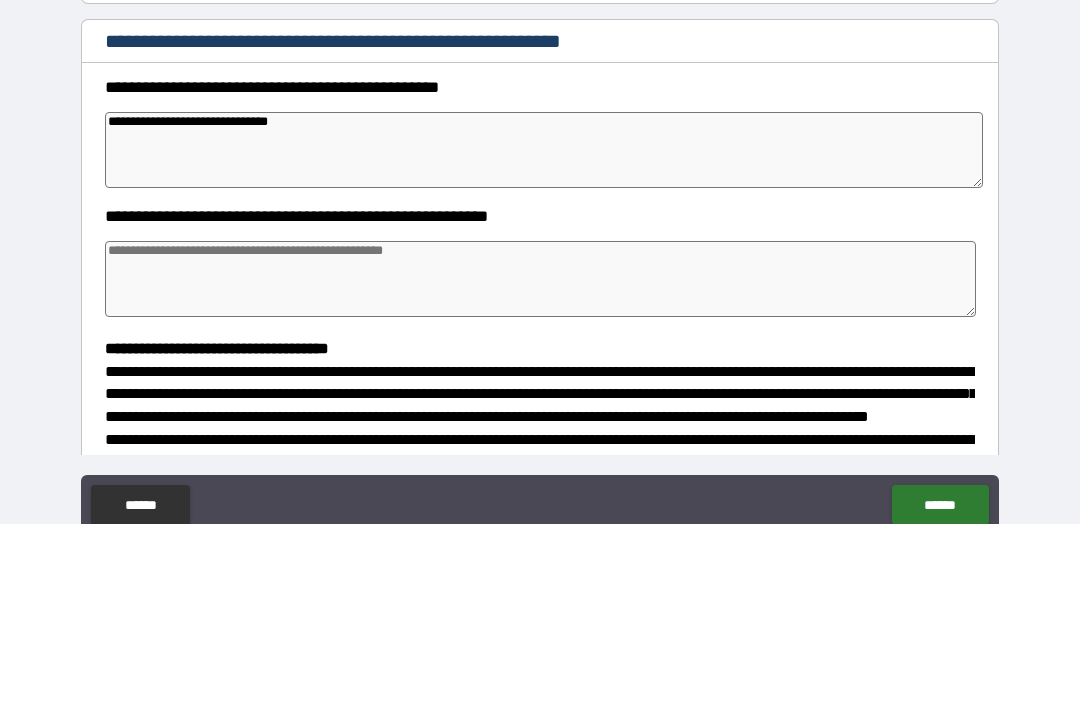 type on "*" 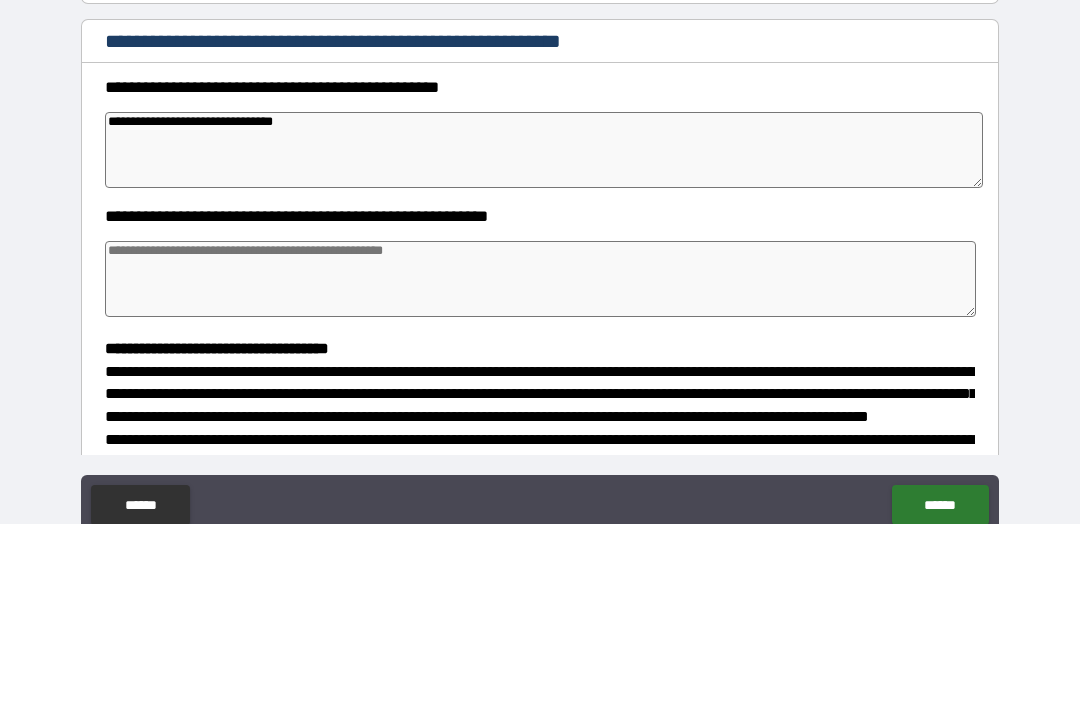 type on "*" 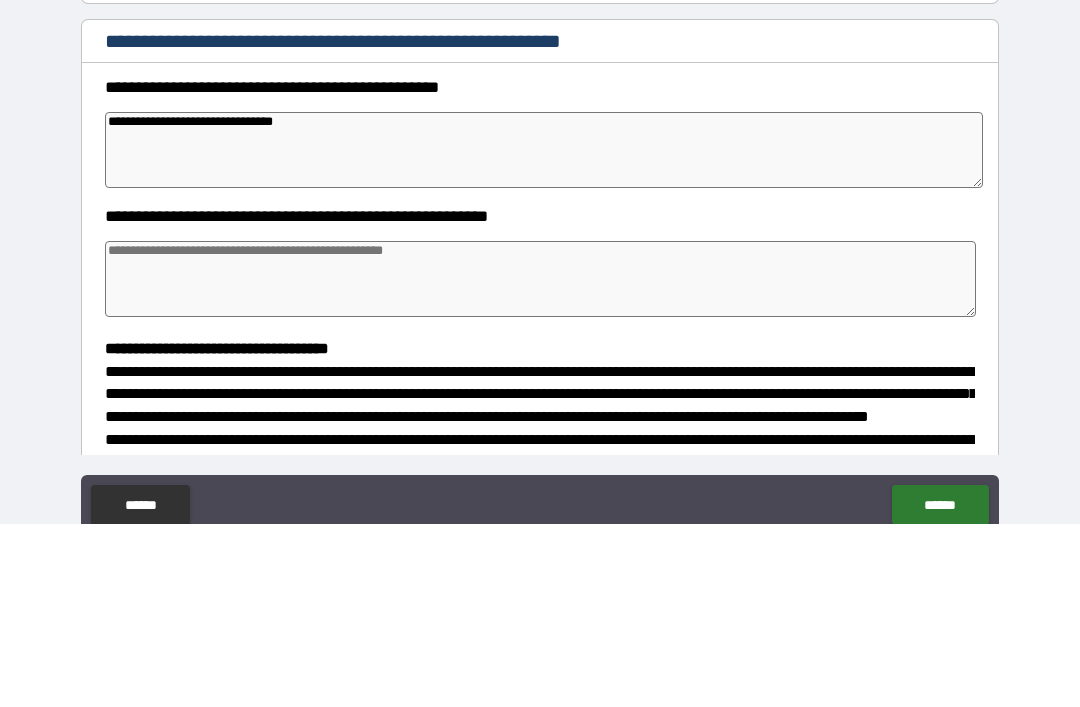 type on "*" 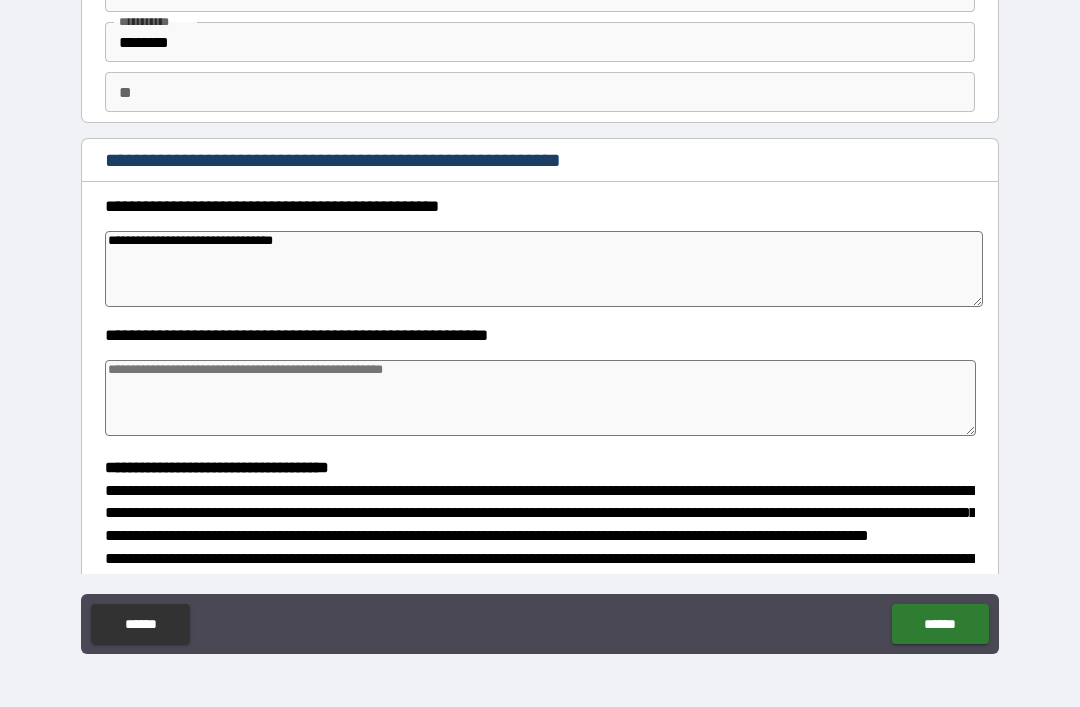 click at bounding box center [540, 398] 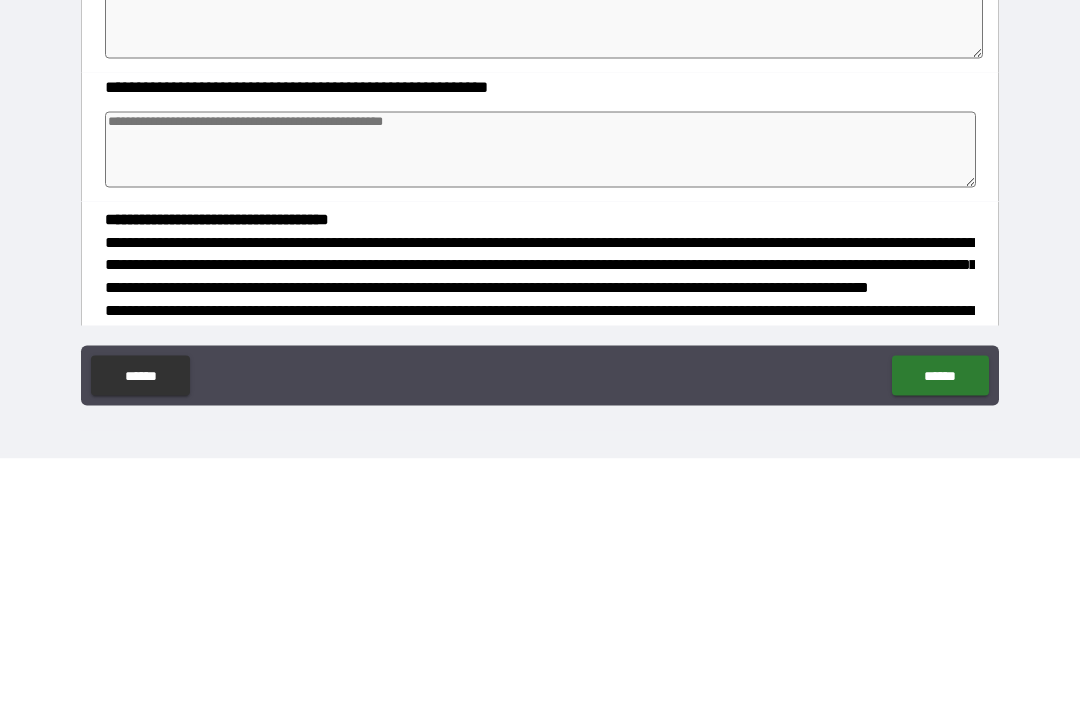 type on "*" 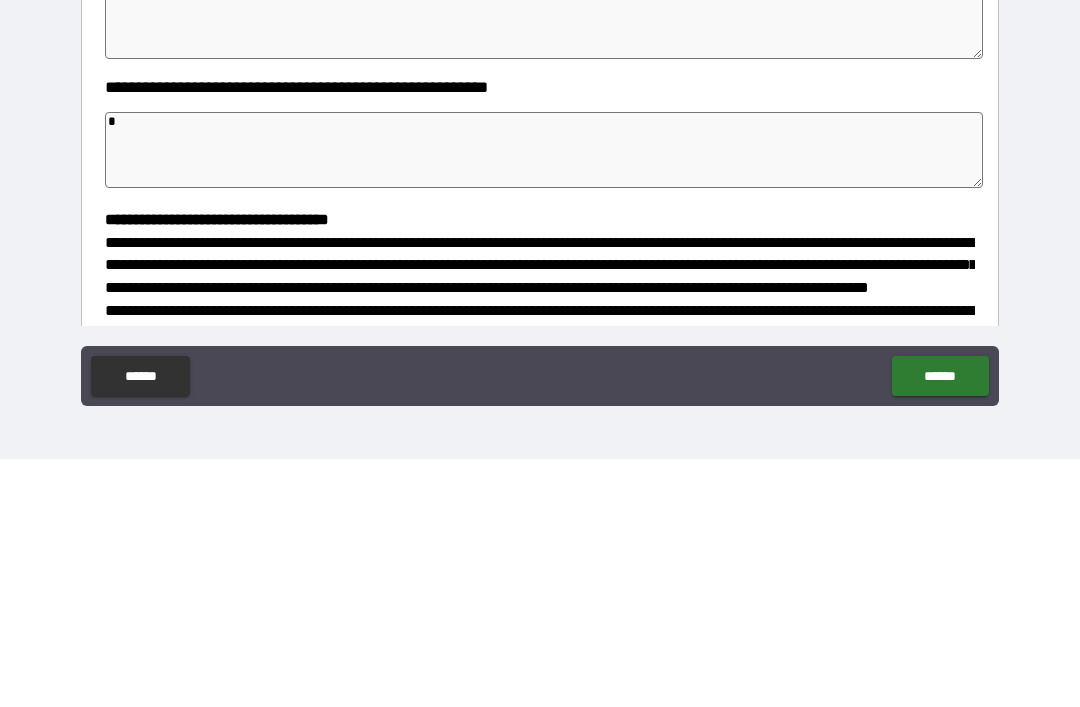 type on "*" 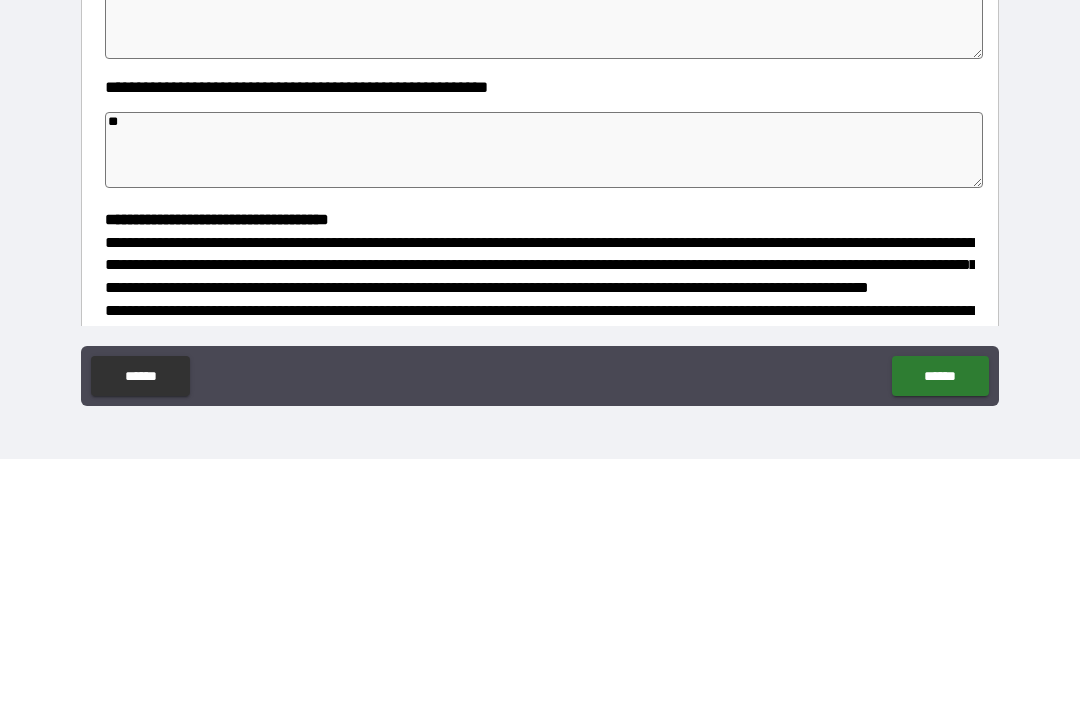 type on "*" 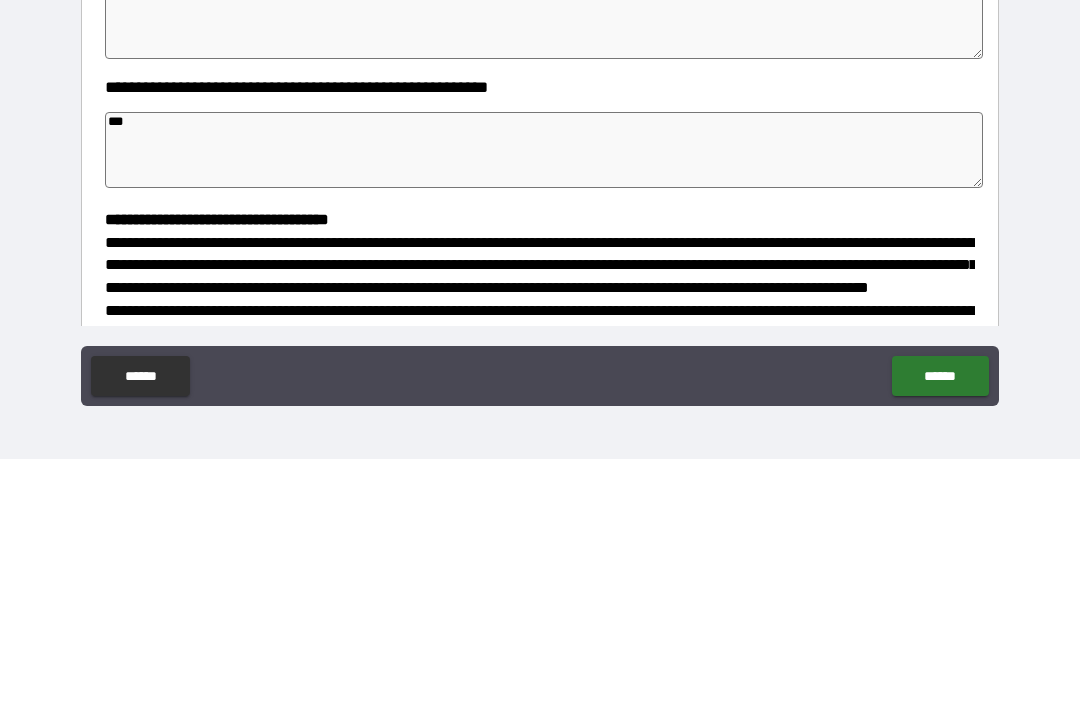 type on "*" 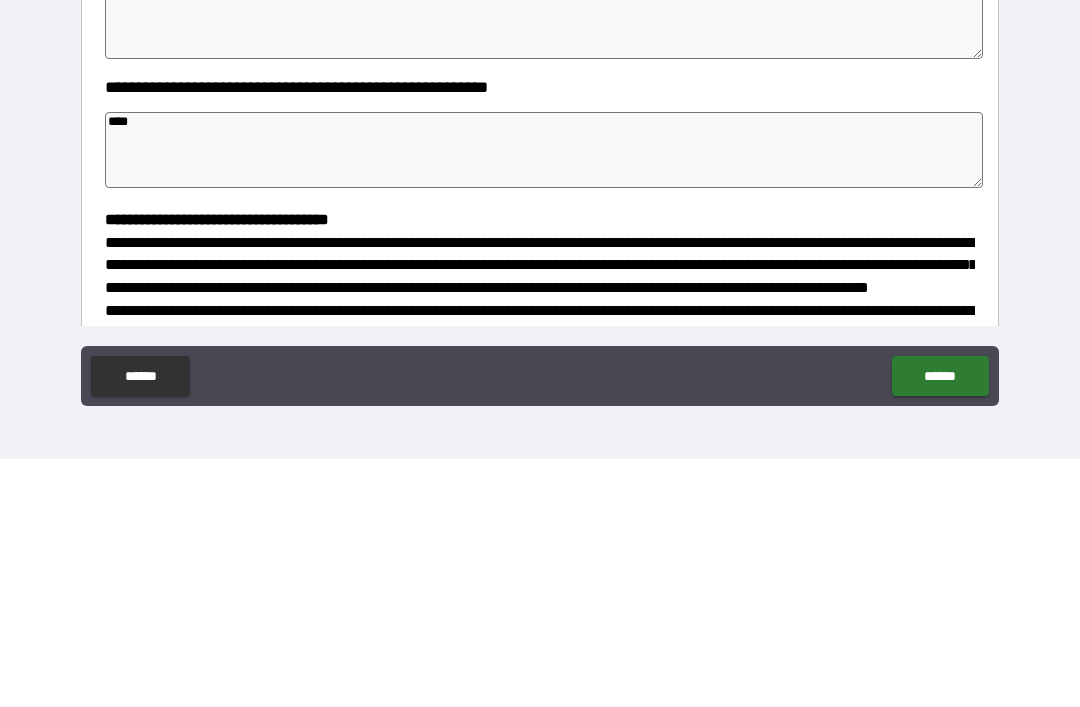 type on "*****" 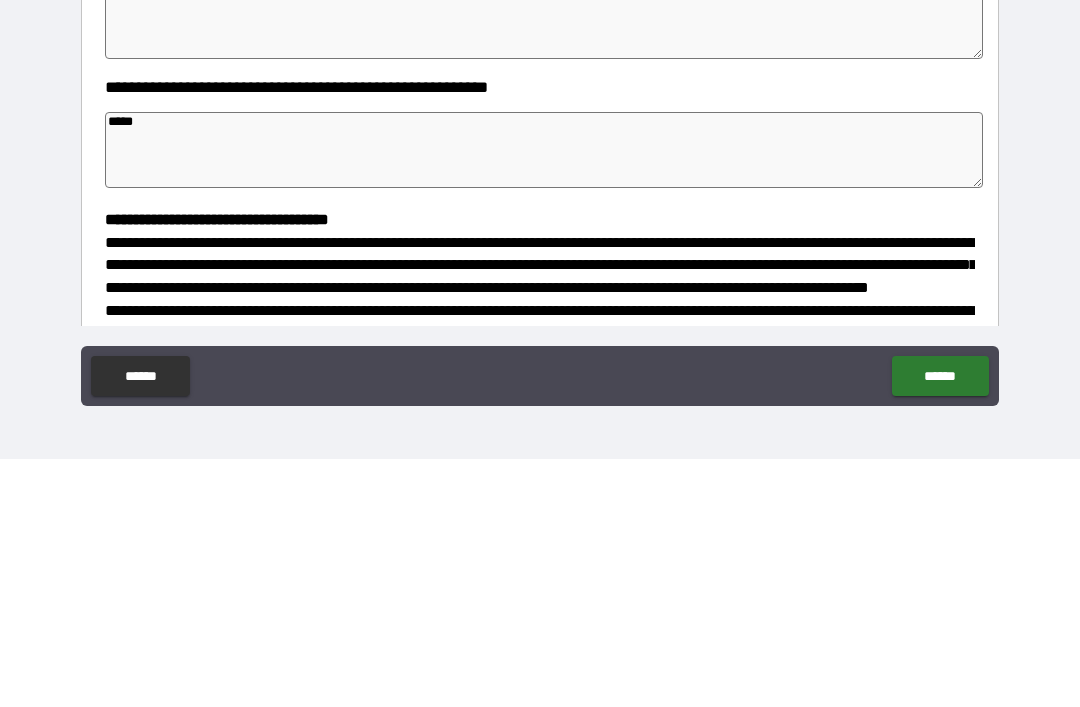 type 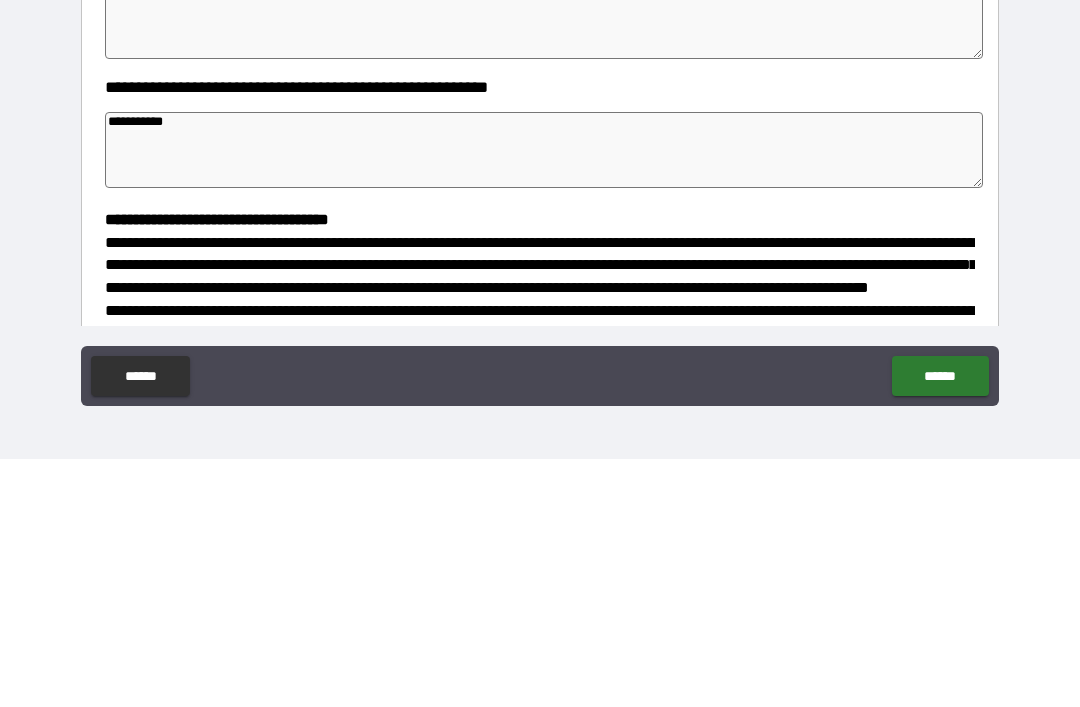 click on "**********" at bounding box center [544, 398] 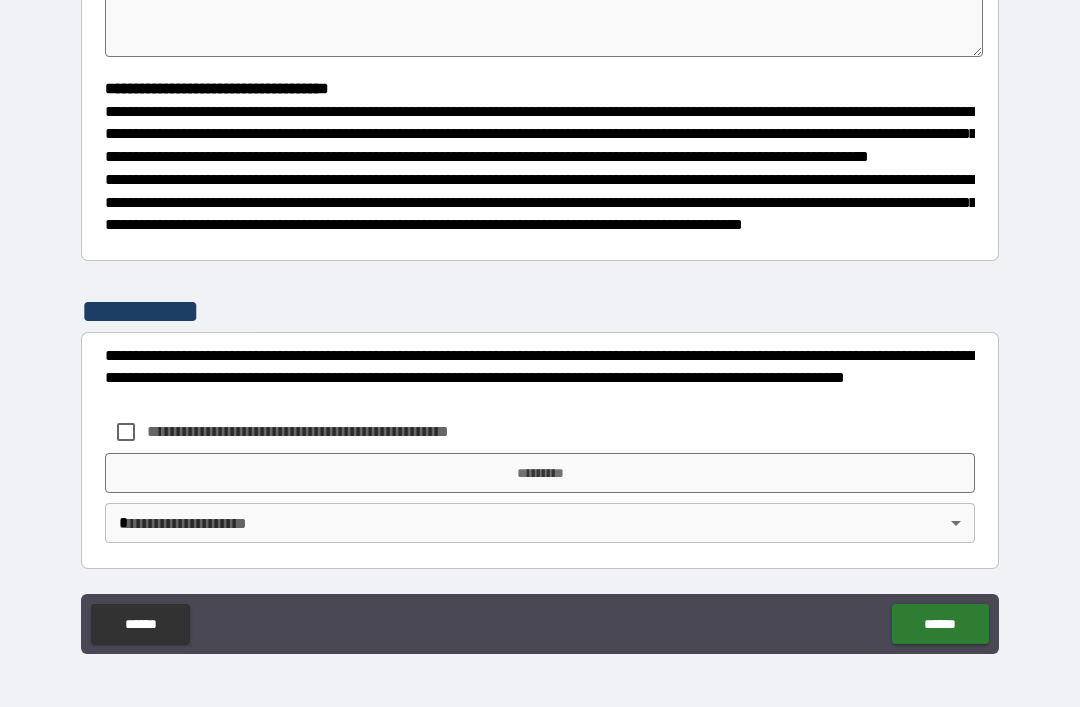 scroll, scrollTop: 526, scrollLeft: 0, axis: vertical 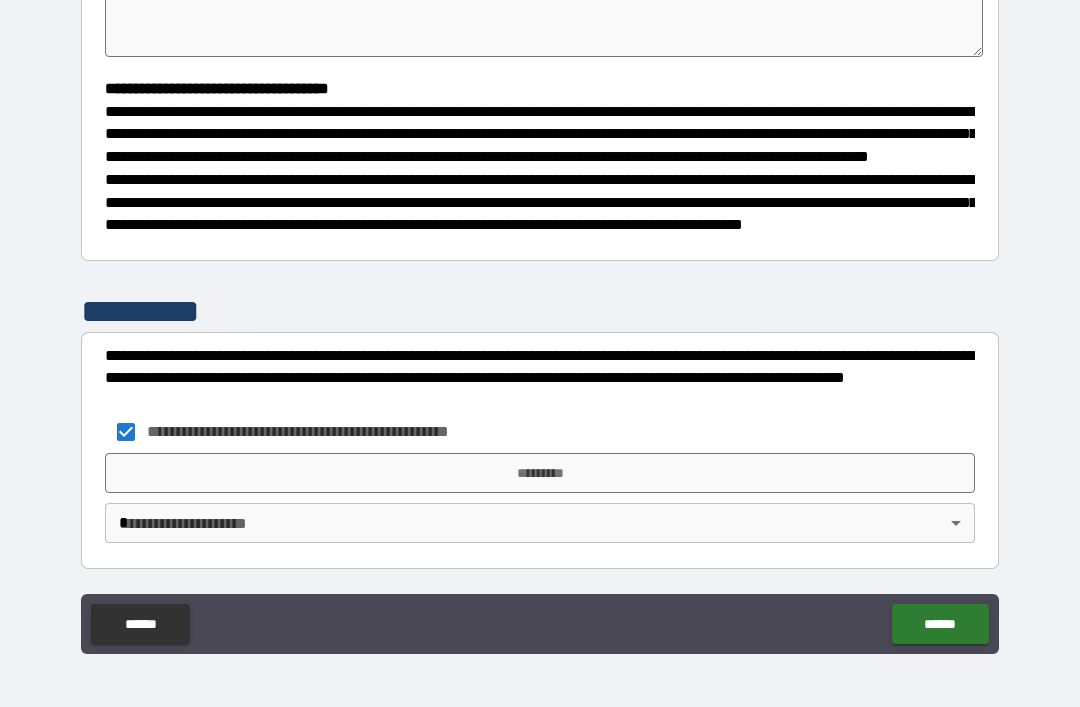 click on "*********" at bounding box center [540, 473] 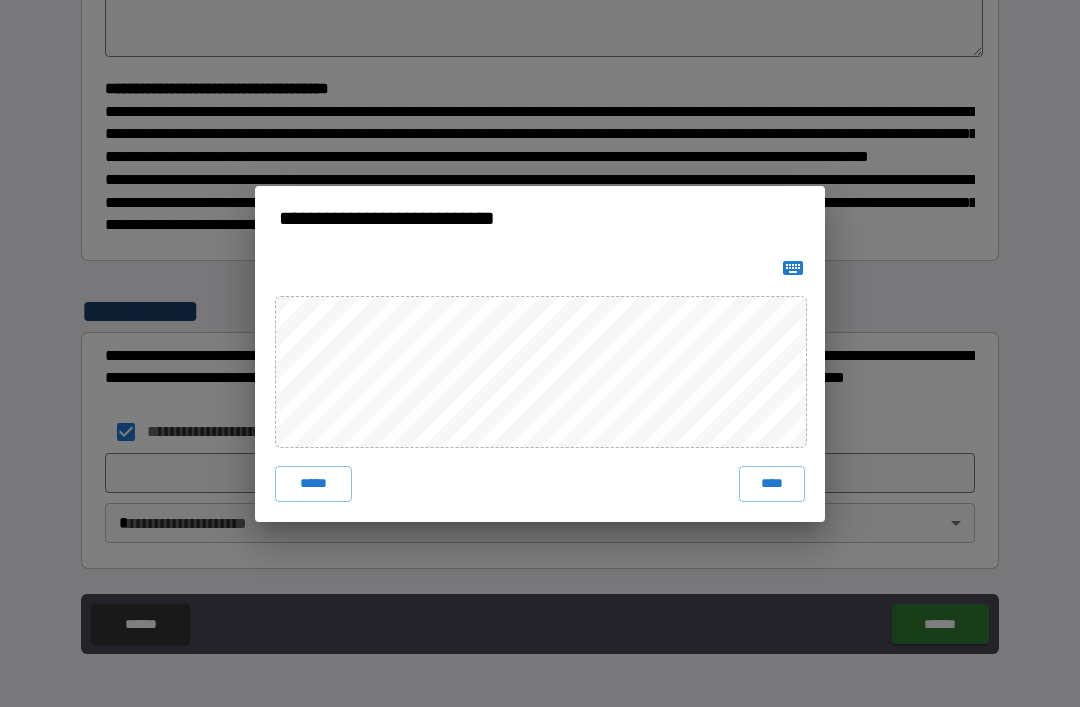 click on "****" at bounding box center (772, 484) 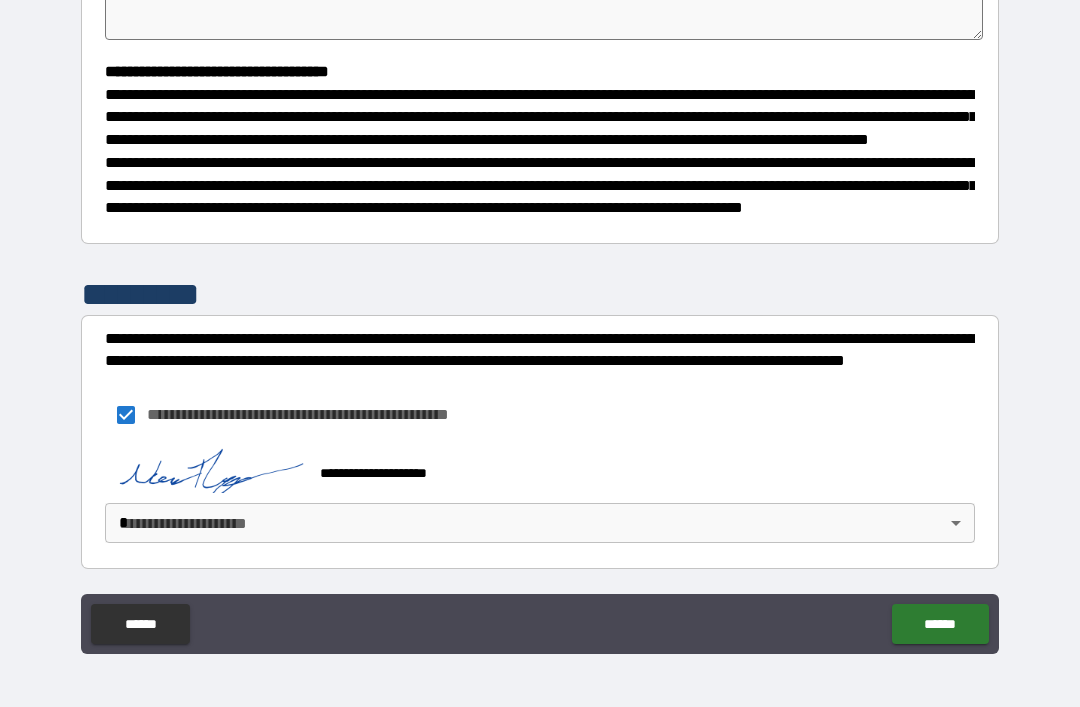 scroll, scrollTop: 543, scrollLeft: 0, axis: vertical 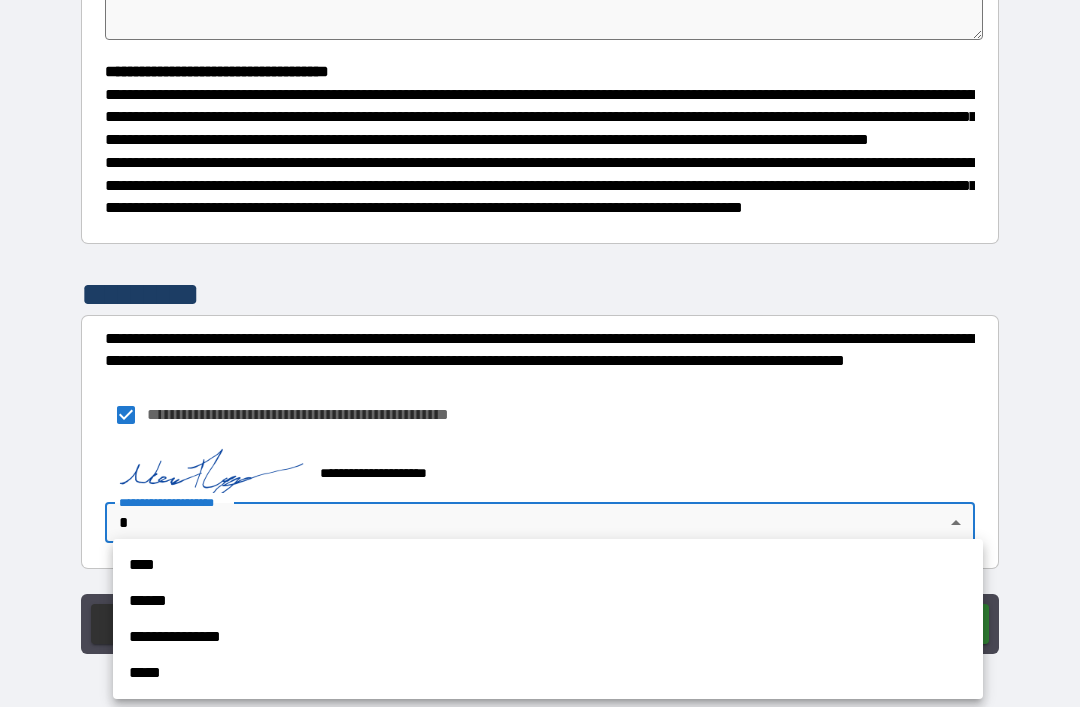 click at bounding box center (540, 353) 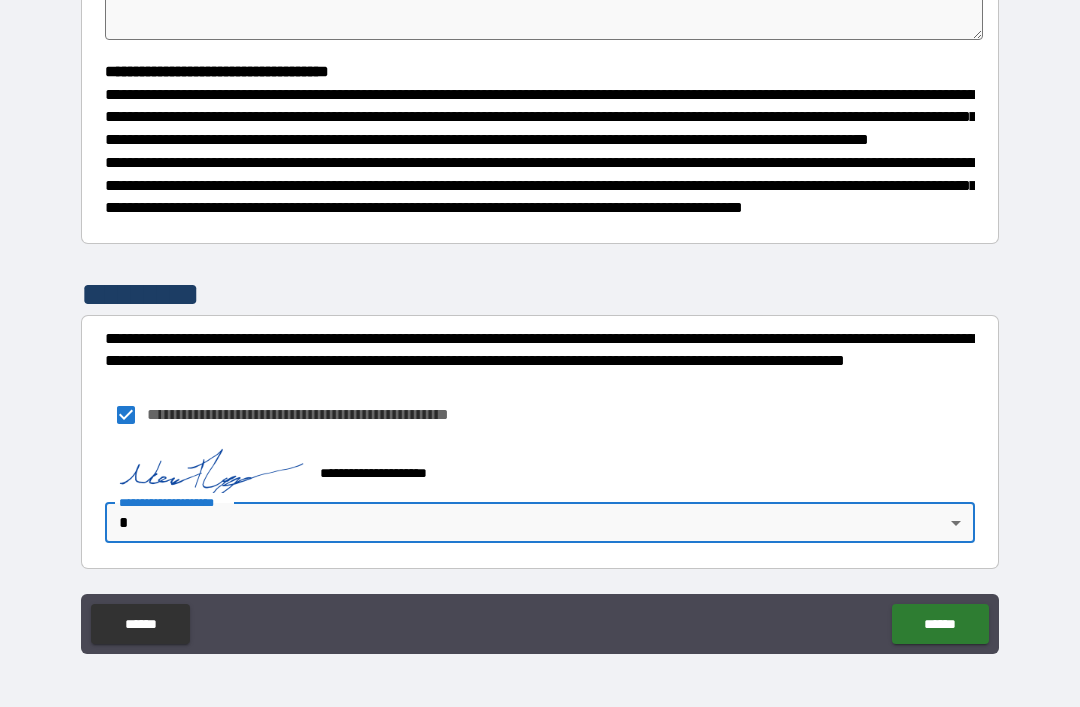 scroll, scrollTop: 543, scrollLeft: 0, axis: vertical 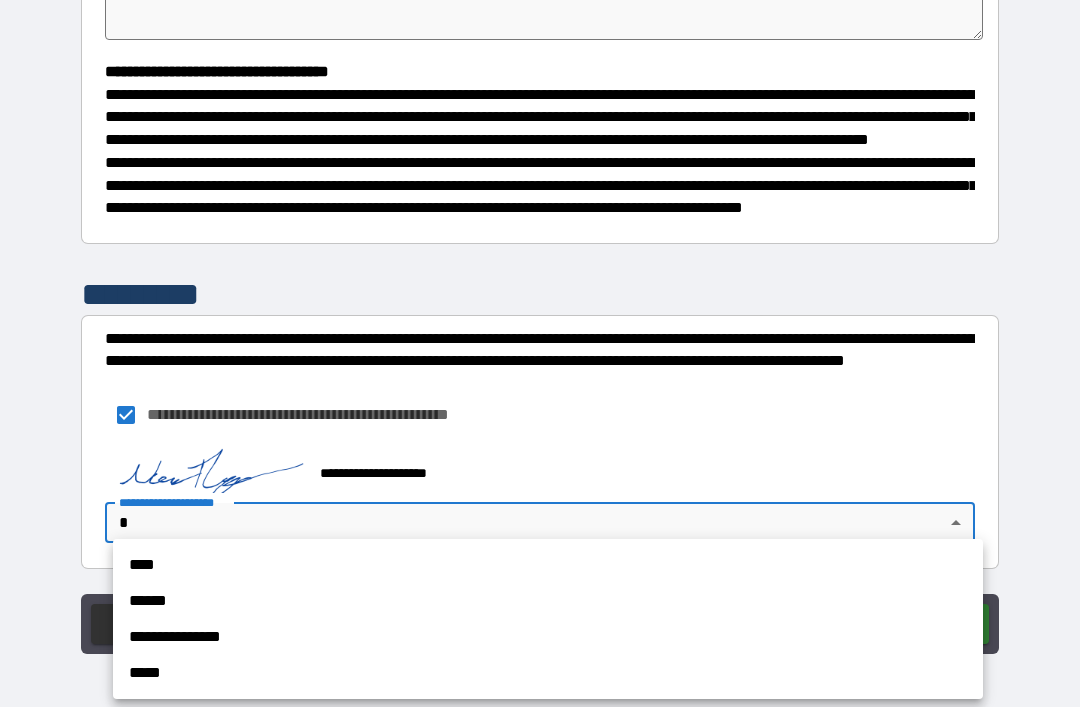 click on "****" at bounding box center (548, 565) 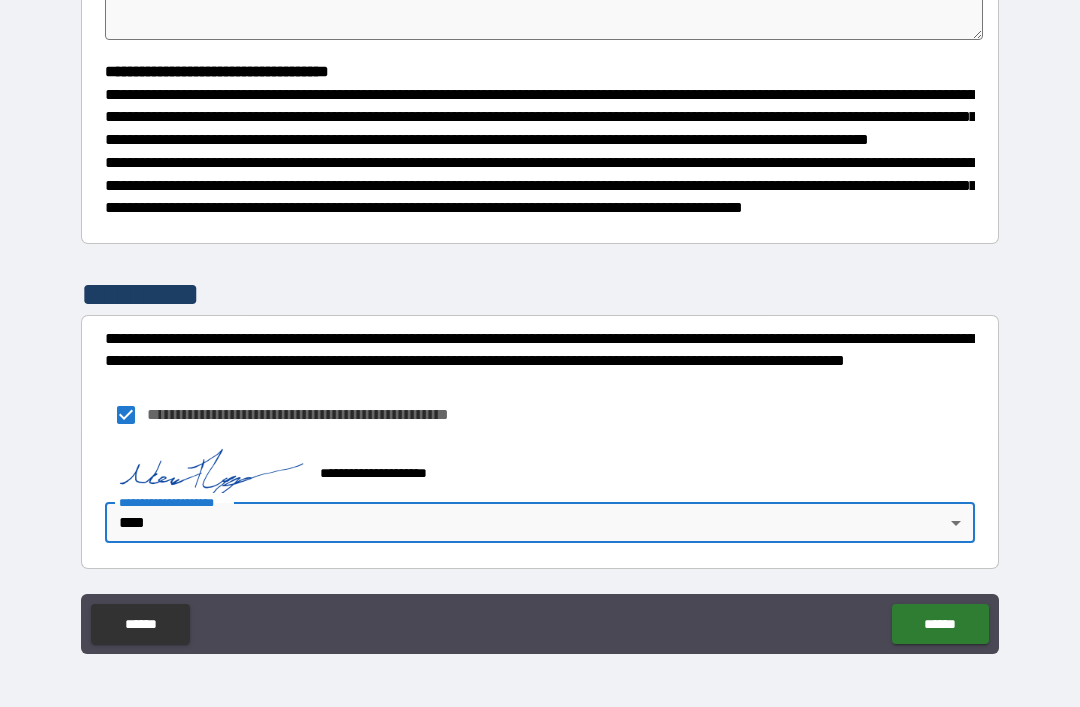 click on "******" at bounding box center [940, 624] 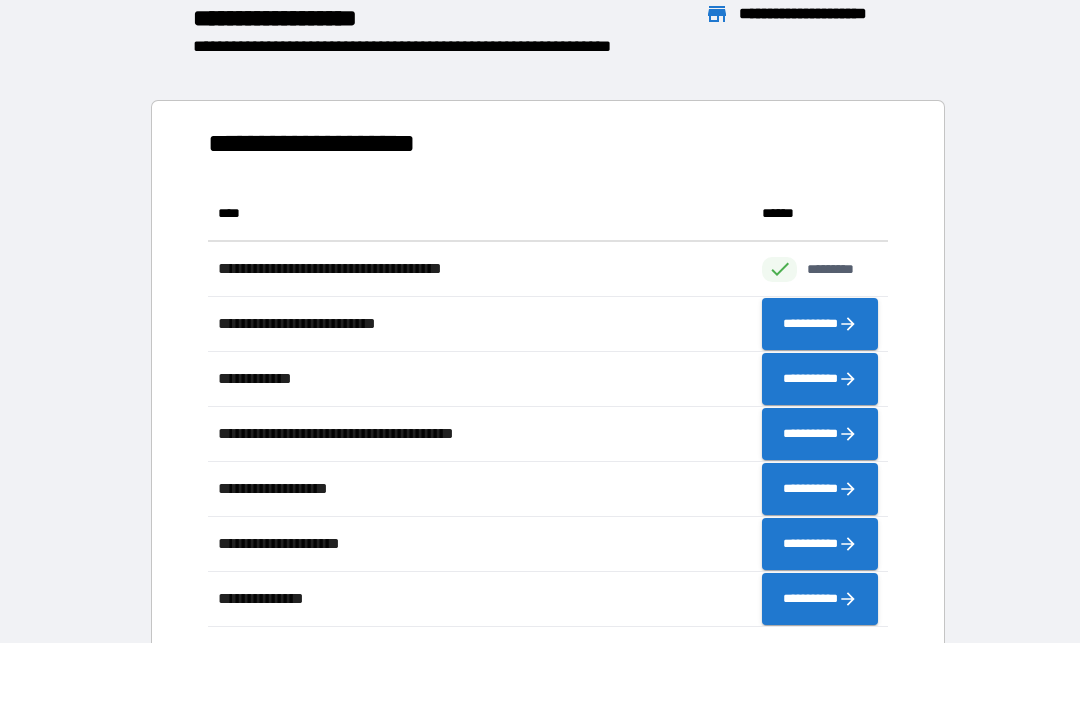scroll, scrollTop: 1, scrollLeft: 1, axis: both 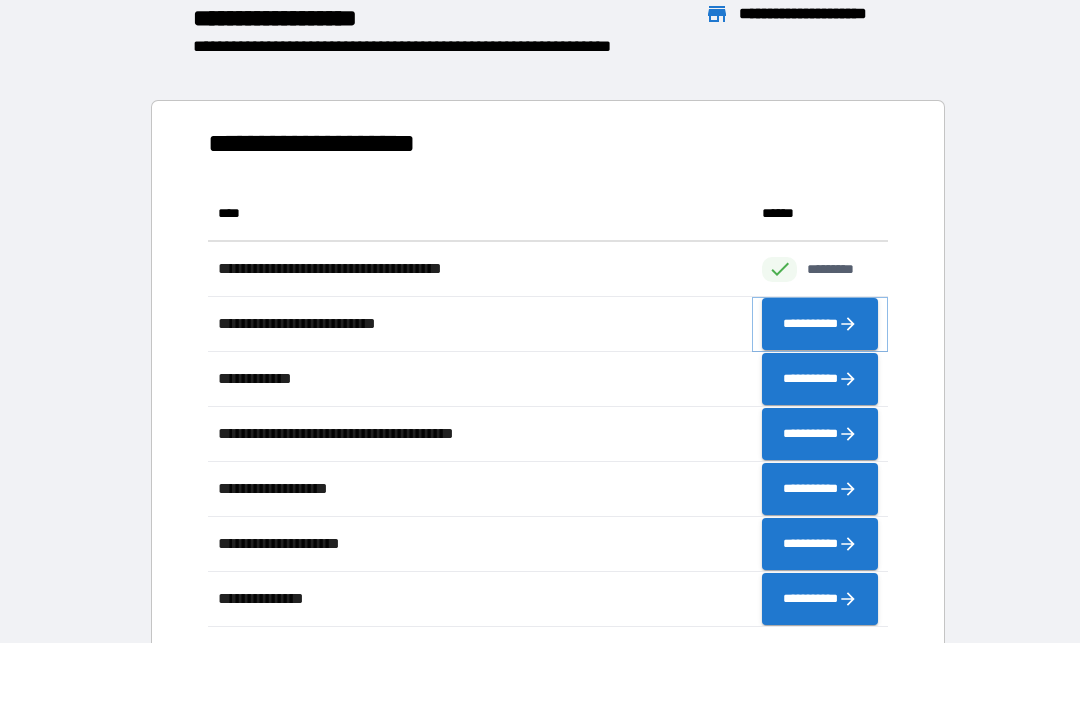 click on "**********" at bounding box center [820, 324] 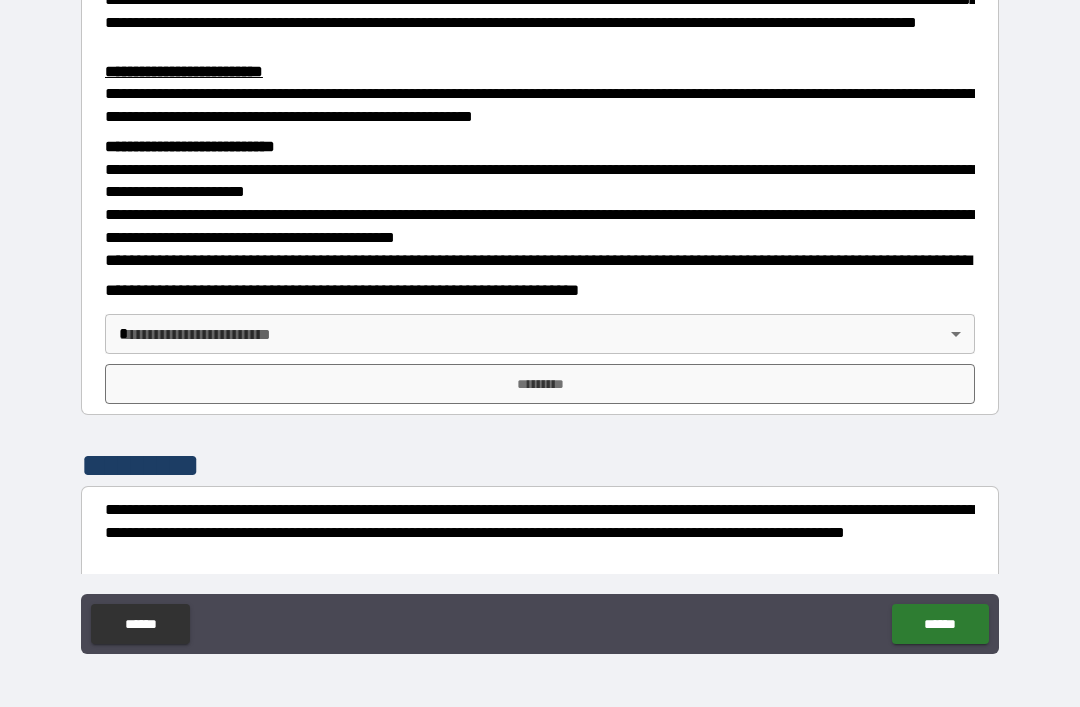 scroll, scrollTop: 527, scrollLeft: 0, axis: vertical 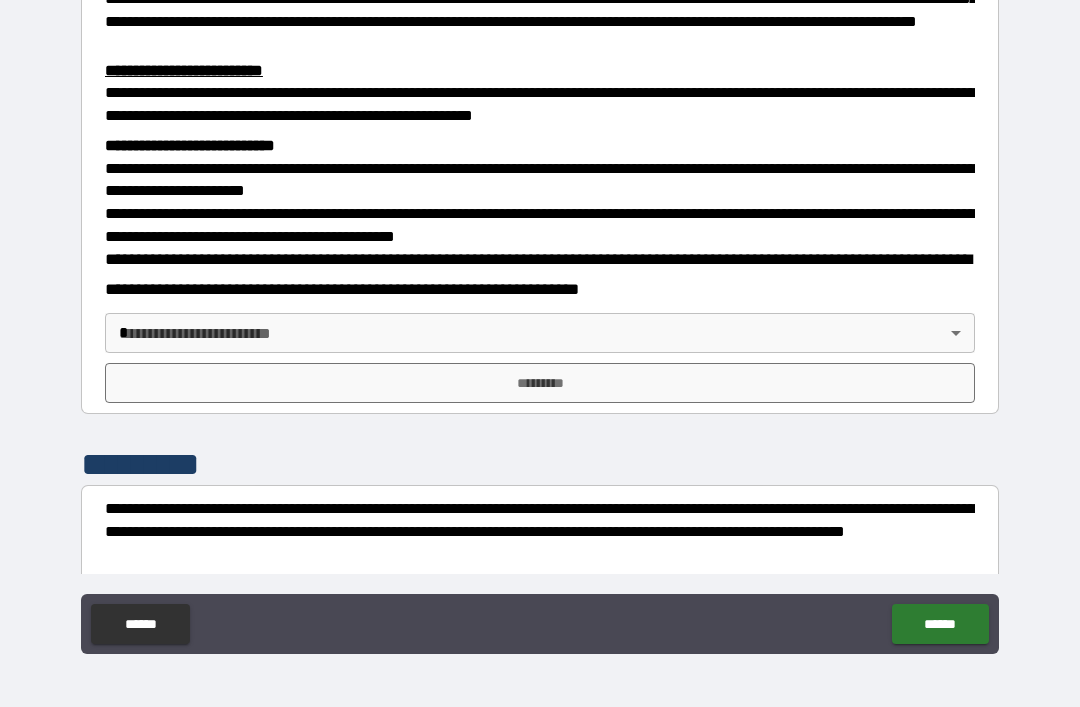 click on "**********" at bounding box center (540, 321) 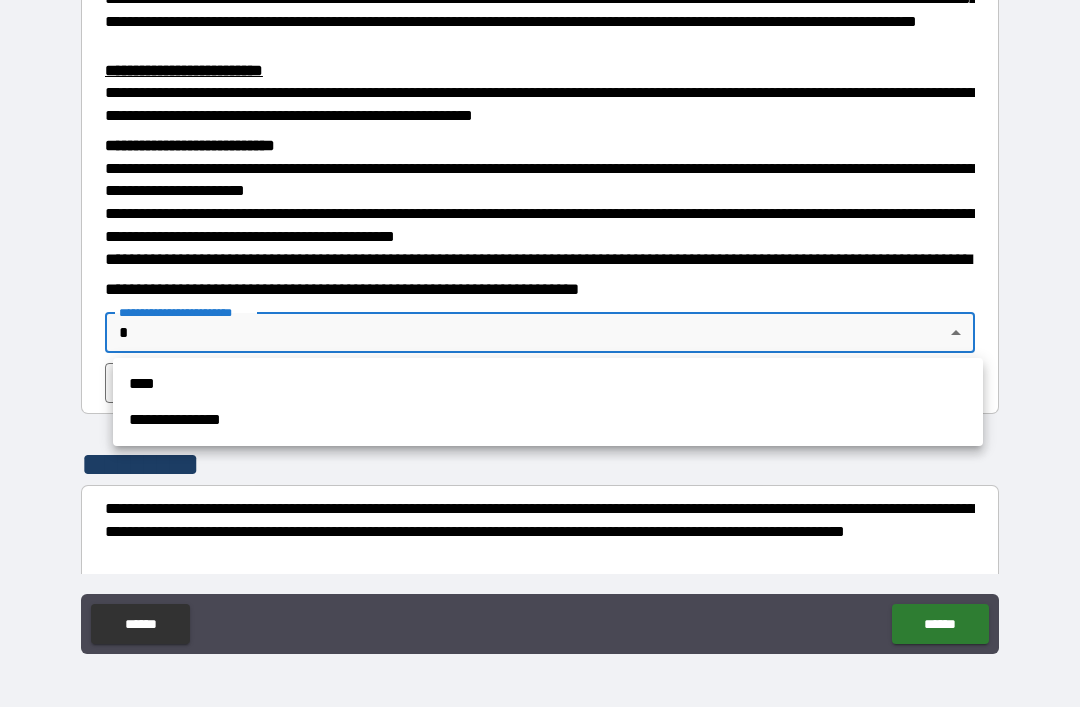 click on "****" at bounding box center [548, 384] 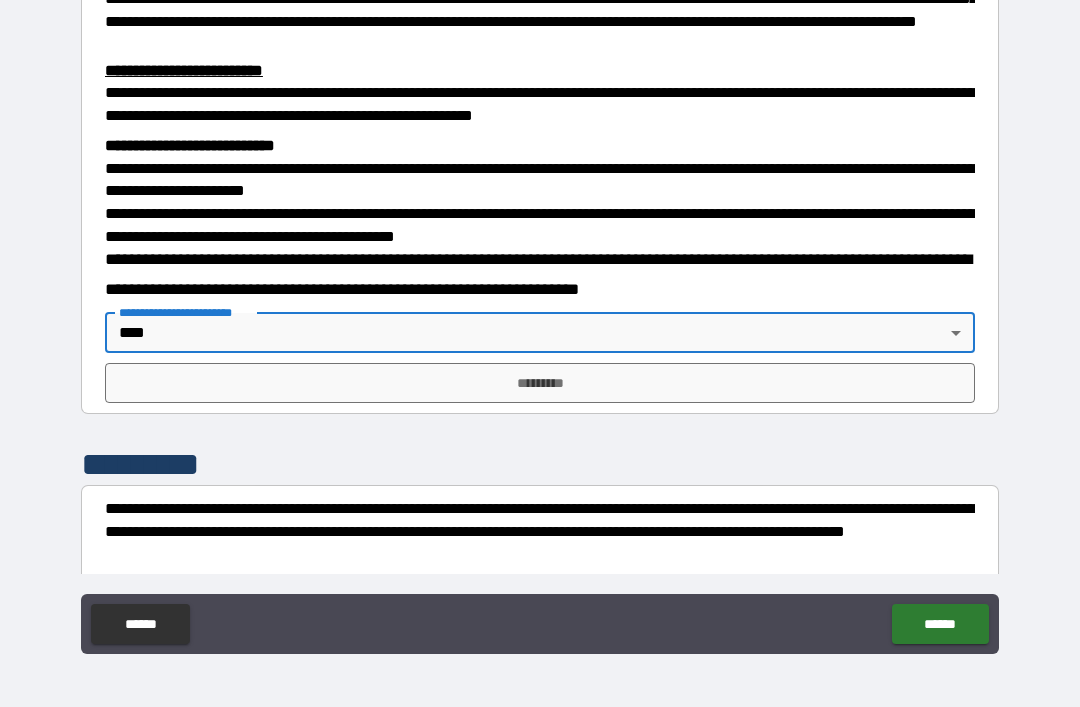 click on "*********" at bounding box center [540, 383] 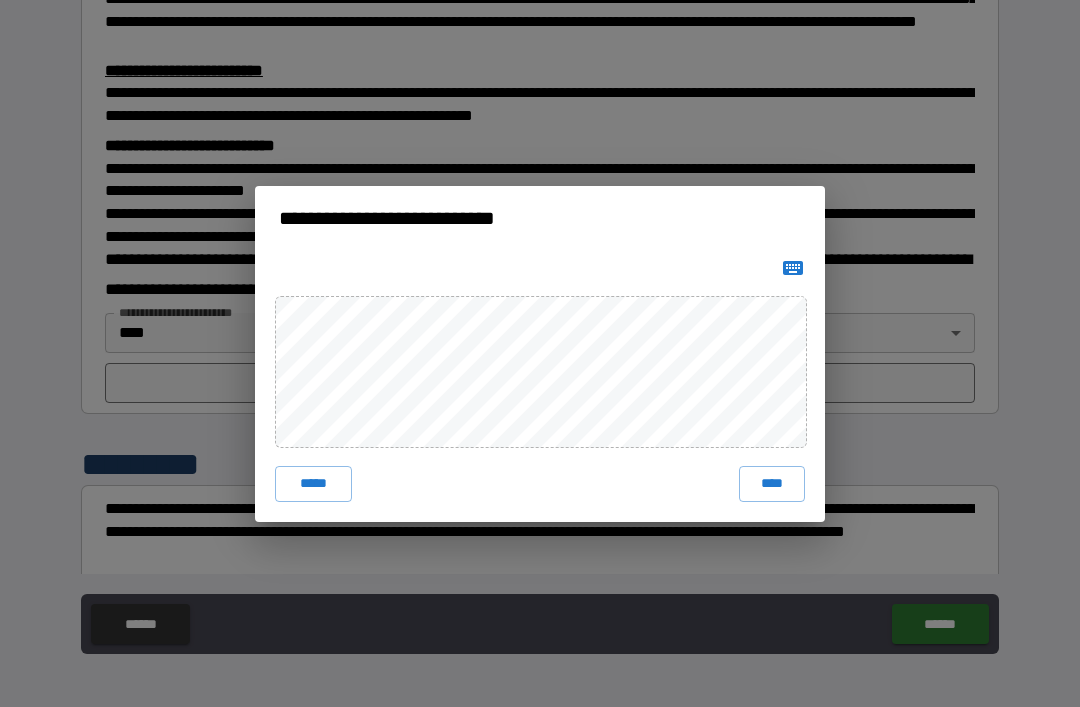 click on "****" at bounding box center [772, 484] 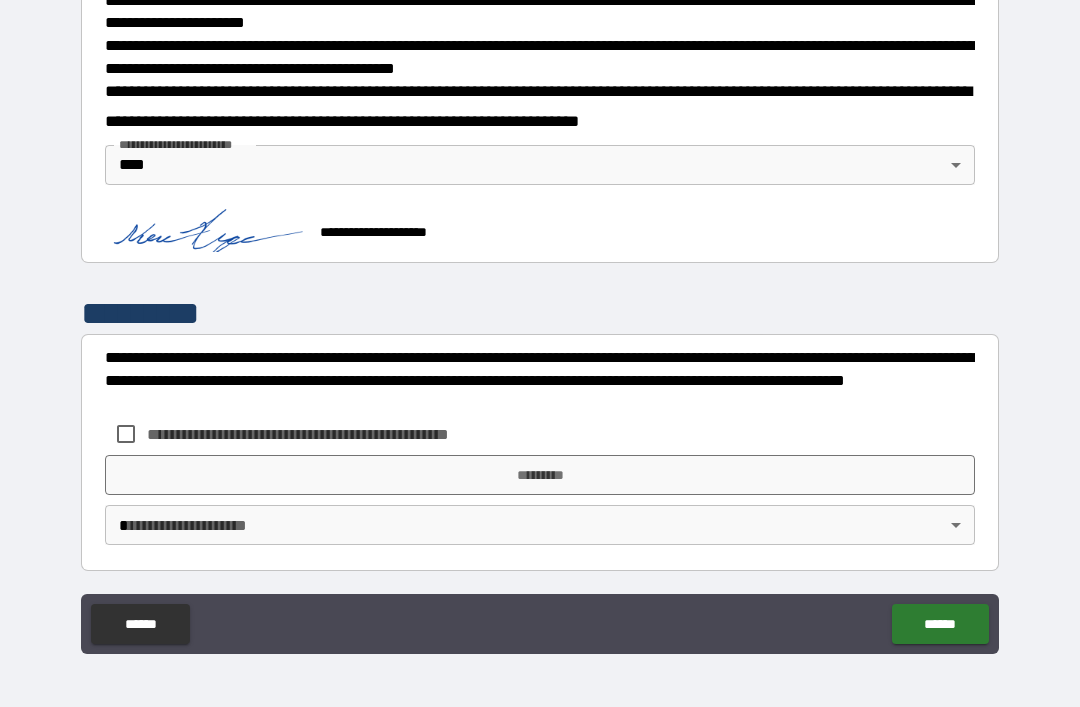 scroll, scrollTop: 694, scrollLeft: 0, axis: vertical 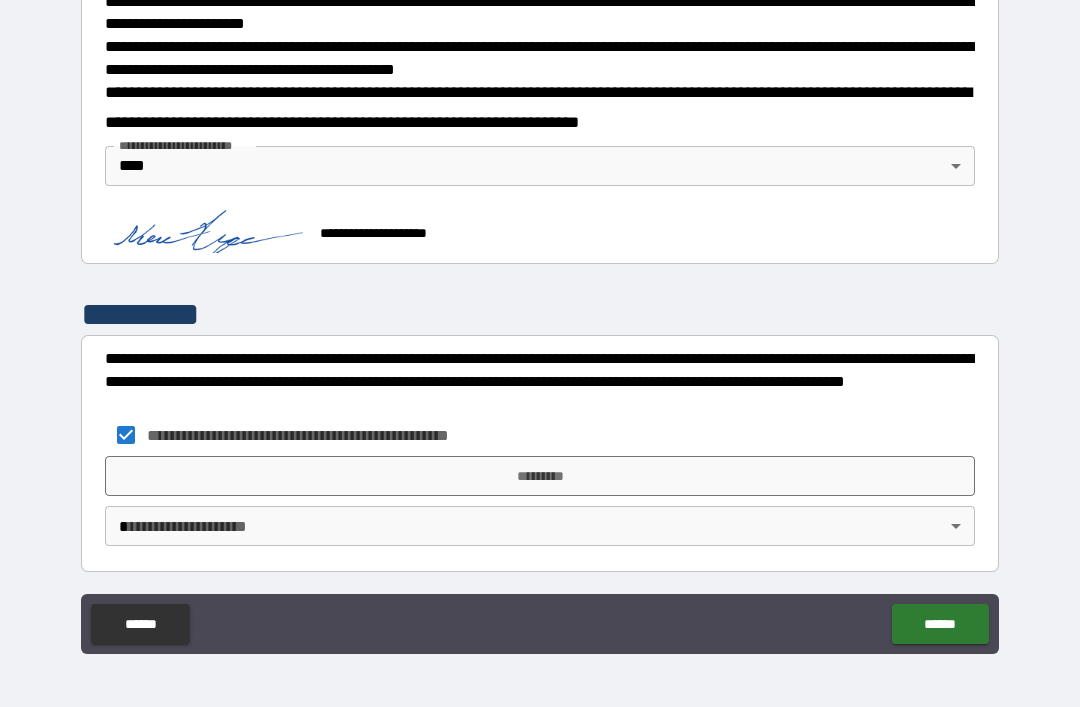 click on "*********" at bounding box center [540, 476] 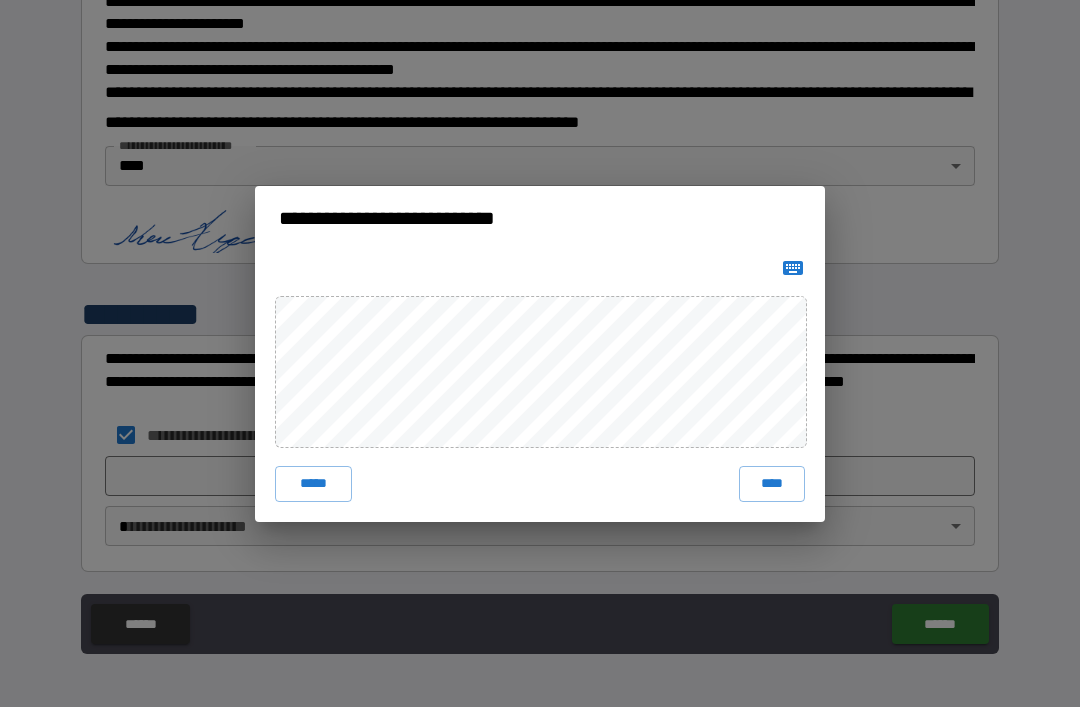 click on "****" at bounding box center (772, 484) 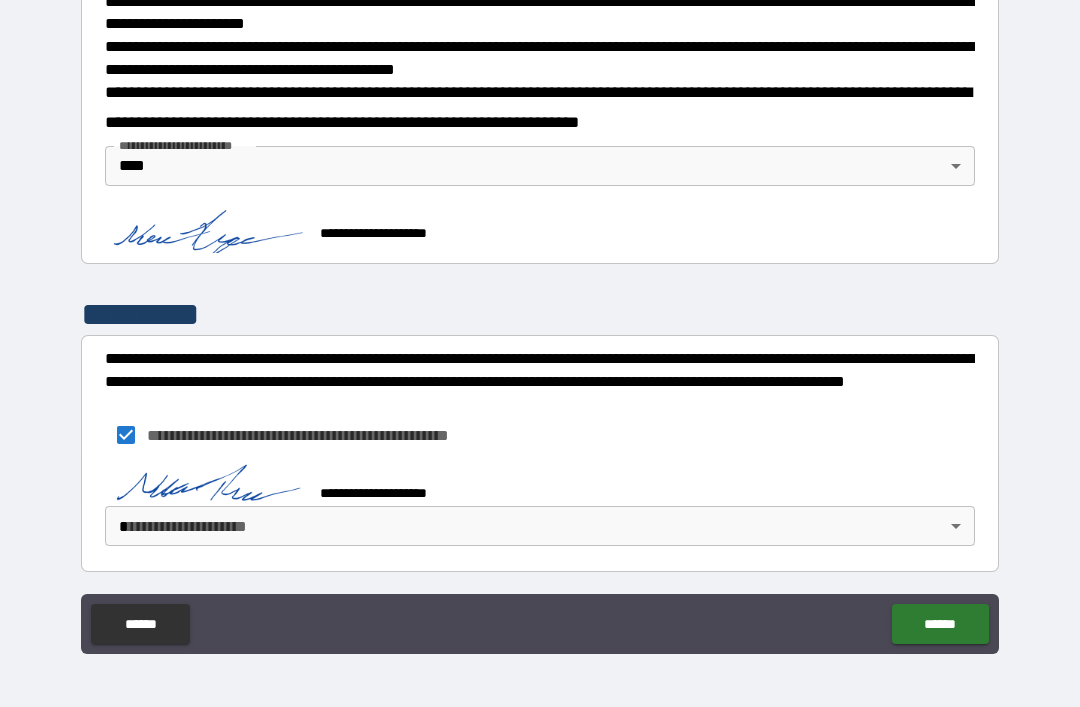 scroll, scrollTop: 684, scrollLeft: 0, axis: vertical 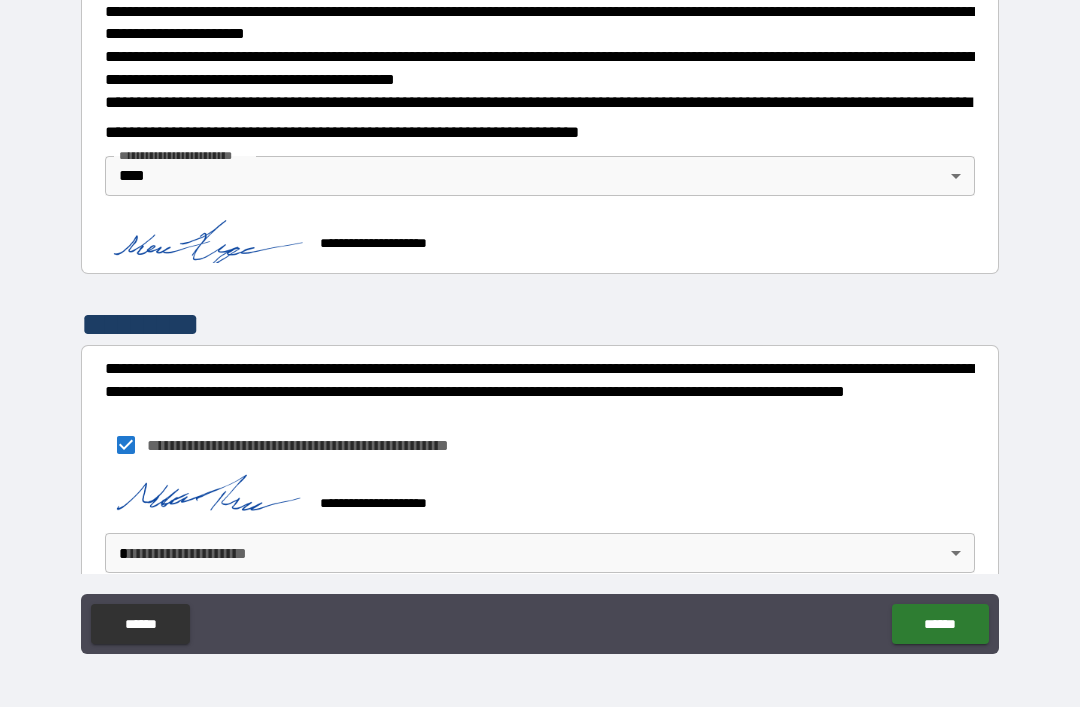 click on "**********" at bounding box center [540, 321] 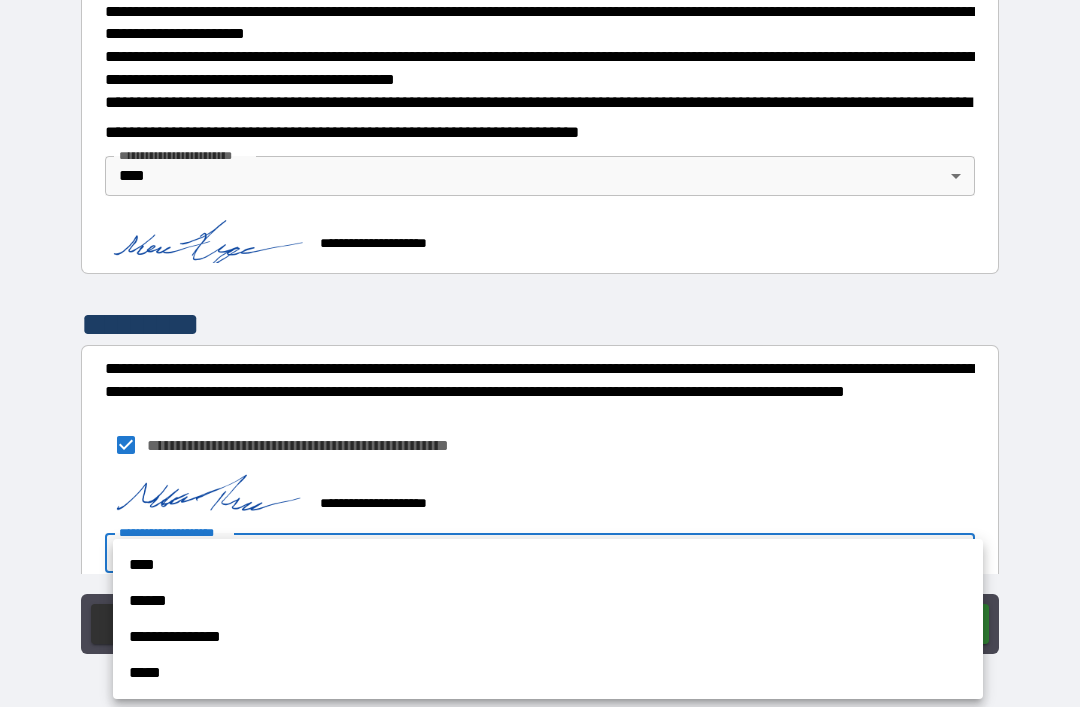 click on "****" at bounding box center [548, 565] 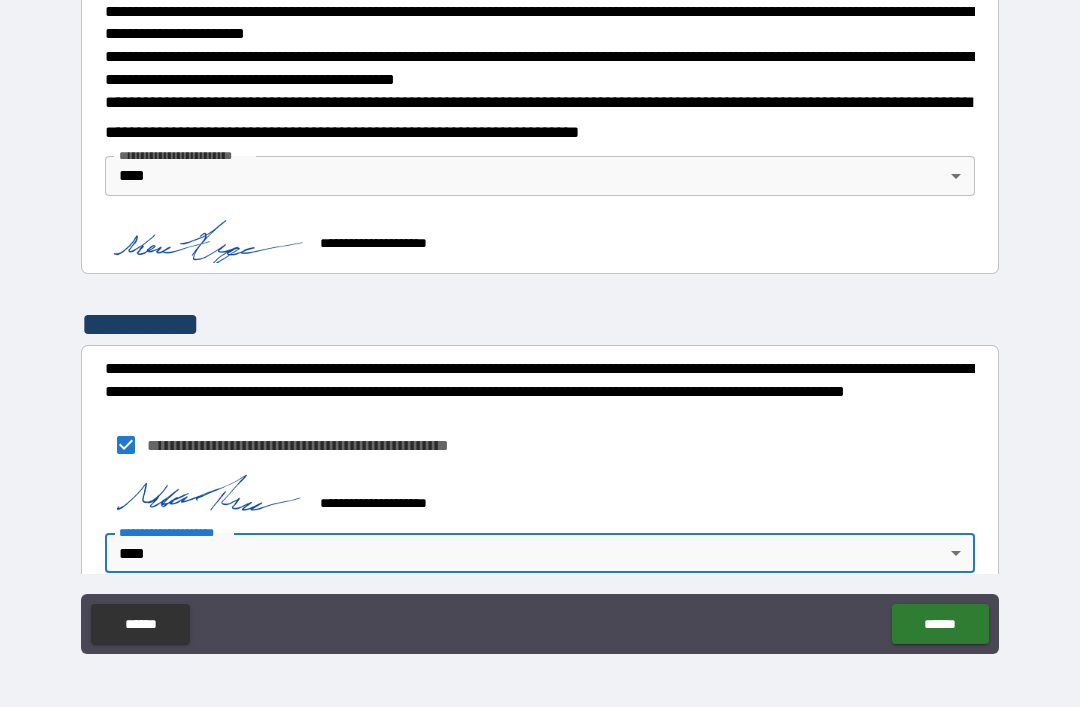 click on "******" at bounding box center (940, 624) 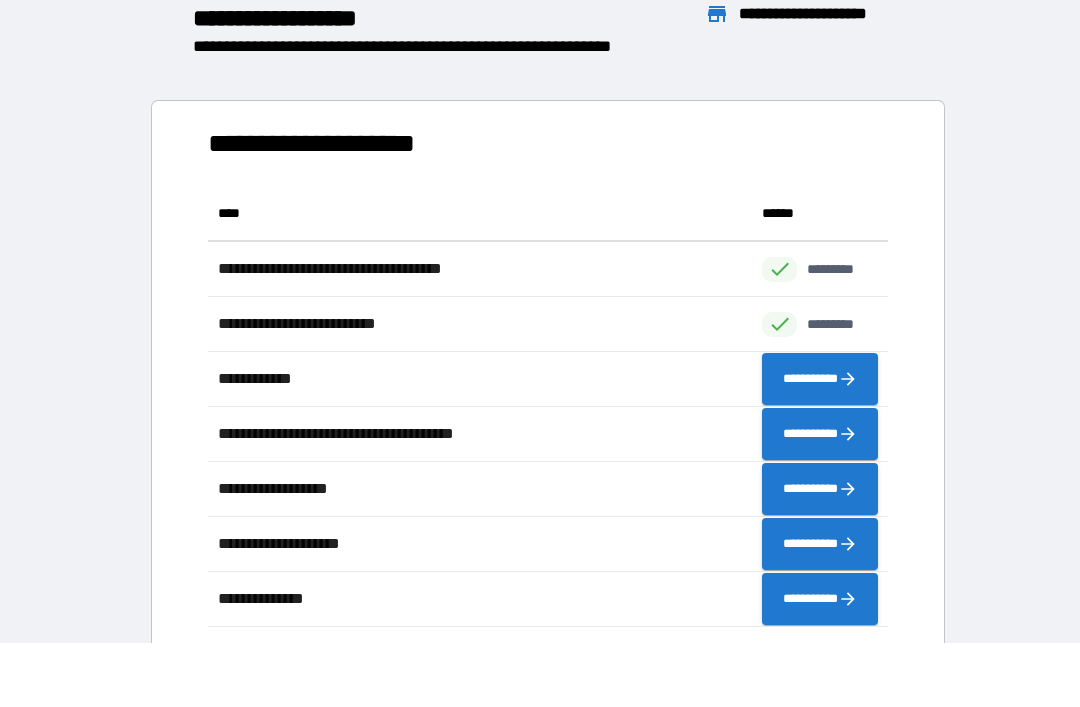 scroll, scrollTop: 1, scrollLeft: 1, axis: both 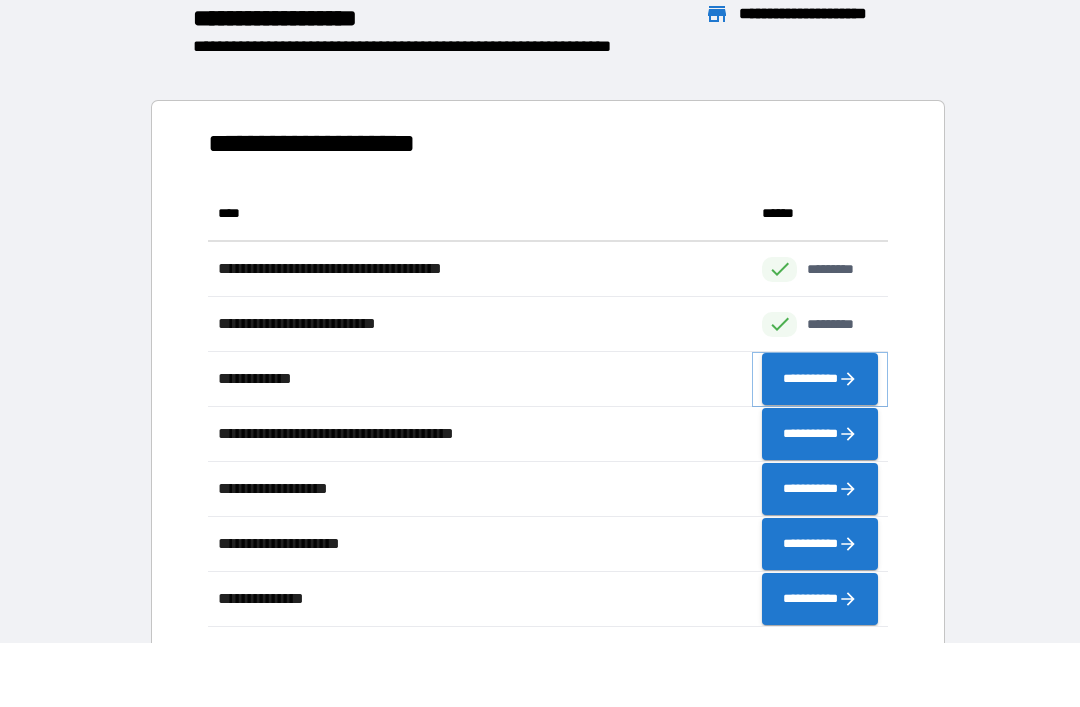 click on "**********" at bounding box center (820, 379) 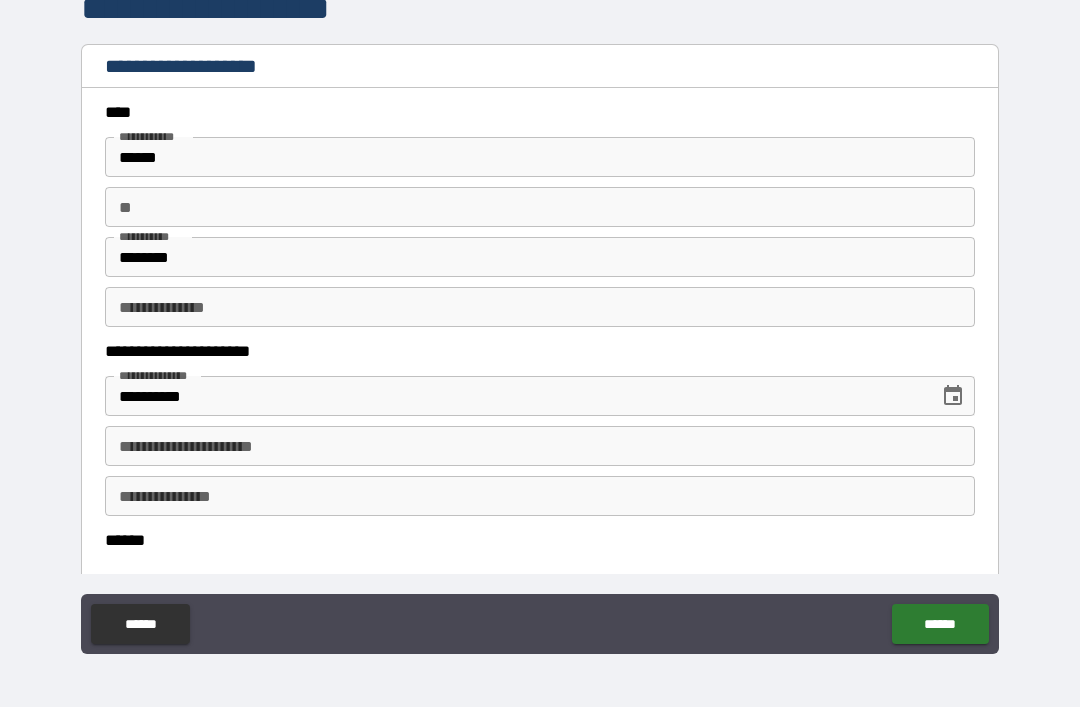 click on "**********" at bounding box center (540, 446) 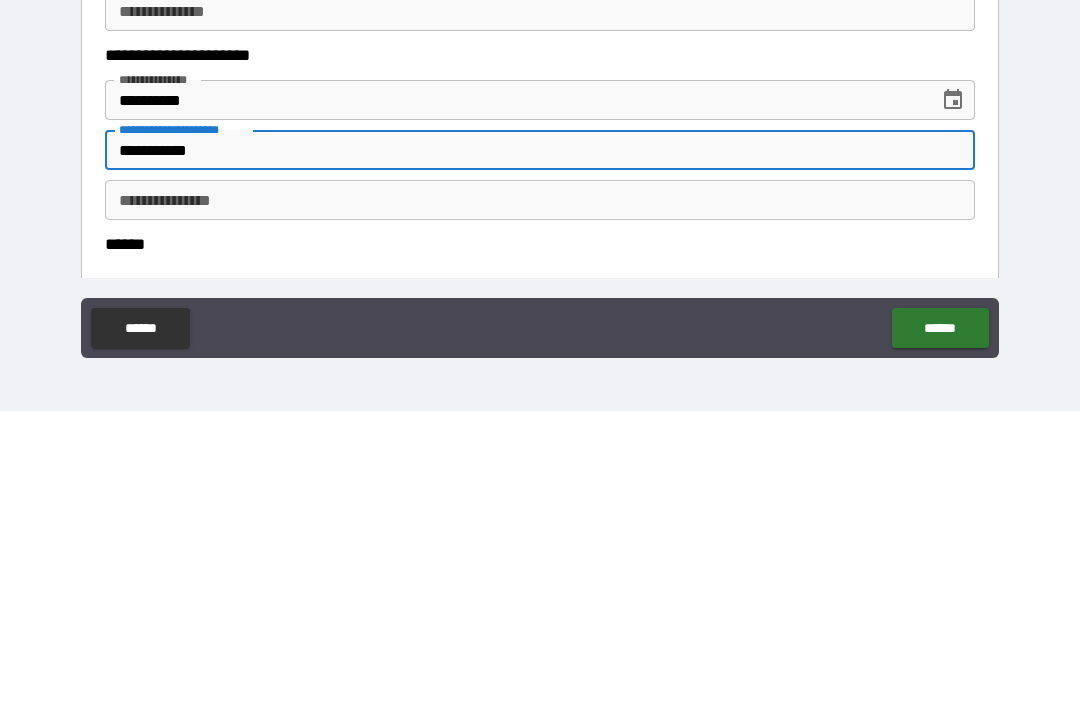 click on "**********" at bounding box center [540, 496] 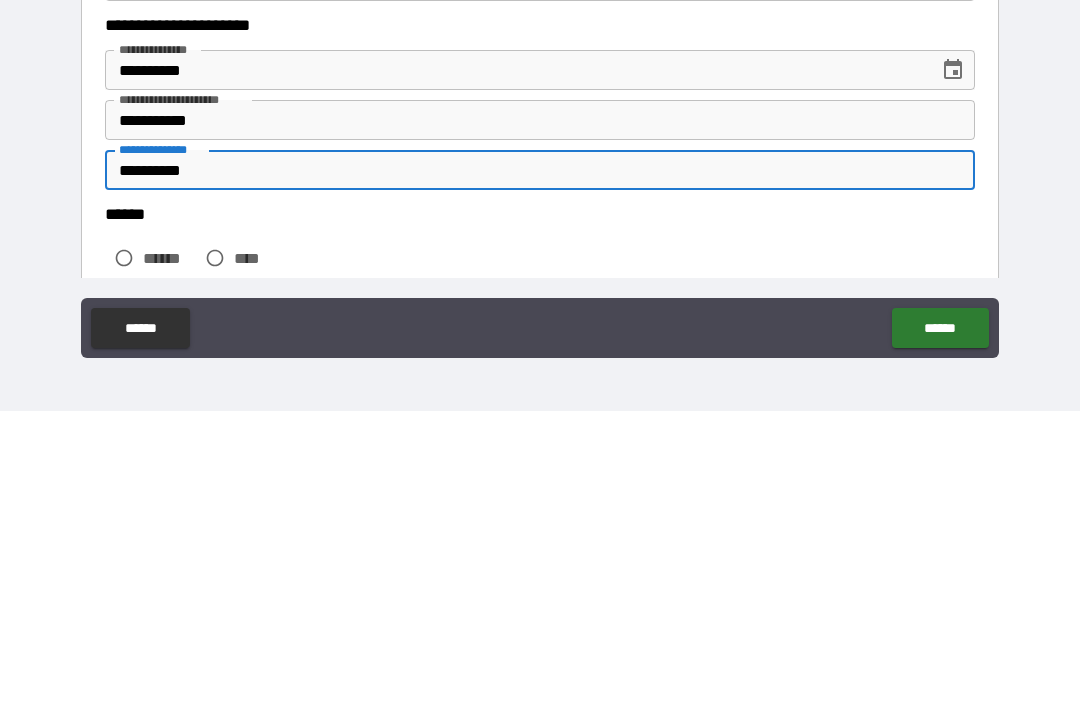 scroll, scrollTop: 31, scrollLeft: 0, axis: vertical 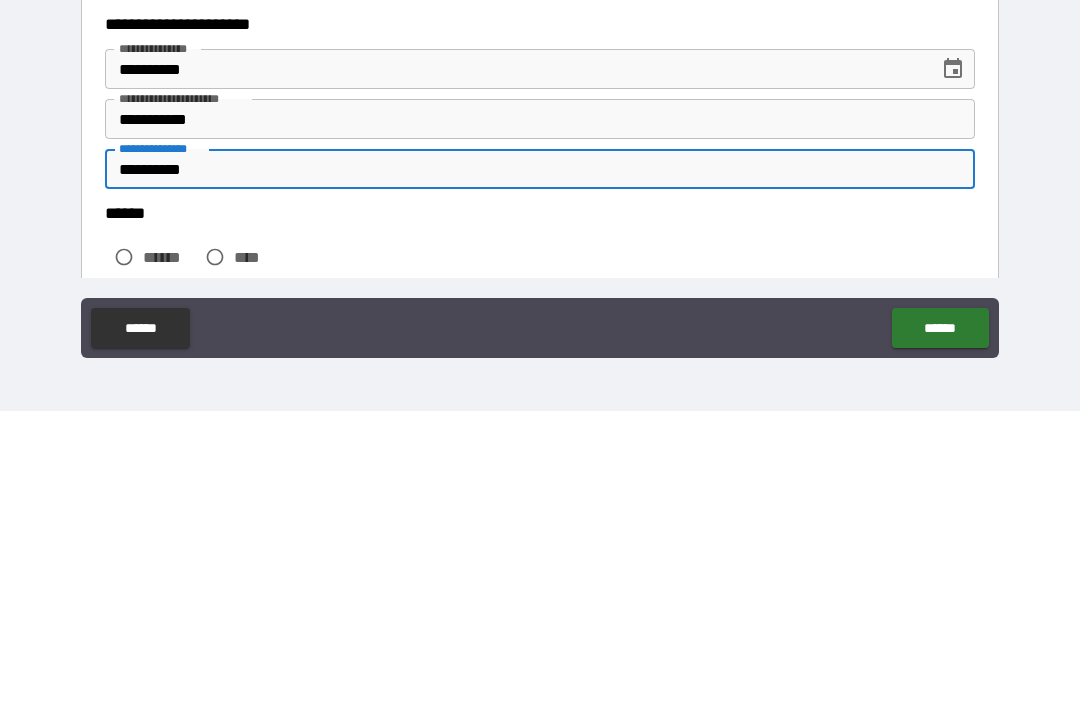click on "******" at bounding box center [540, 509] 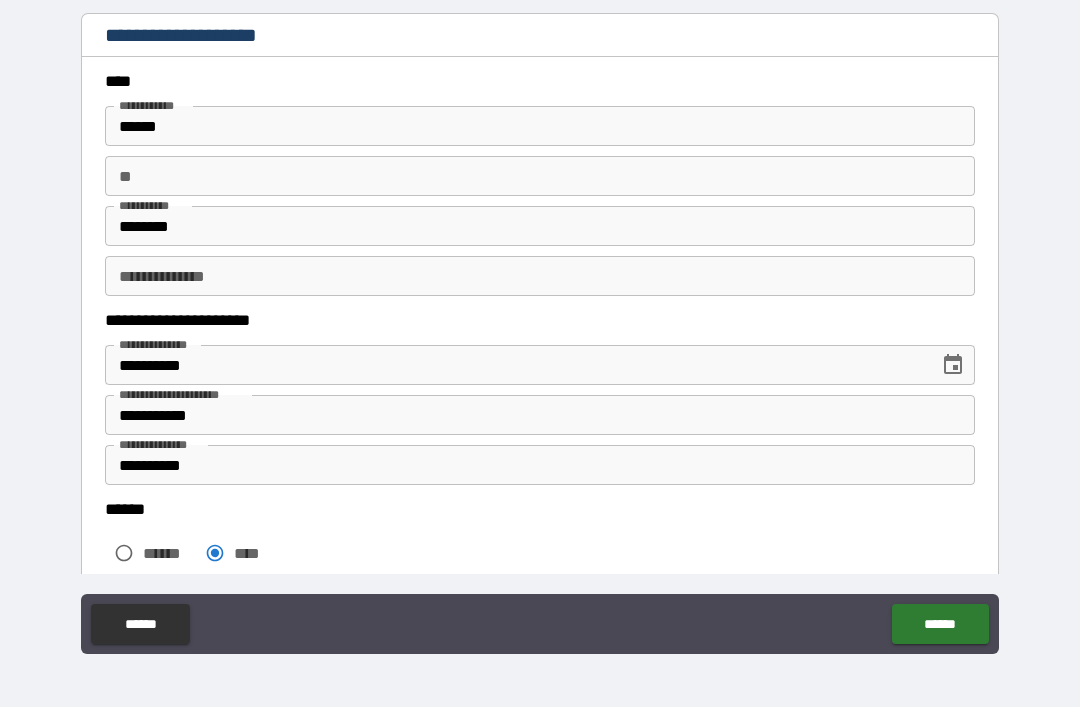 click on "******" at bounding box center [940, 624] 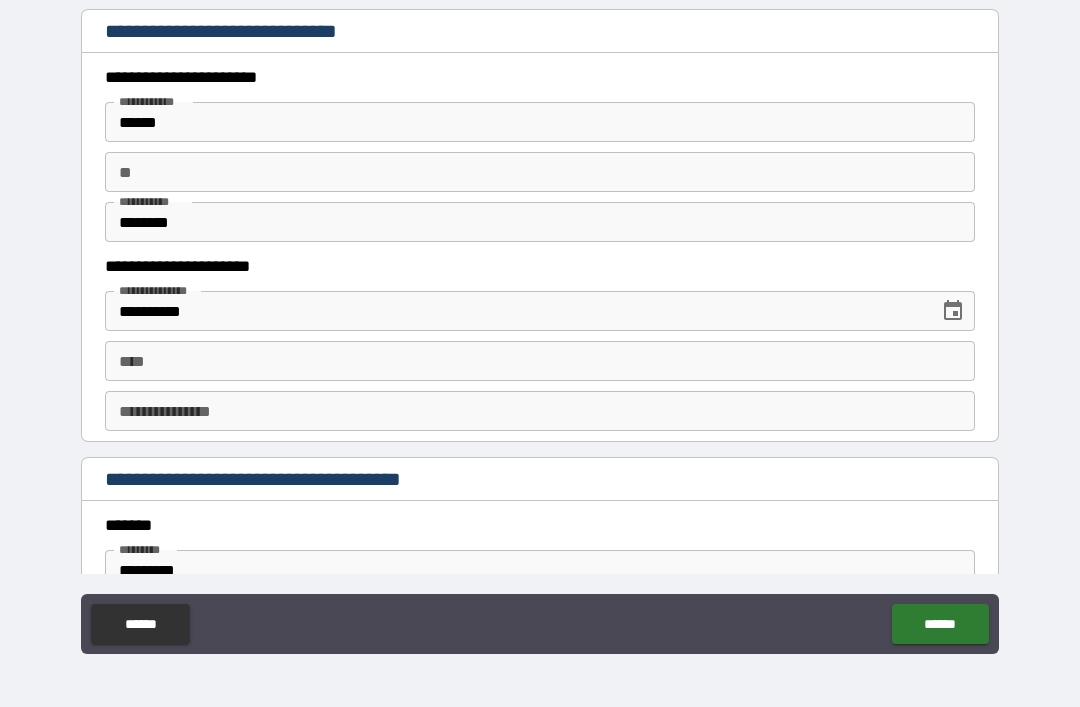 scroll, scrollTop: 1919, scrollLeft: 0, axis: vertical 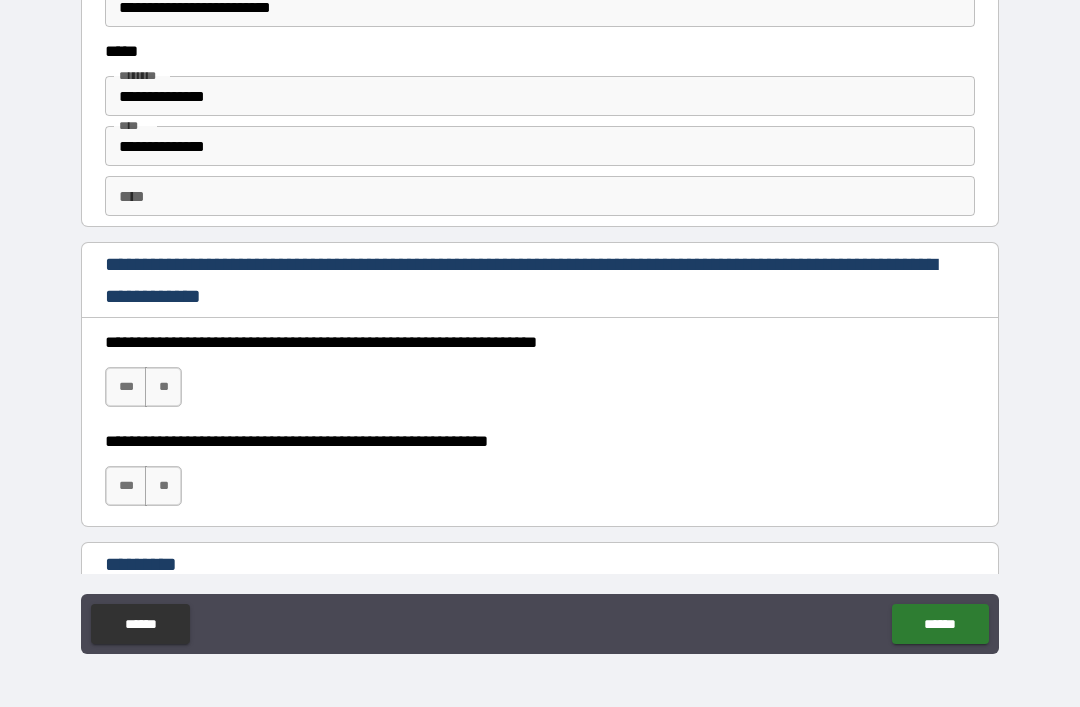 click on "***" at bounding box center (126, 387) 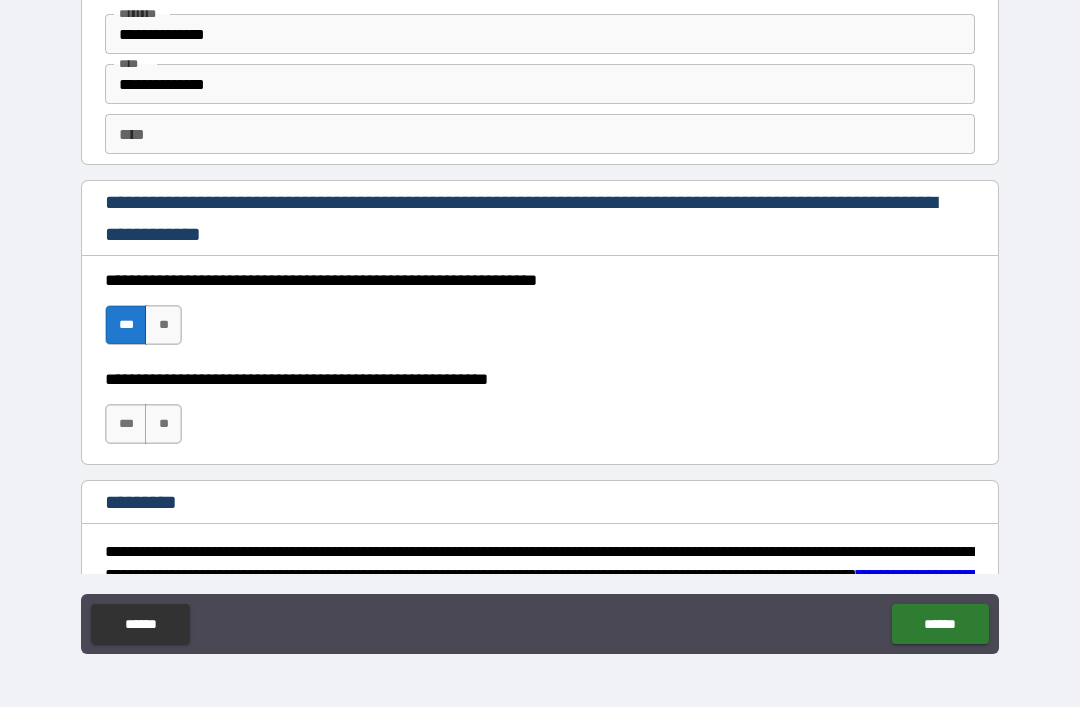 scroll, scrollTop: 2817, scrollLeft: 0, axis: vertical 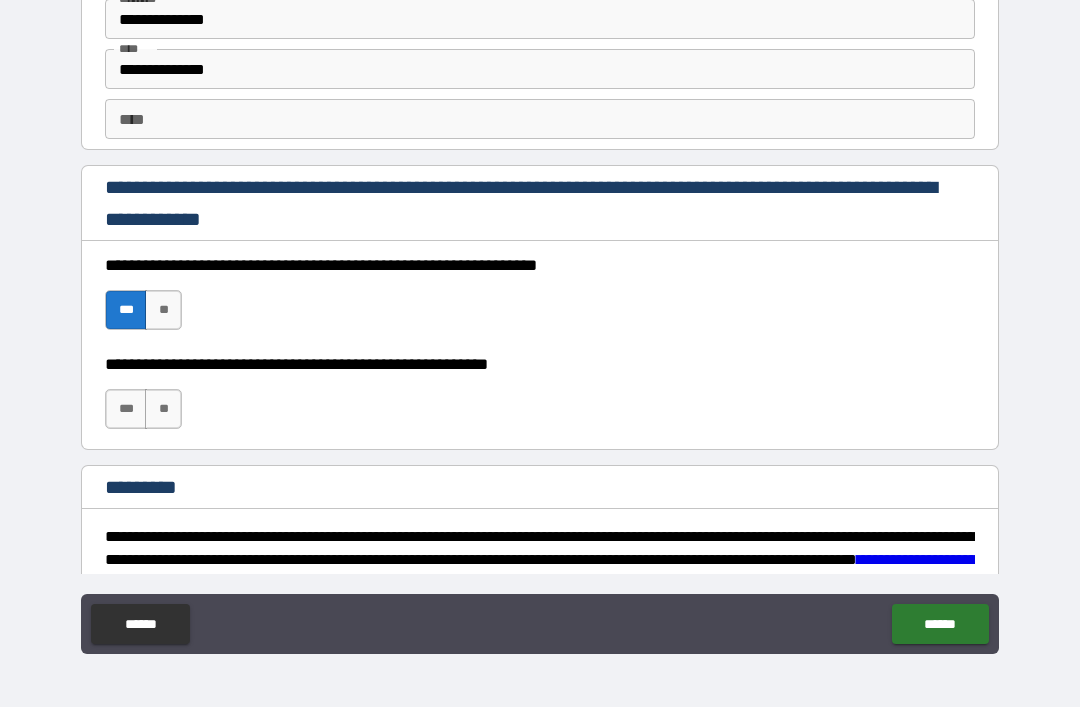 click on "***" at bounding box center [126, 409] 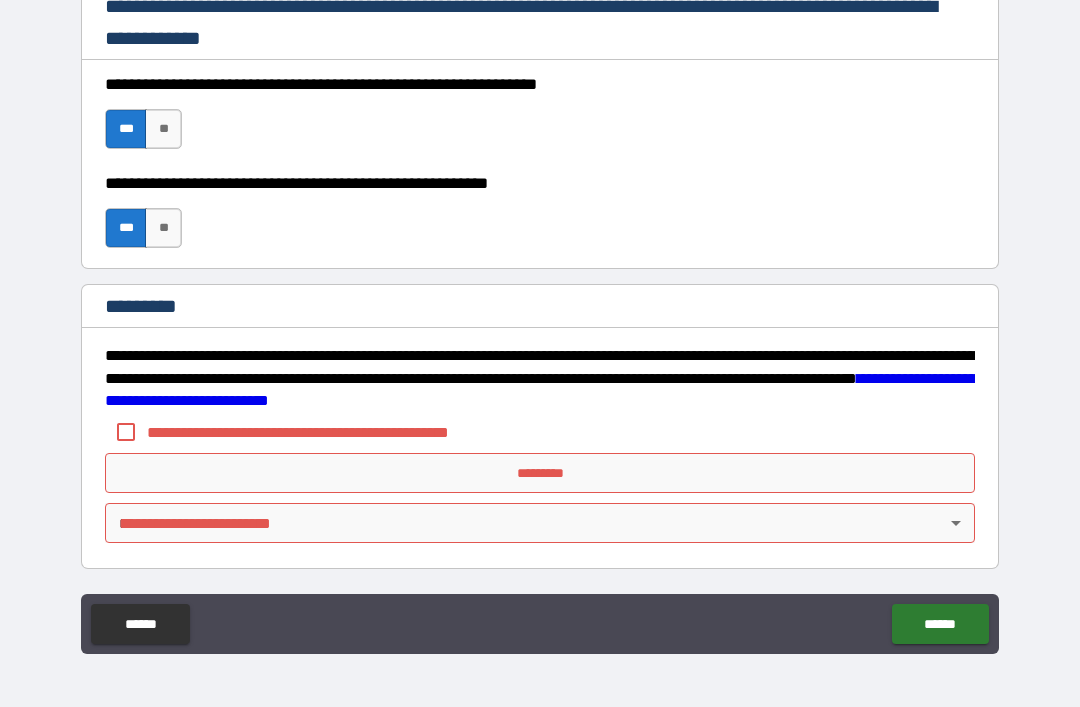scroll, scrollTop: 2998, scrollLeft: 0, axis: vertical 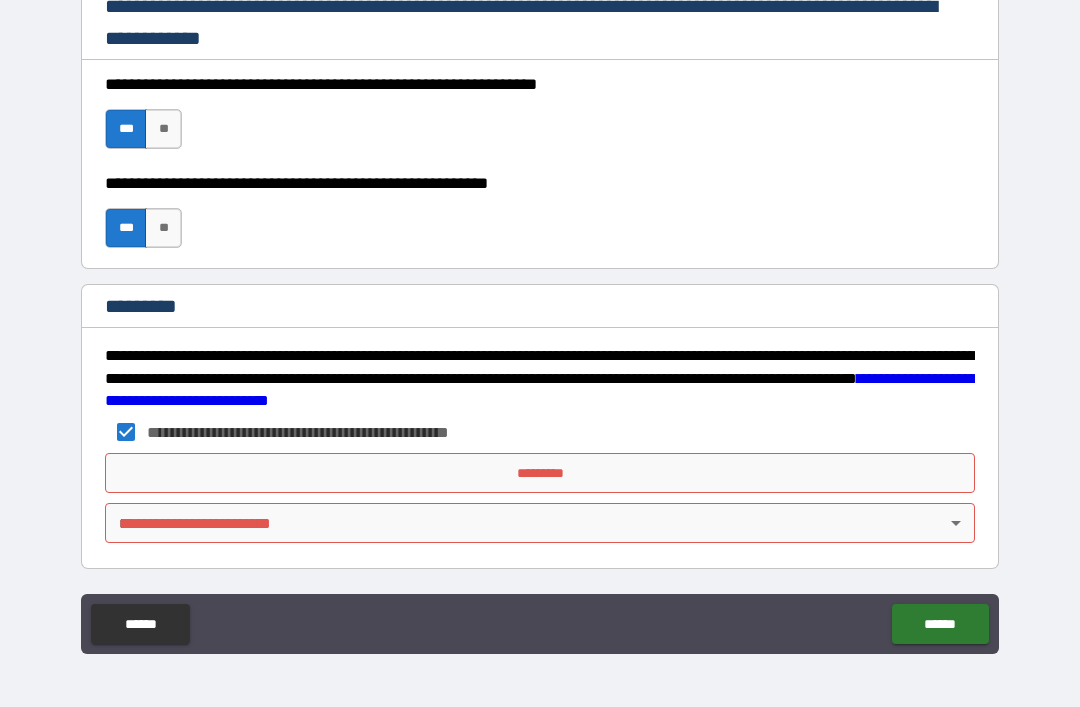 click on "*********" at bounding box center [540, 473] 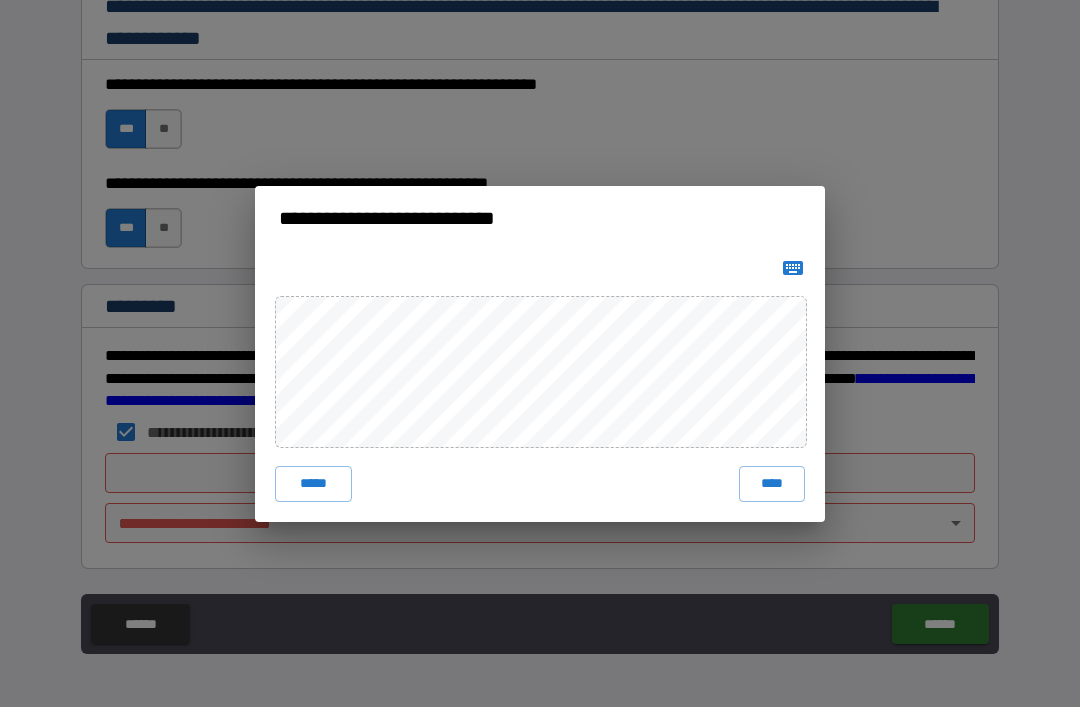 click on "****" at bounding box center (772, 484) 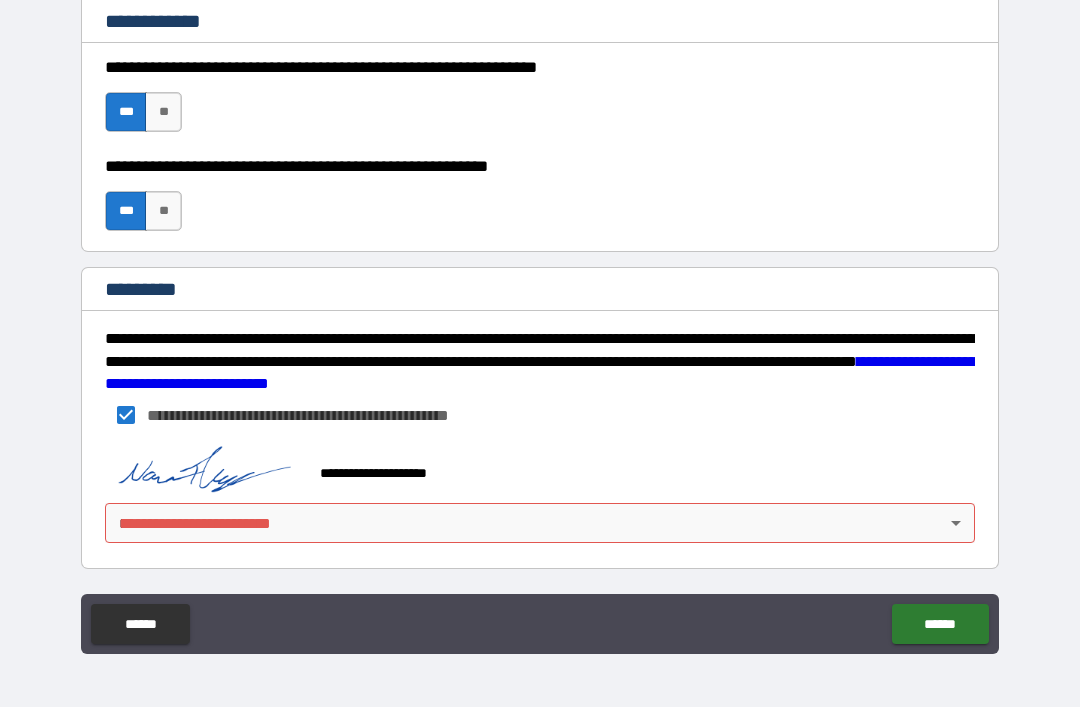 scroll, scrollTop: 3015, scrollLeft: 0, axis: vertical 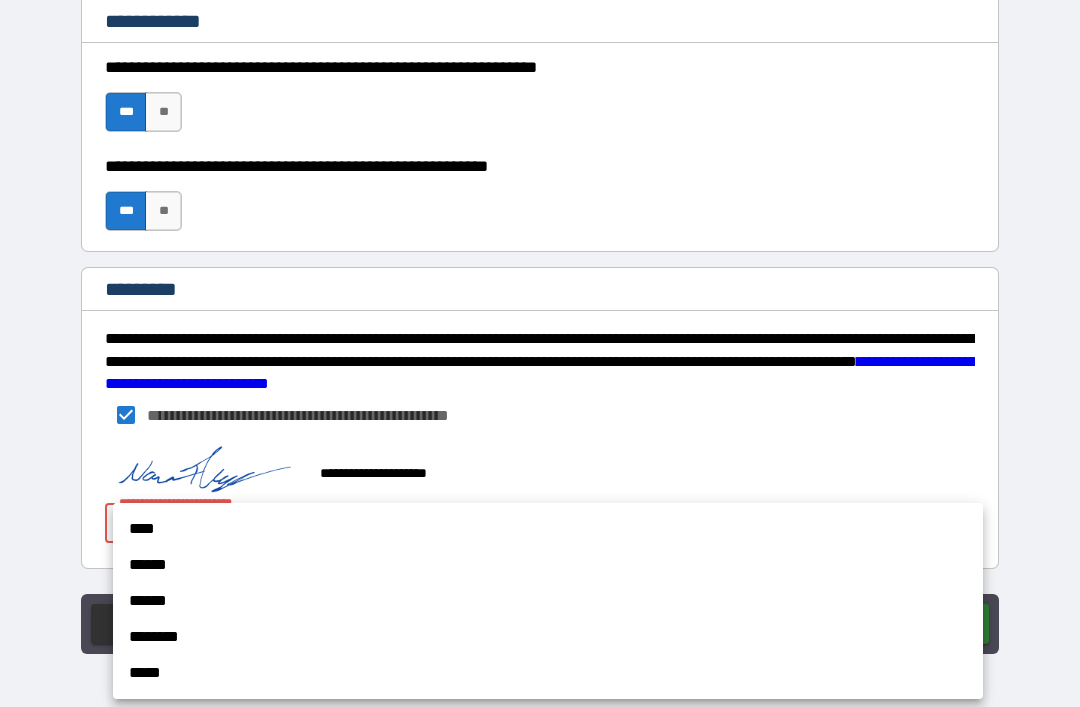 click on "****" at bounding box center [548, 529] 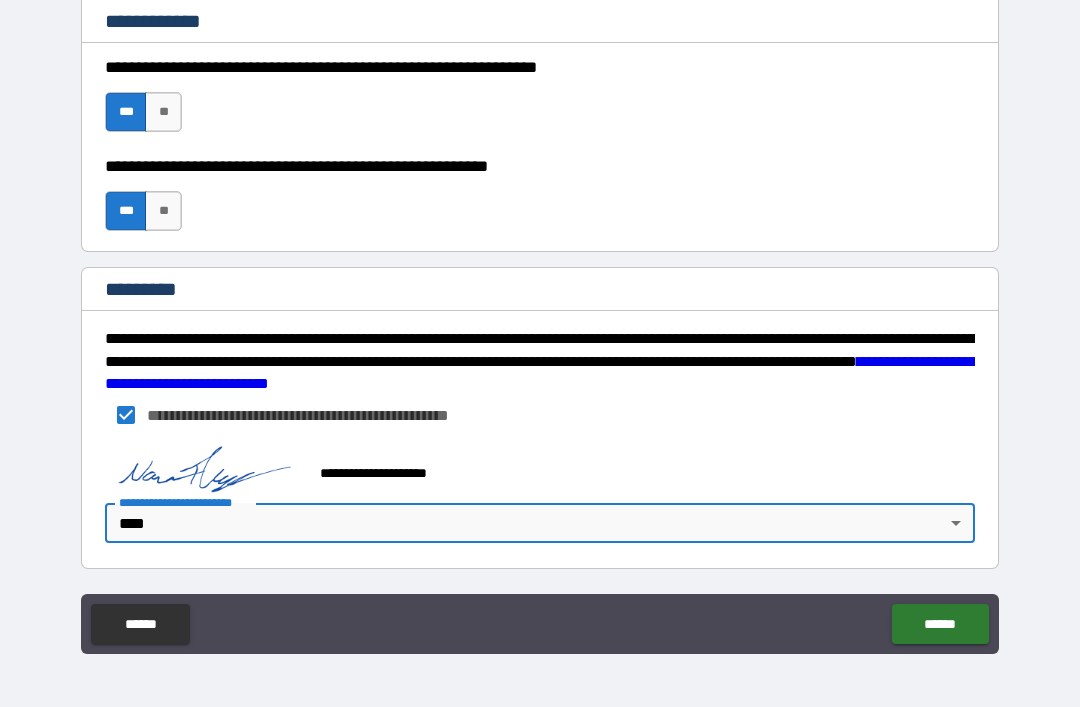 click on "******" at bounding box center (940, 624) 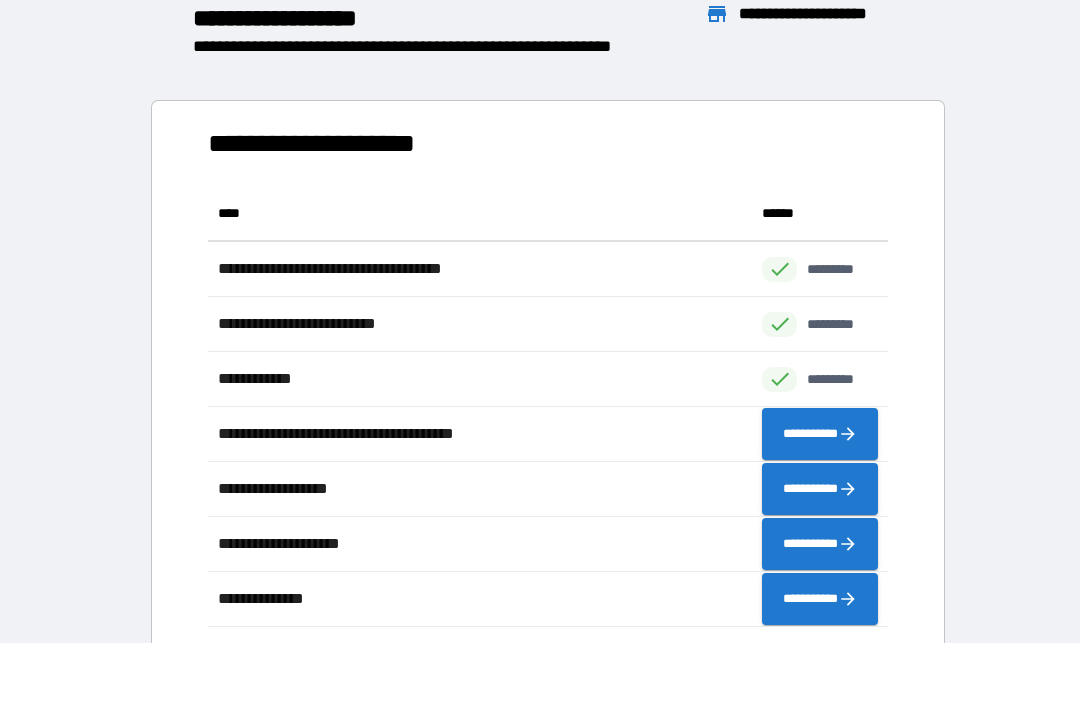 scroll, scrollTop: 1, scrollLeft: 1, axis: both 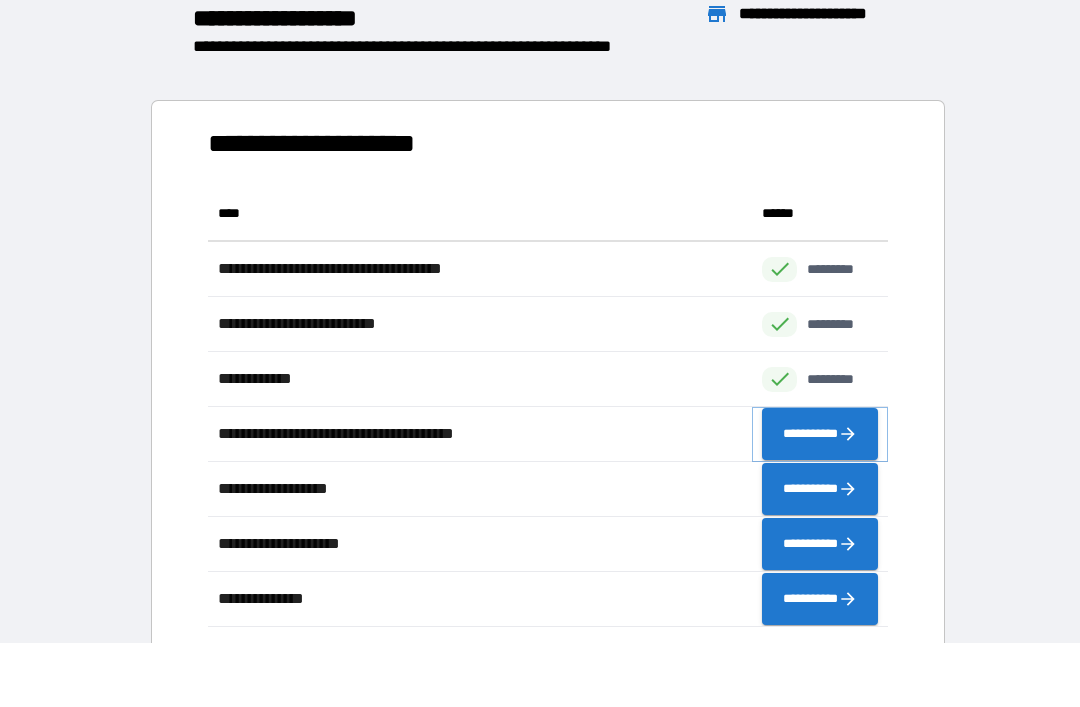 click on "**********" at bounding box center [820, 434] 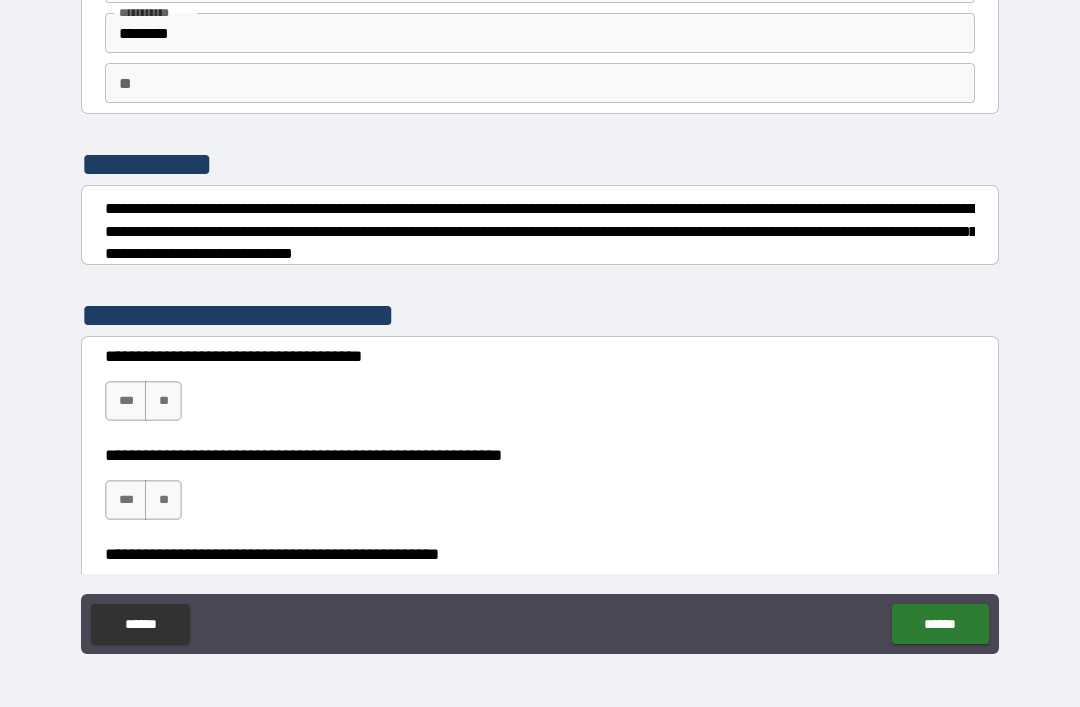 scroll, scrollTop: 156, scrollLeft: 0, axis: vertical 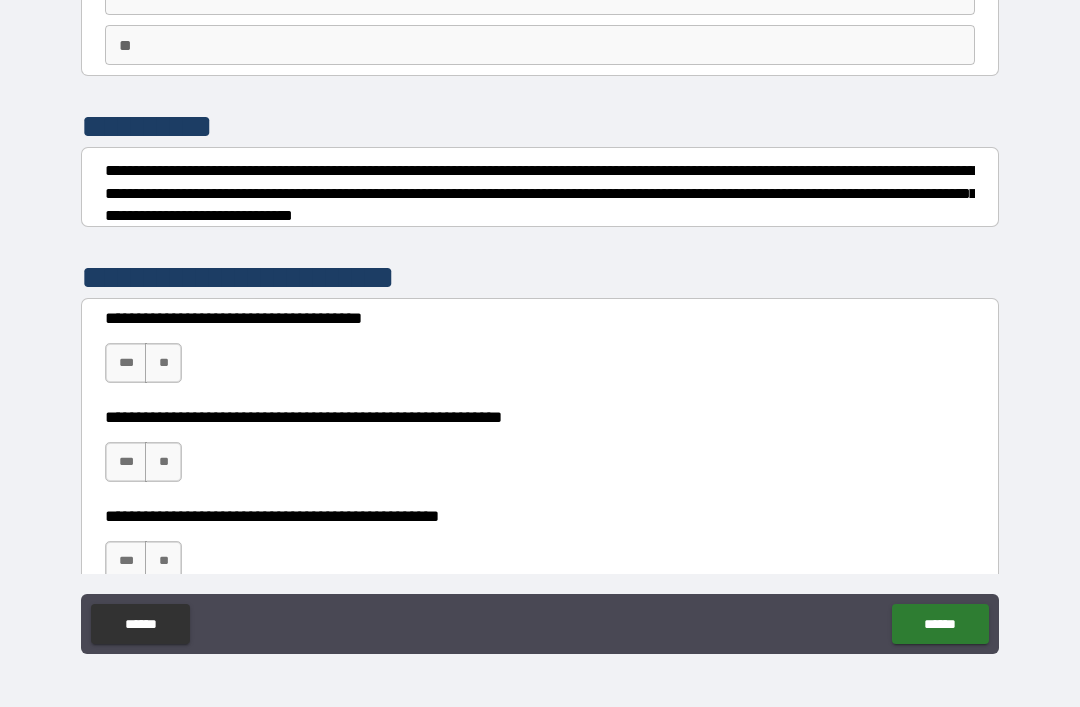 click on "**" at bounding box center [163, 462] 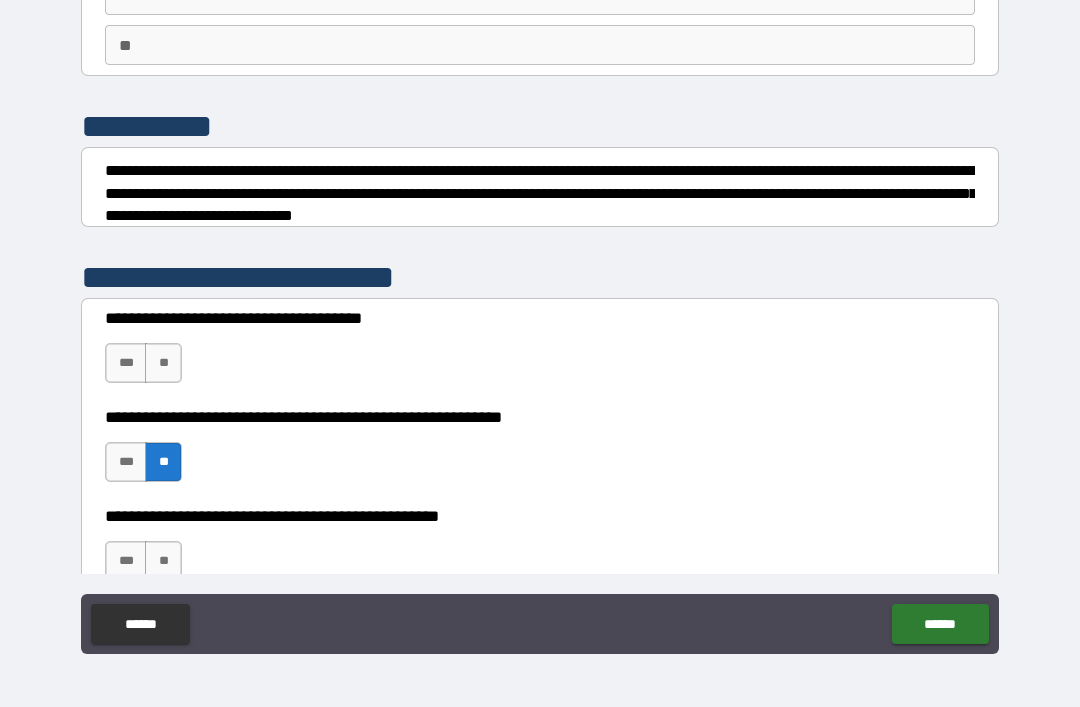 click on "***" at bounding box center [126, 363] 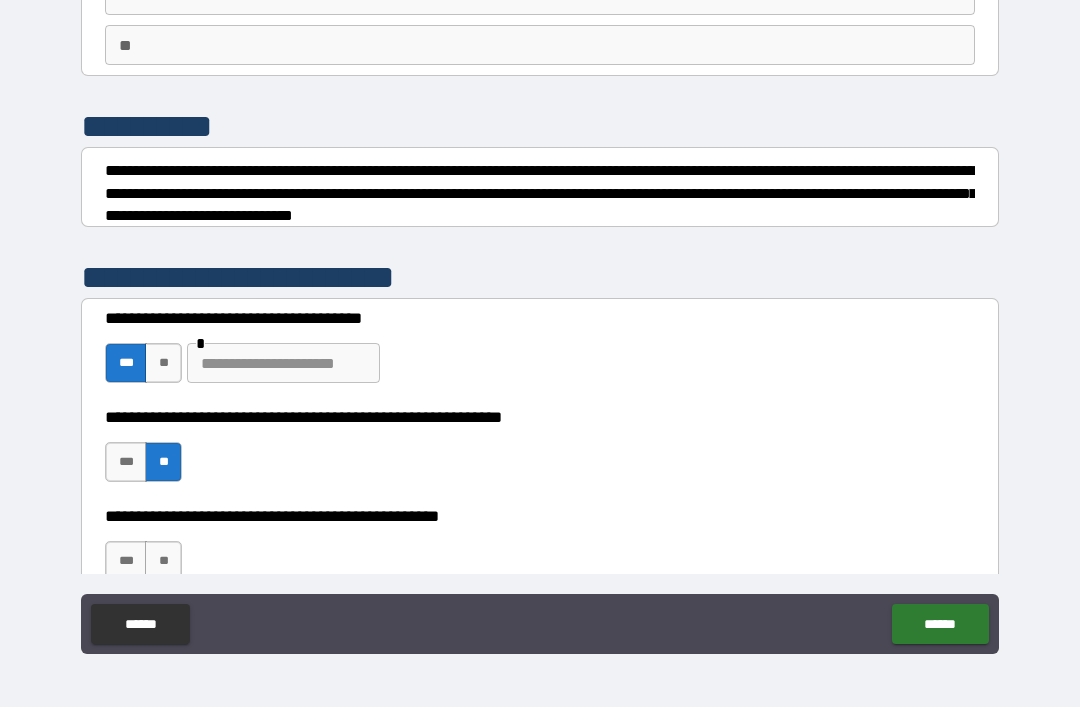 click on "**" at bounding box center (163, 363) 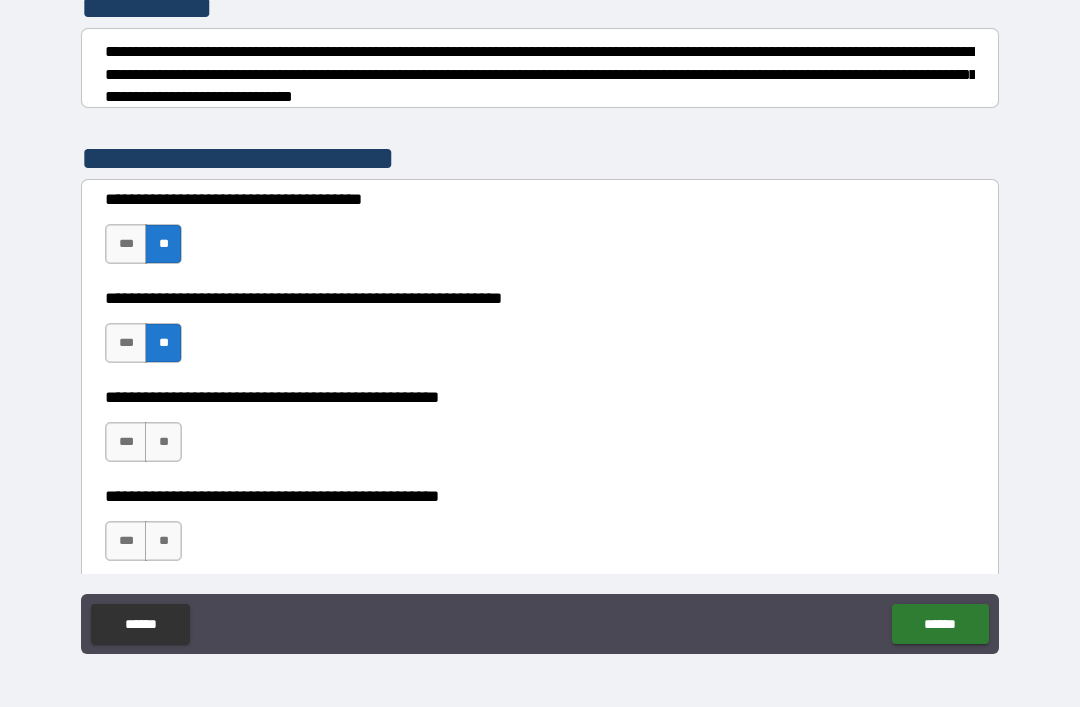 scroll, scrollTop: 276, scrollLeft: 0, axis: vertical 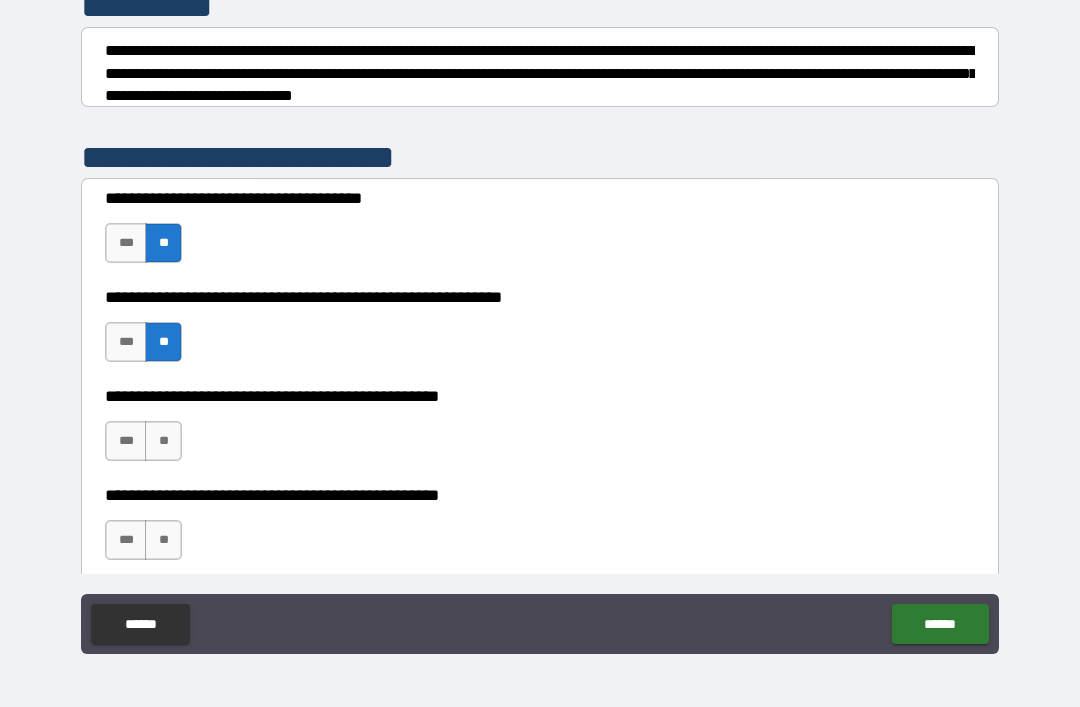 click on "**" at bounding box center (163, 441) 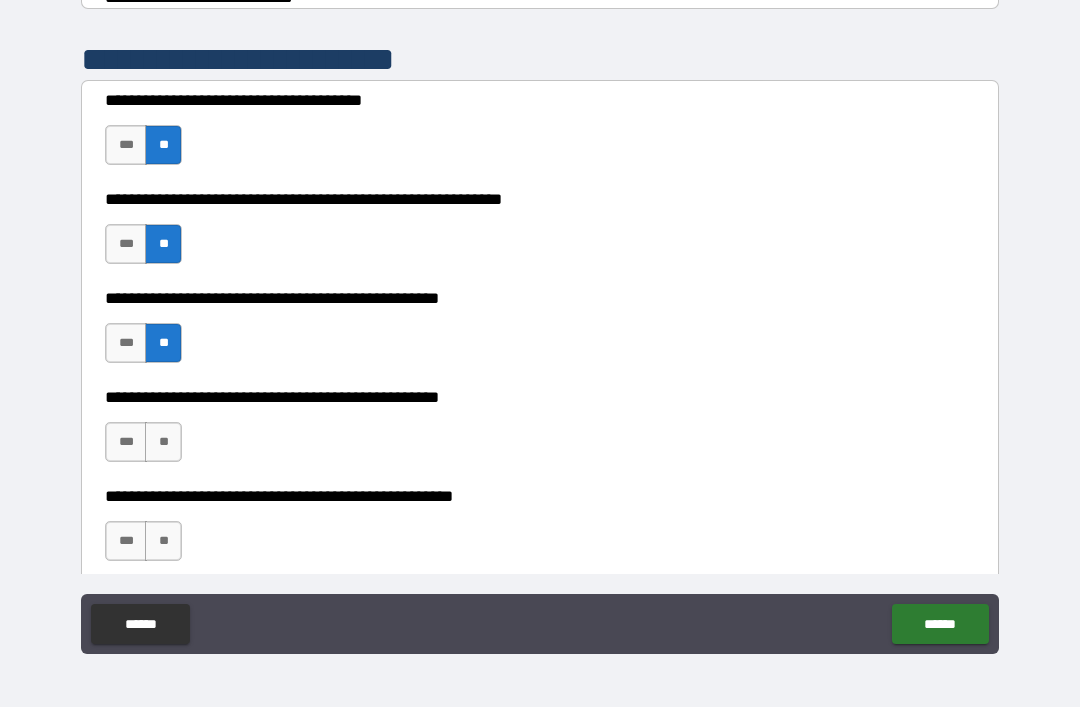 scroll, scrollTop: 386, scrollLeft: 0, axis: vertical 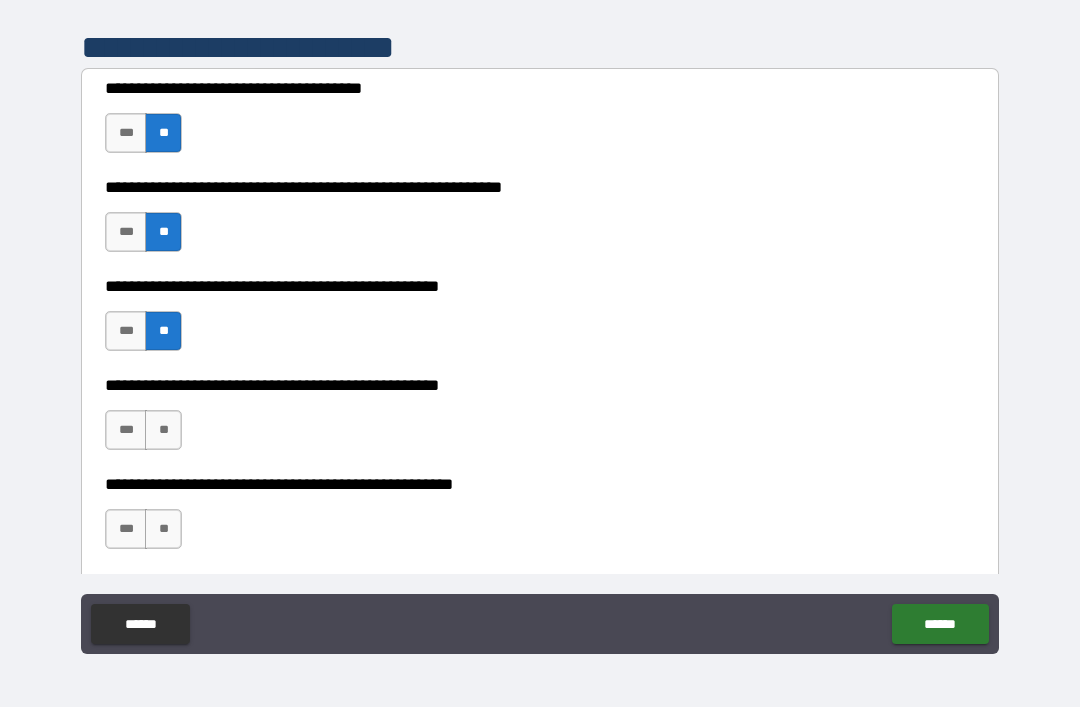 click on "***" at bounding box center [126, 430] 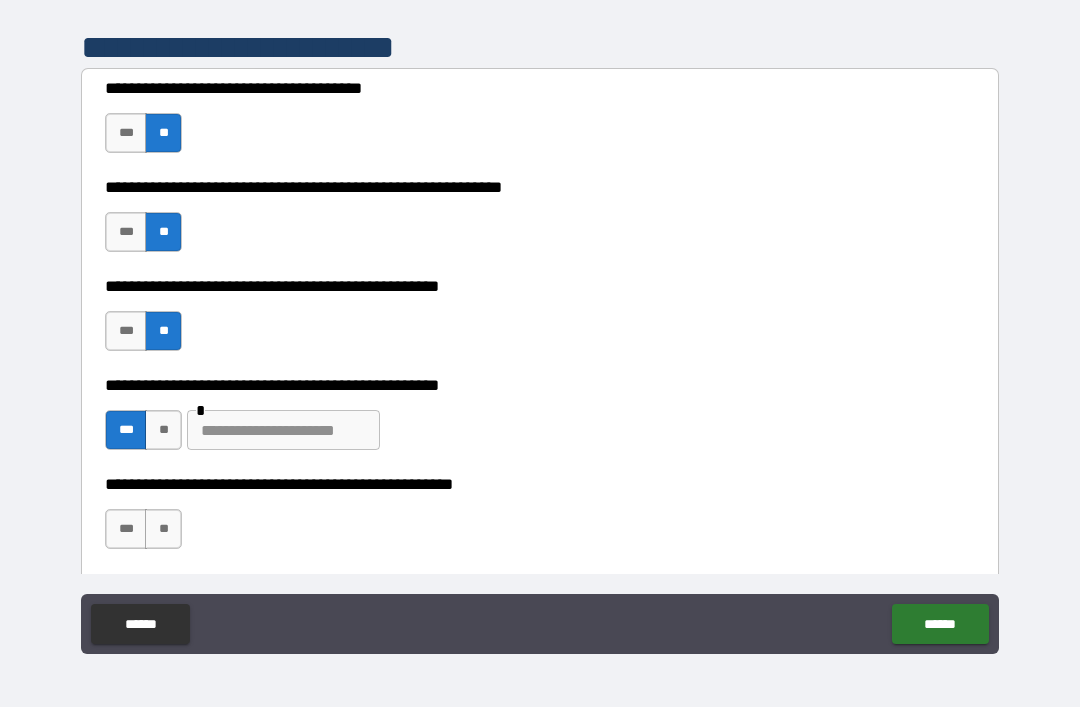click at bounding box center (283, 430) 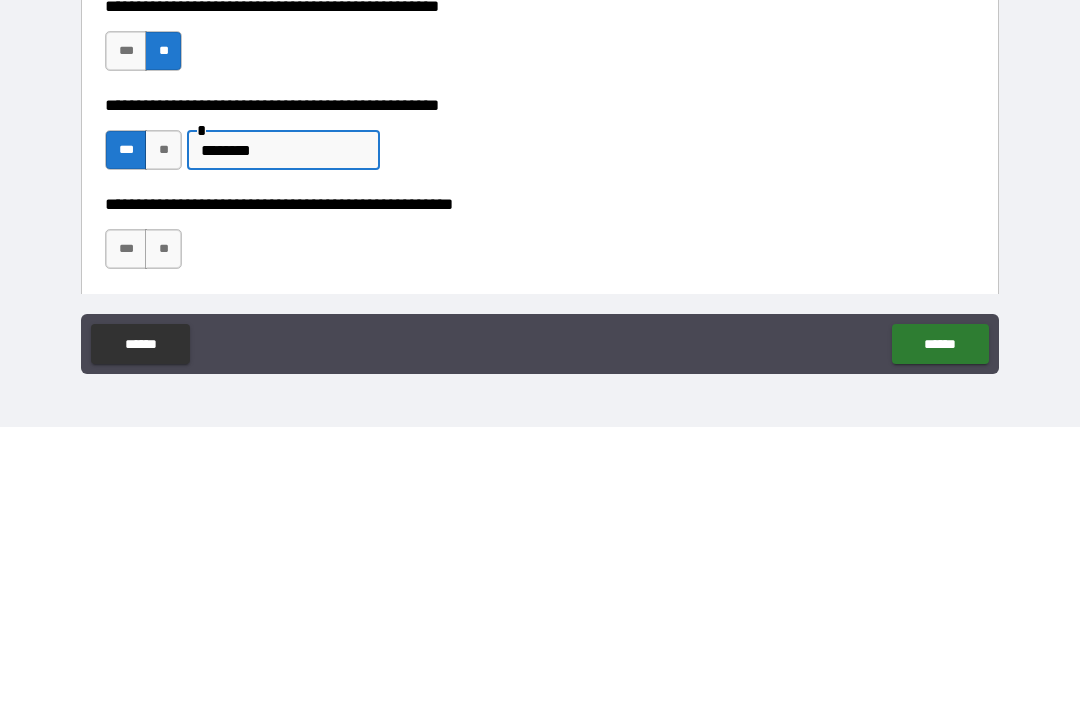 click on "**********" at bounding box center [540, 519] 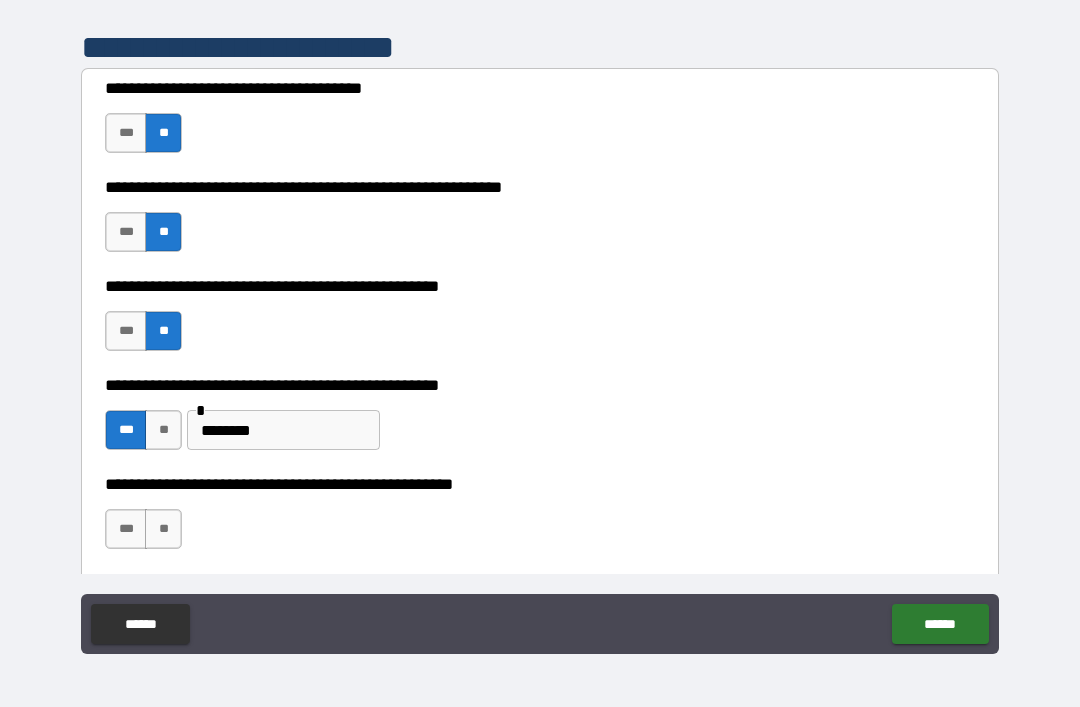 click on "**" at bounding box center (163, 529) 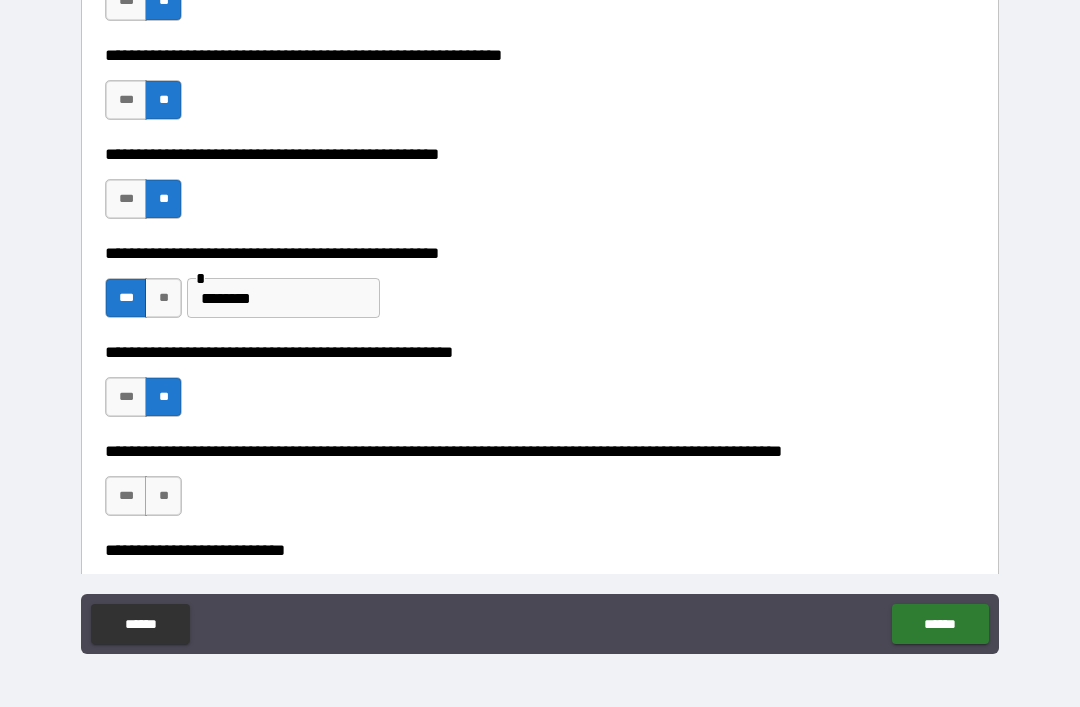 scroll, scrollTop: 546, scrollLeft: 0, axis: vertical 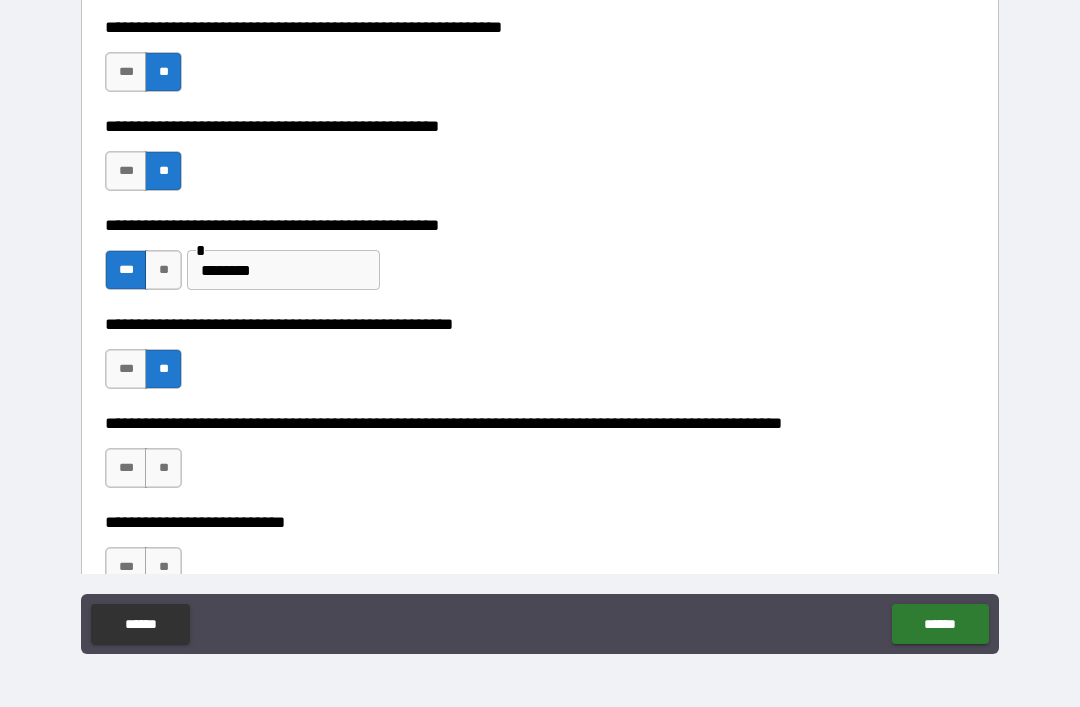 click on "**" at bounding box center [163, 468] 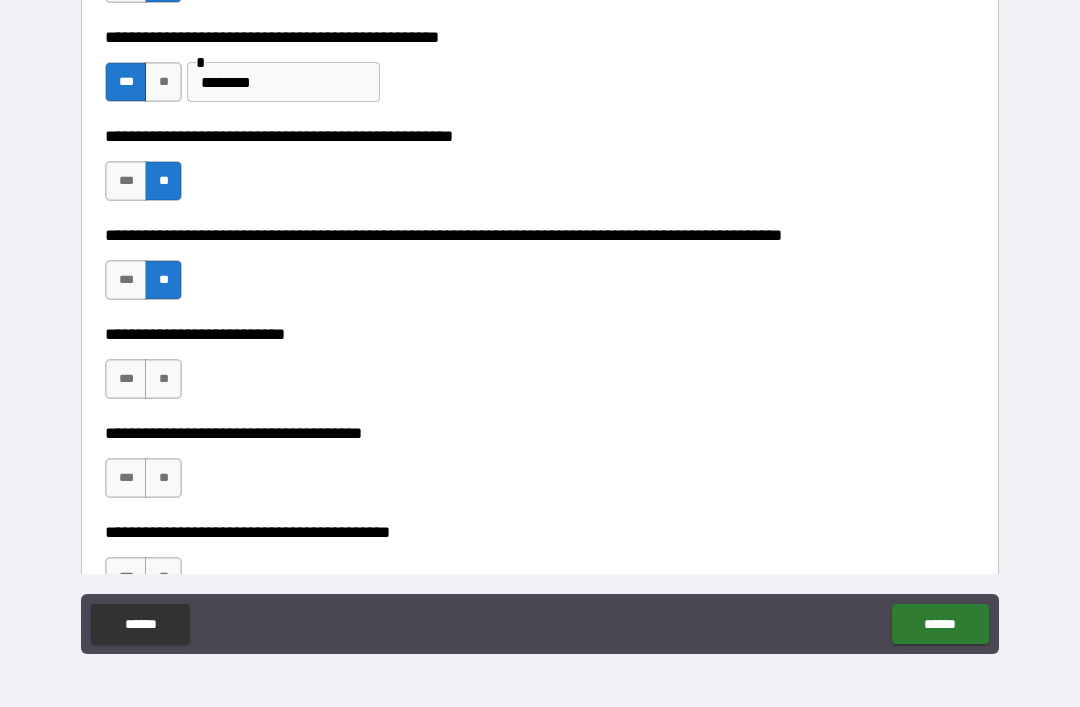 scroll, scrollTop: 710, scrollLeft: 0, axis: vertical 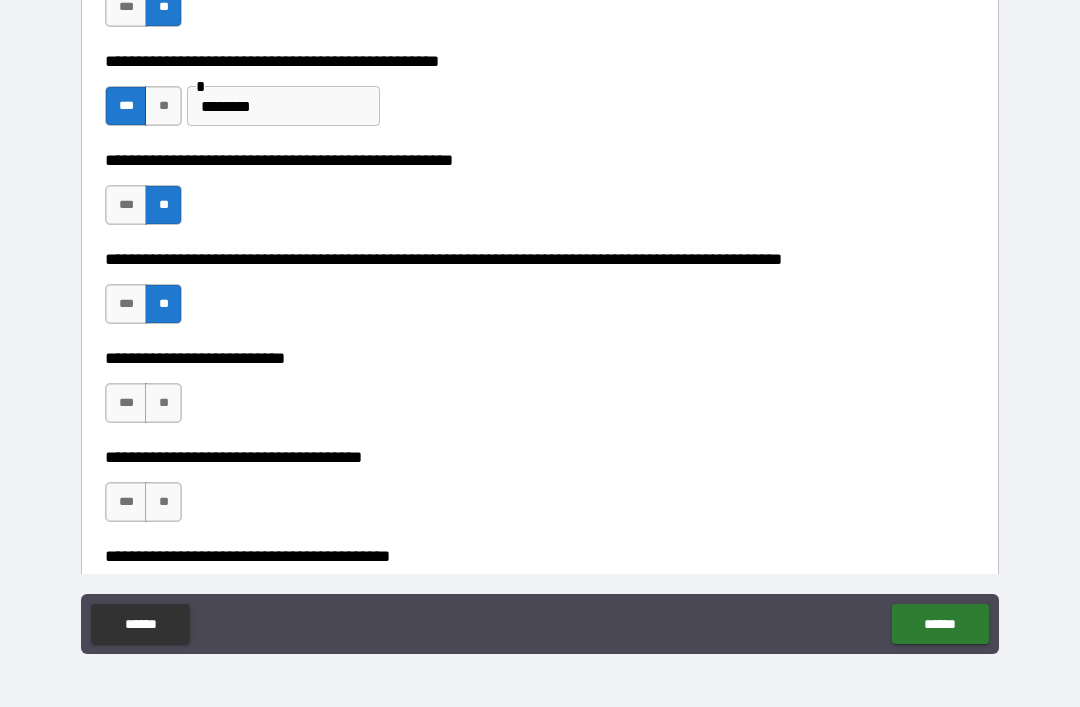 click on "**" at bounding box center [163, 403] 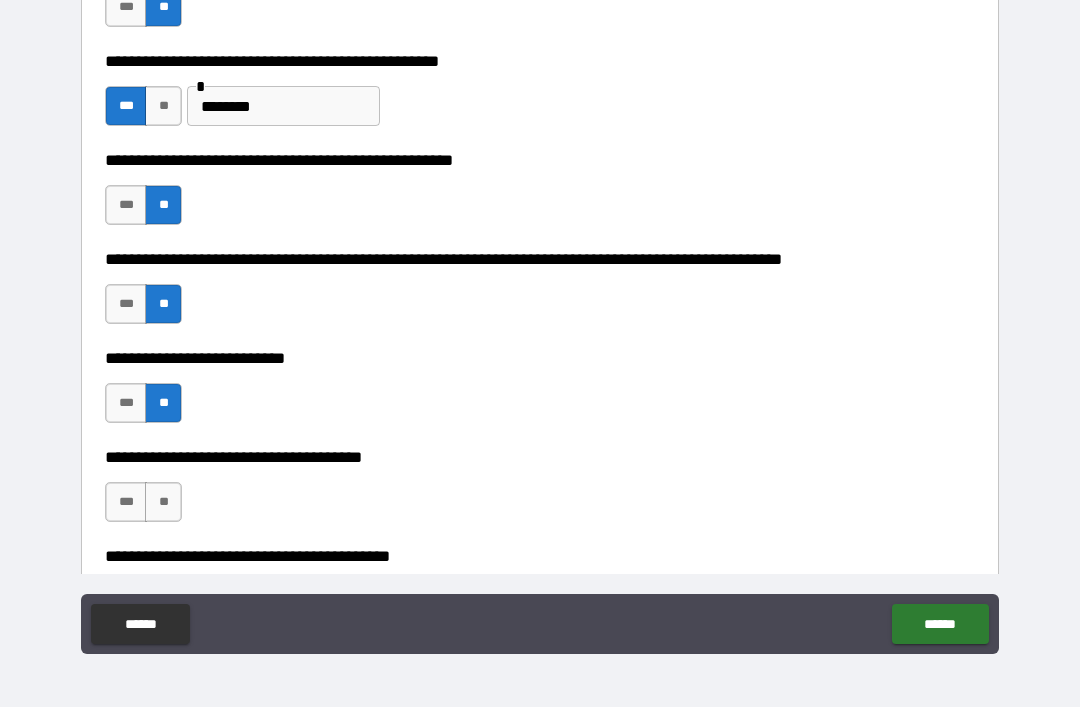 click on "**" at bounding box center (163, 502) 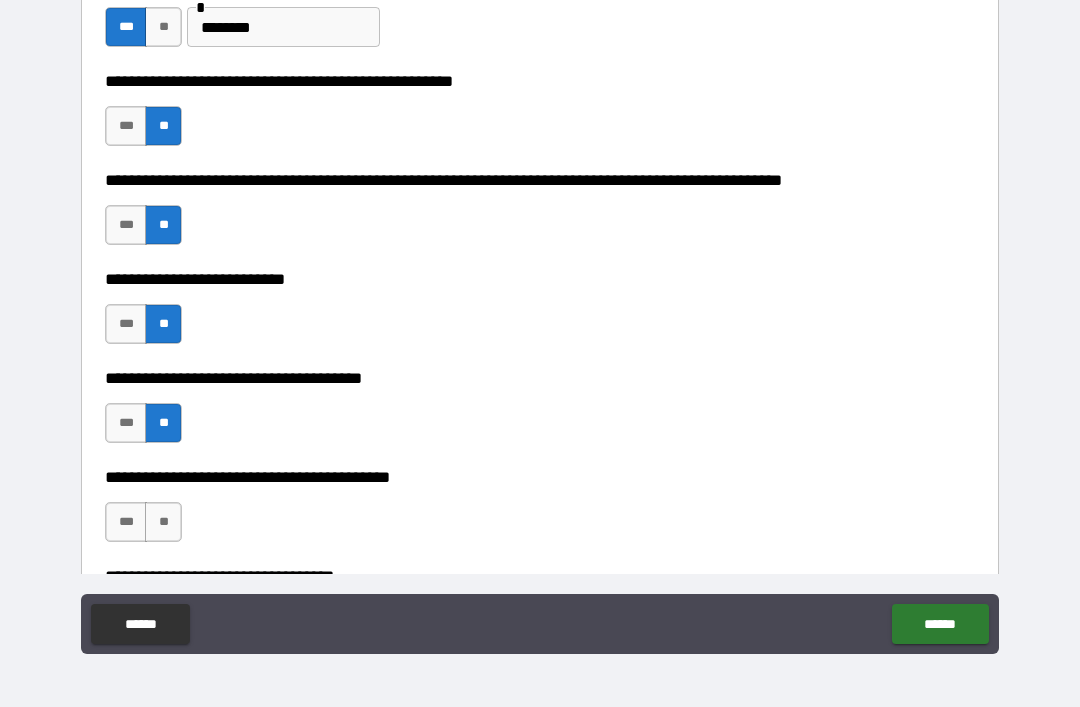 scroll, scrollTop: 809, scrollLeft: 0, axis: vertical 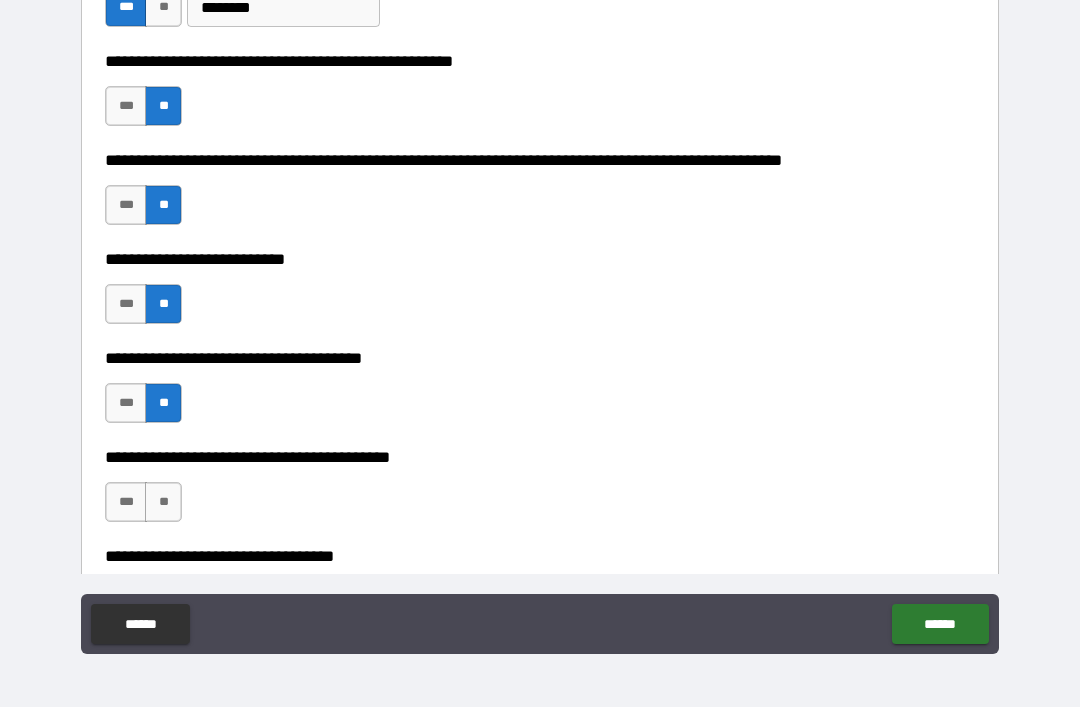 click on "***" at bounding box center (126, 502) 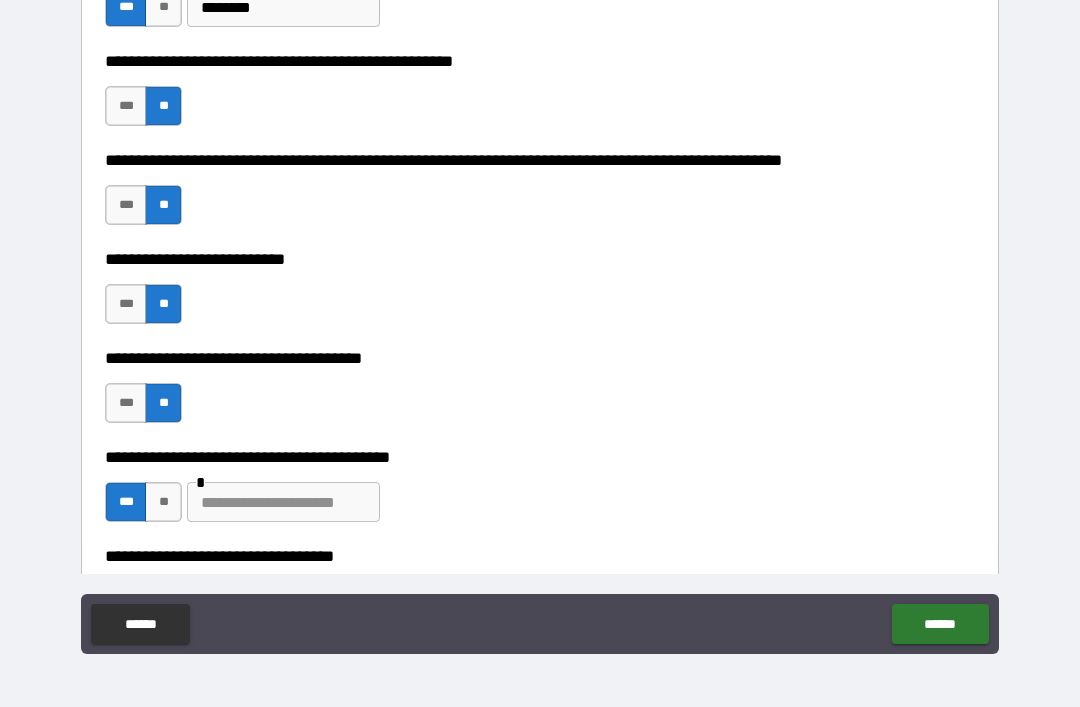 click at bounding box center (283, 502) 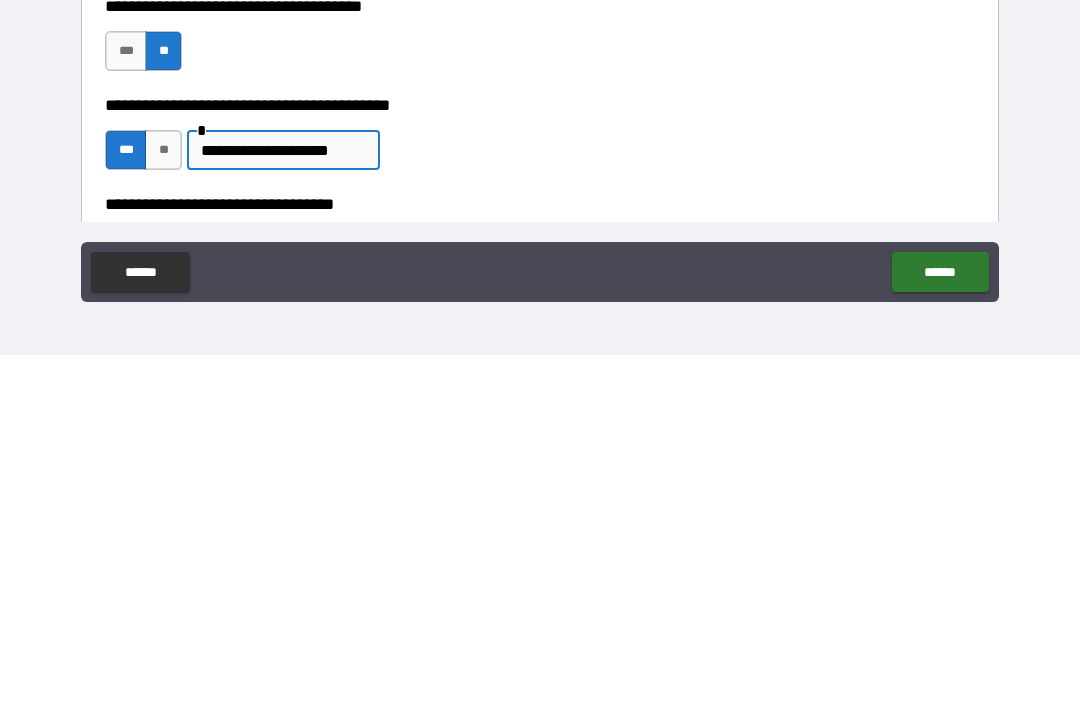 click on "**********" at bounding box center (540, 492) 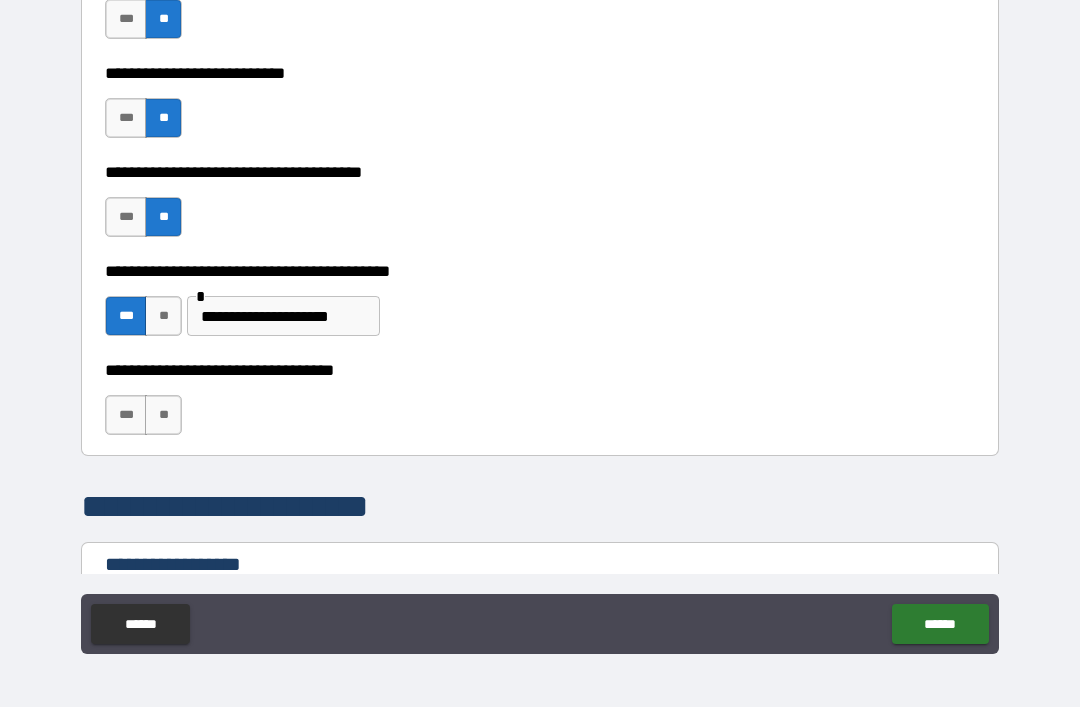 scroll, scrollTop: 996, scrollLeft: 0, axis: vertical 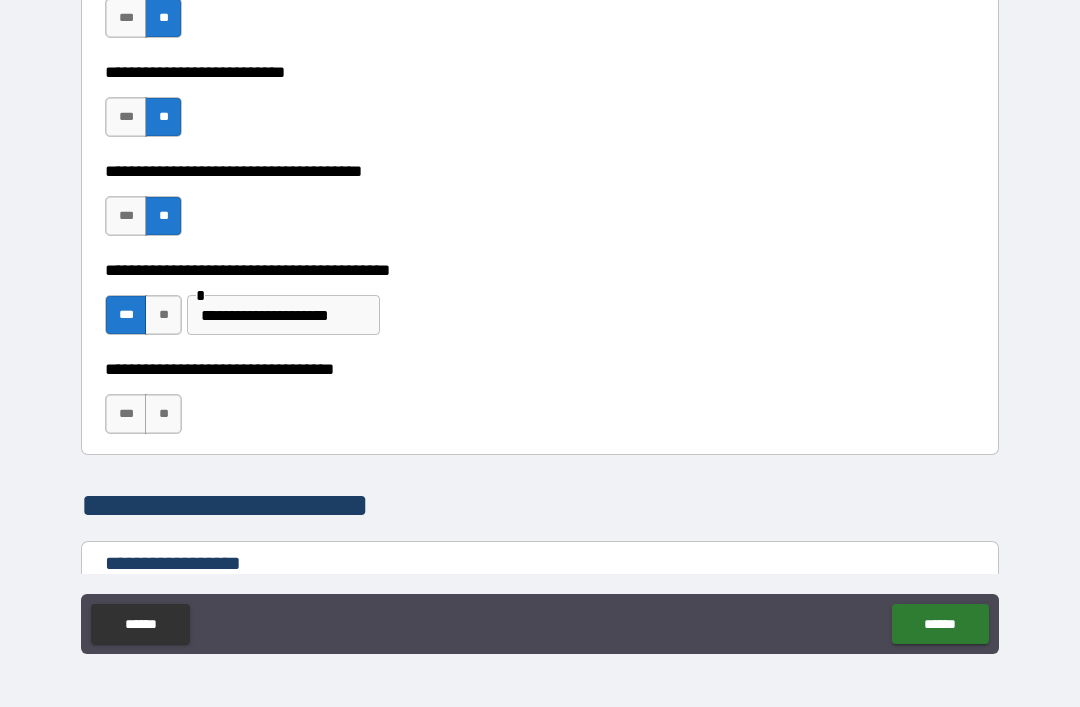 click on "**" at bounding box center [163, 414] 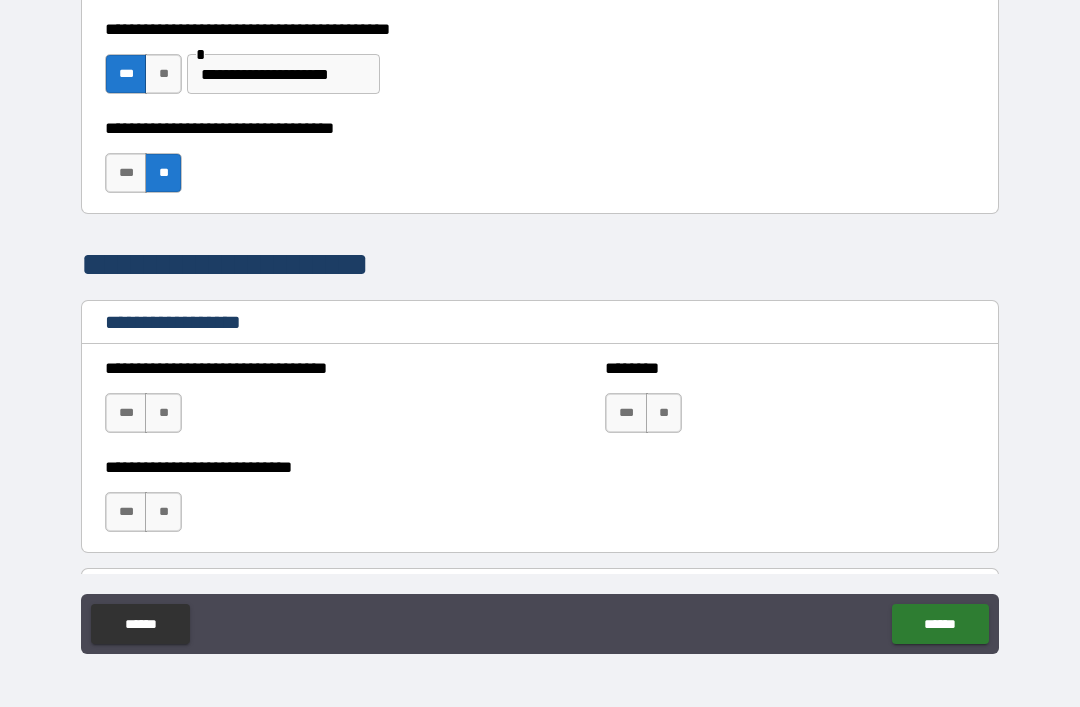 scroll, scrollTop: 1253, scrollLeft: 0, axis: vertical 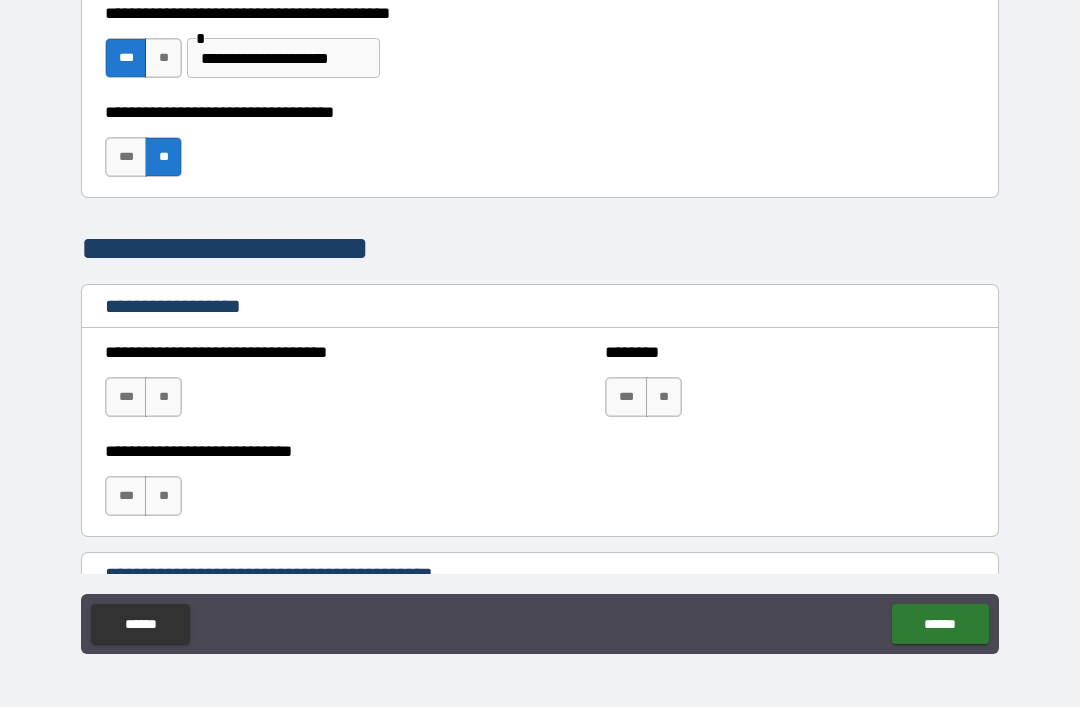 click on "**" at bounding box center [163, 397] 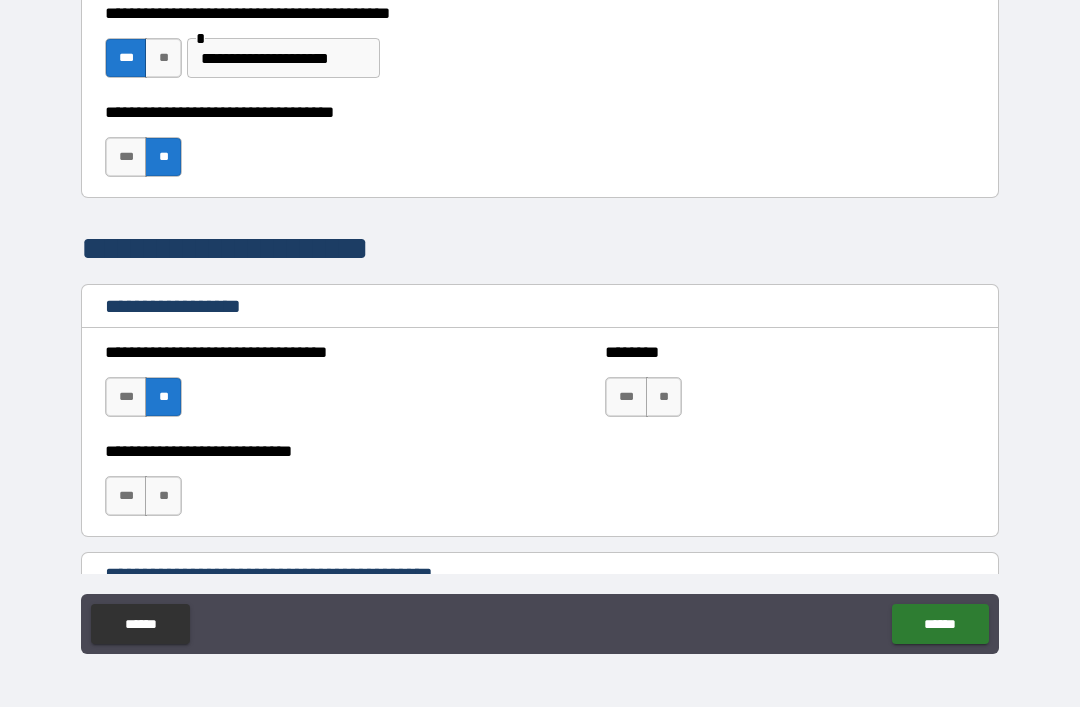 click on "**" at bounding box center [664, 397] 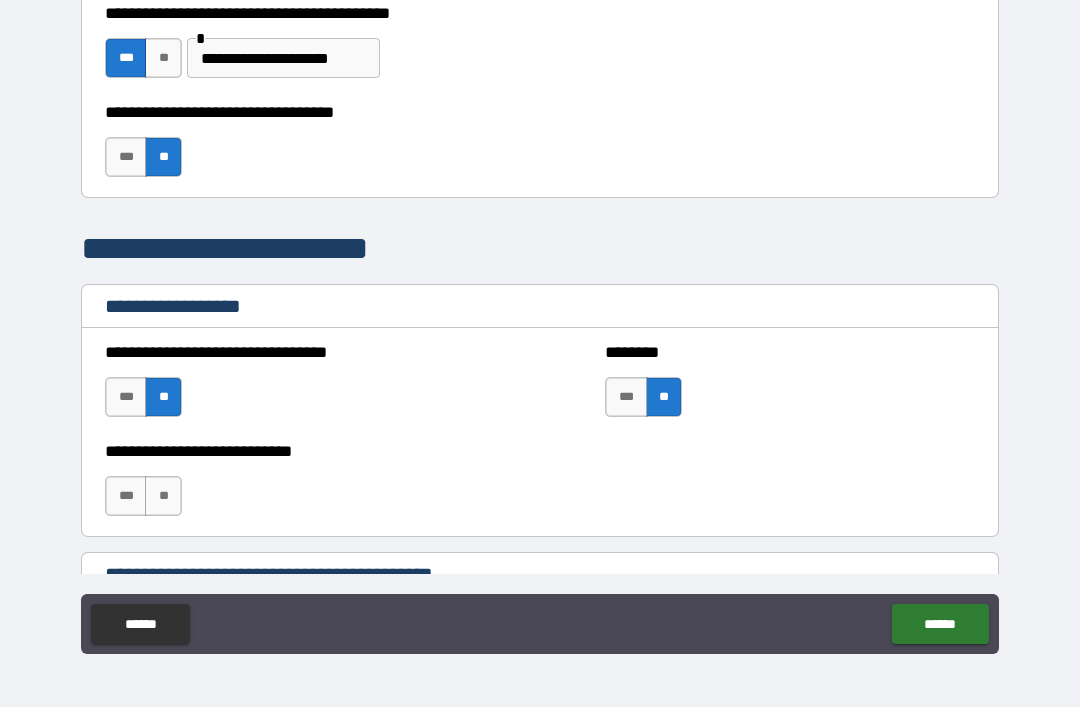 click on "**" at bounding box center [163, 496] 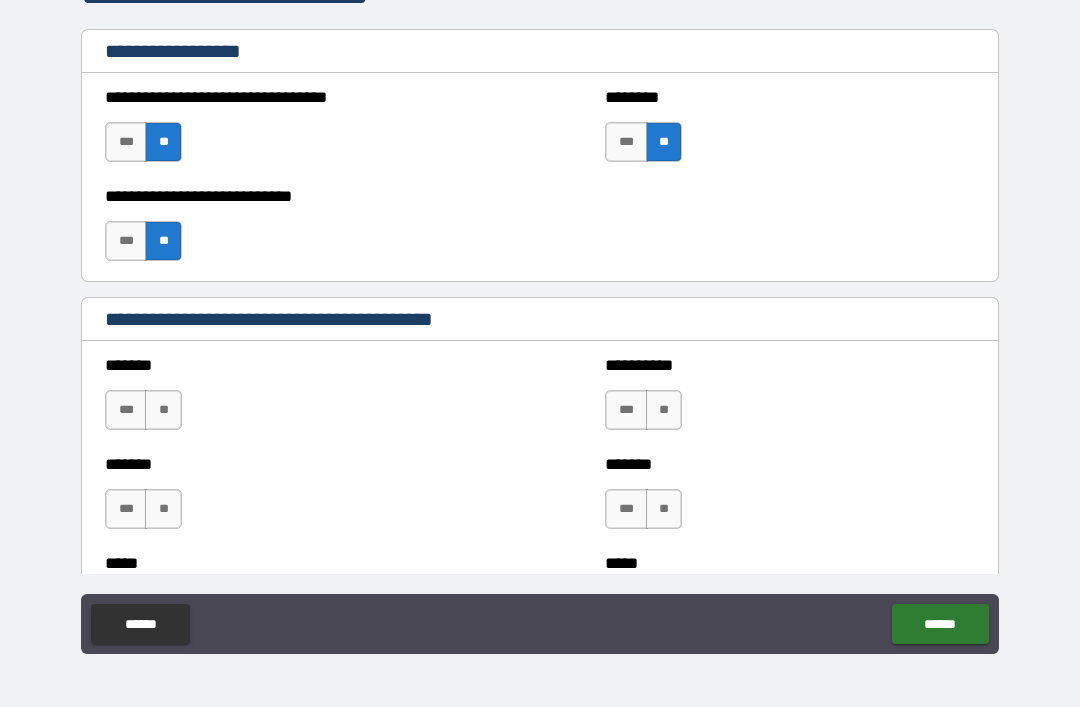 click on "**" at bounding box center (163, 410) 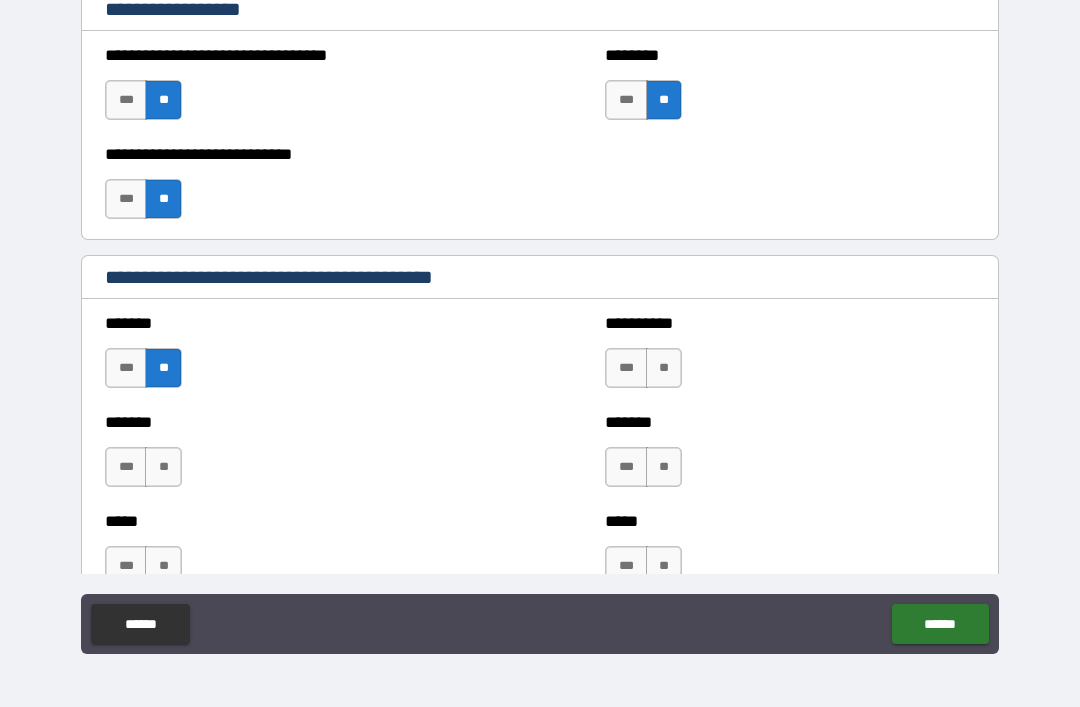 scroll, scrollTop: 1552, scrollLeft: 0, axis: vertical 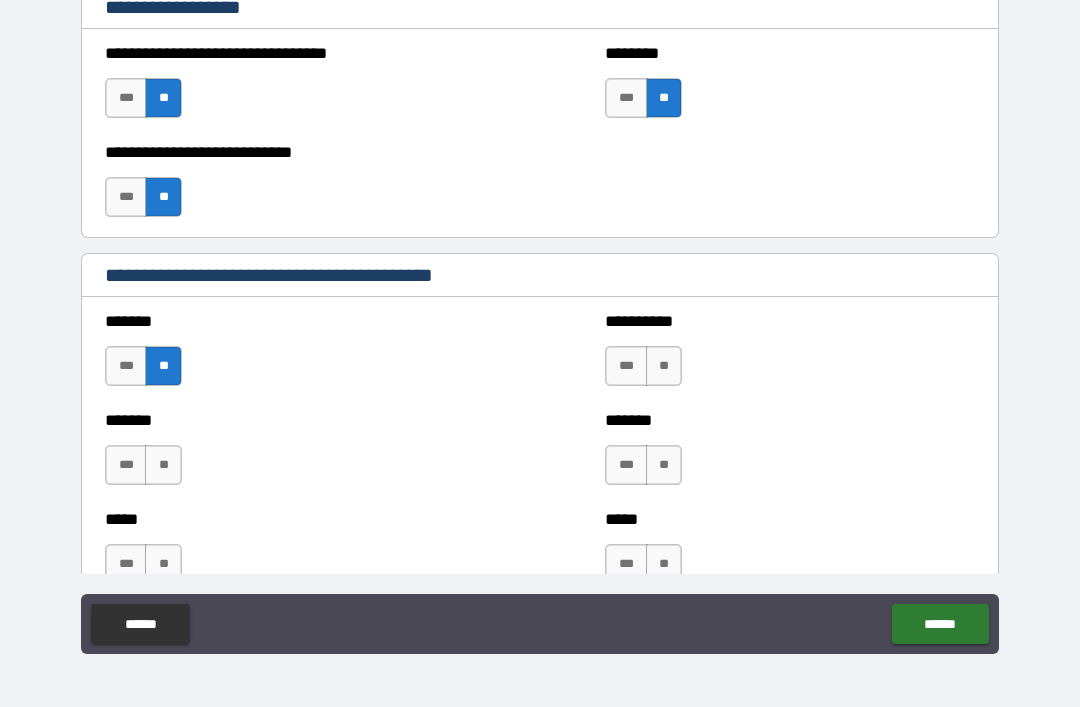 click on "**" at bounding box center (163, 465) 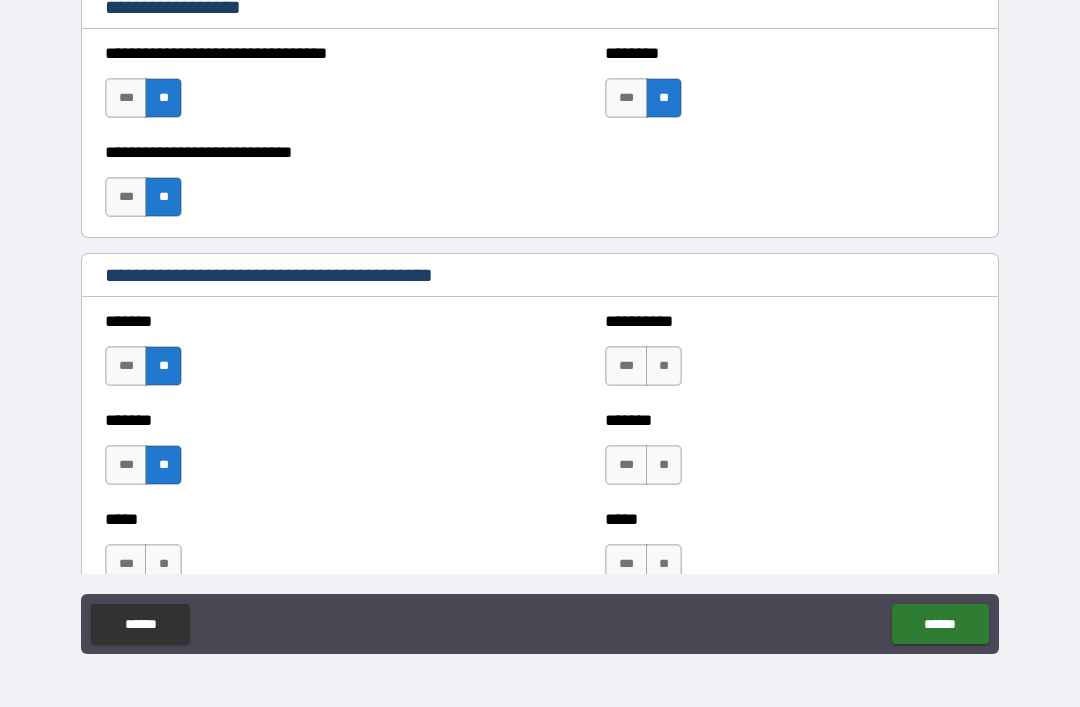 click on "**" at bounding box center (664, 366) 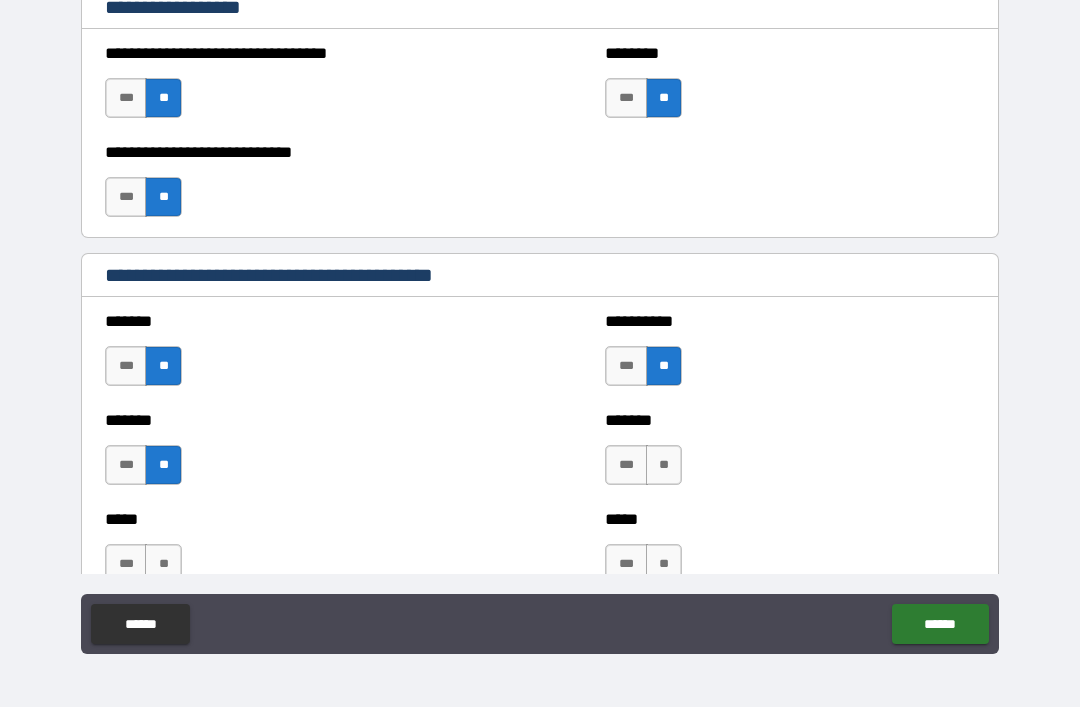 click on "**" at bounding box center [664, 465] 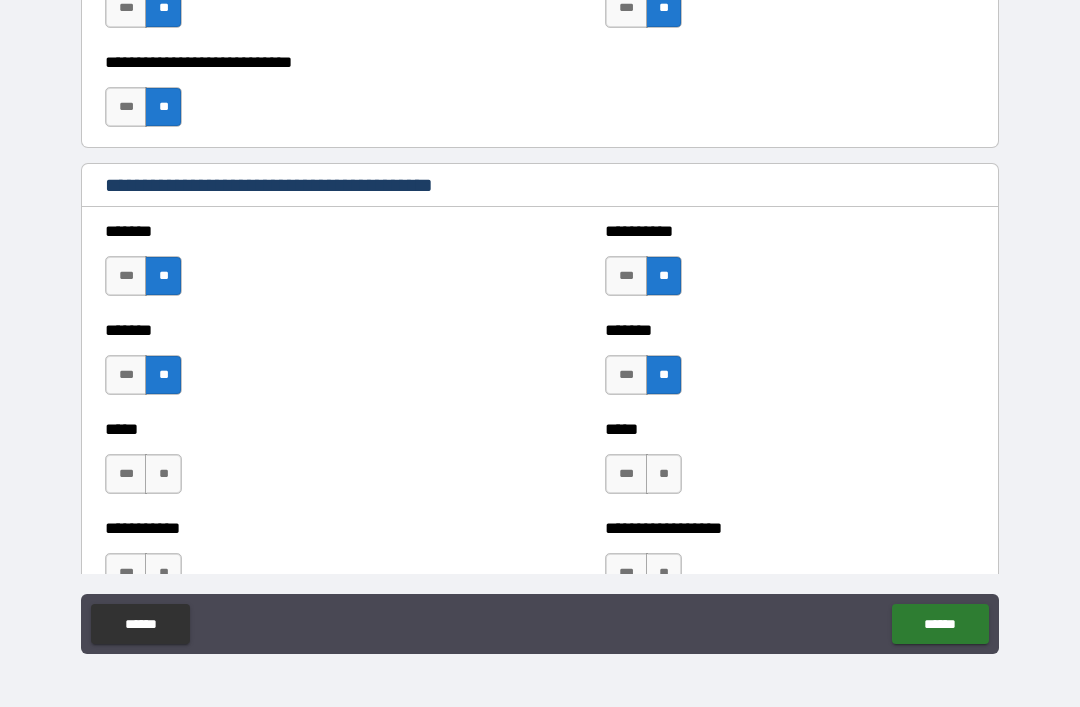 scroll, scrollTop: 1692, scrollLeft: 0, axis: vertical 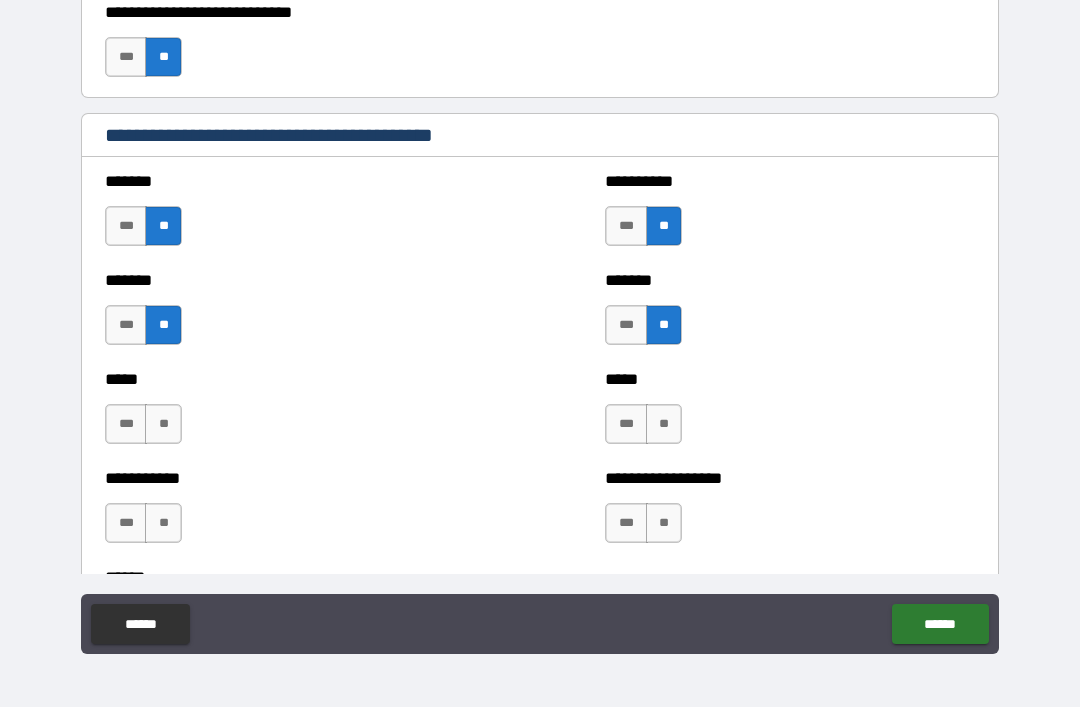 click on "**" at bounding box center (664, 424) 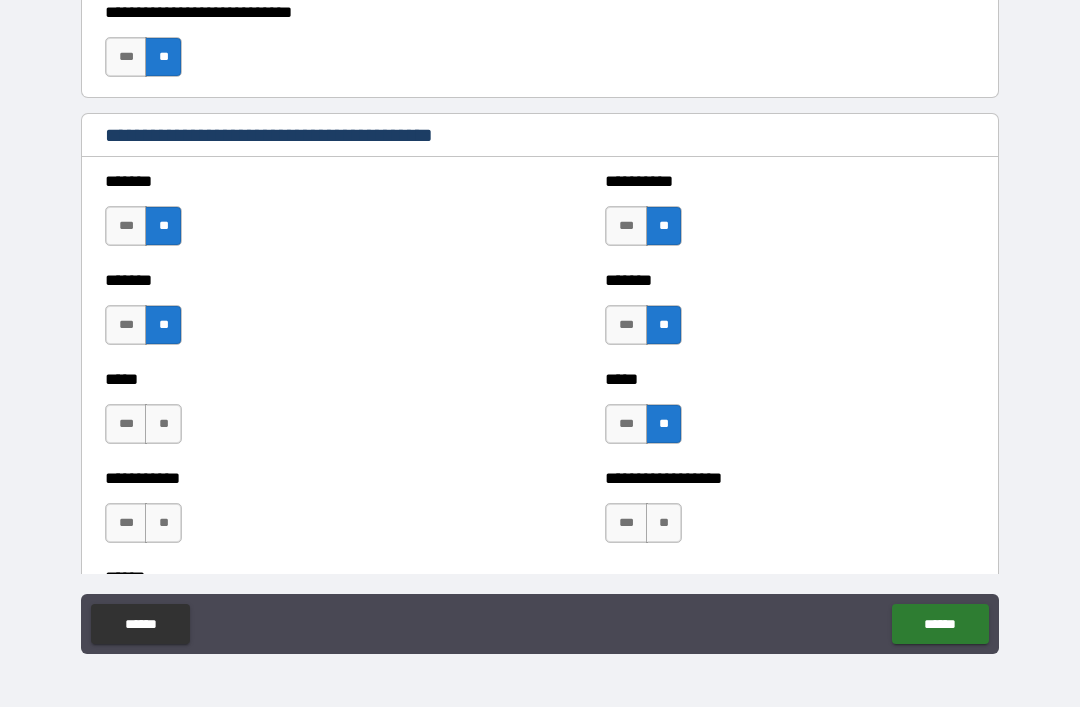 click on "**" at bounding box center (163, 424) 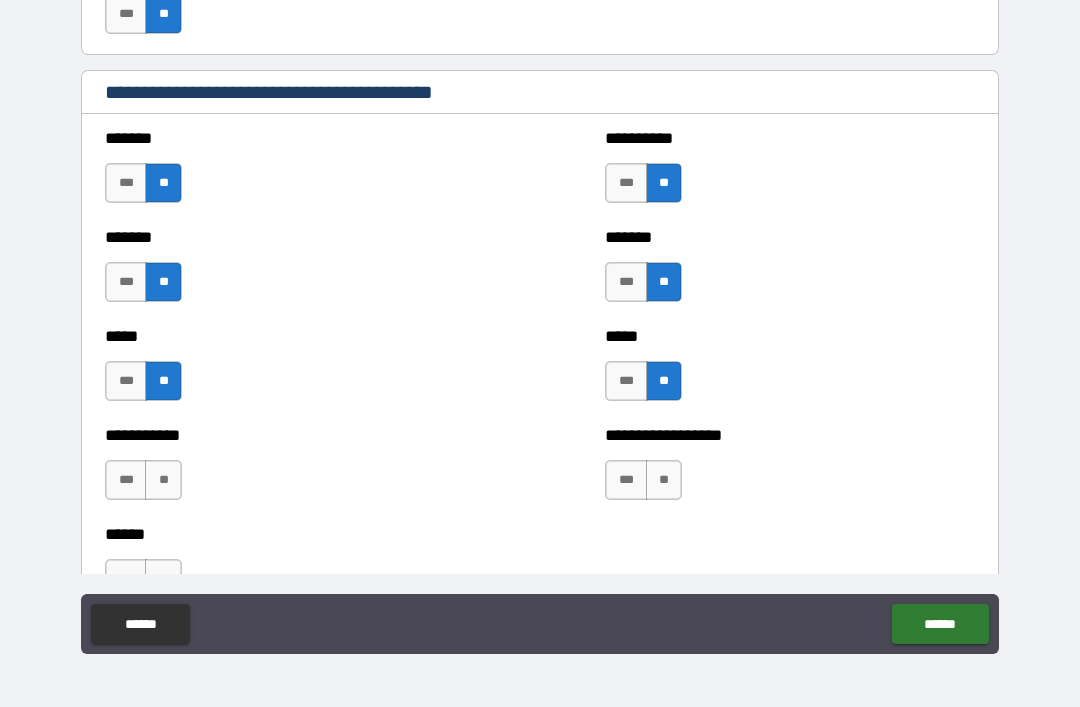 scroll, scrollTop: 1770, scrollLeft: 0, axis: vertical 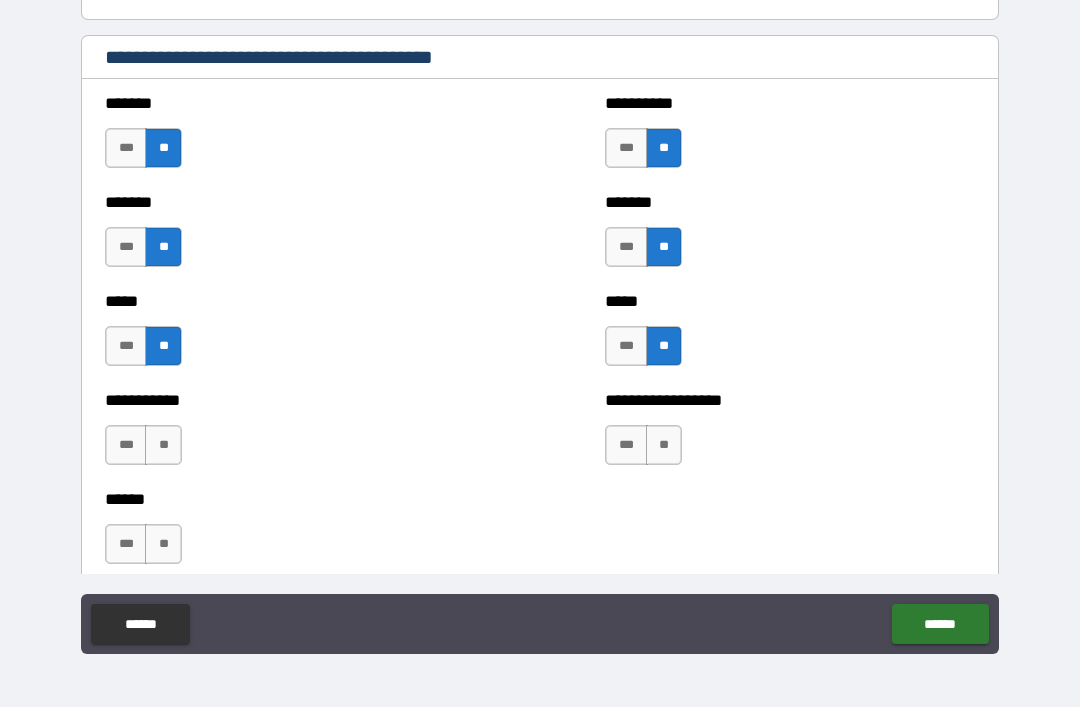 click on "**" at bounding box center [163, 445] 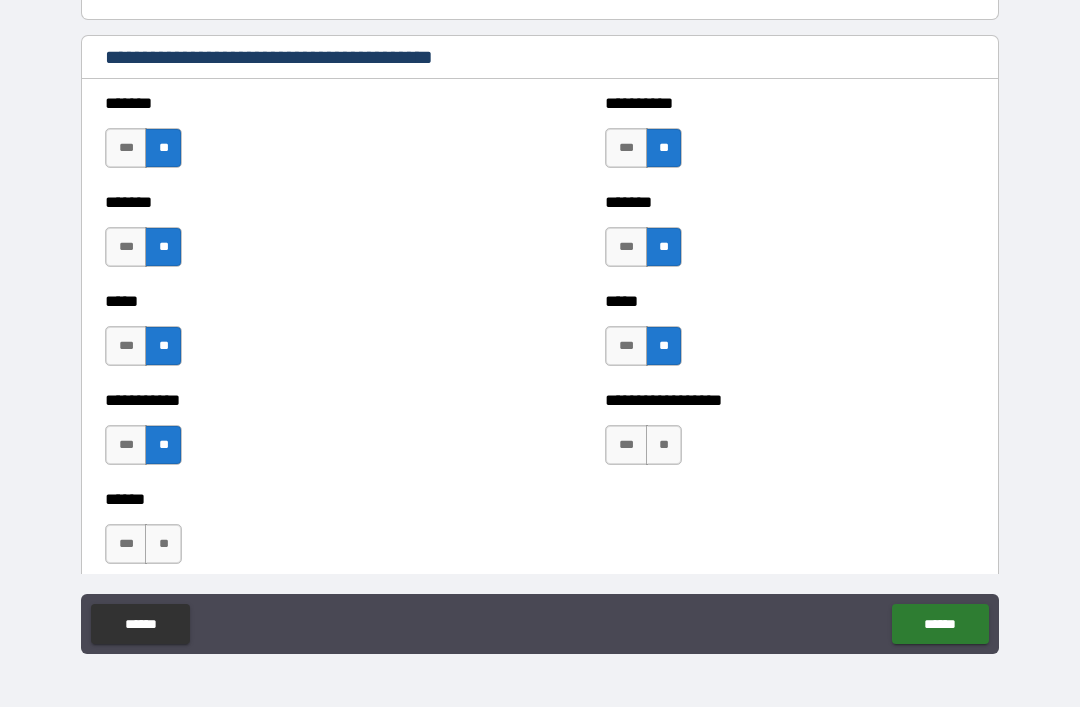 click on "**" at bounding box center (664, 445) 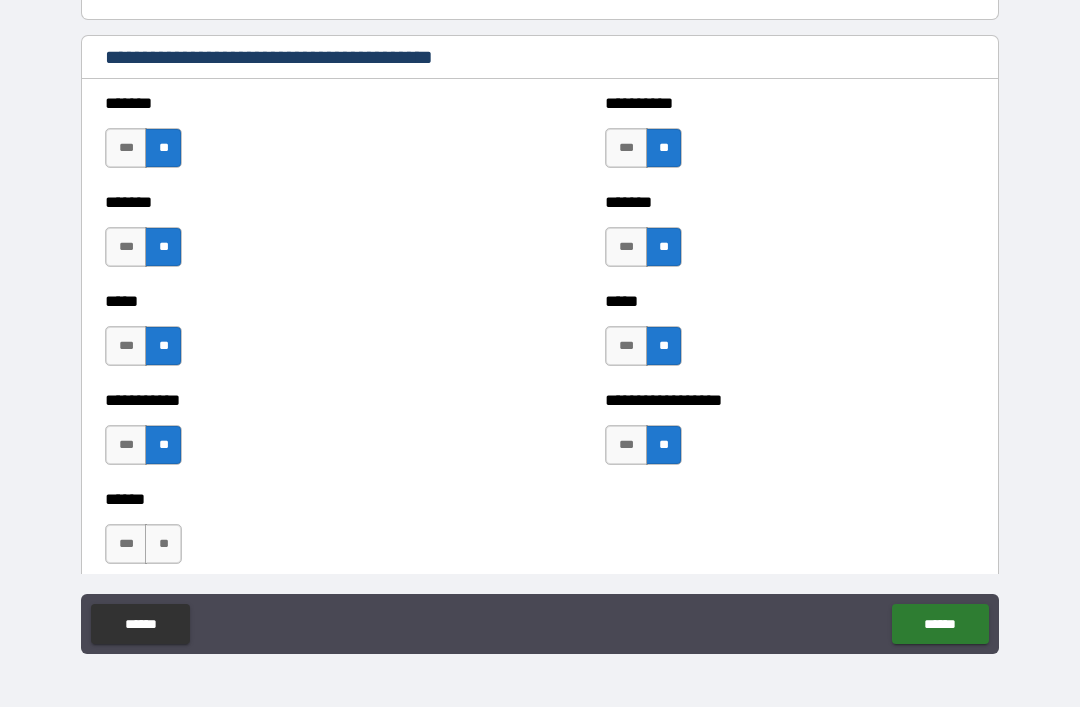 scroll, scrollTop: 1844, scrollLeft: 0, axis: vertical 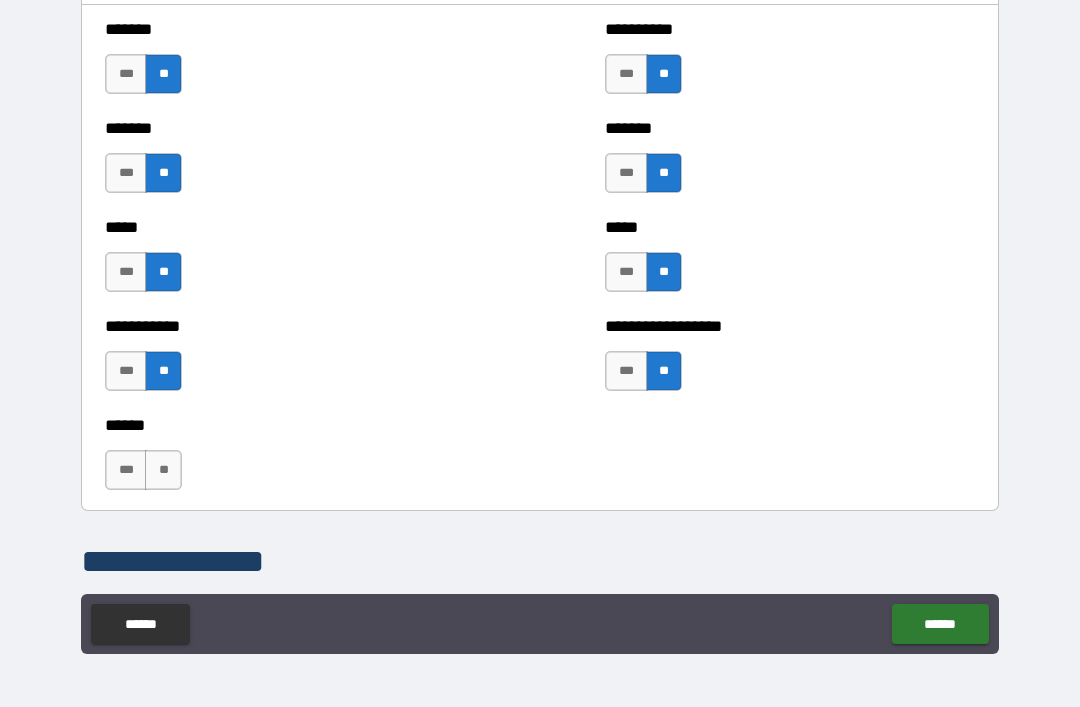 click on "***" at bounding box center (126, 470) 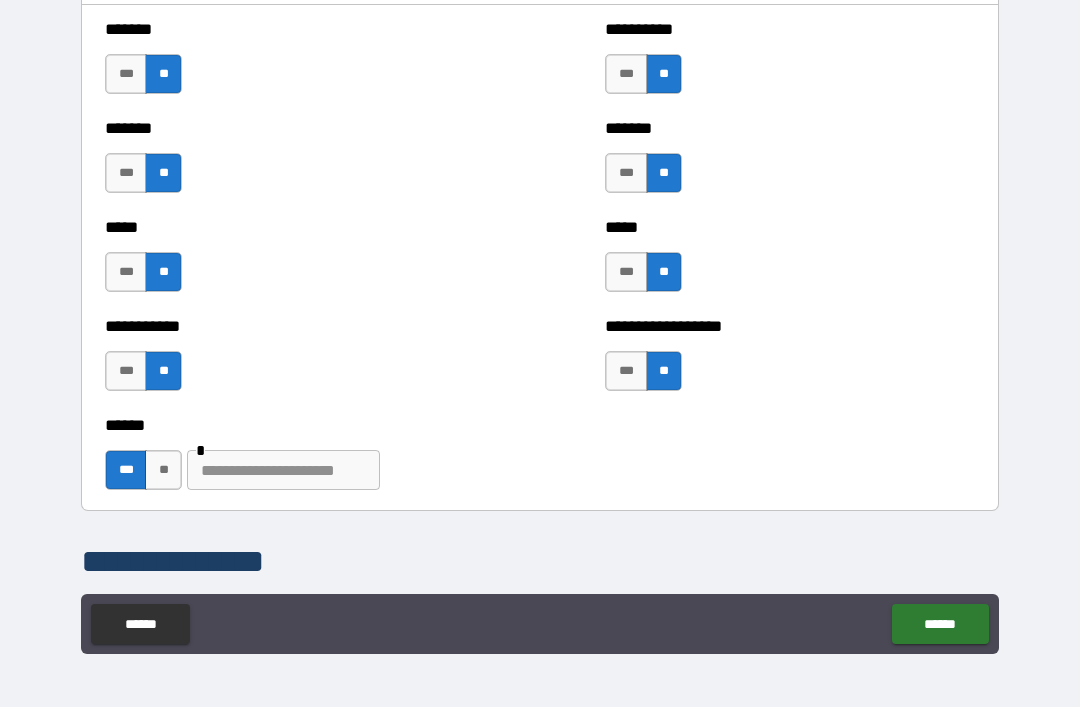 click at bounding box center (283, 470) 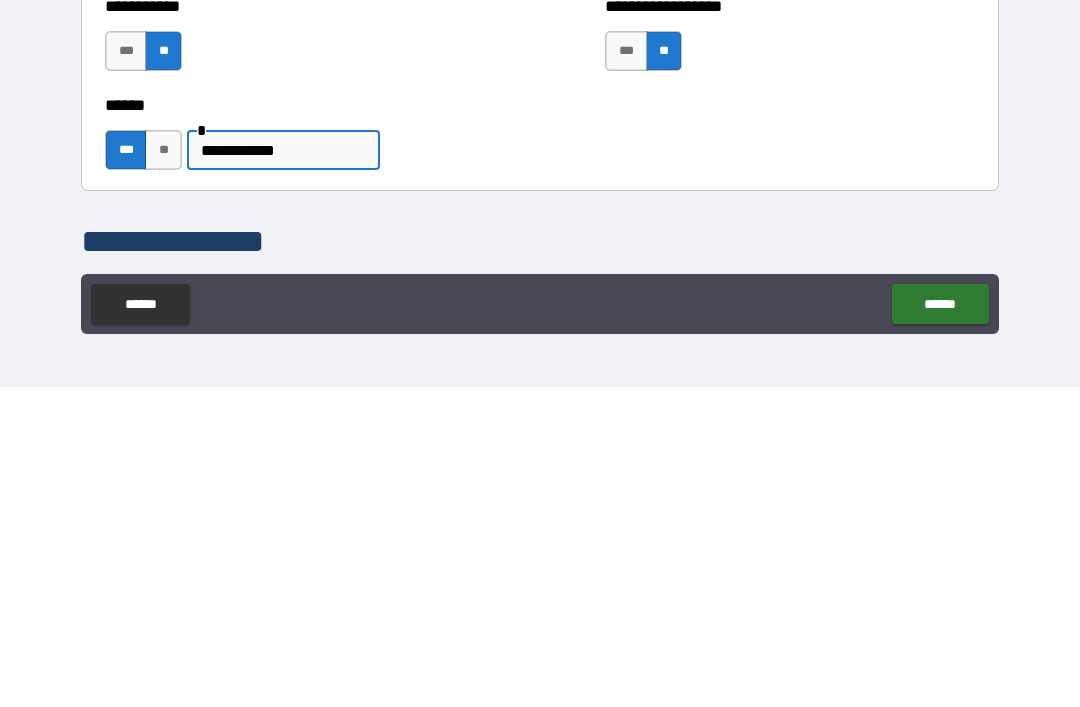 click on "**********" at bounding box center [540, 281] 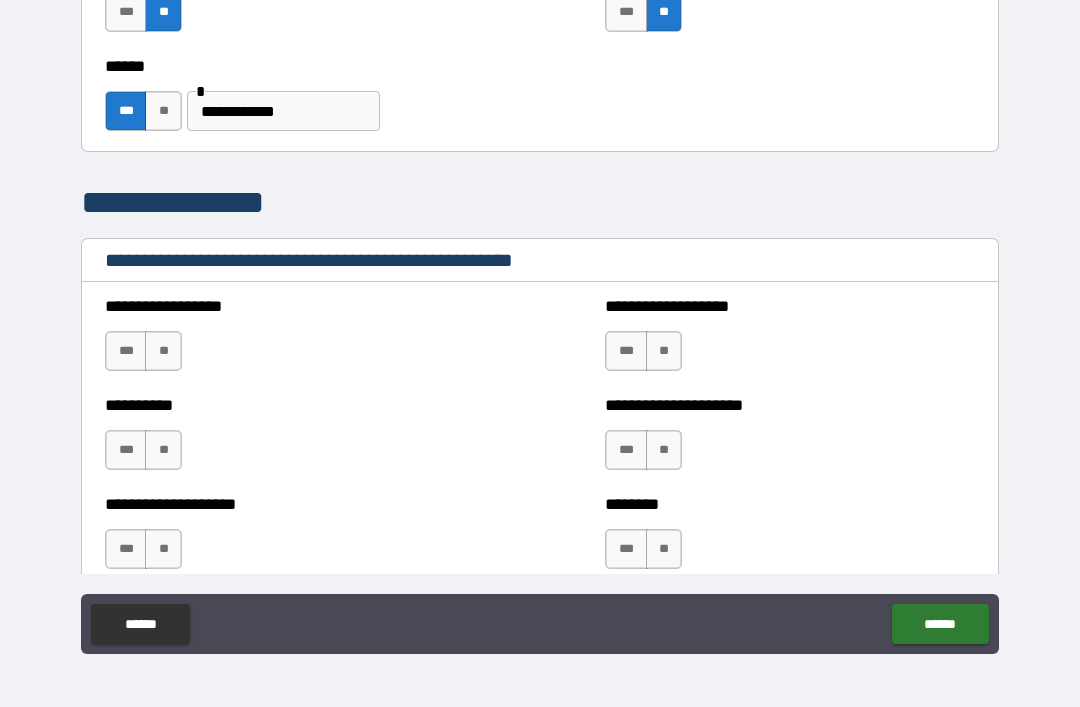 scroll, scrollTop: 2205, scrollLeft: 0, axis: vertical 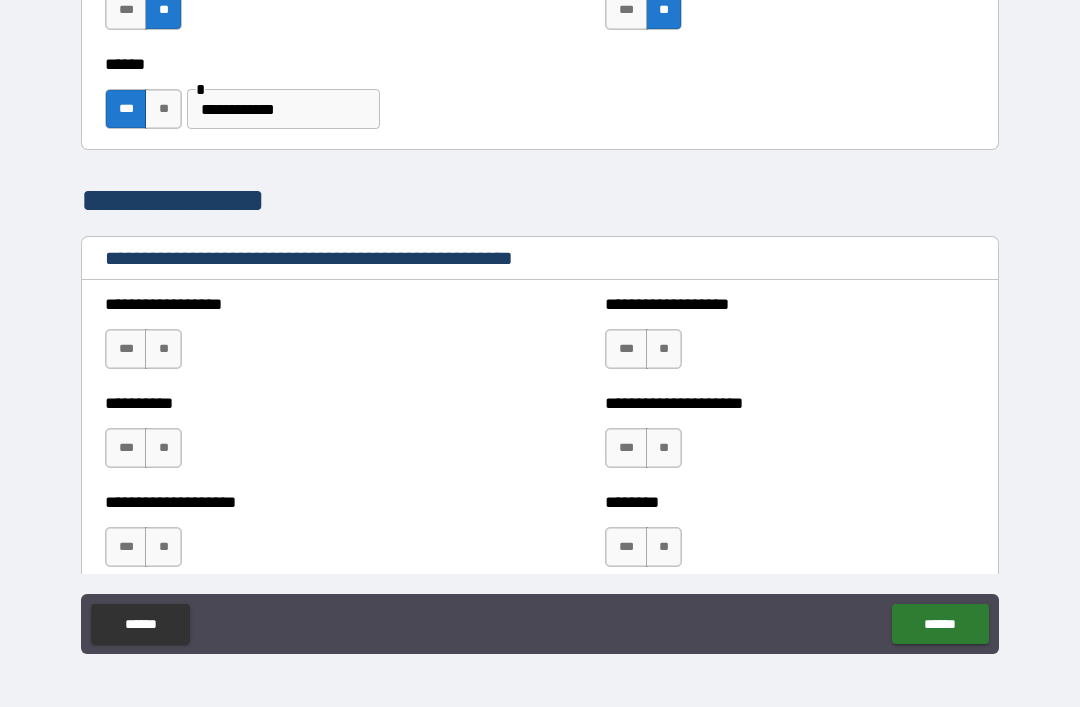 click on "**" at bounding box center (163, 349) 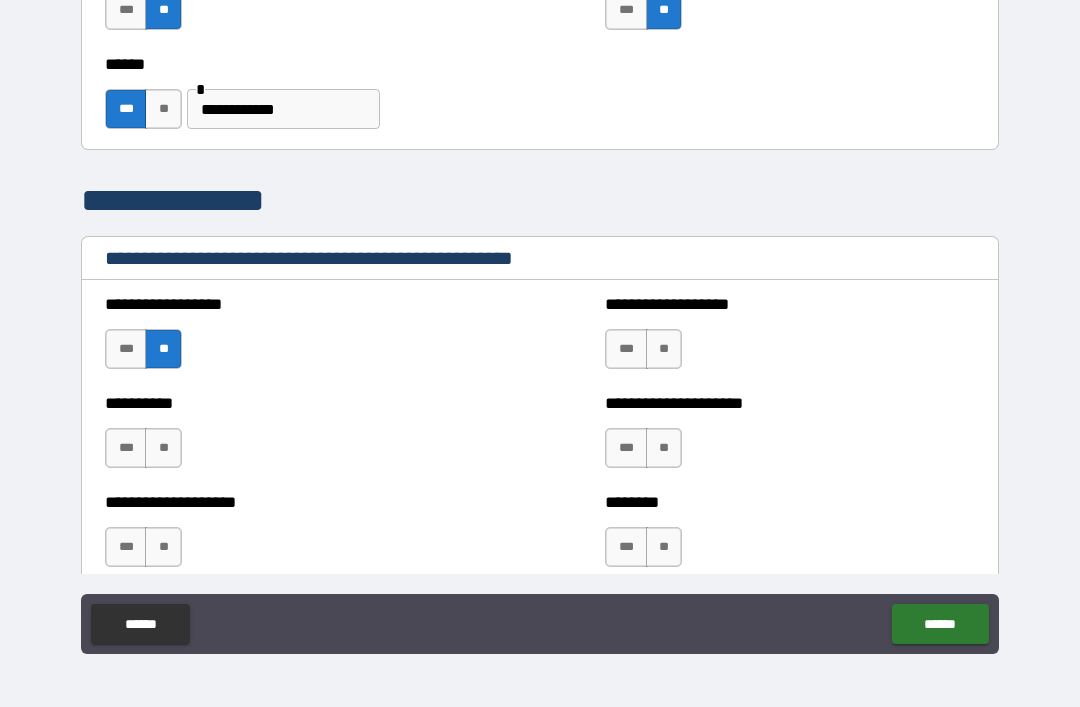 scroll, scrollTop: 2225, scrollLeft: 0, axis: vertical 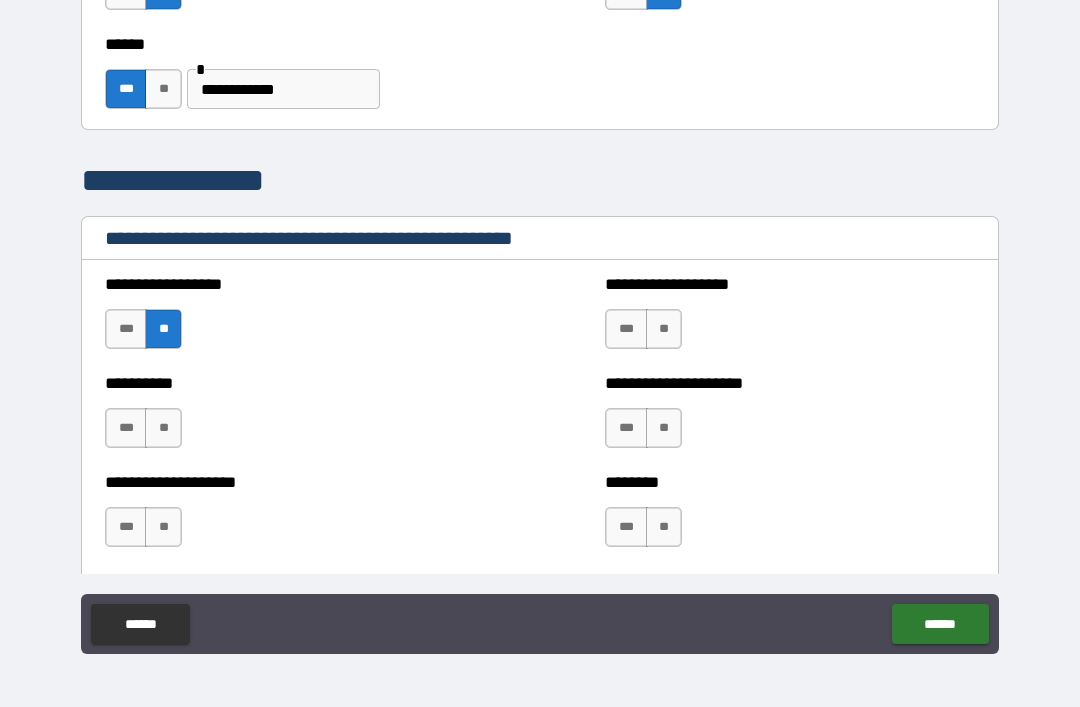 click on "**" at bounding box center [664, 329] 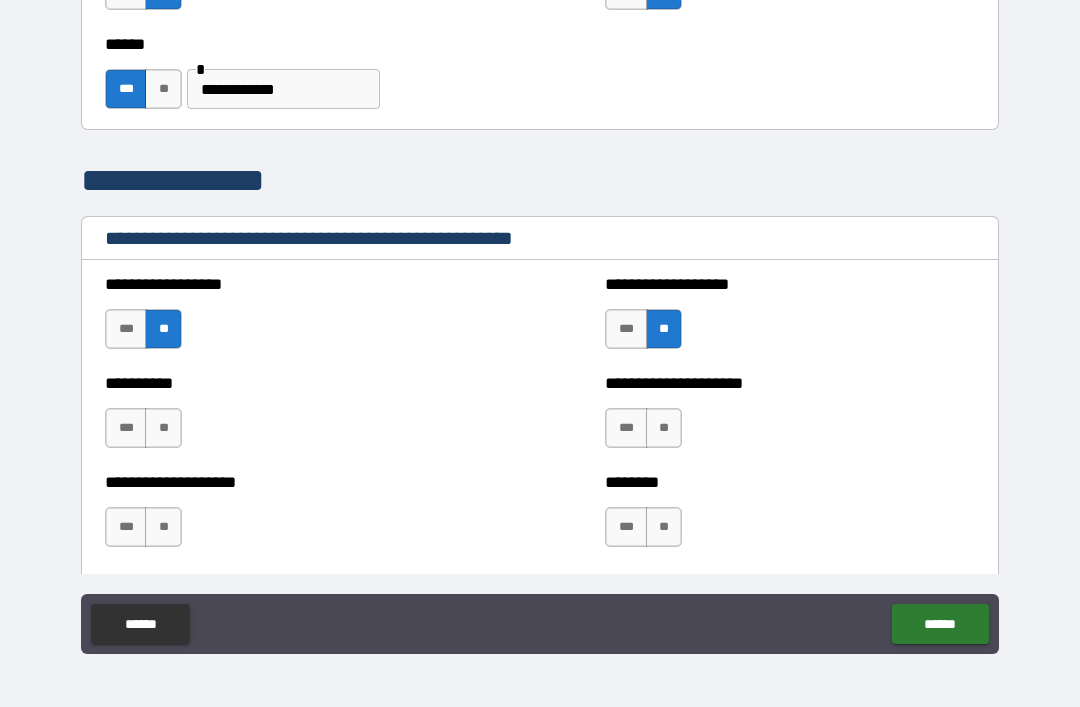 click on "**" at bounding box center [163, 428] 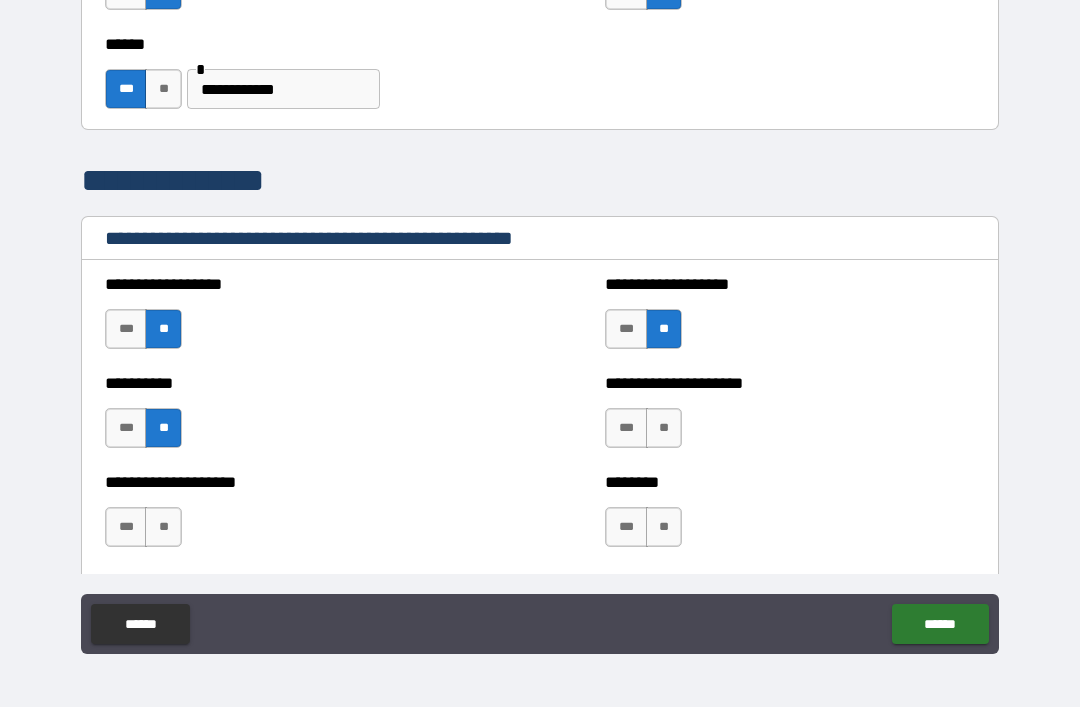 click on "**" at bounding box center [664, 428] 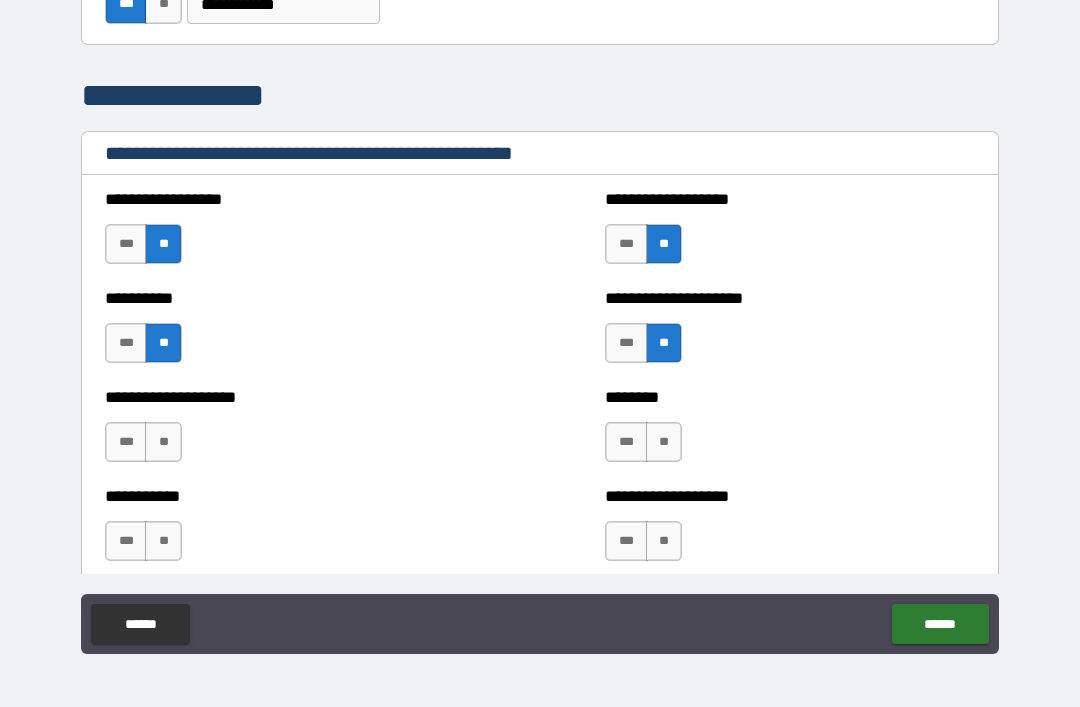scroll, scrollTop: 2318, scrollLeft: 0, axis: vertical 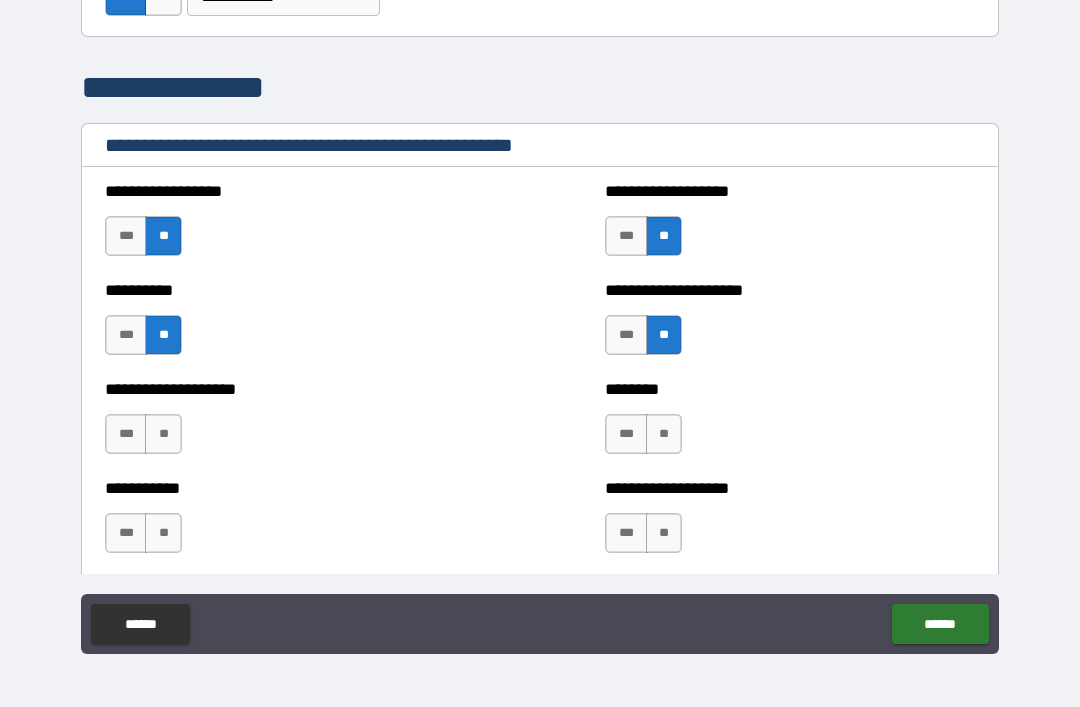 click on "**" at bounding box center (664, 434) 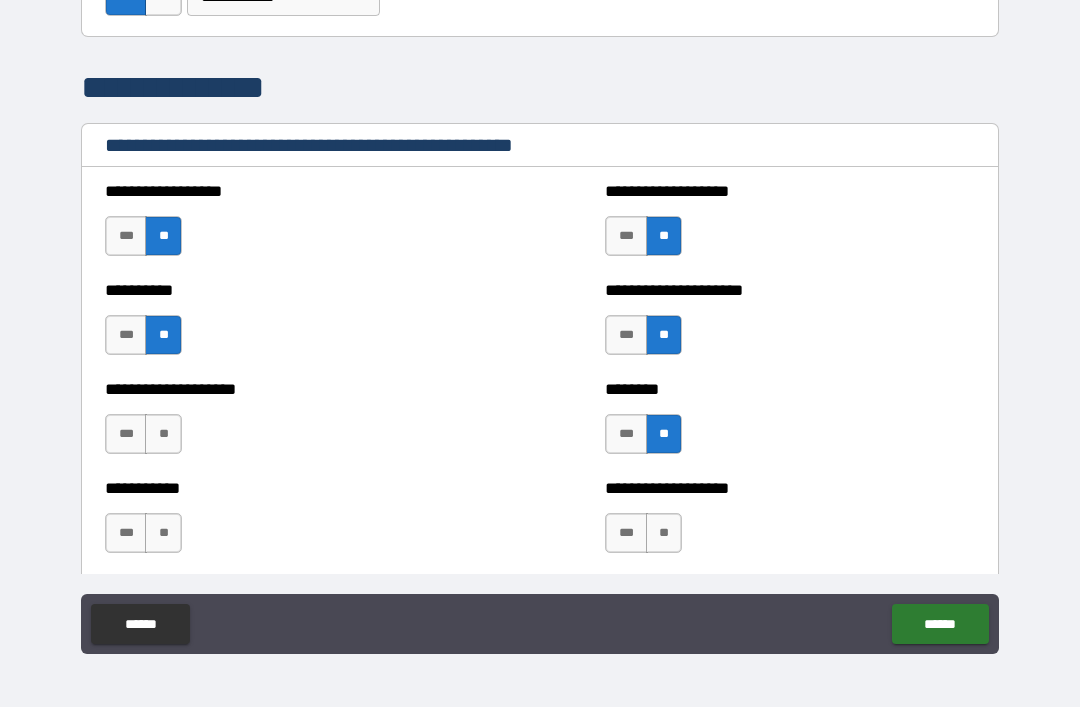 click on "**" at bounding box center (163, 434) 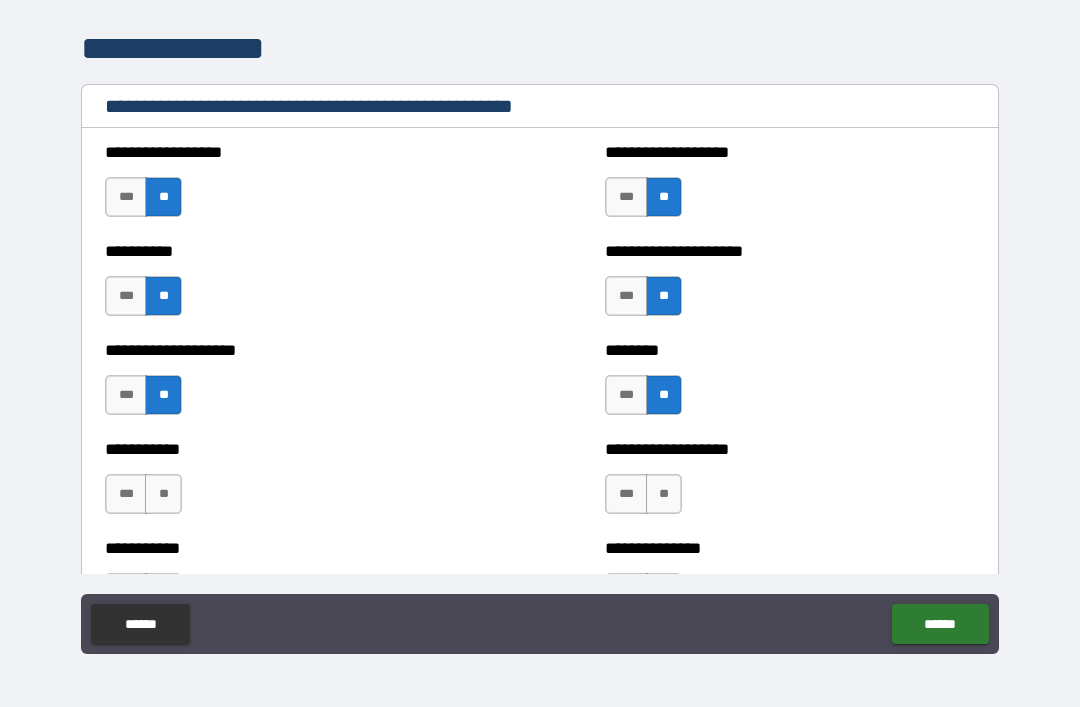 scroll, scrollTop: 2367, scrollLeft: 0, axis: vertical 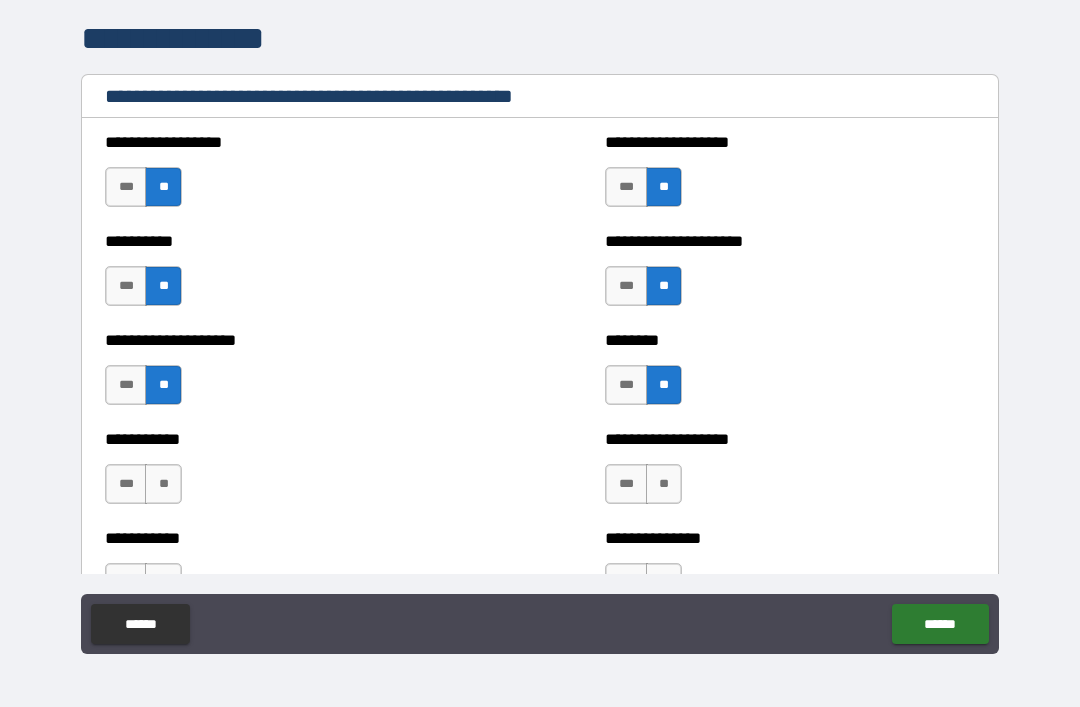 click on "**" at bounding box center (163, 484) 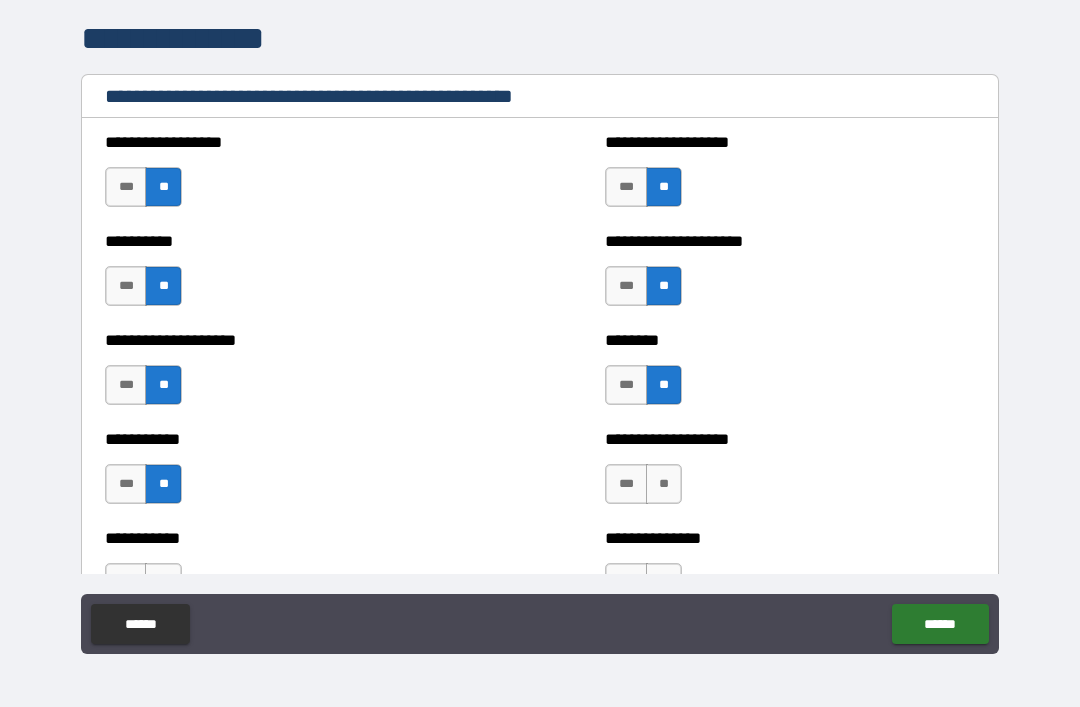 click on "**" at bounding box center (664, 484) 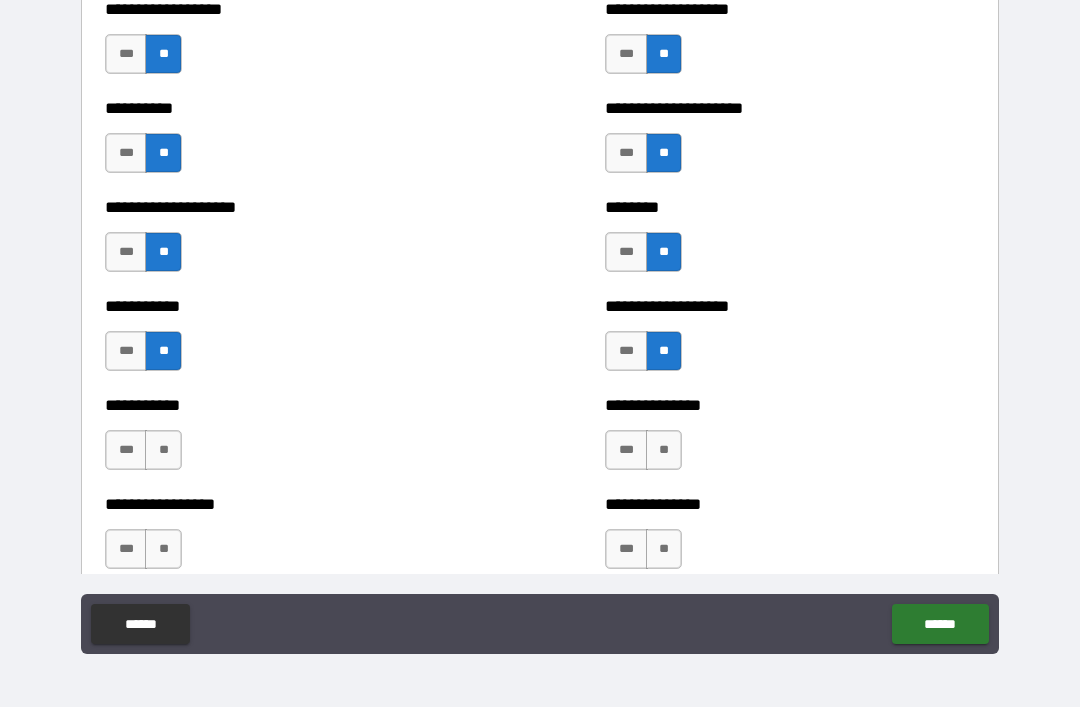 scroll, scrollTop: 2517, scrollLeft: 0, axis: vertical 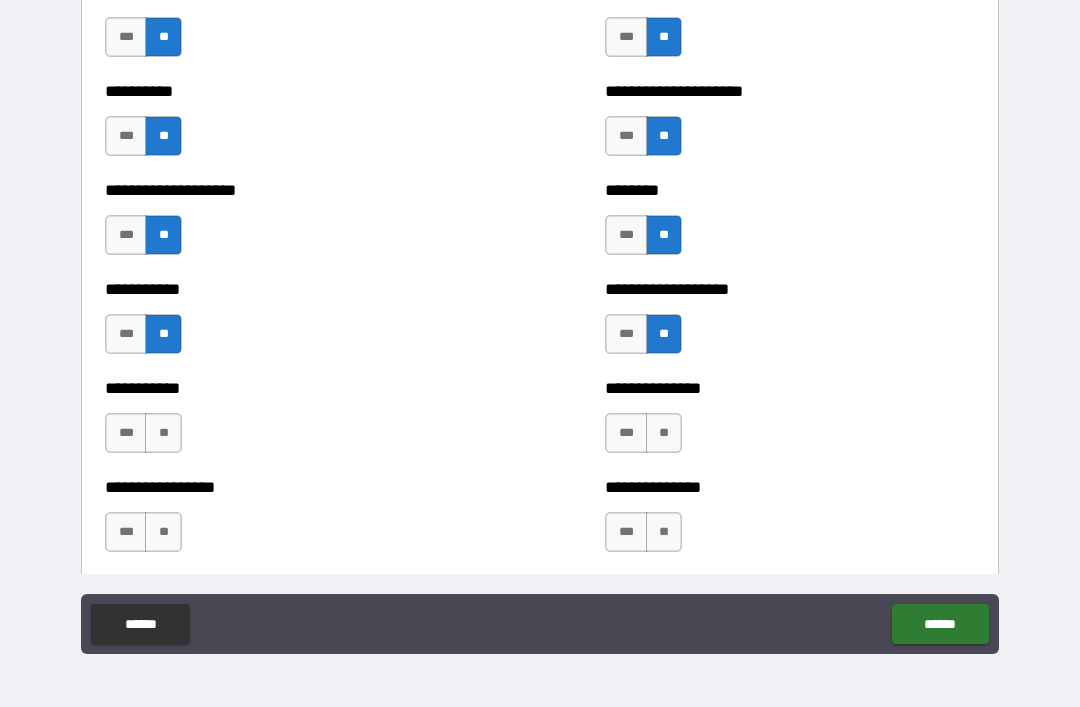 click on "**" at bounding box center [664, 433] 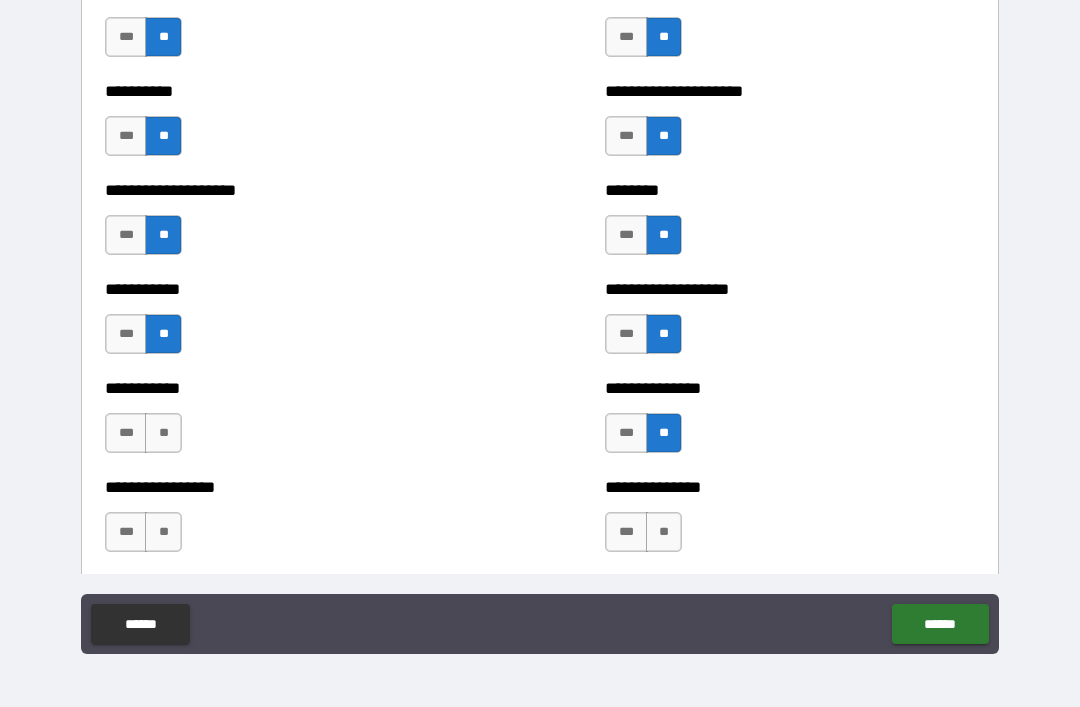 click on "**" at bounding box center [163, 433] 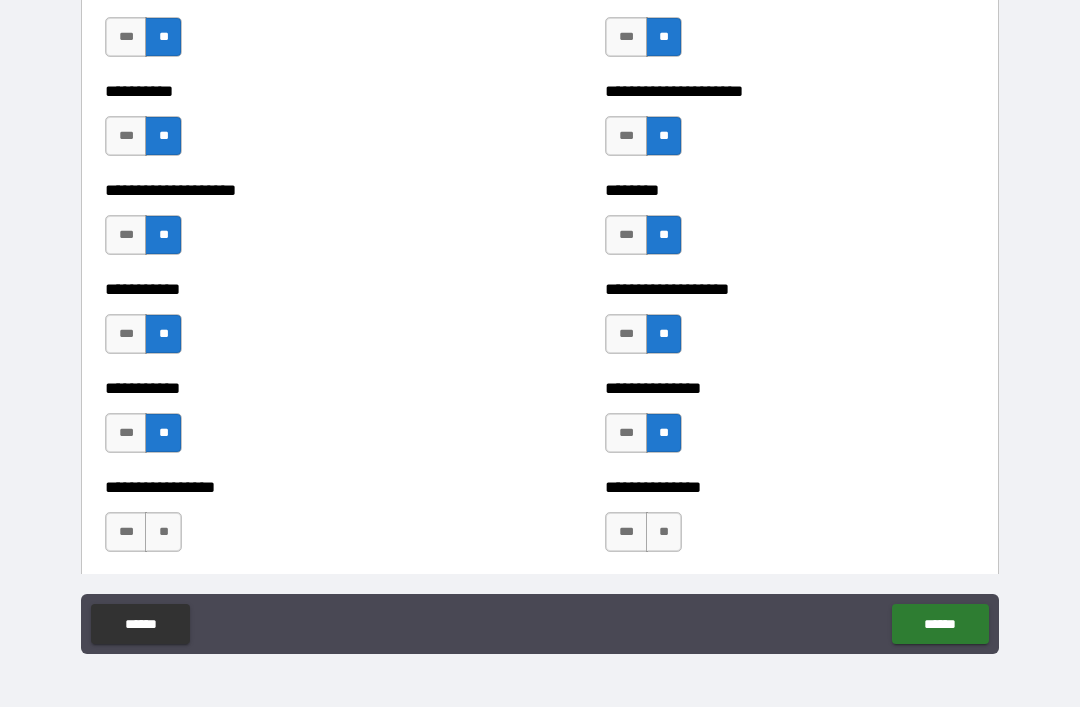 scroll, scrollTop: 2563, scrollLeft: 0, axis: vertical 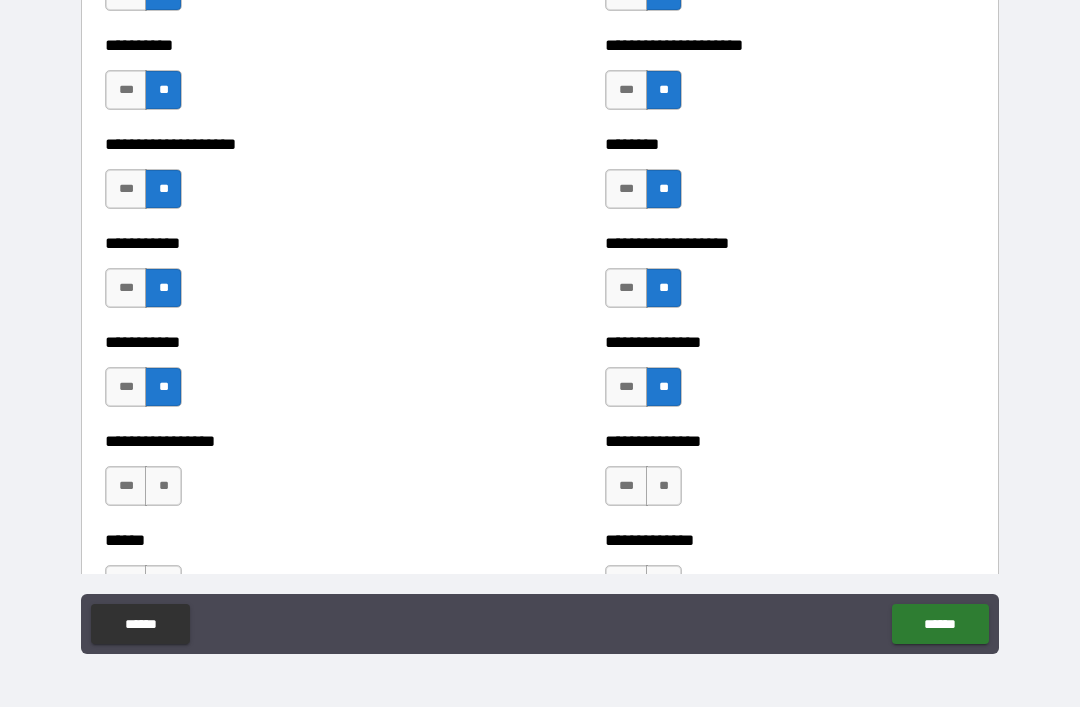 click on "**" at bounding box center (163, 486) 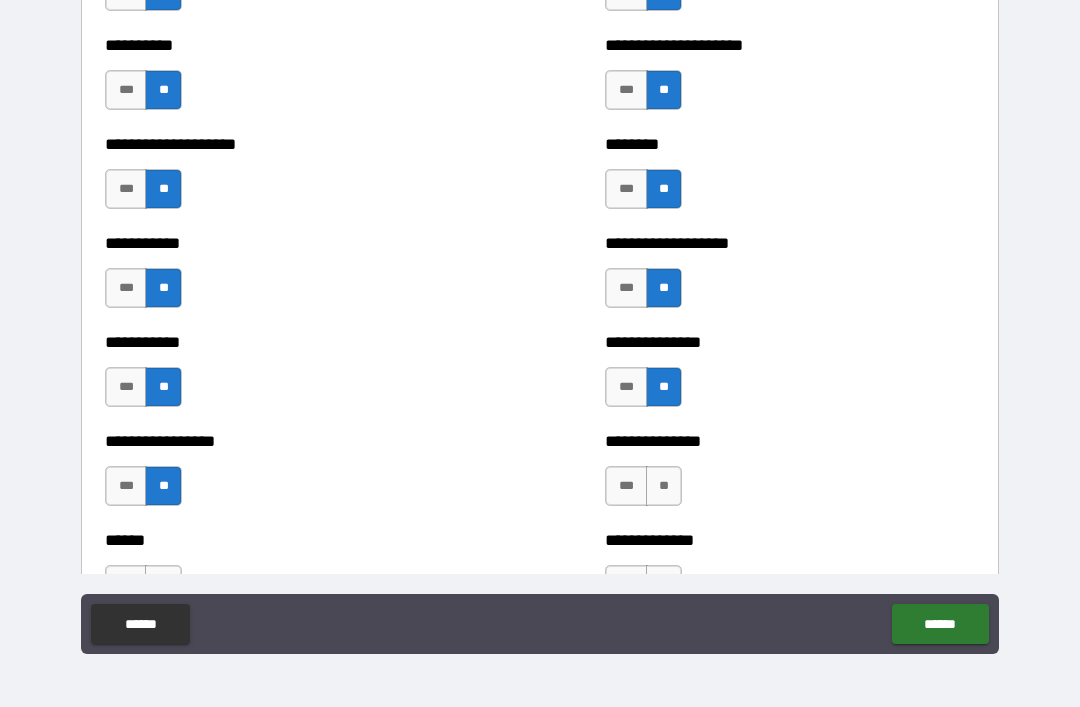 click on "**" at bounding box center [664, 486] 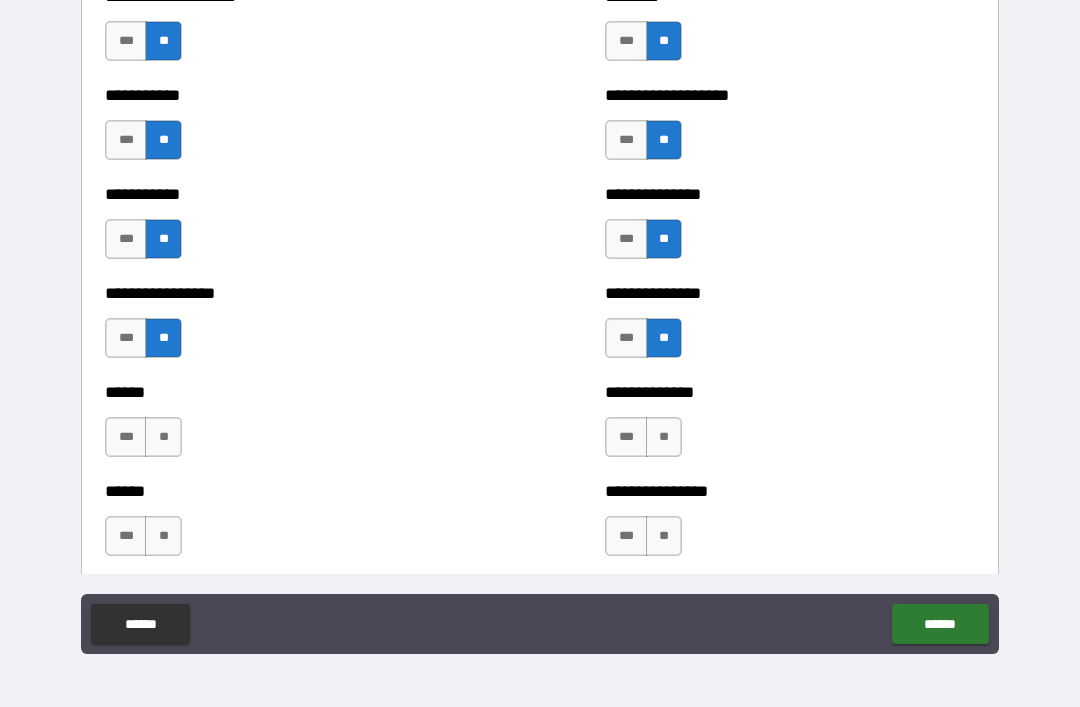 scroll, scrollTop: 2734, scrollLeft: 0, axis: vertical 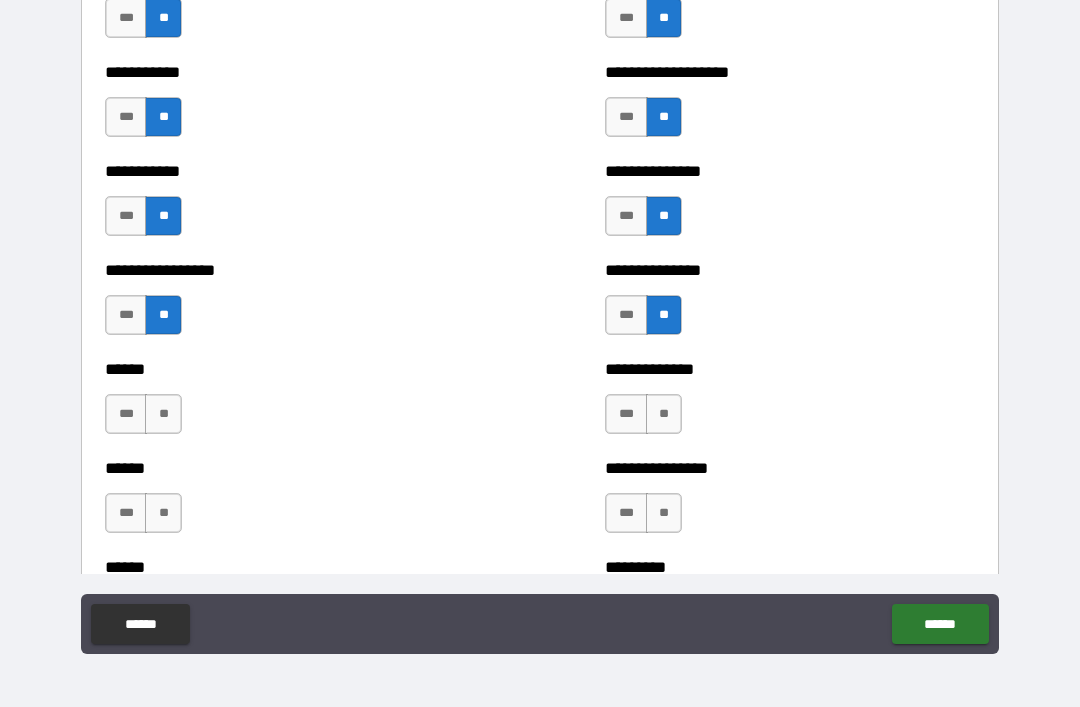 click on "**" at bounding box center (163, 414) 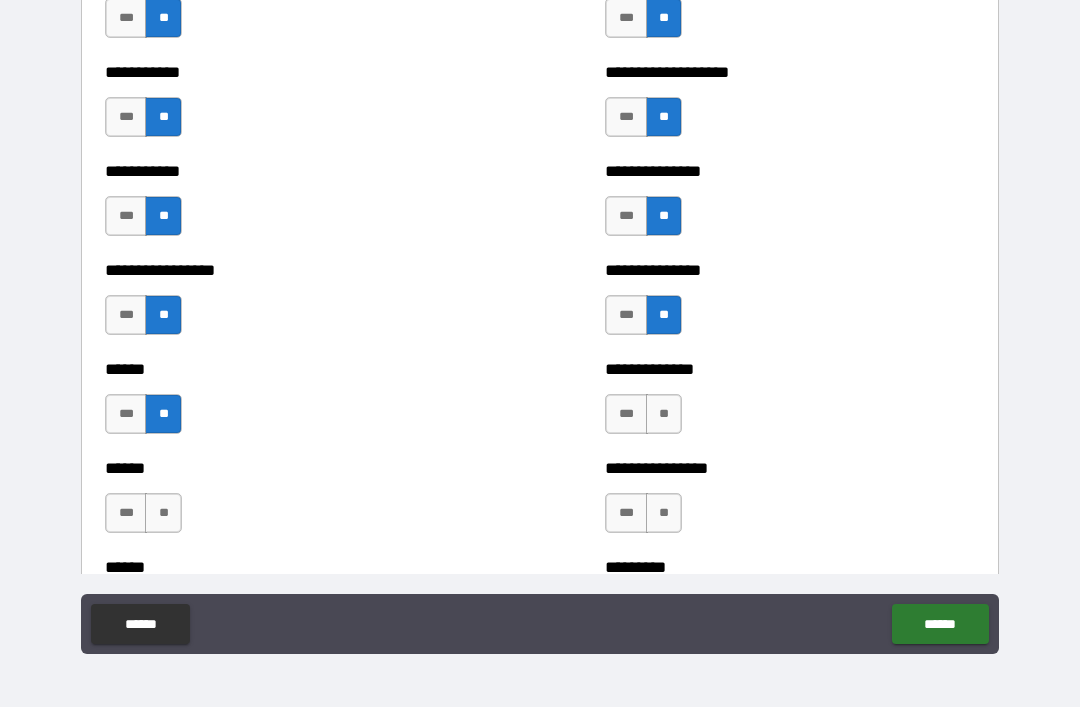 click on "**" at bounding box center (664, 414) 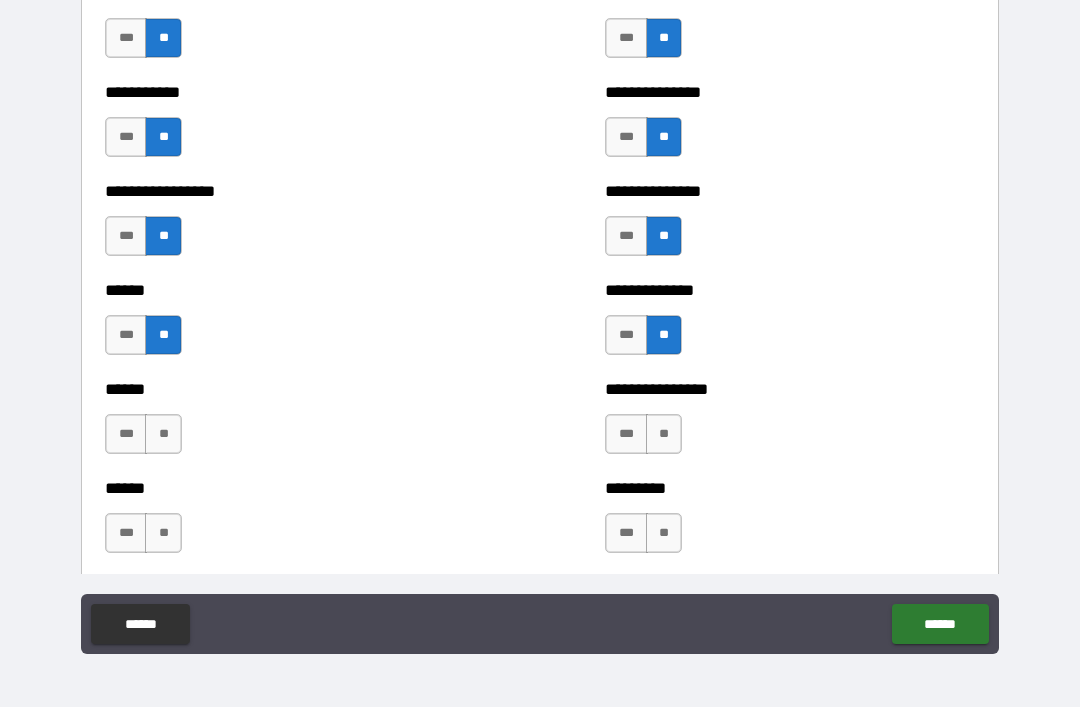 scroll, scrollTop: 2816, scrollLeft: 0, axis: vertical 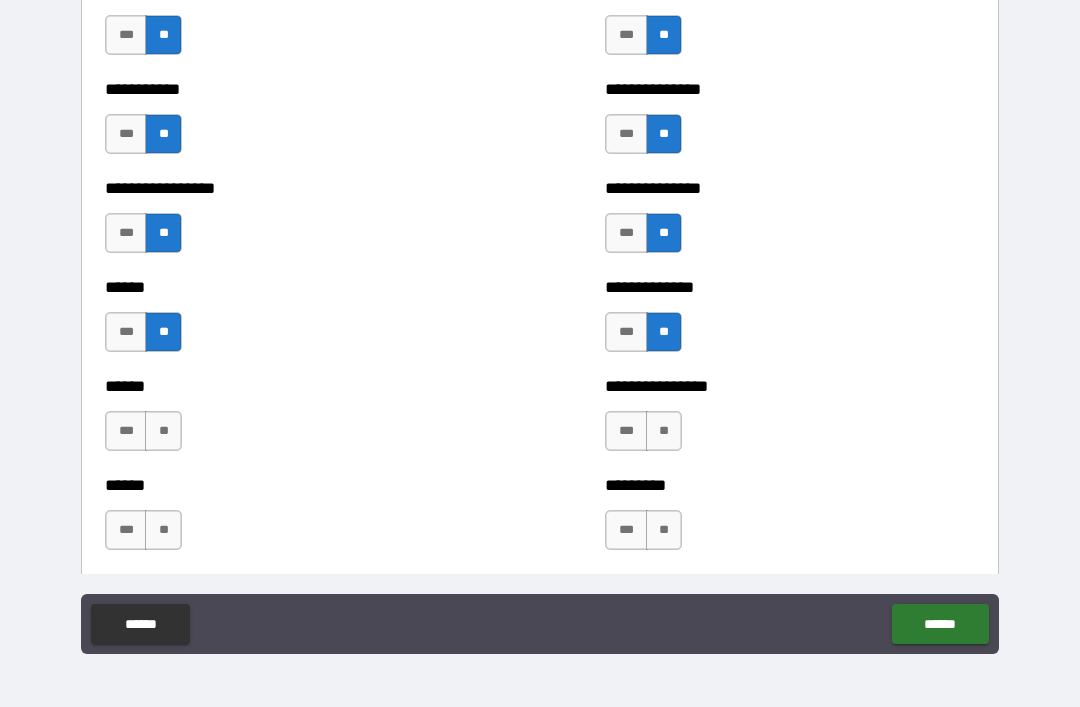 click on "**" at bounding box center [163, 431] 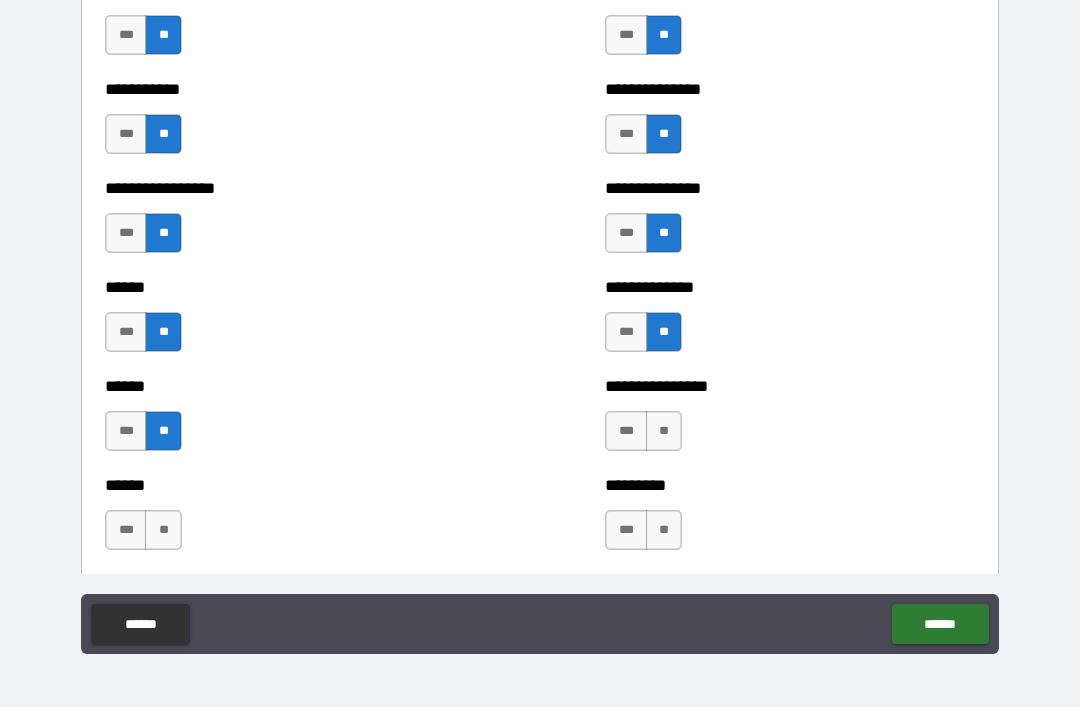 click on "**" at bounding box center (664, 431) 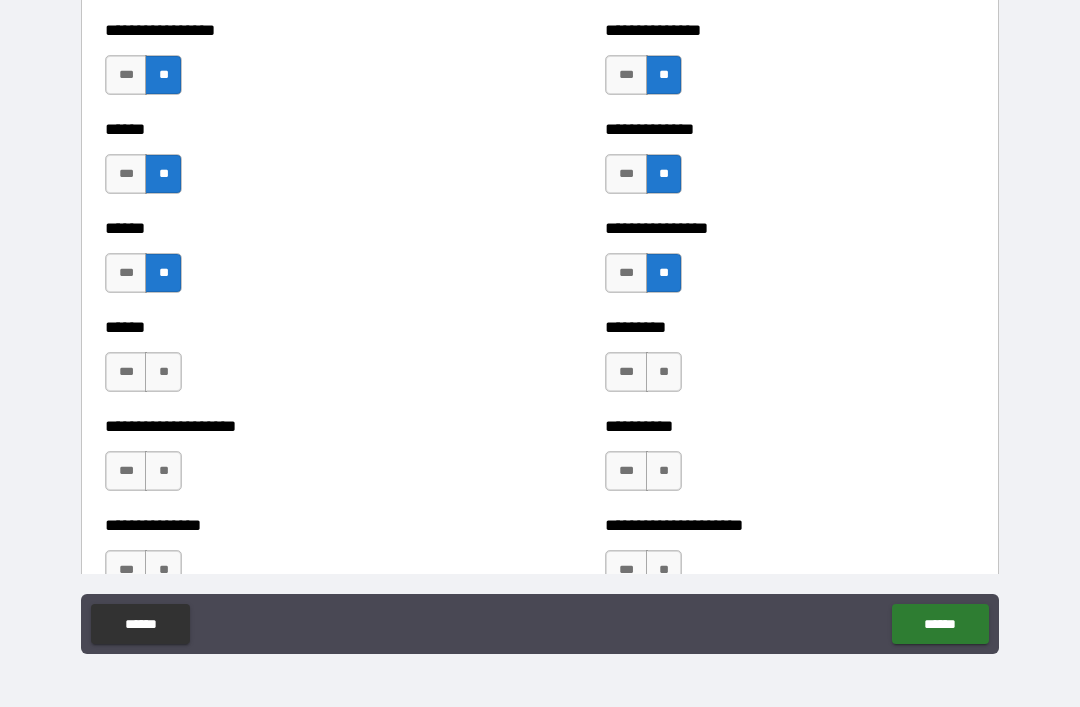 scroll, scrollTop: 2978, scrollLeft: 0, axis: vertical 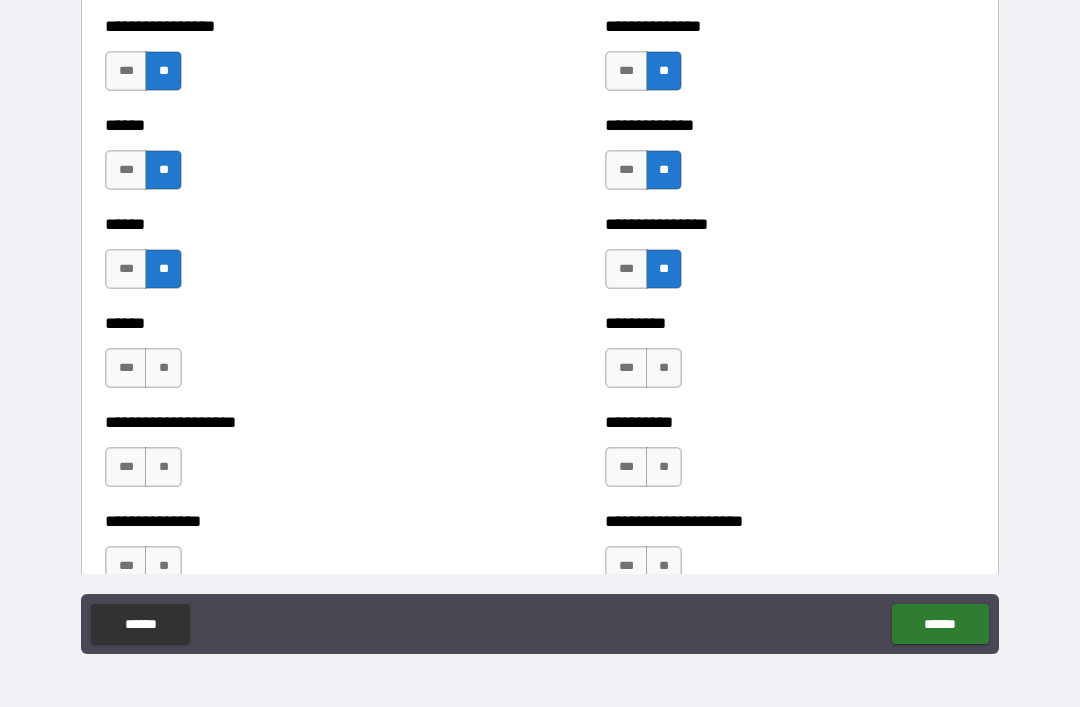 click on "**" at bounding box center (163, 368) 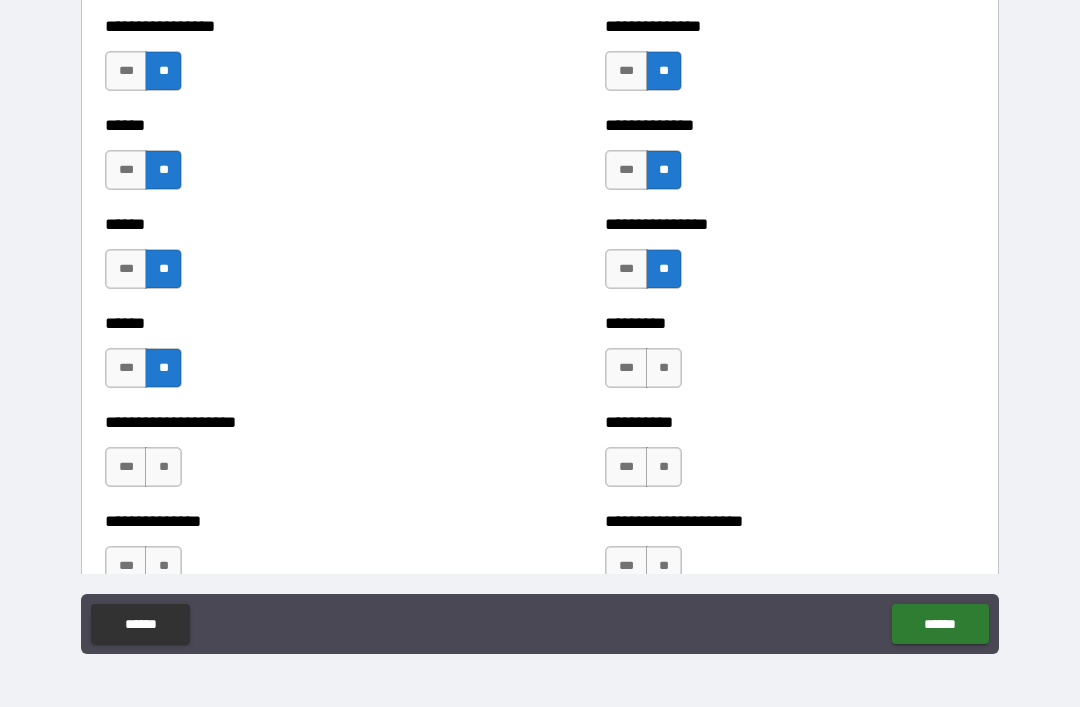 click on "**" at bounding box center (664, 368) 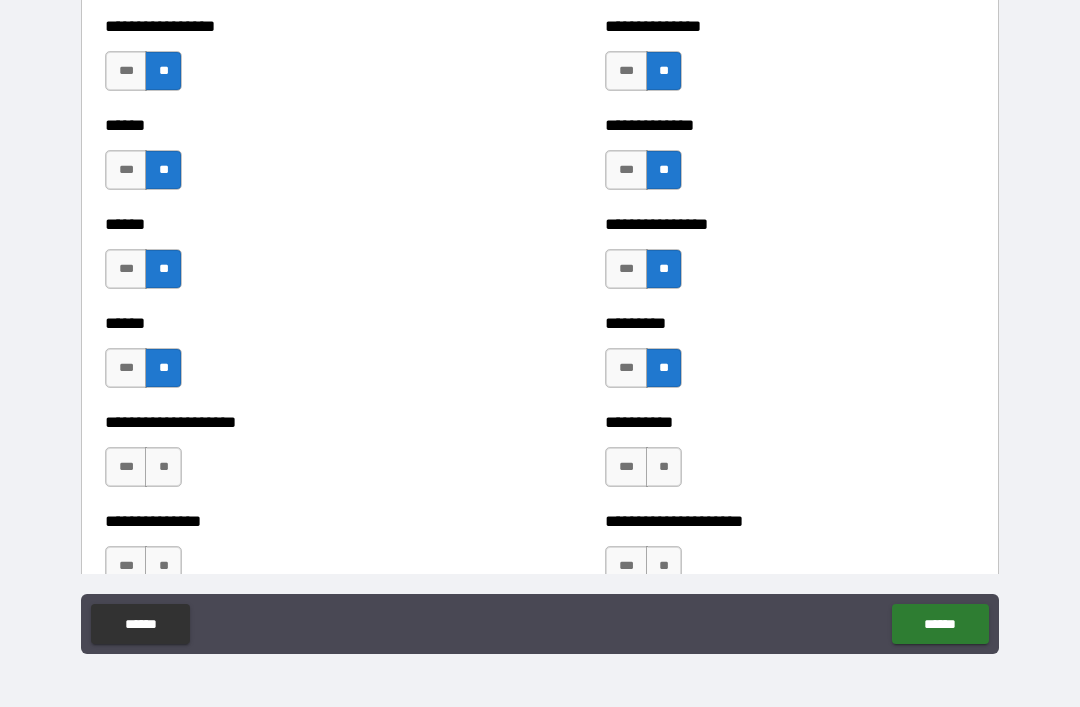 scroll, scrollTop: 3005, scrollLeft: 0, axis: vertical 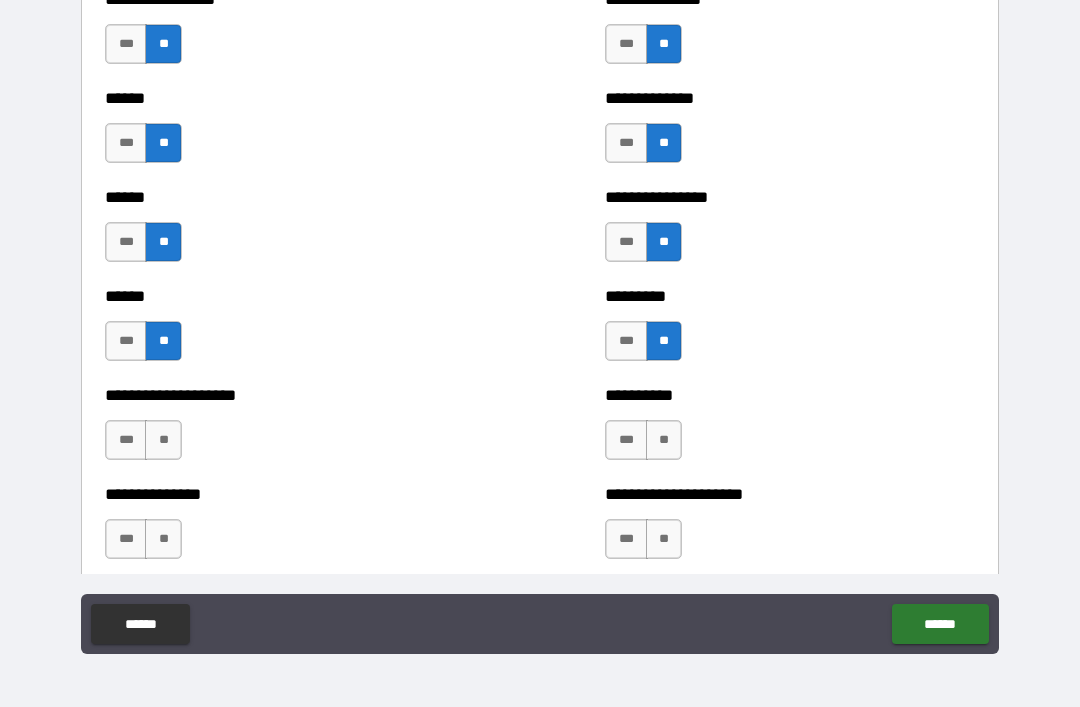 click on "**" at bounding box center [163, 440] 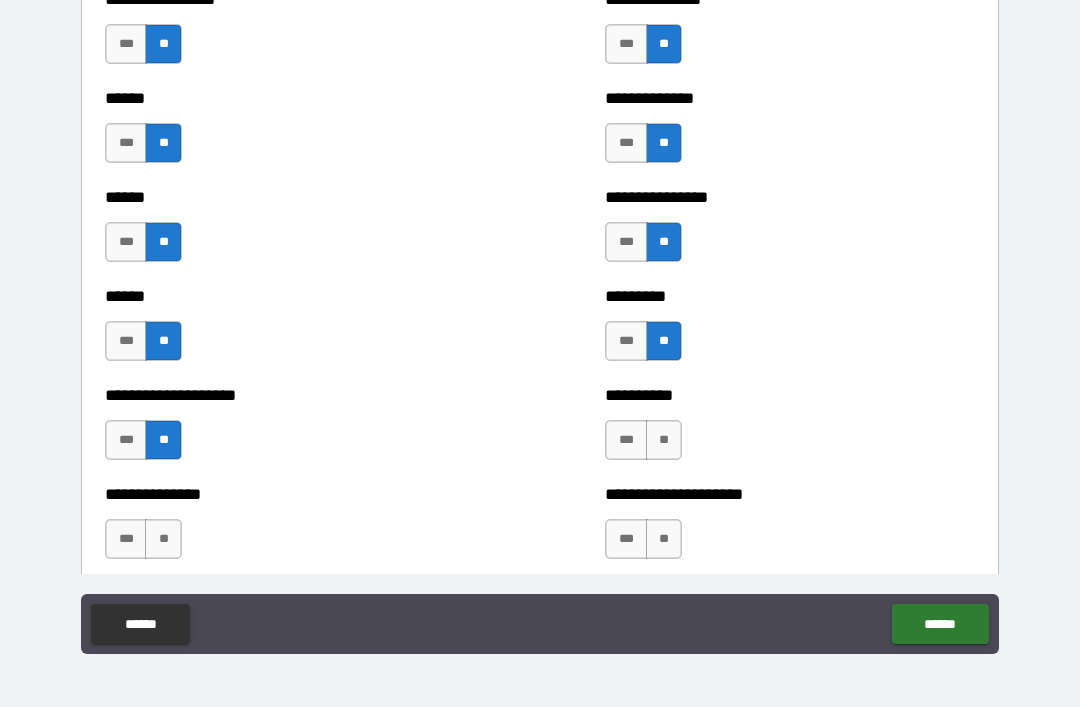 click on "**" at bounding box center [664, 440] 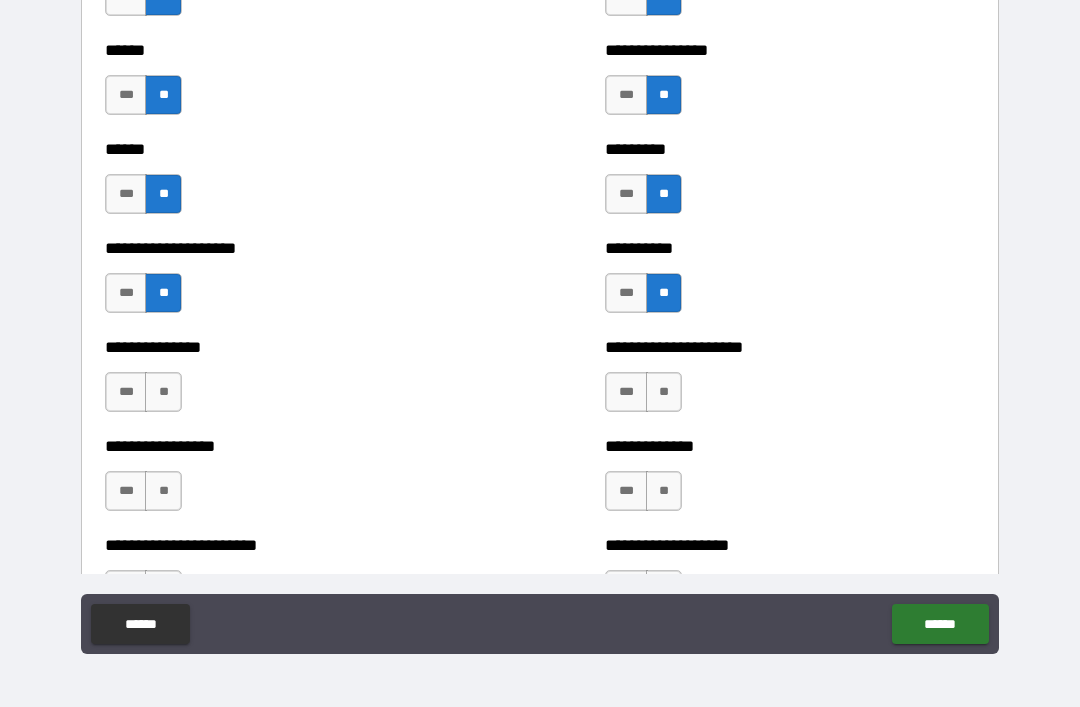 scroll, scrollTop: 3163, scrollLeft: 0, axis: vertical 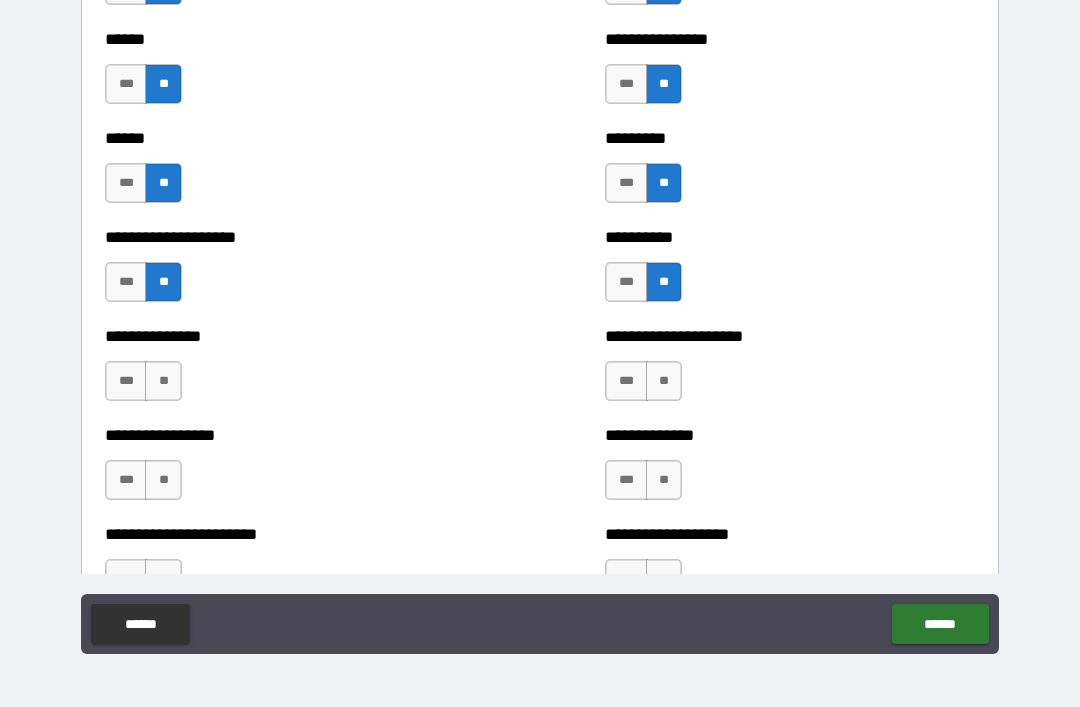 click on "**" at bounding box center [163, 381] 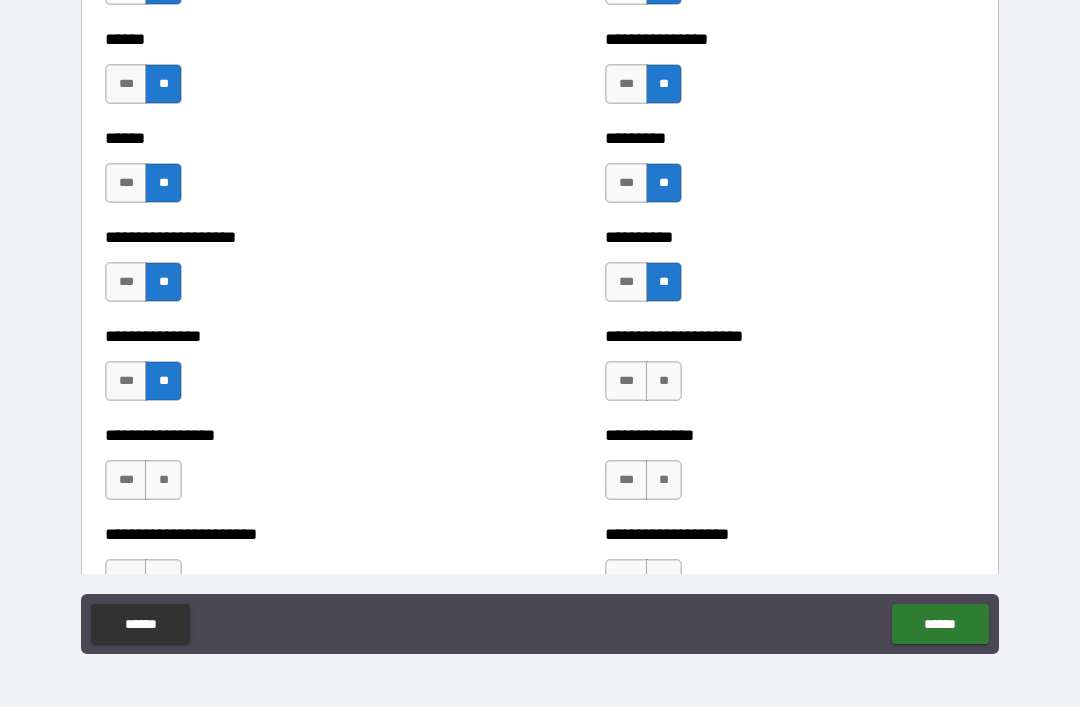 click on "**" at bounding box center (664, 381) 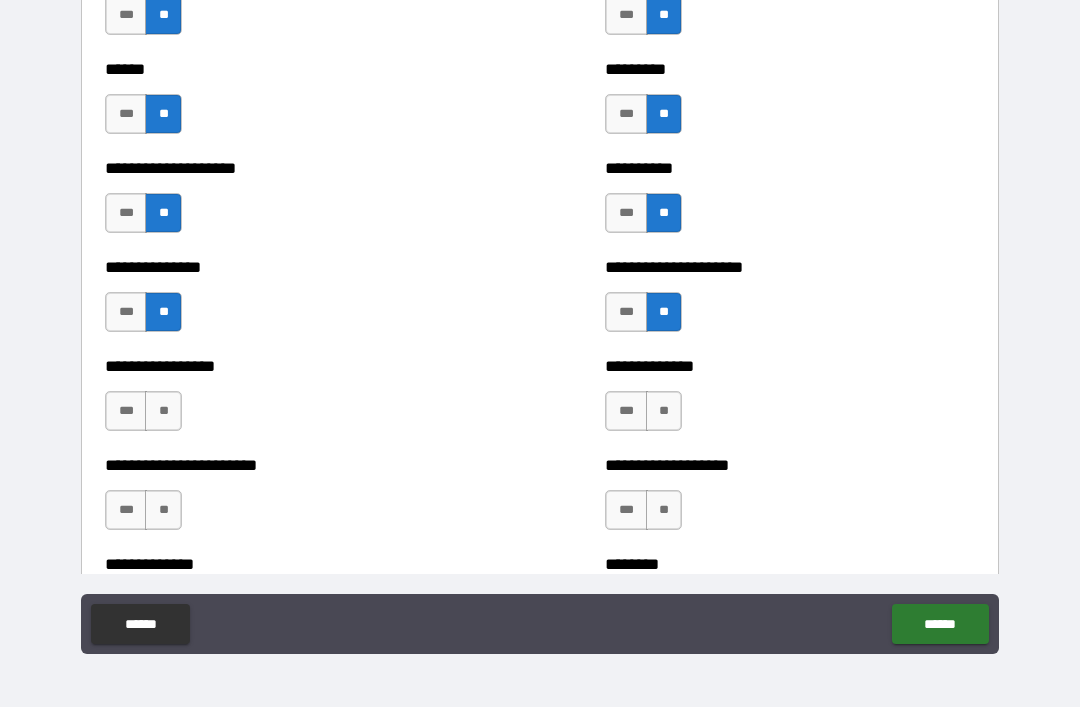 scroll, scrollTop: 3238, scrollLeft: 0, axis: vertical 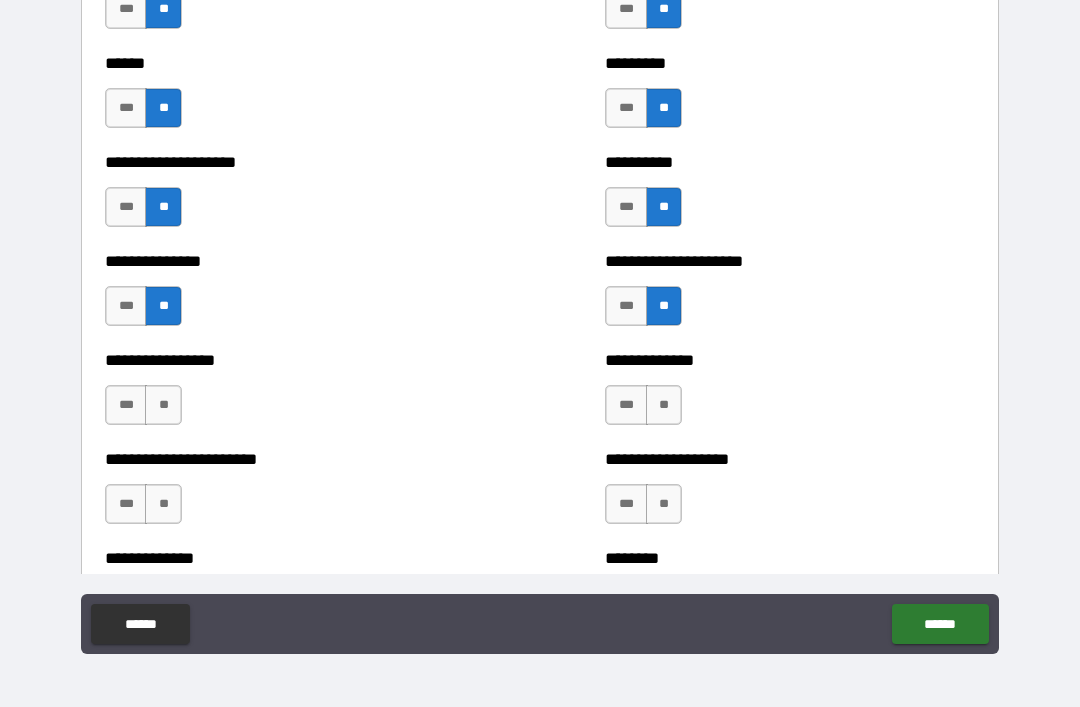 click on "**" at bounding box center (163, 405) 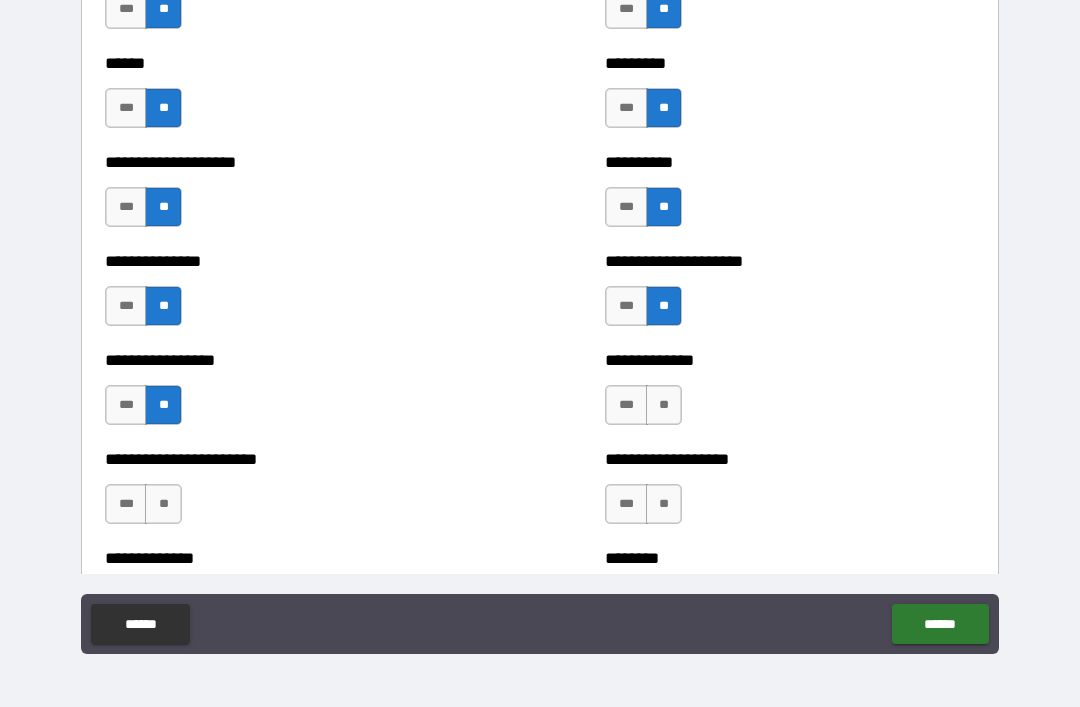 click on "**" at bounding box center (664, 405) 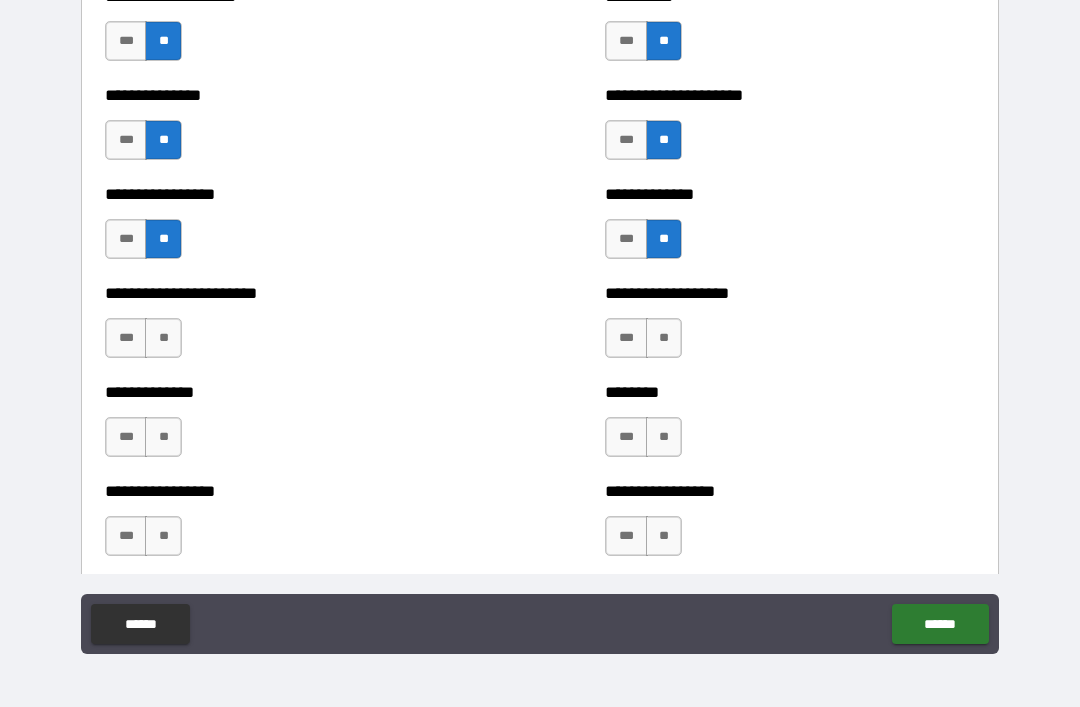 scroll, scrollTop: 3405, scrollLeft: 0, axis: vertical 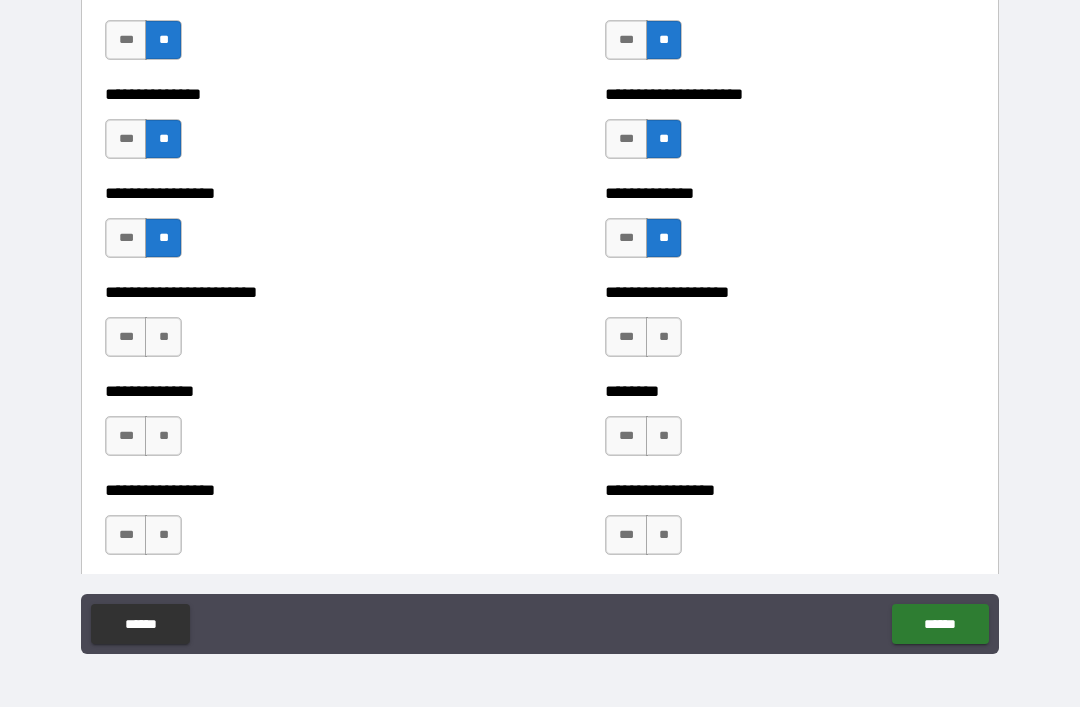 click on "**" at bounding box center [163, 337] 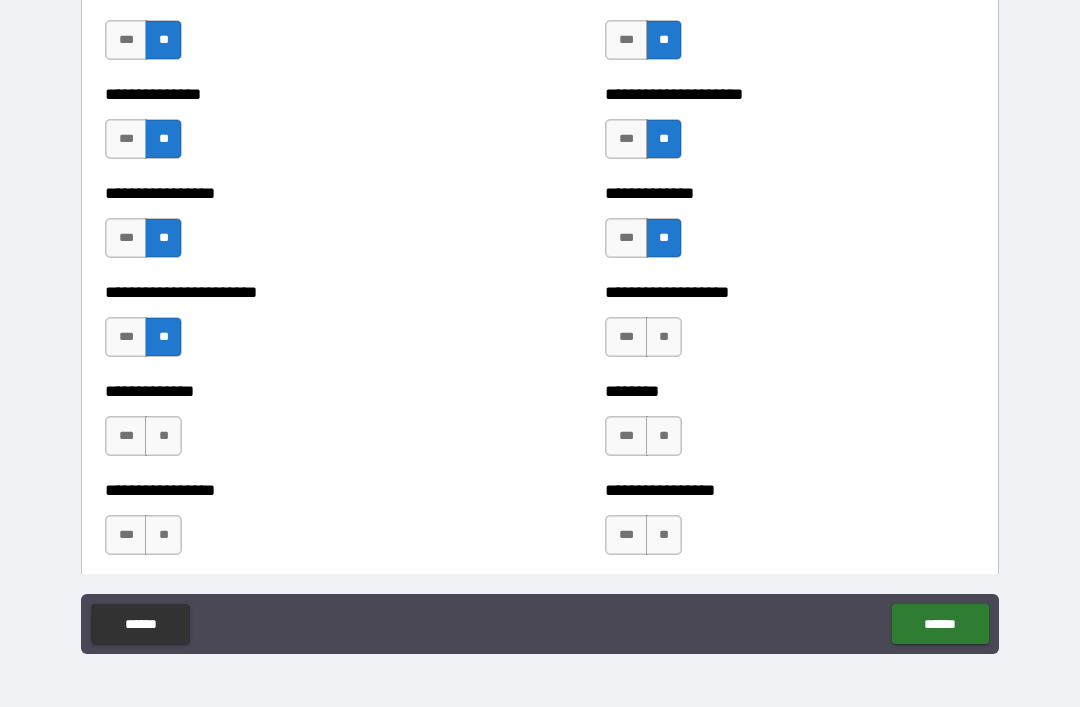 click on "**" at bounding box center [664, 337] 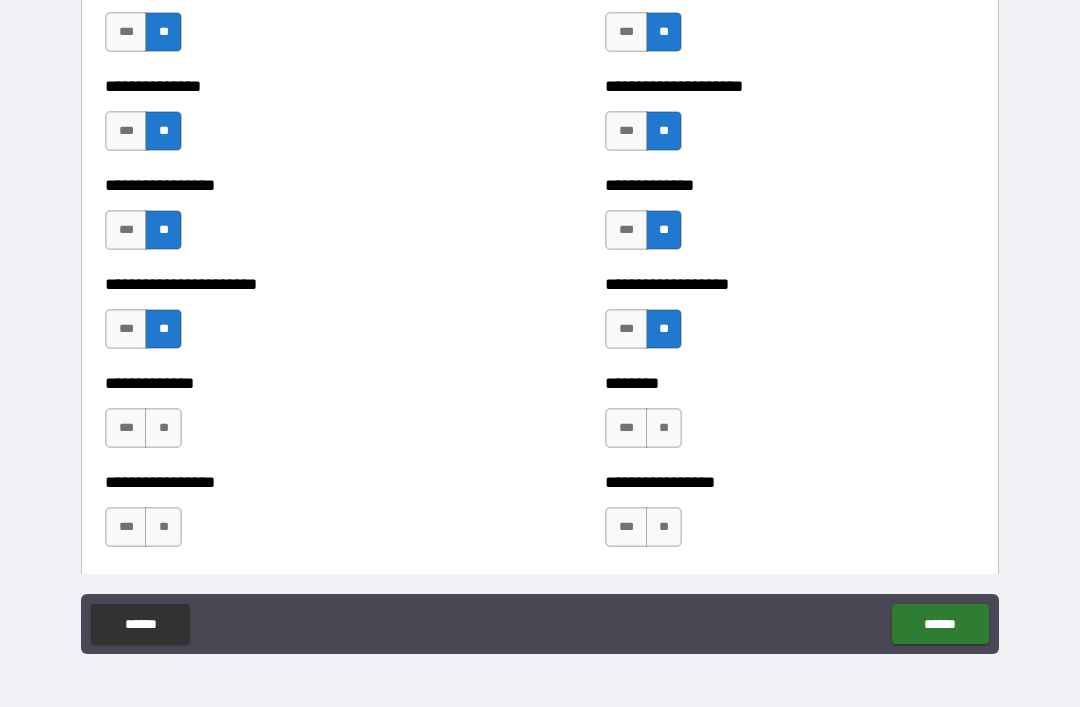 scroll, scrollTop: 3432, scrollLeft: 0, axis: vertical 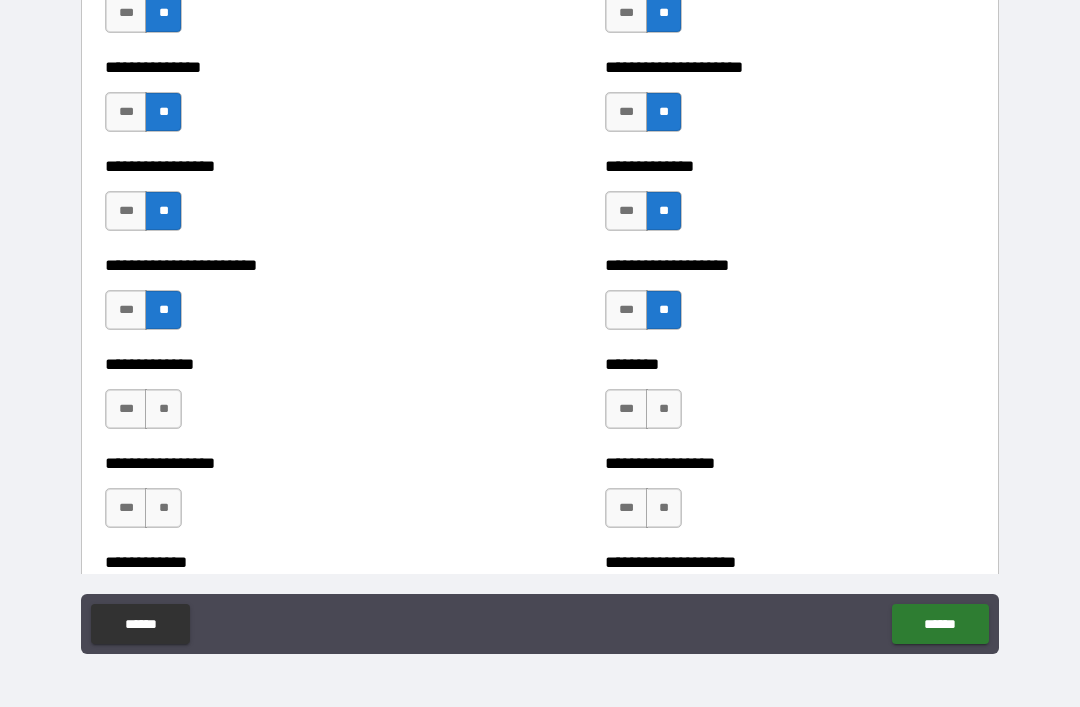 click on "***" at bounding box center [126, 409] 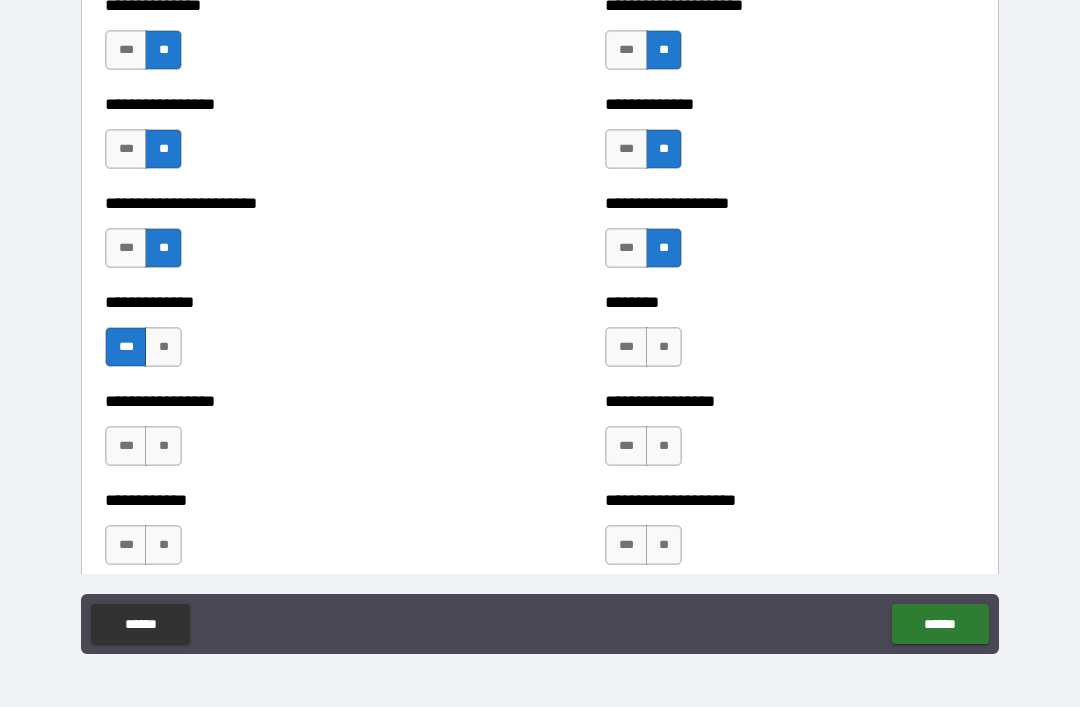 scroll, scrollTop: 3499, scrollLeft: 0, axis: vertical 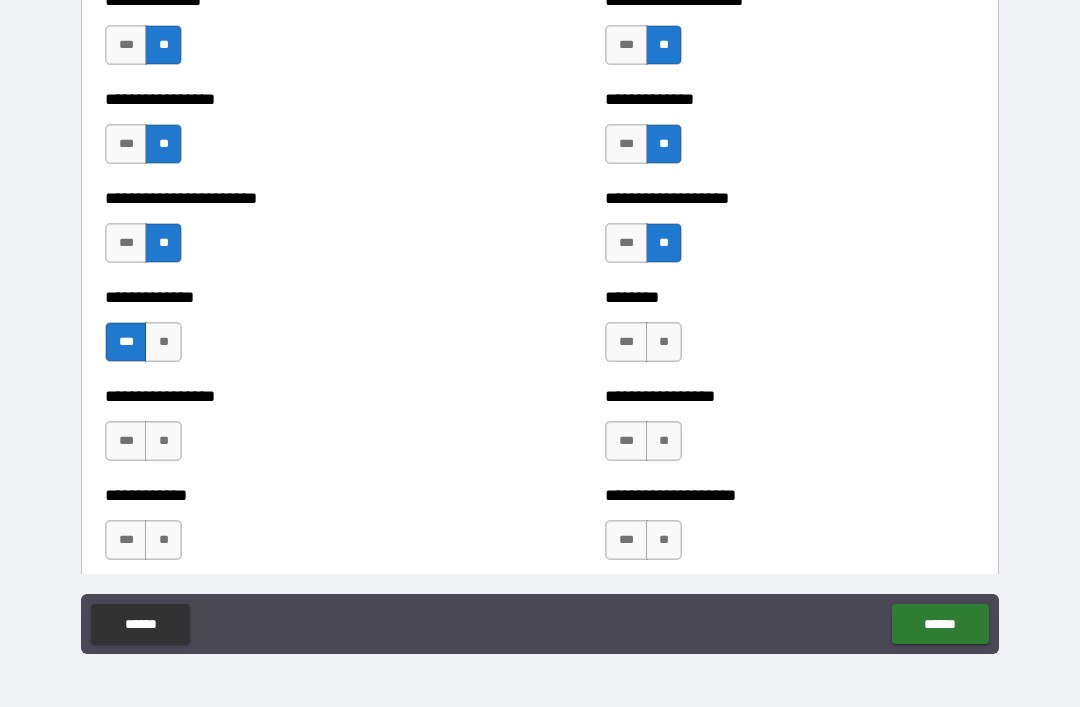 click on "**" at bounding box center [664, 342] 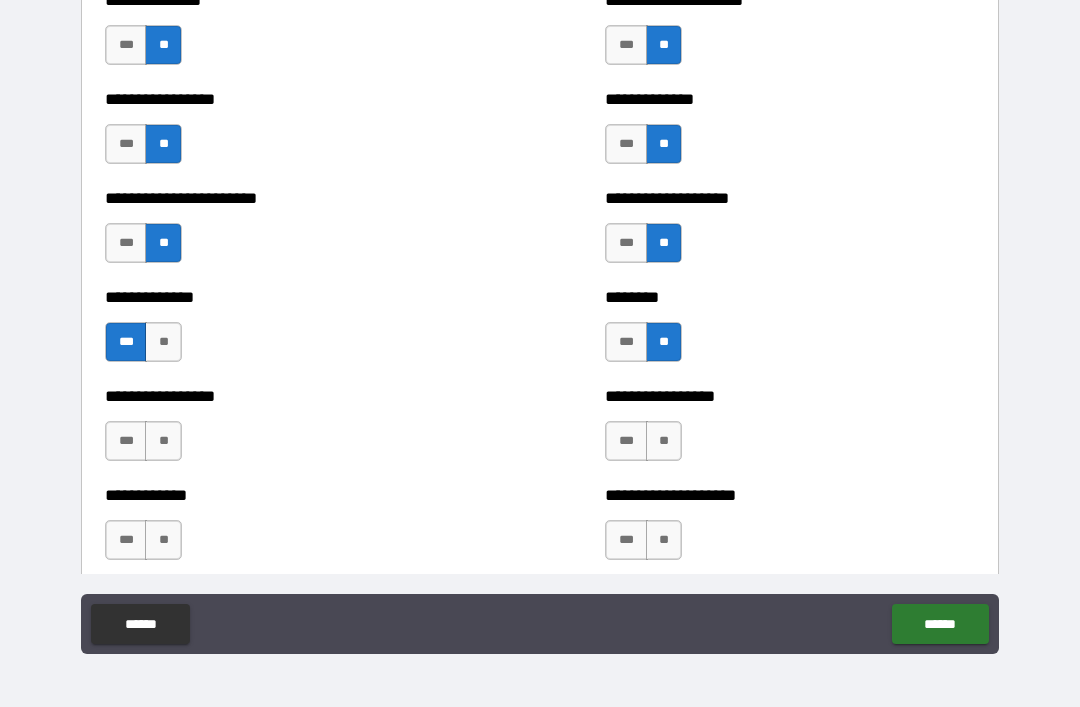 click on "**" at bounding box center [163, 441] 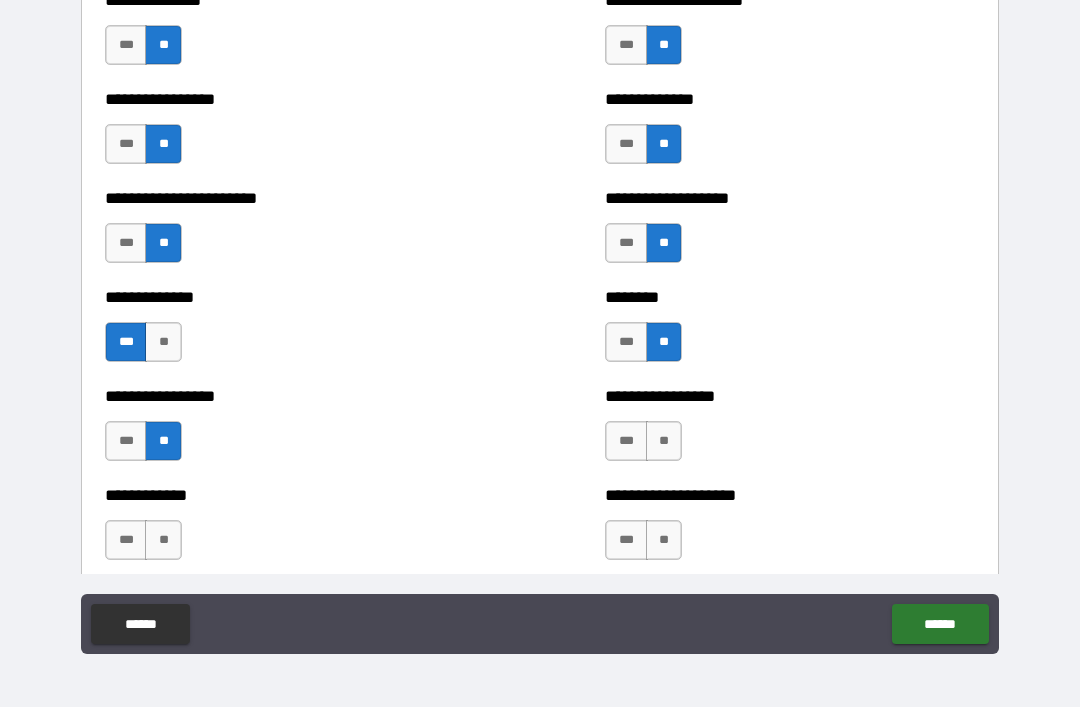 click on "**" at bounding box center [664, 441] 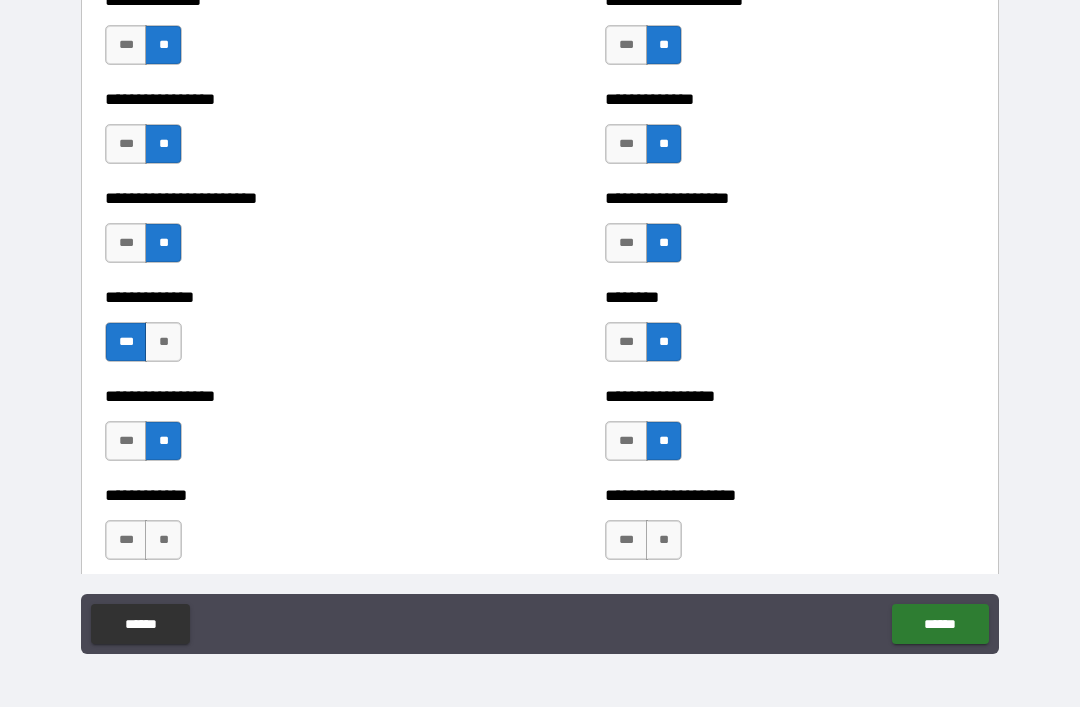 click on "***" at bounding box center [626, 441] 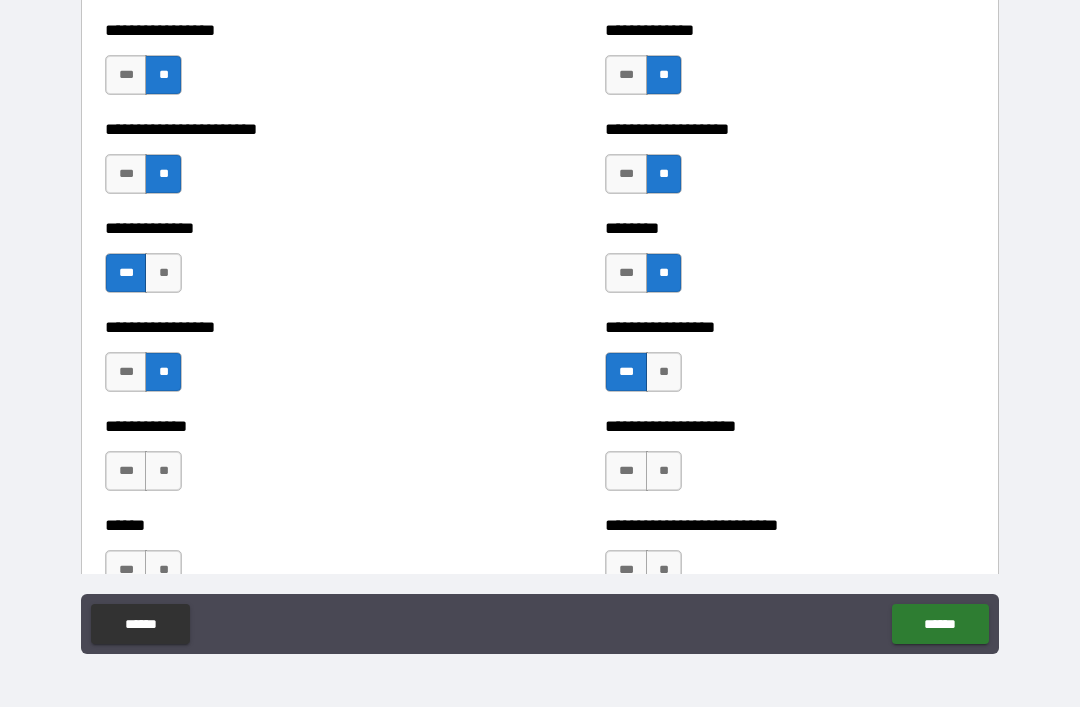 scroll, scrollTop: 3574, scrollLeft: 0, axis: vertical 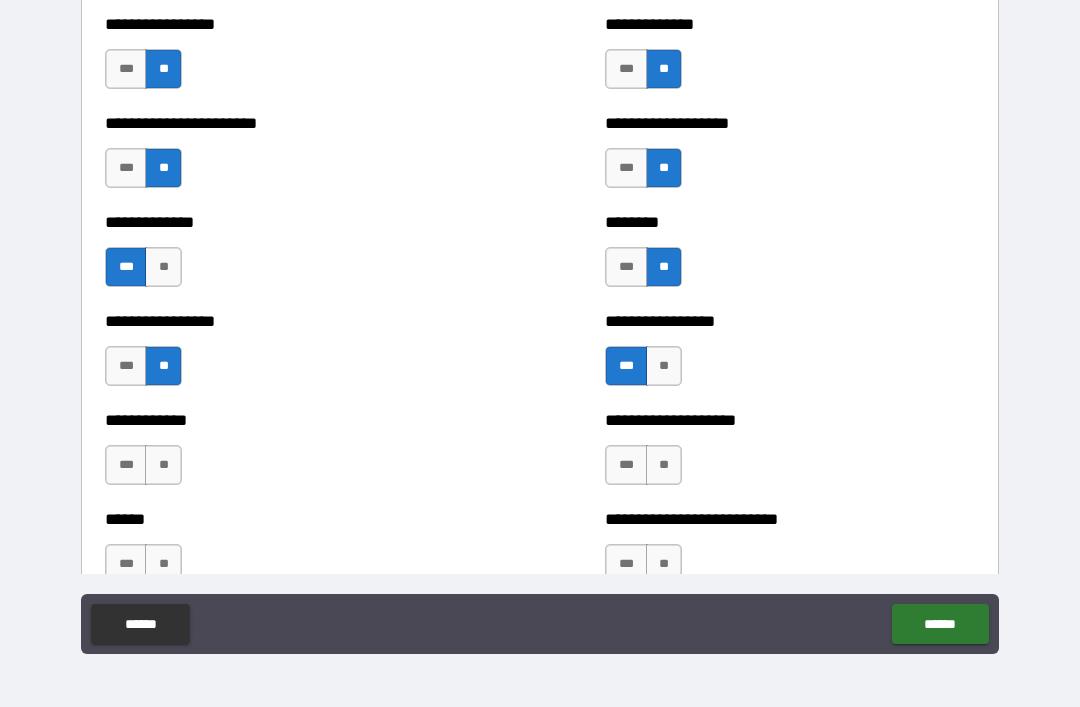 click on "**" at bounding box center (664, 465) 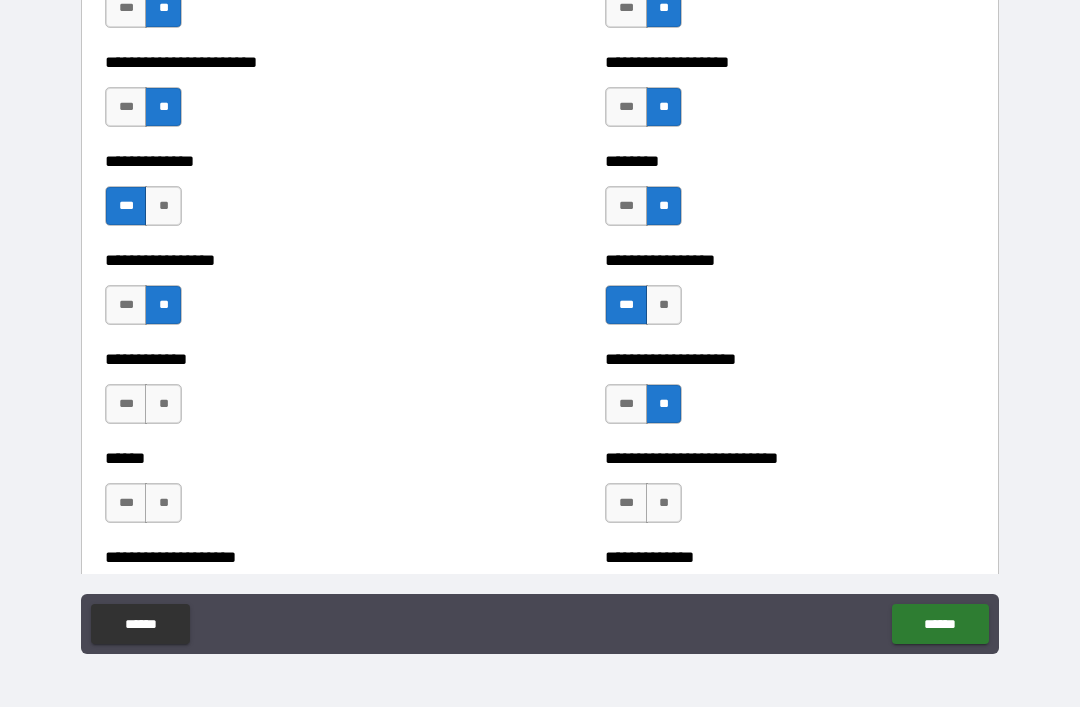 scroll, scrollTop: 3642, scrollLeft: 0, axis: vertical 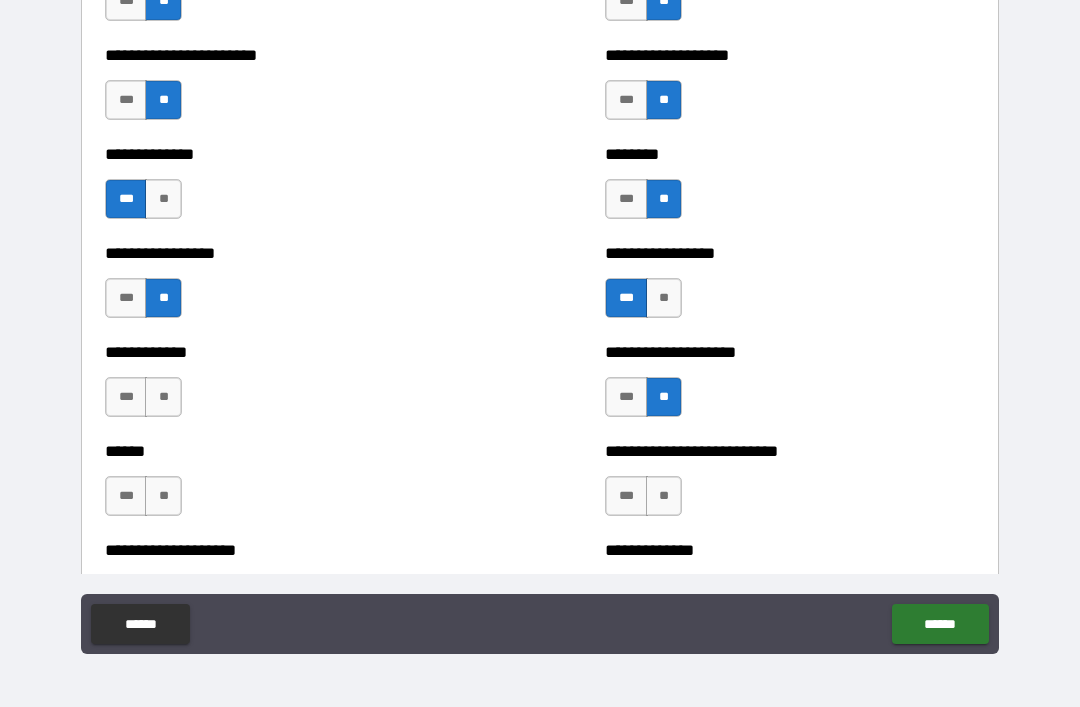 click on "***" at bounding box center [626, 496] 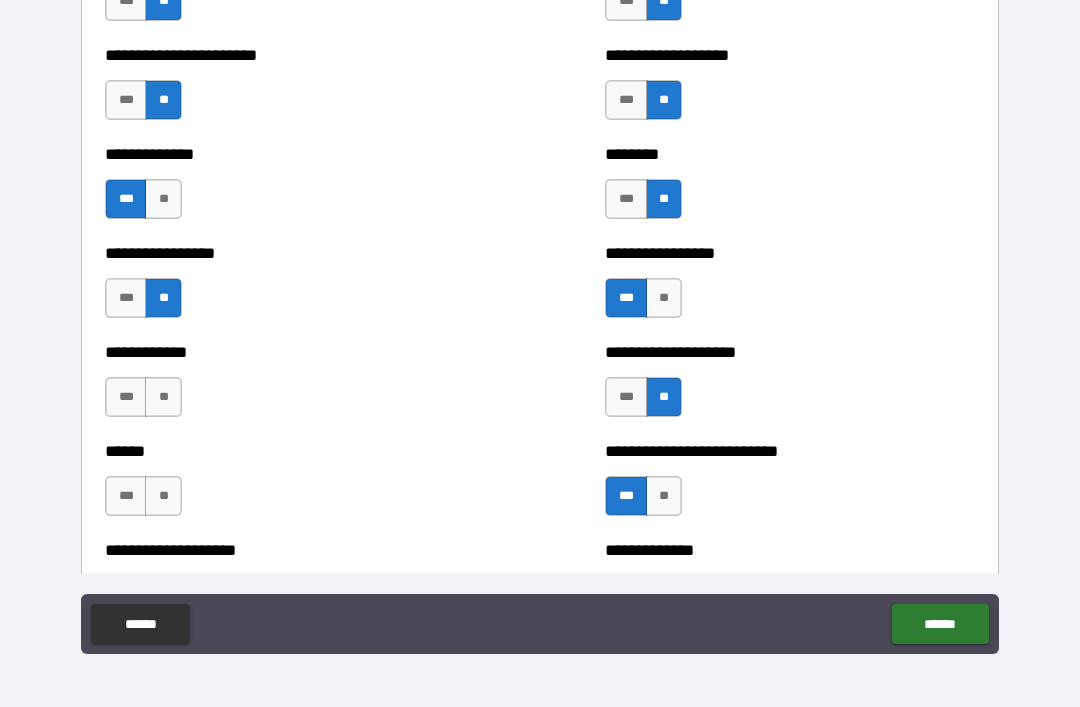 click on "***" at bounding box center (126, 496) 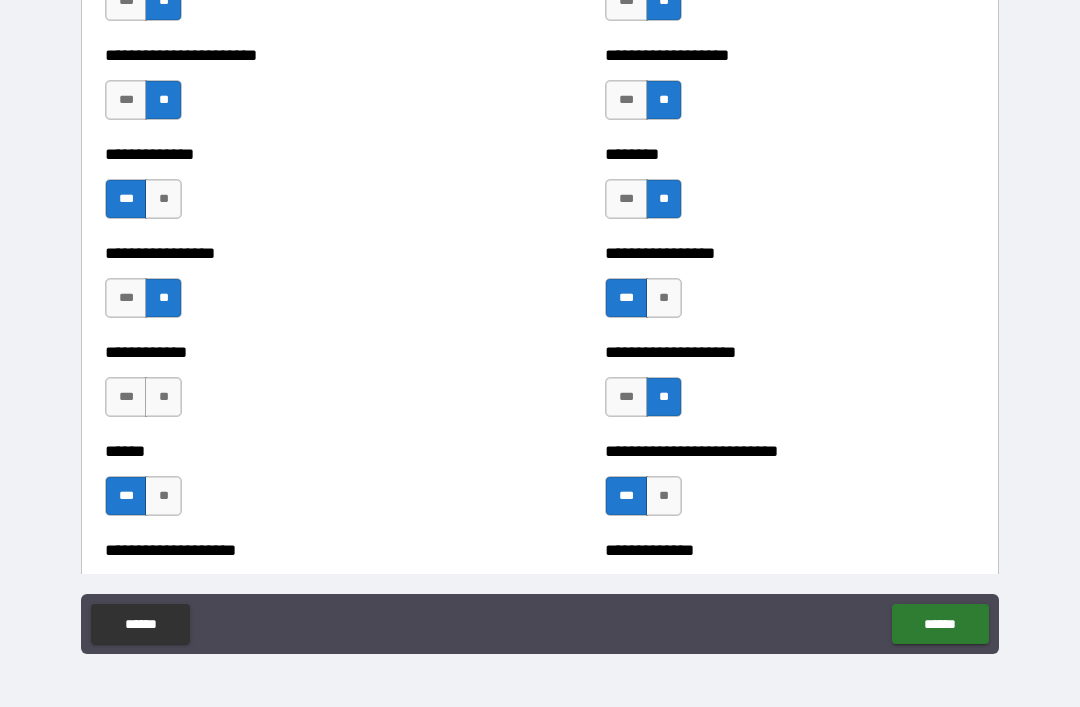 click on "**" at bounding box center (163, 397) 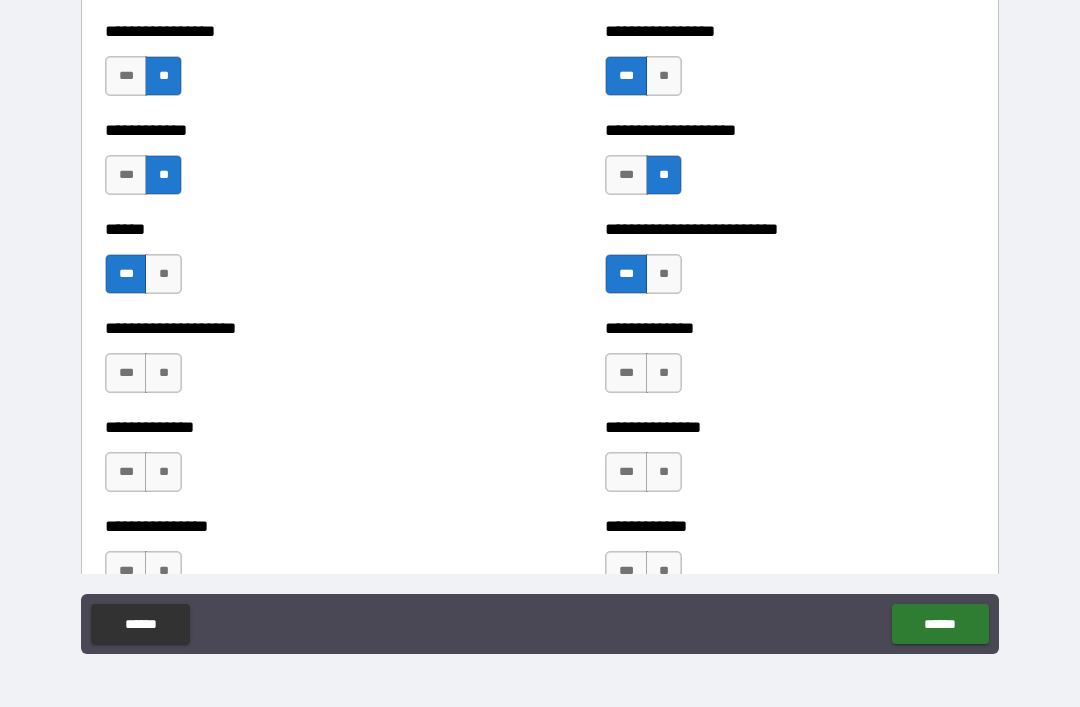 scroll, scrollTop: 3863, scrollLeft: 0, axis: vertical 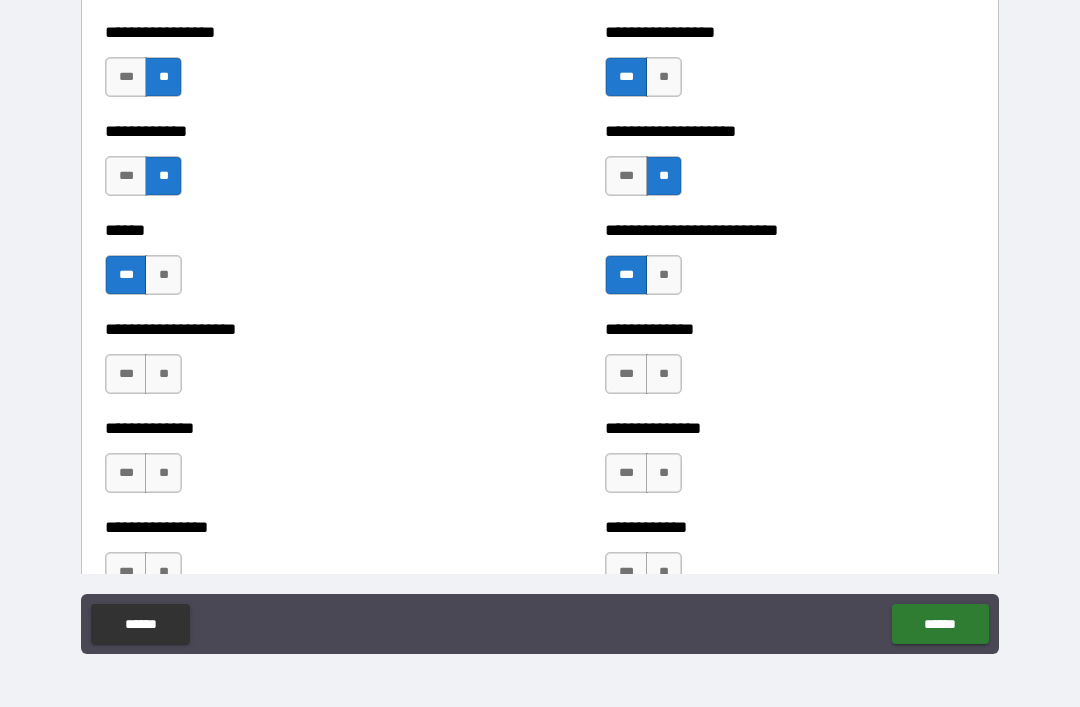 click on "**" at bounding box center [163, 374] 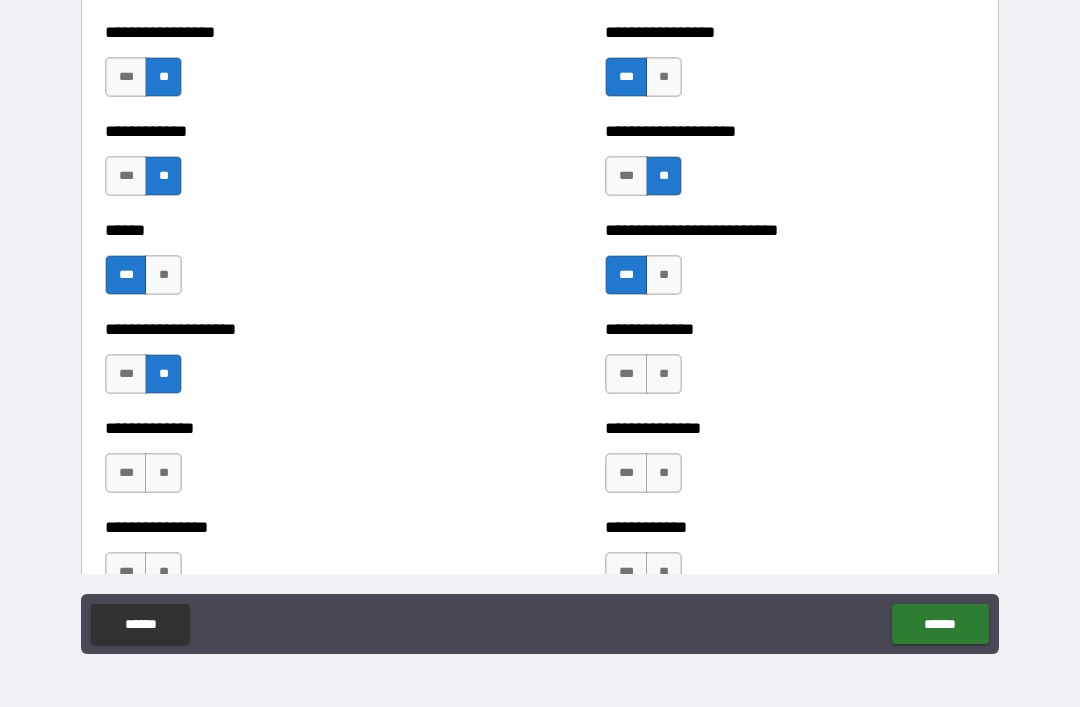 click on "**" at bounding box center [664, 374] 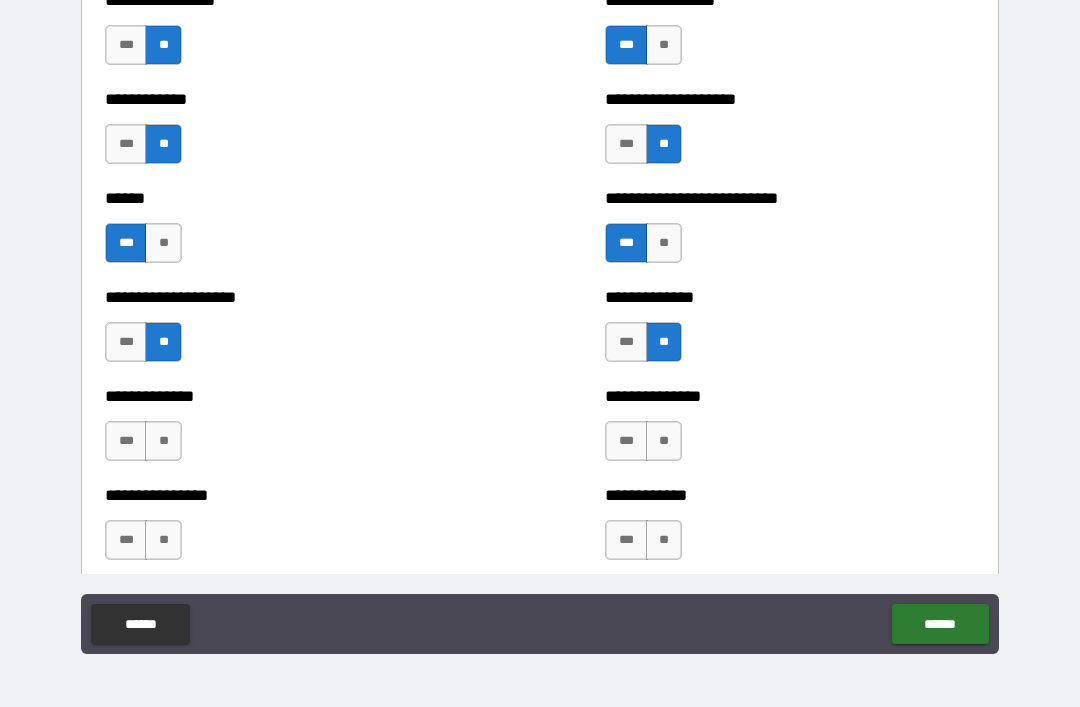 scroll, scrollTop: 3908, scrollLeft: 0, axis: vertical 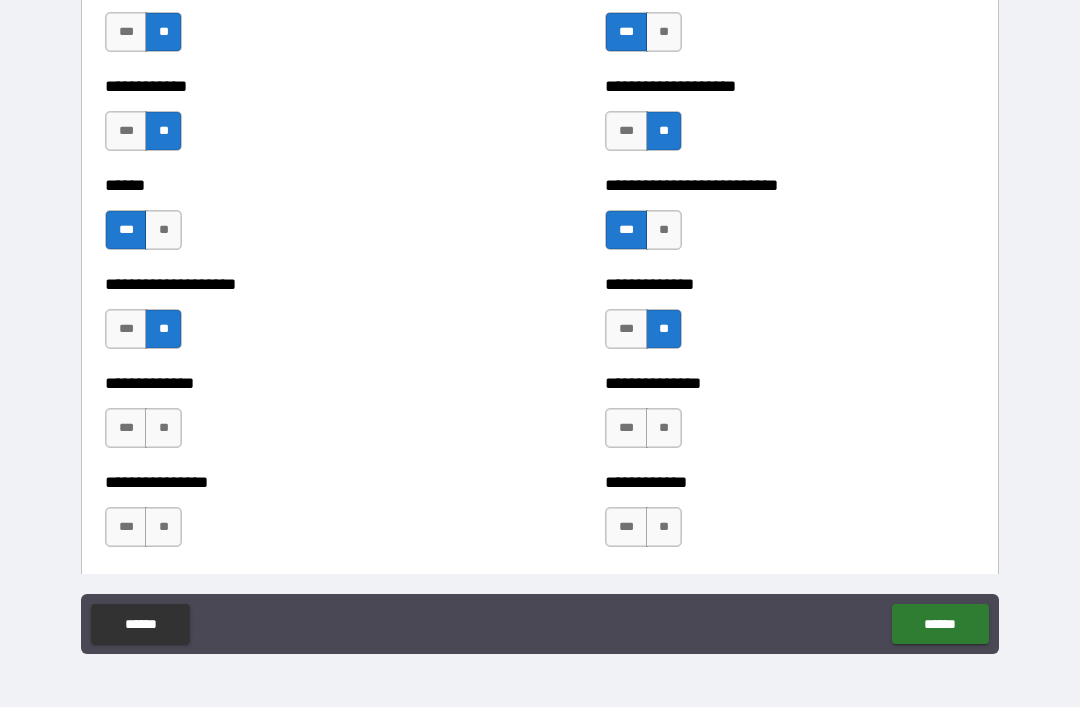click on "**" at bounding box center (163, 428) 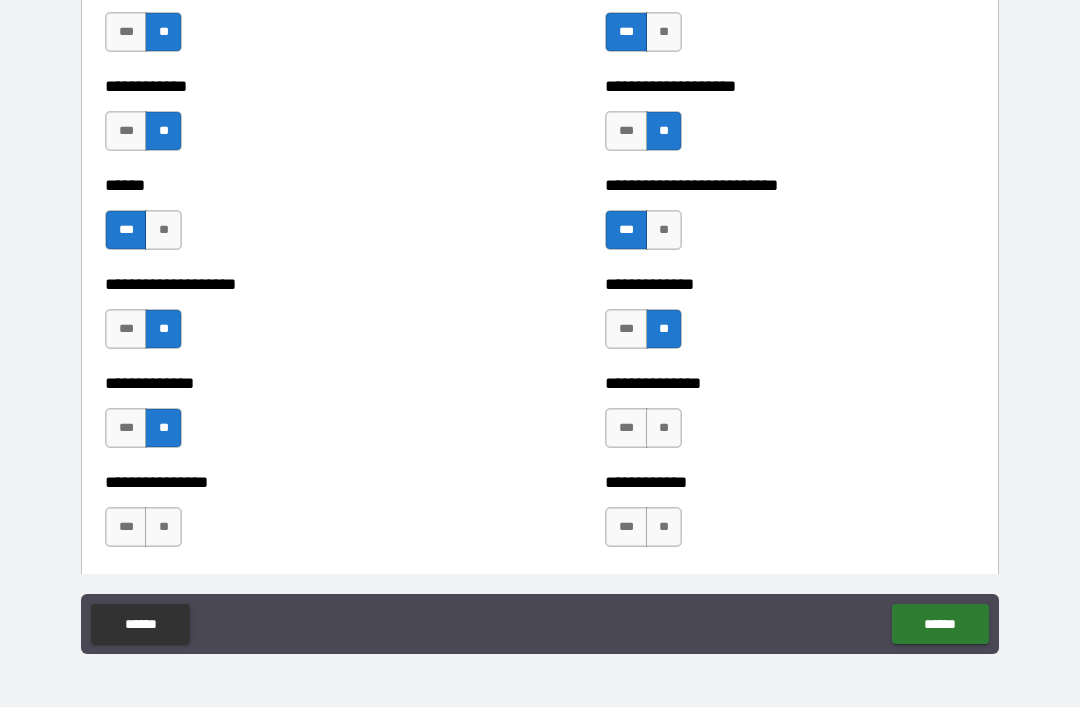click on "**" at bounding box center (664, 428) 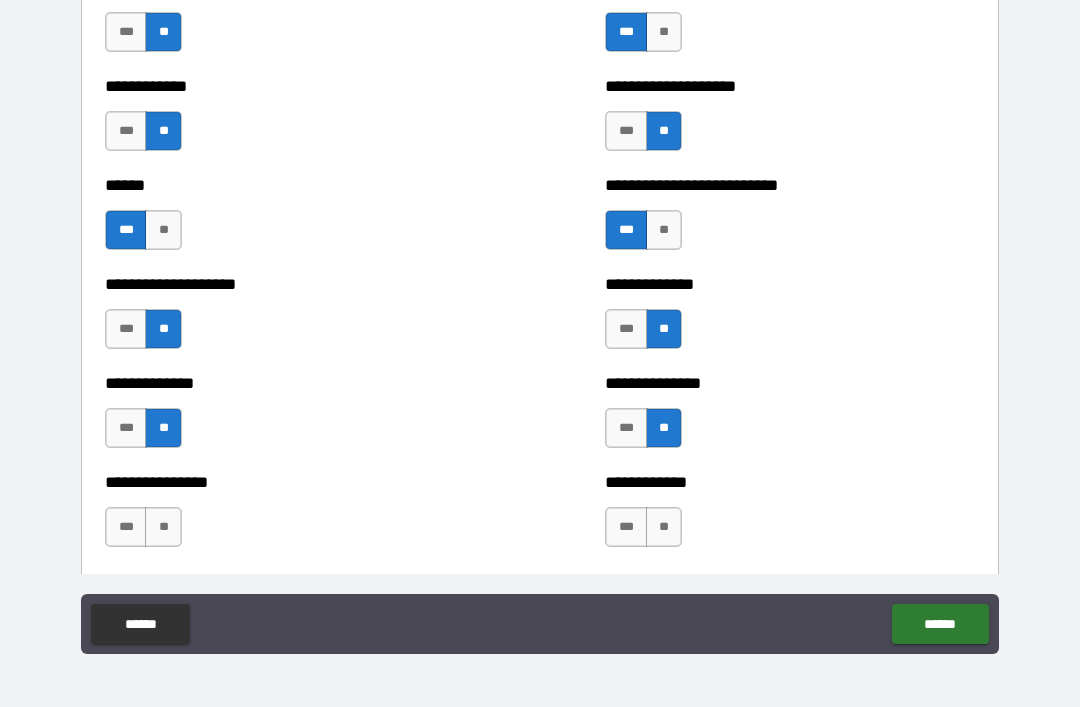 scroll, scrollTop: 3995, scrollLeft: 0, axis: vertical 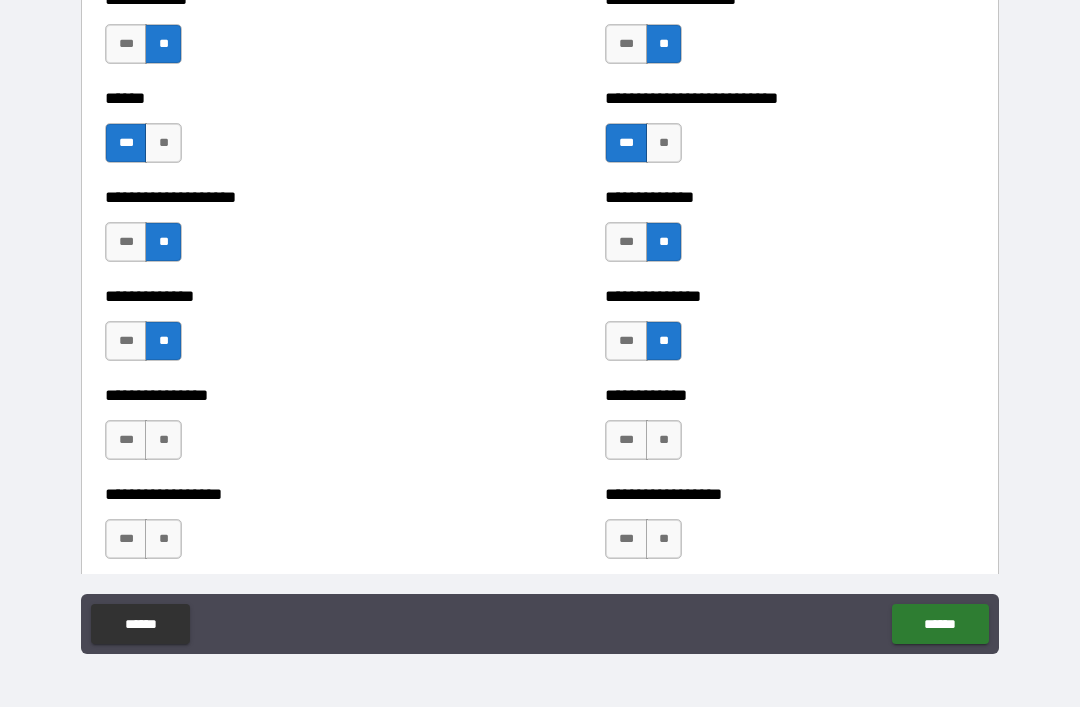 click on "**" at bounding box center [163, 440] 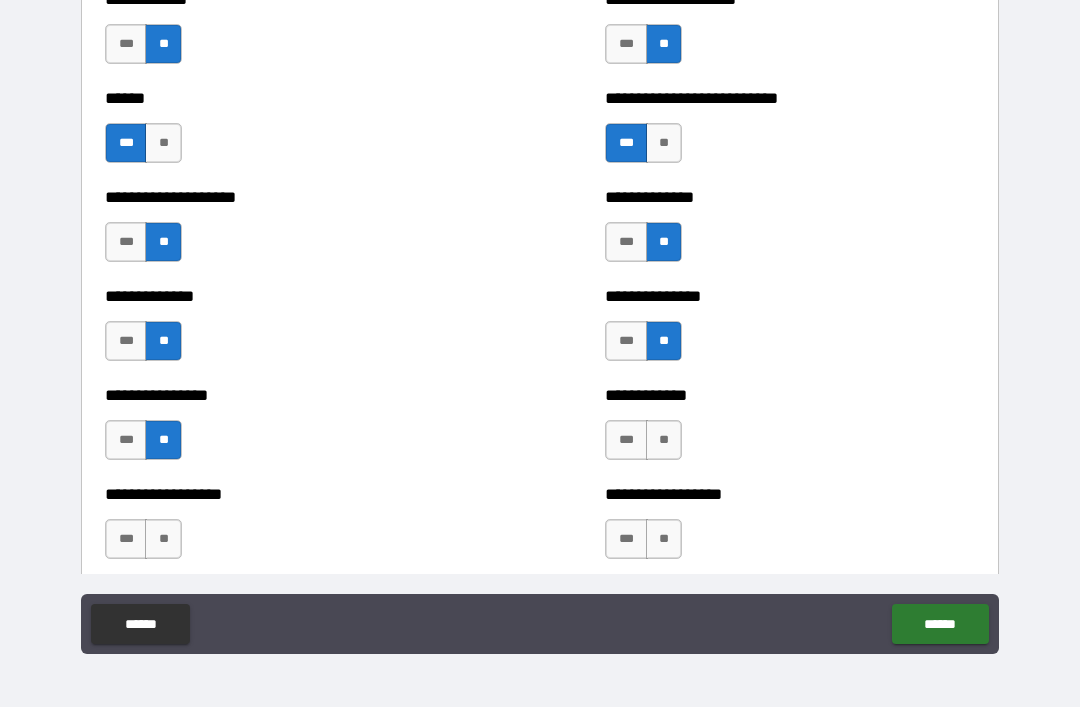 click on "**" at bounding box center (664, 440) 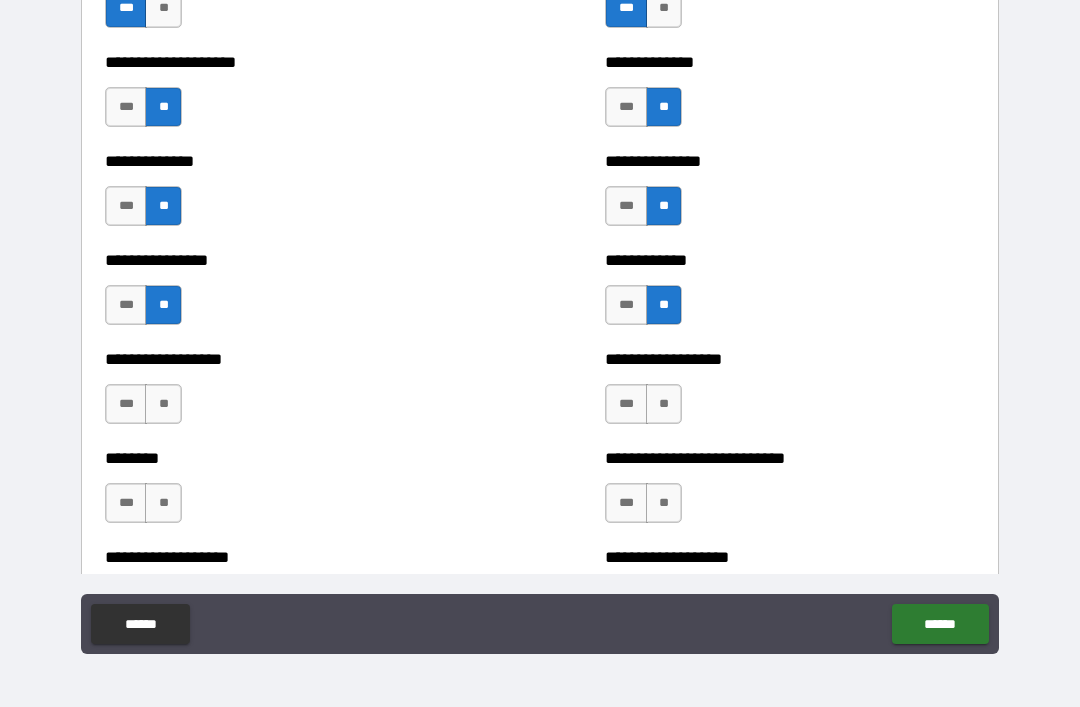 scroll, scrollTop: 4143, scrollLeft: 0, axis: vertical 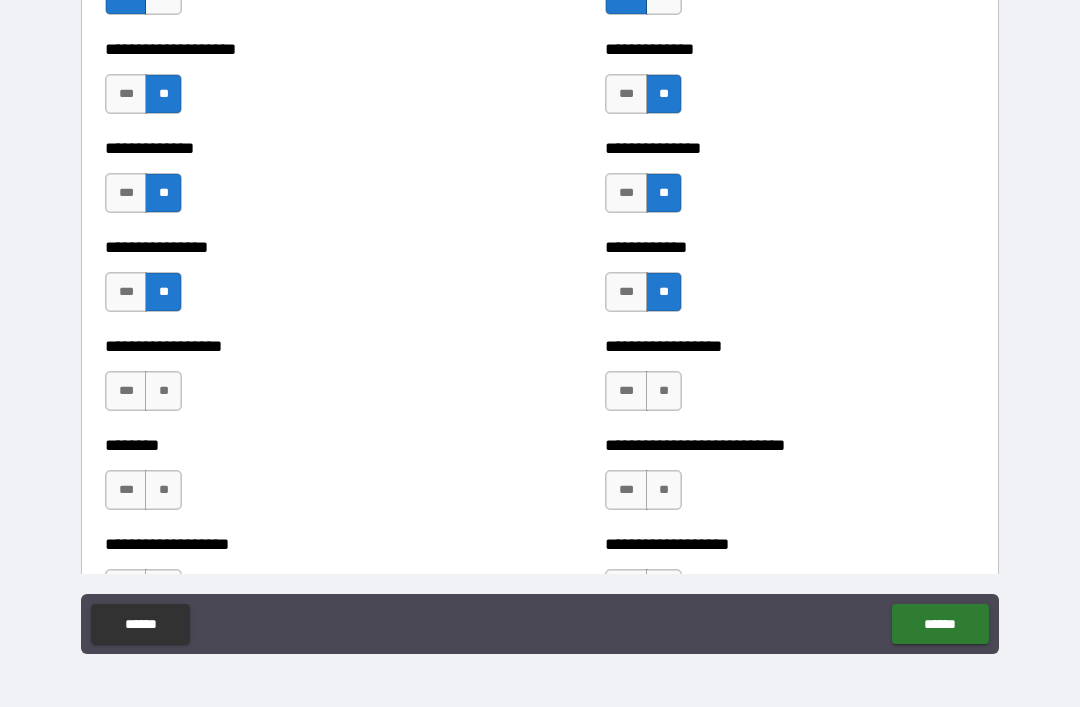 click on "**" at bounding box center [163, 391] 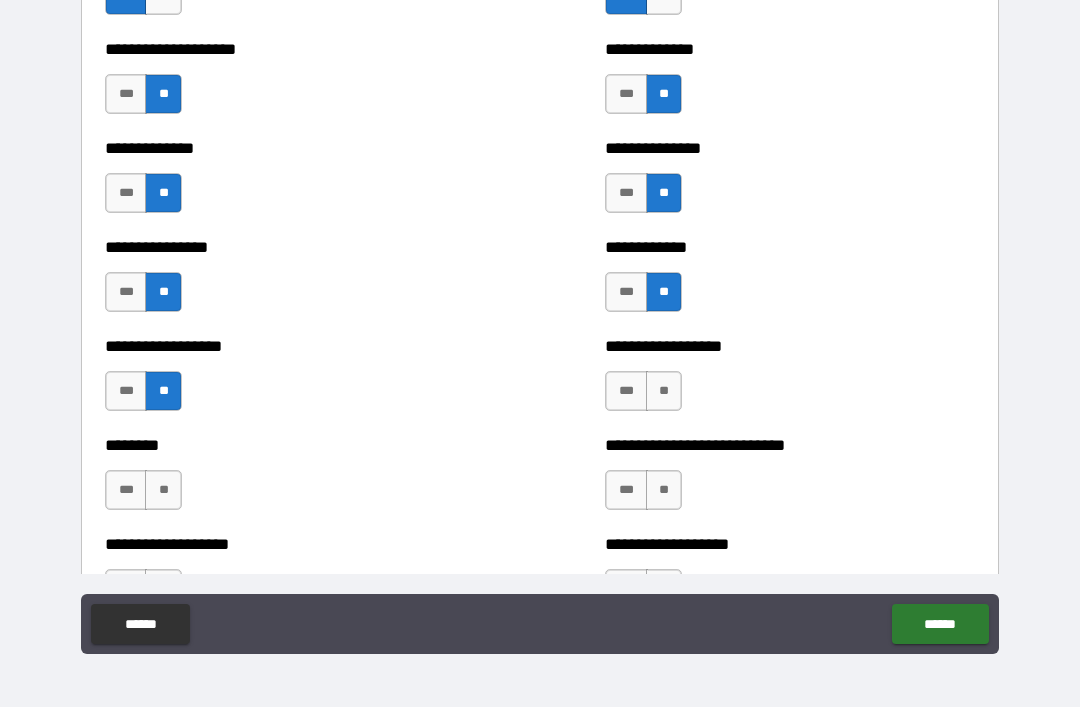 click on "**" at bounding box center [664, 391] 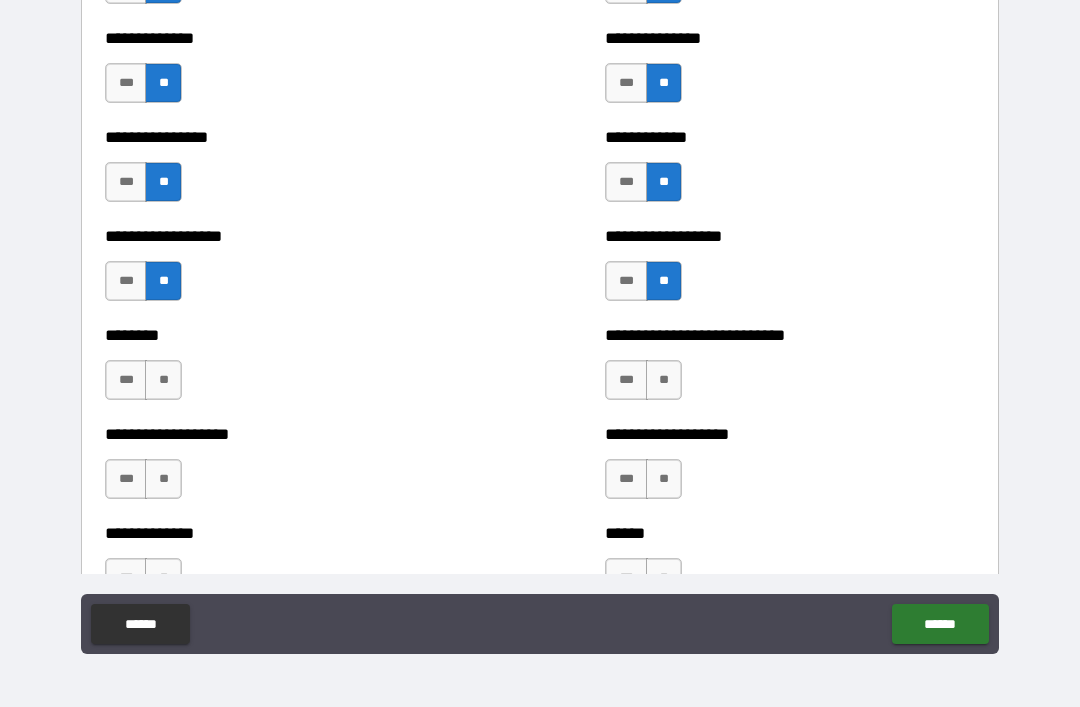 scroll, scrollTop: 4256, scrollLeft: 0, axis: vertical 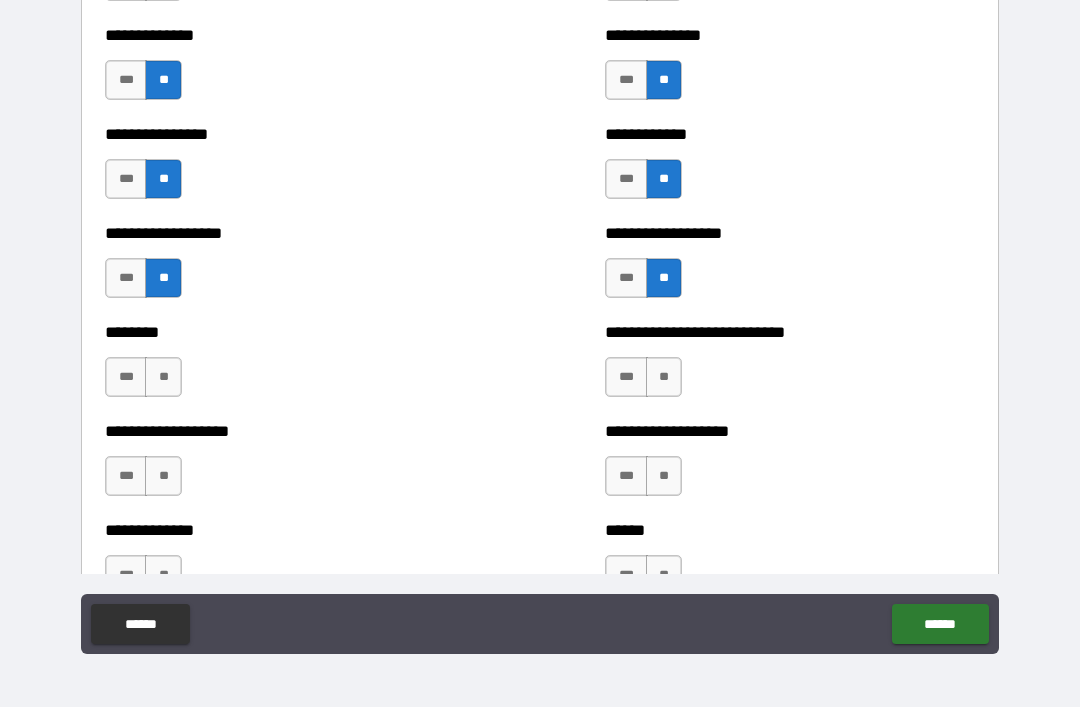 click on "**" at bounding box center [163, 377] 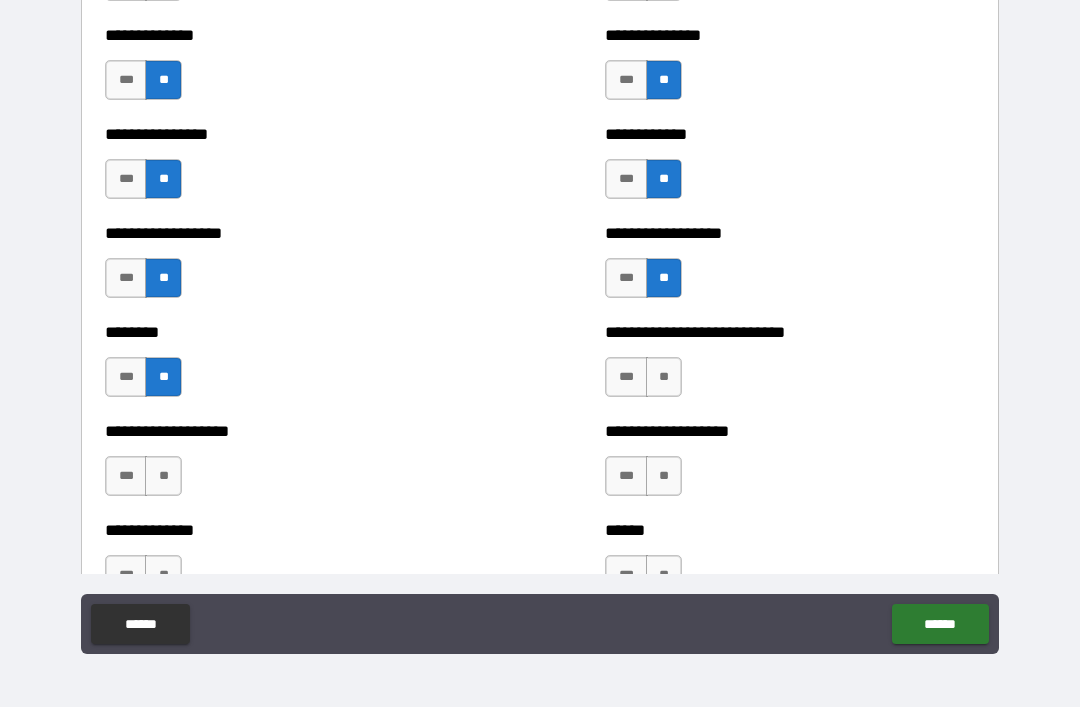 click on "**" at bounding box center [664, 377] 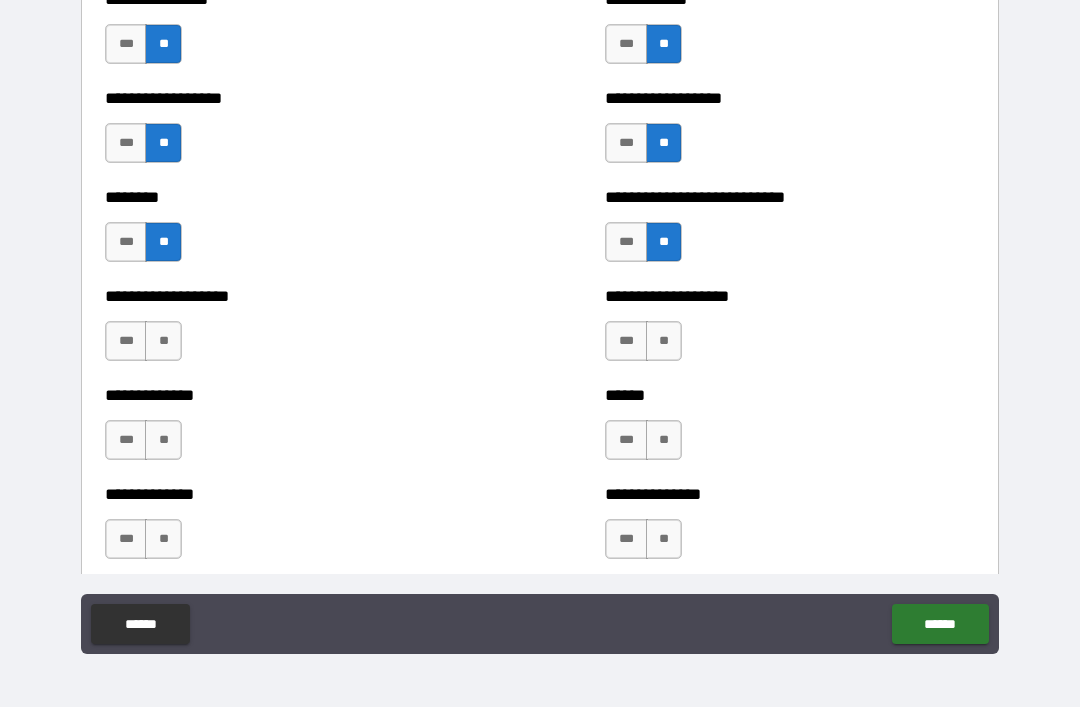 scroll, scrollTop: 4400, scrollLeft: 0, axis: vertical 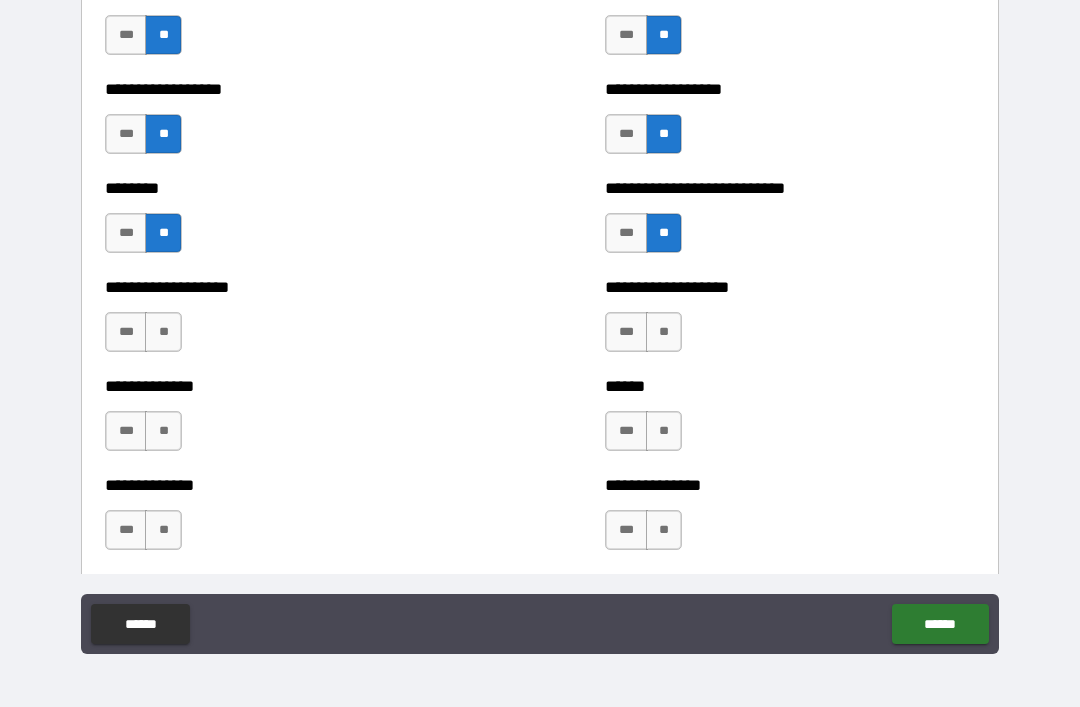 click on "**" at bounding box center (163, 332) 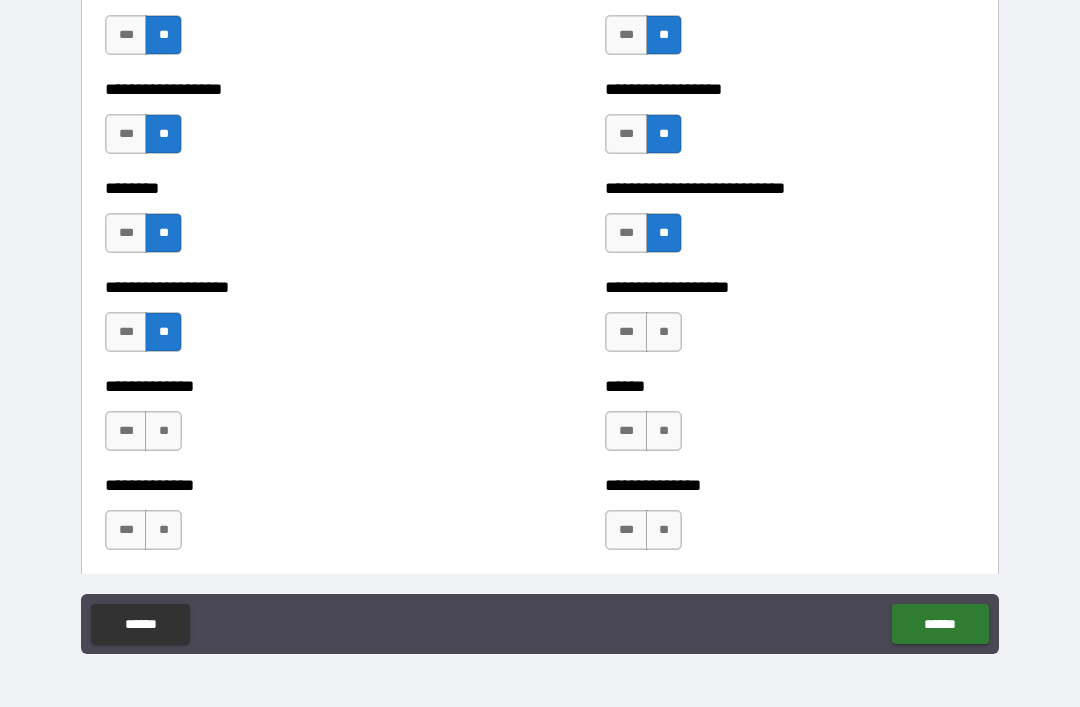 click on "**" at bounding box center [664, 332] 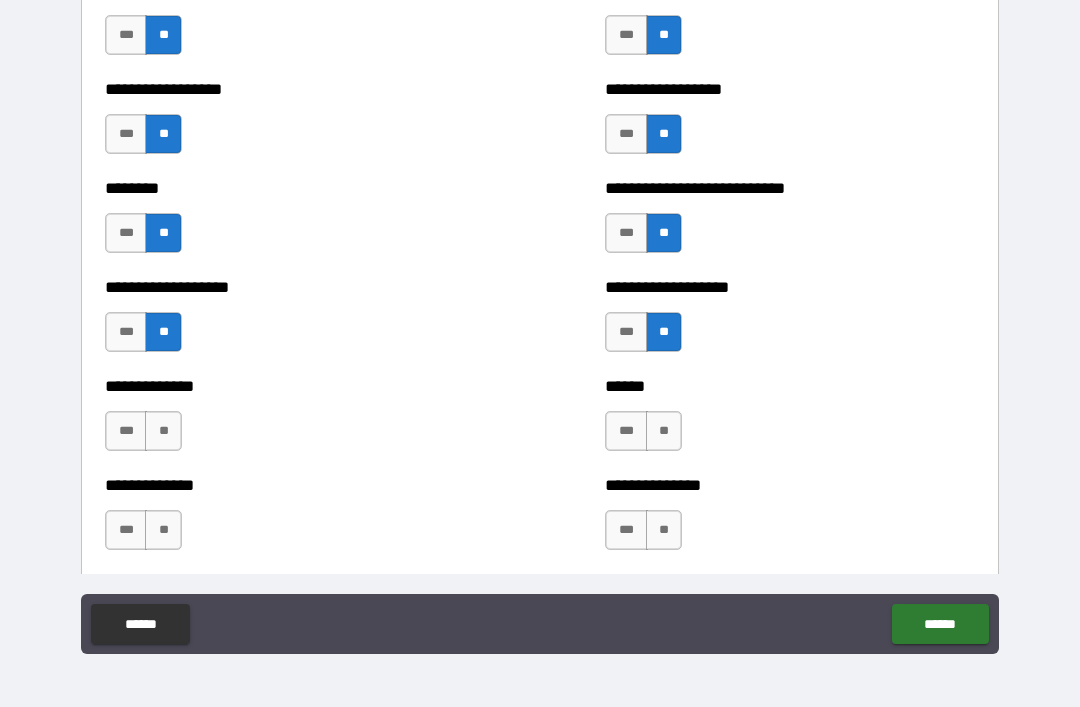 click on "**" at bounding box center (163, 431) 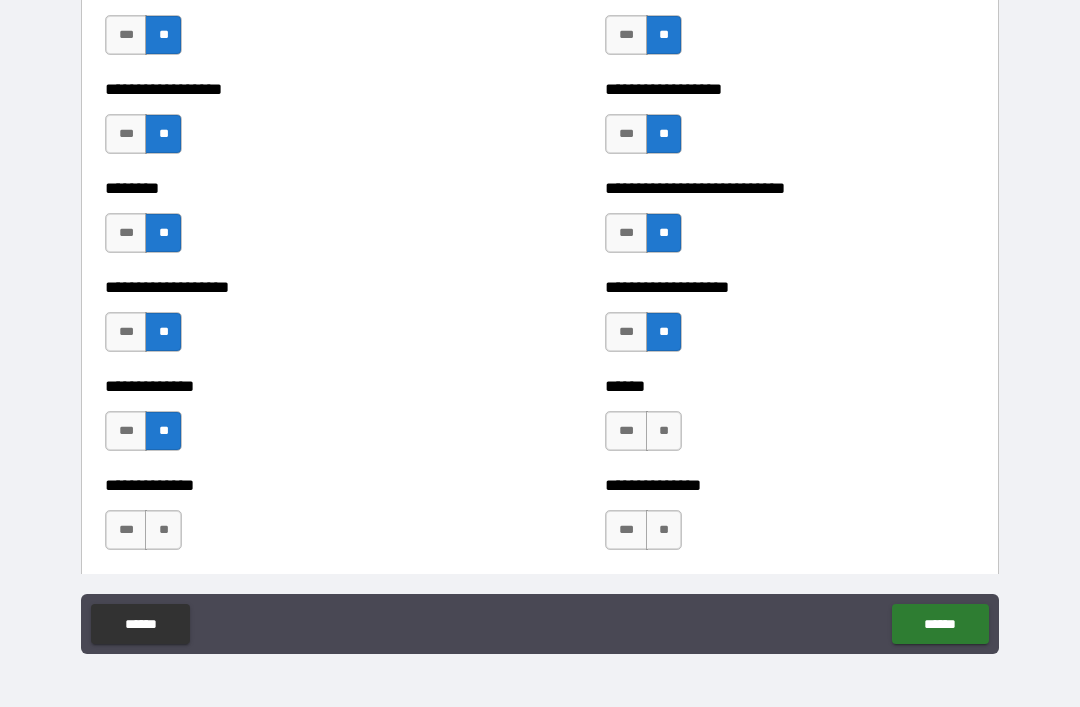 click on "***" at bounding box center [626, 332] 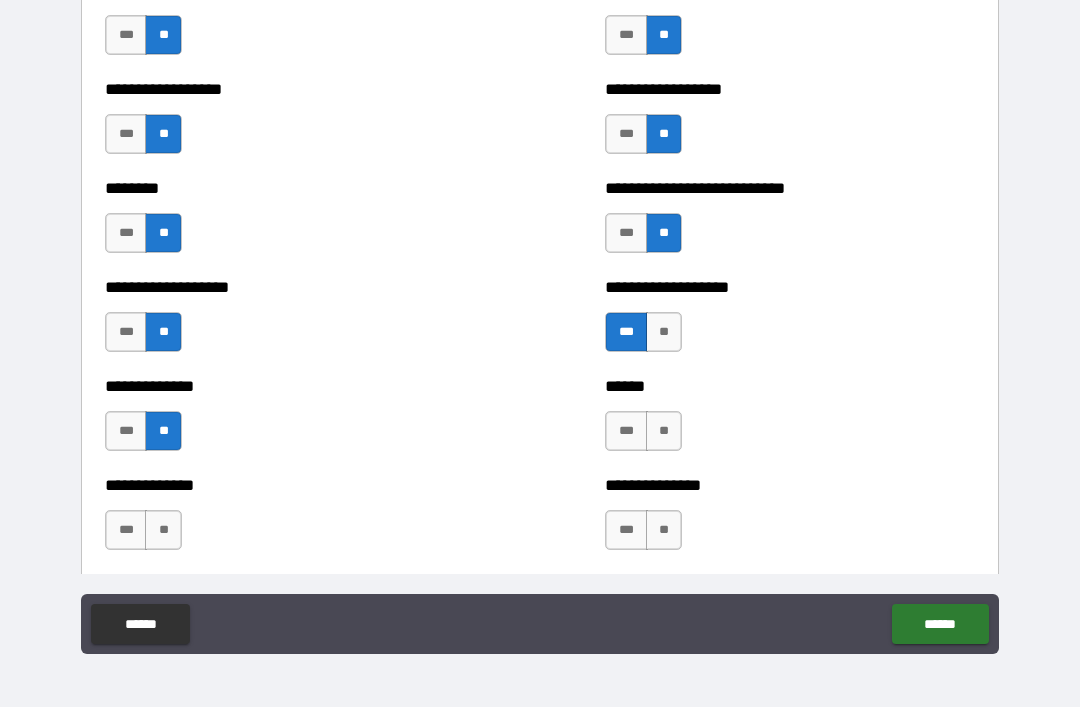 click on "**" at bounding box center (664, 332) 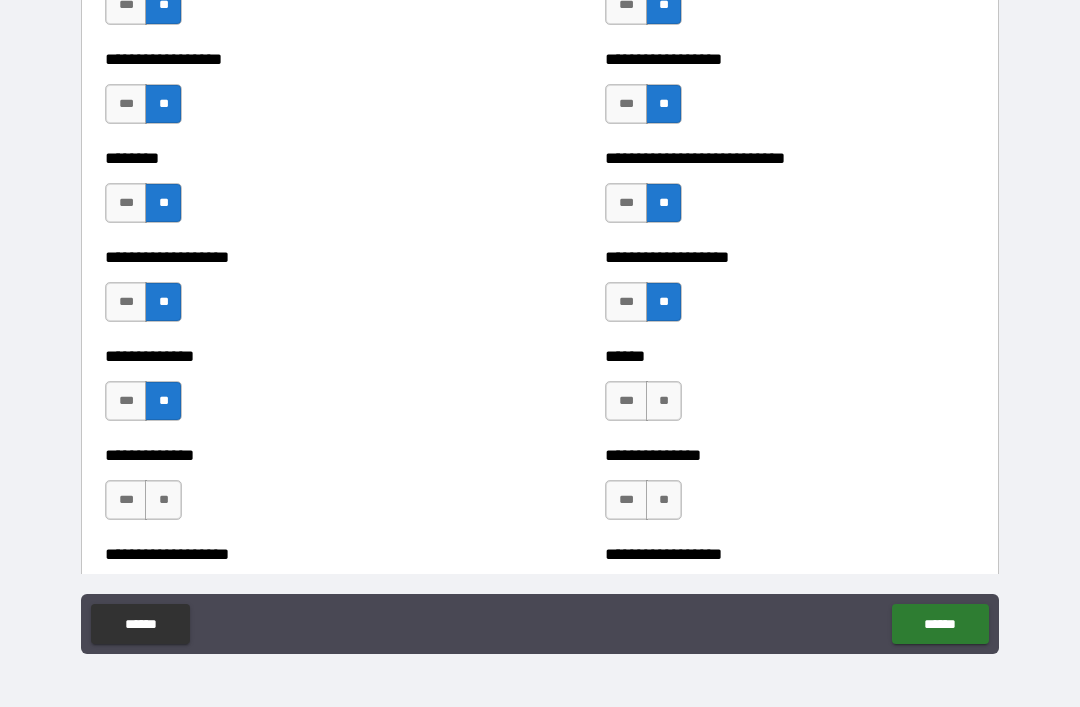 scroll, scrollTop: 4431, scrollLeft: 0, axis: vertical 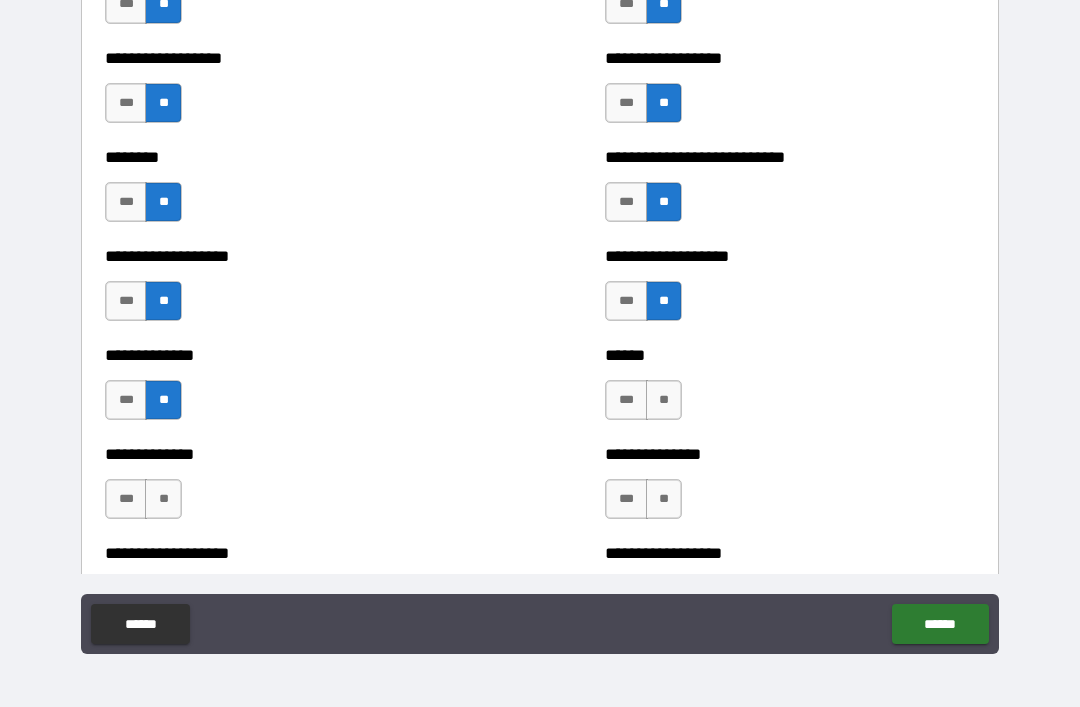 click on "**" at bounding box center [664, 400] 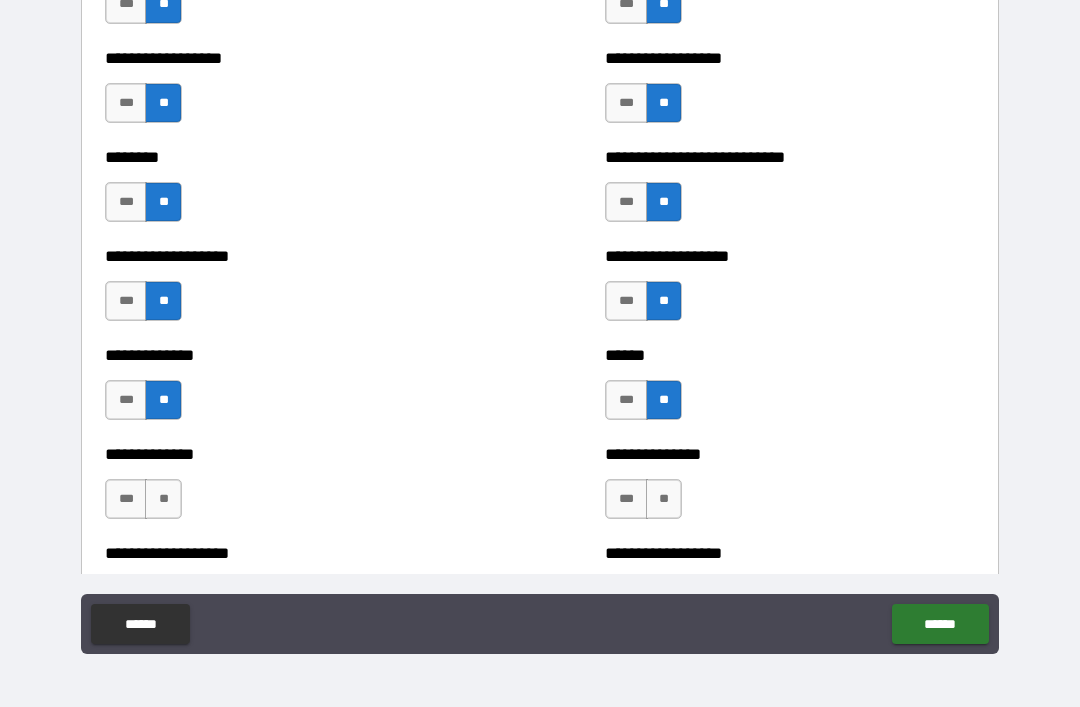 click on "**" at bounding box center [163, 499] 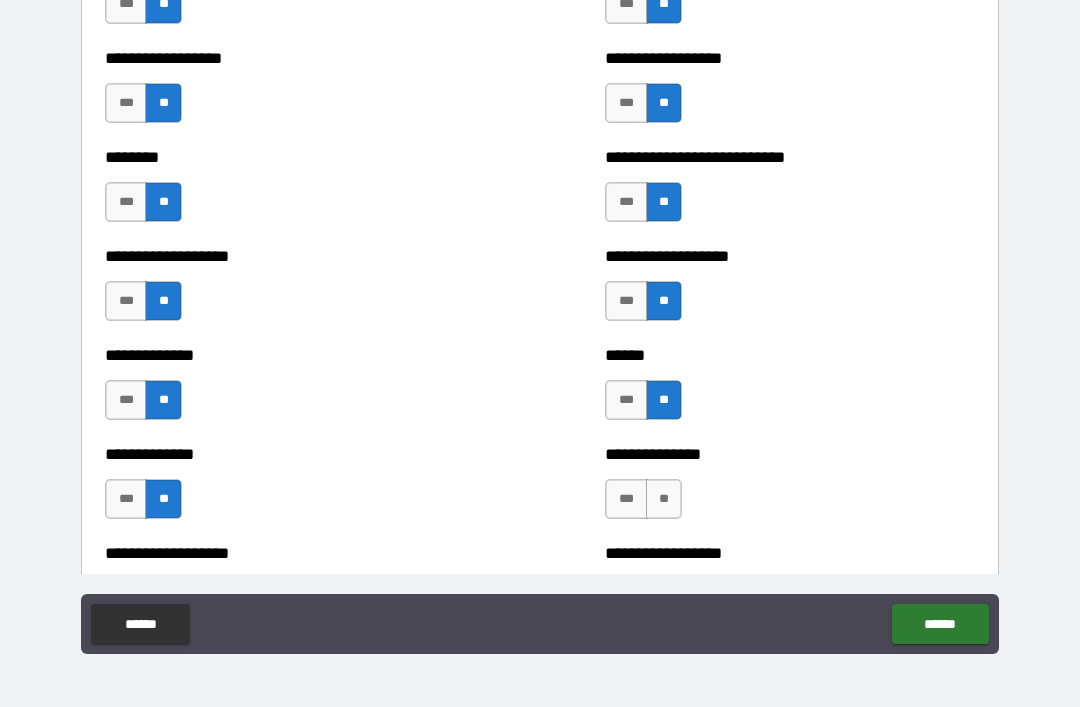 click on "**" at bounding box center [664, 499] 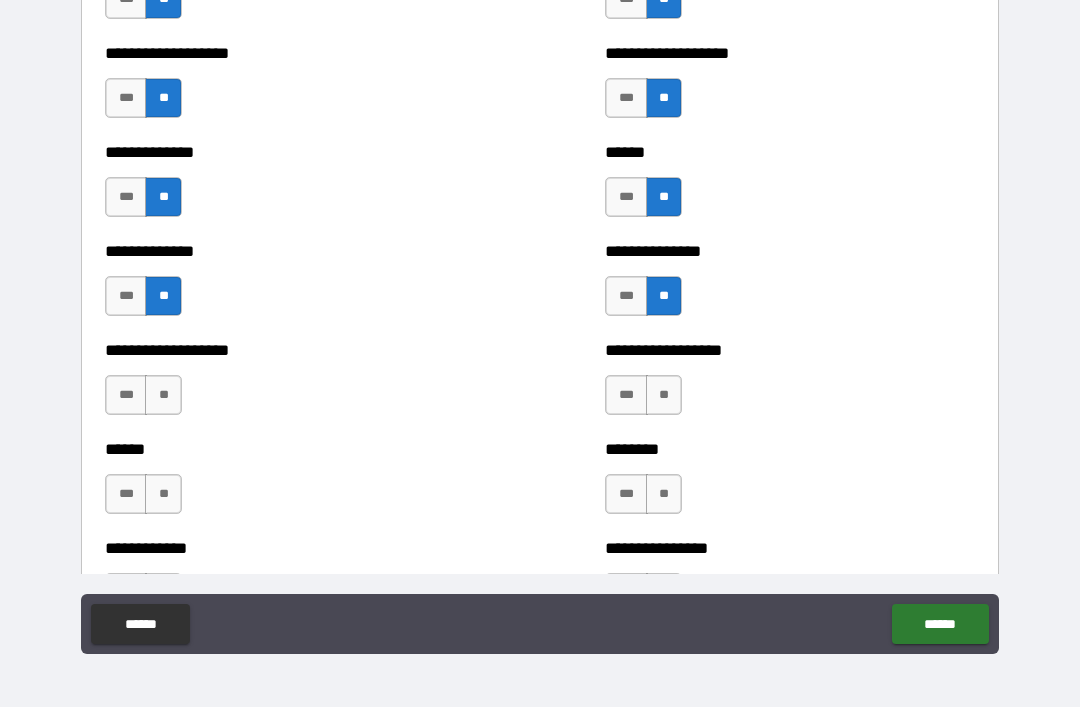 scroll, scrollTop: 4647, scrollLeft: 0, axis: vertical 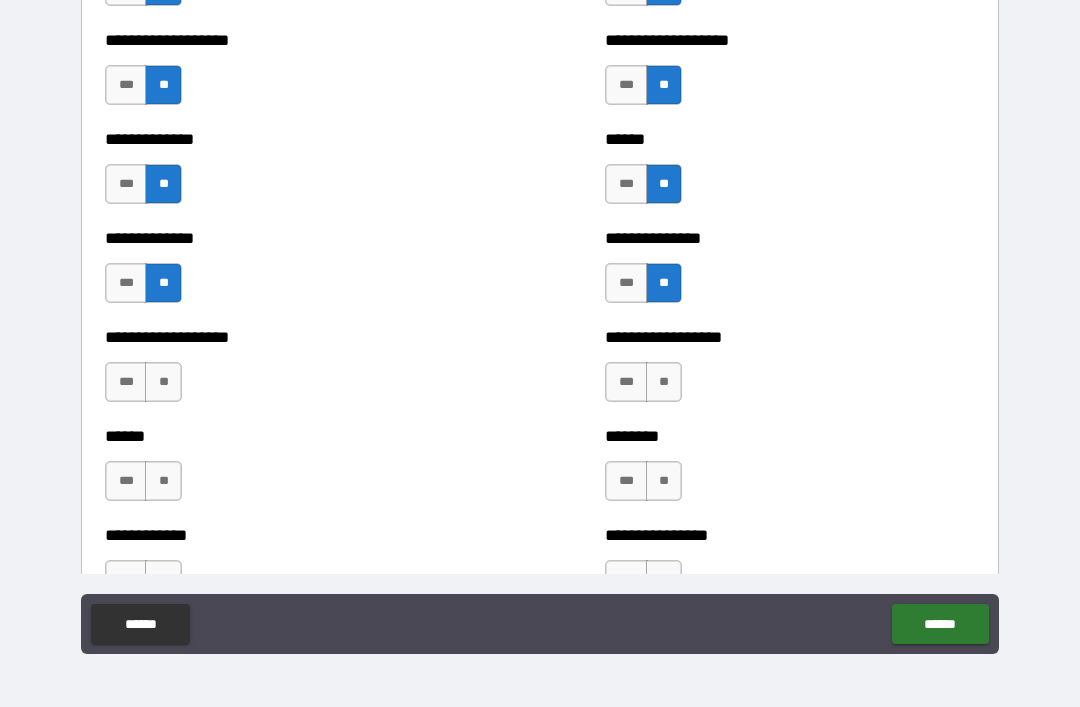 click on "**" at bounding box center (163, 382) 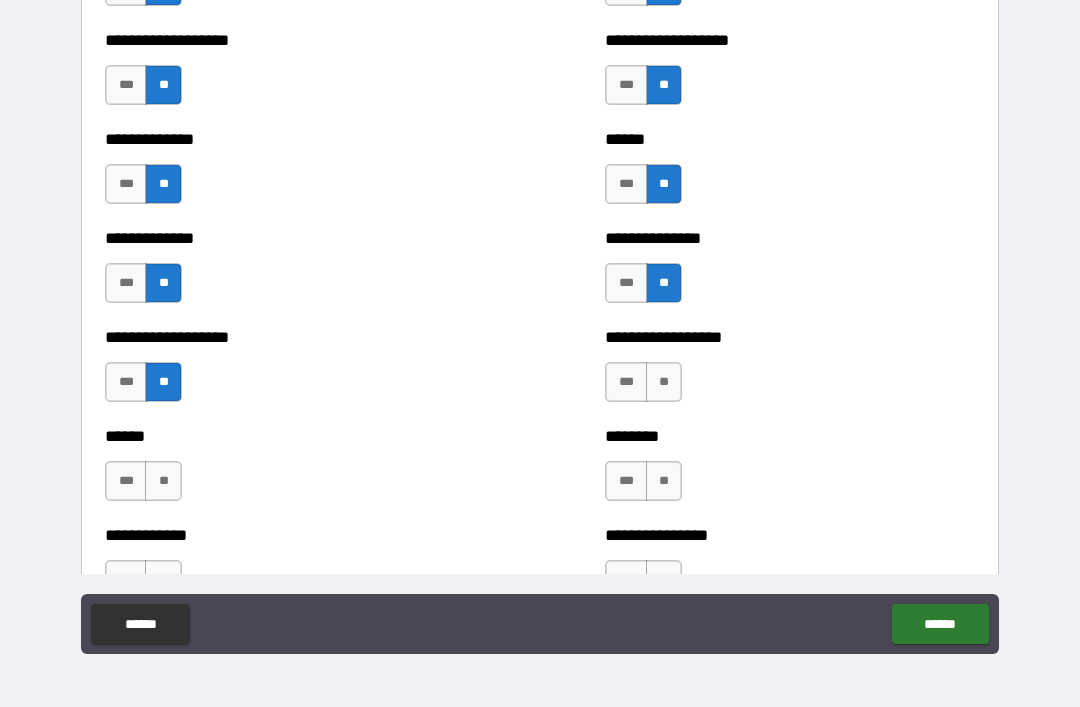 click on "**" at bounding box center [664, 382] 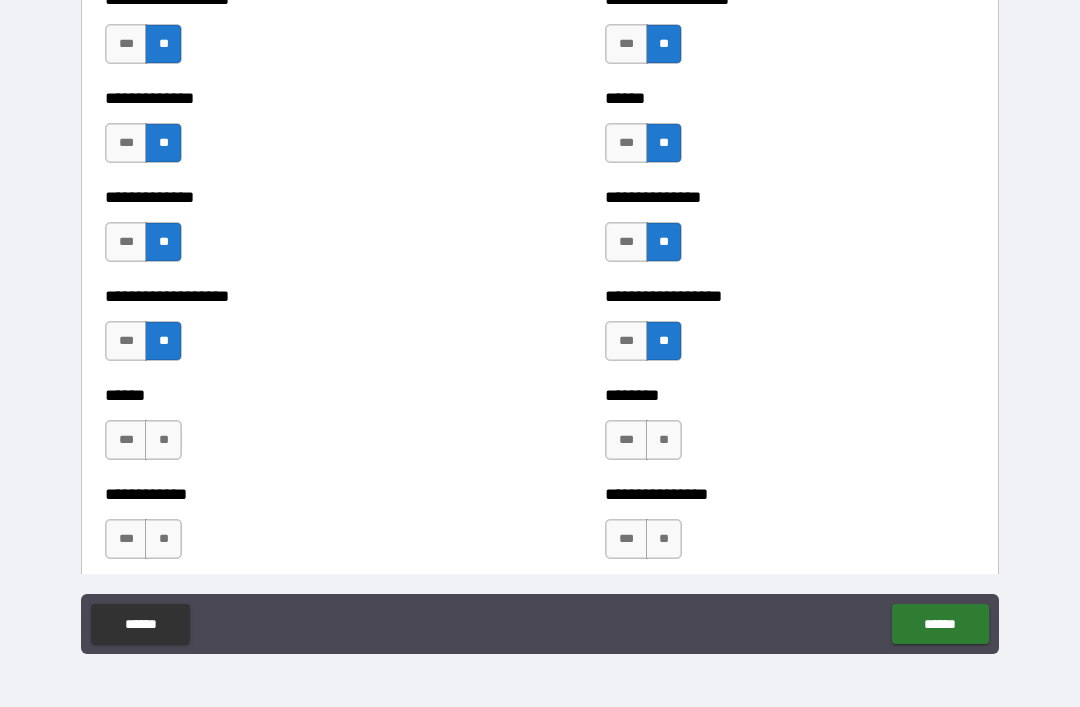 scroll, scrollTop: 4691, scrollLeft: 0, axis: vertical 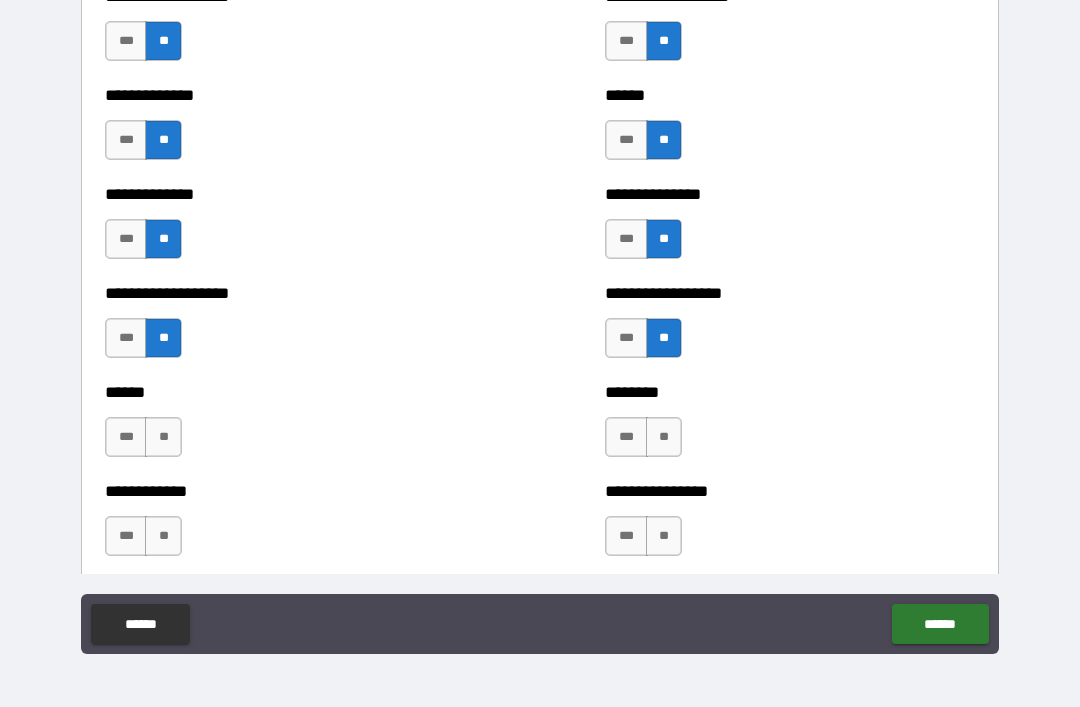 click on "**" at bounding box center (163, 437) 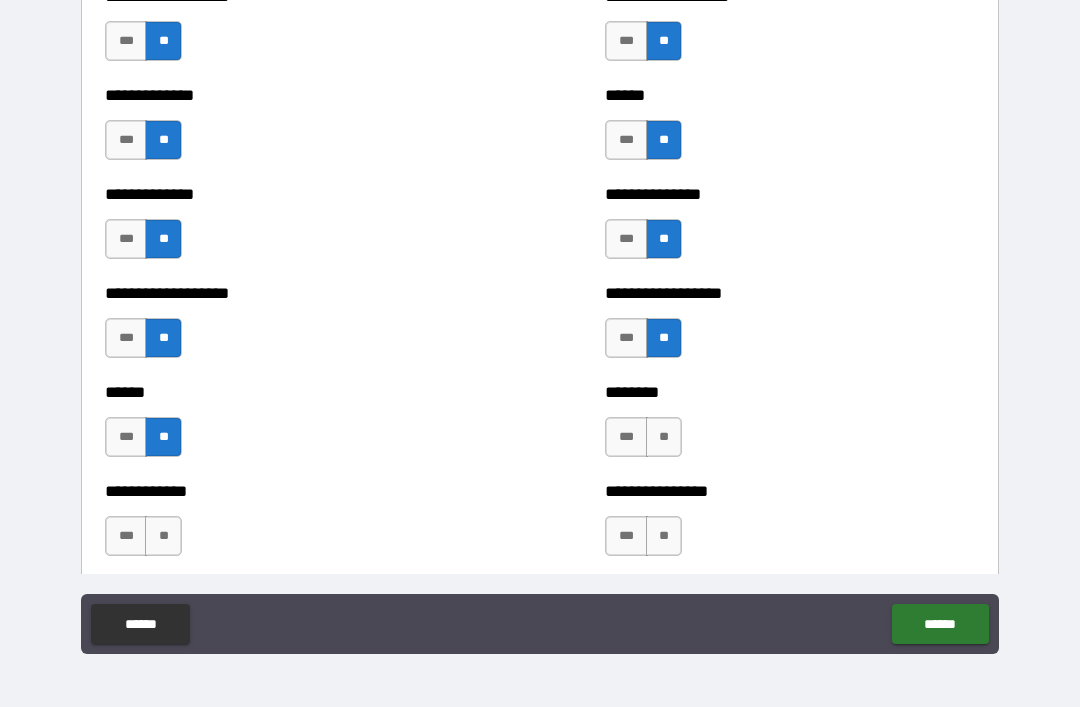 click on "**" at bounding box center (664, 437) 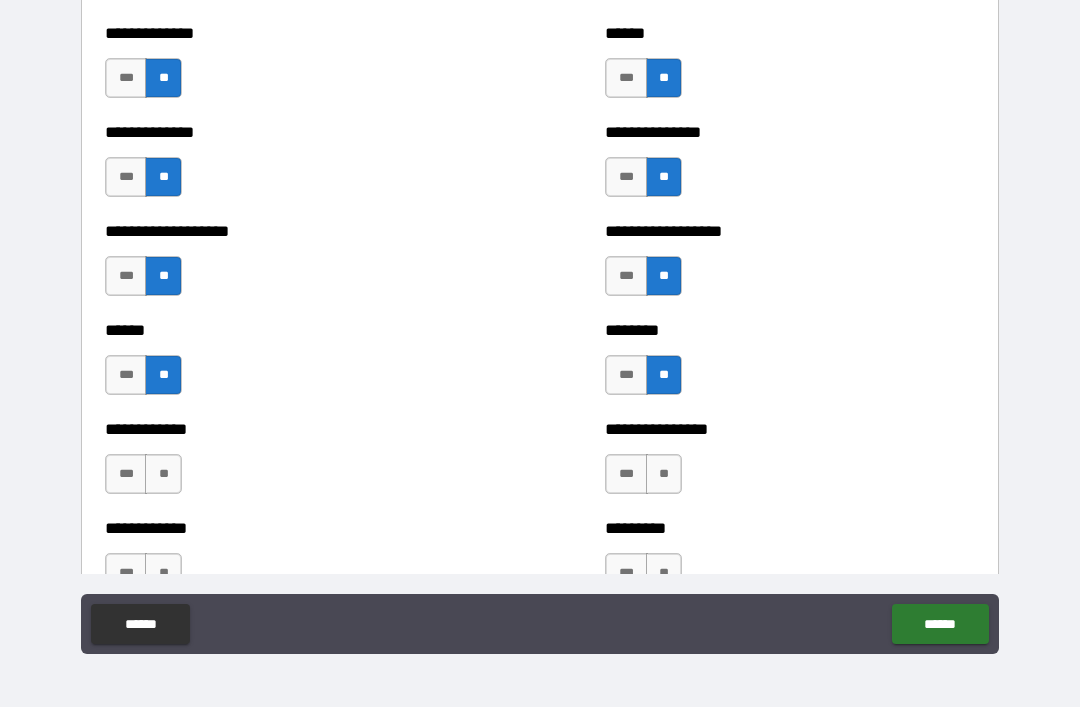 scroll, scrollTop: 4754, scrollLeft: 0, axis: vertical 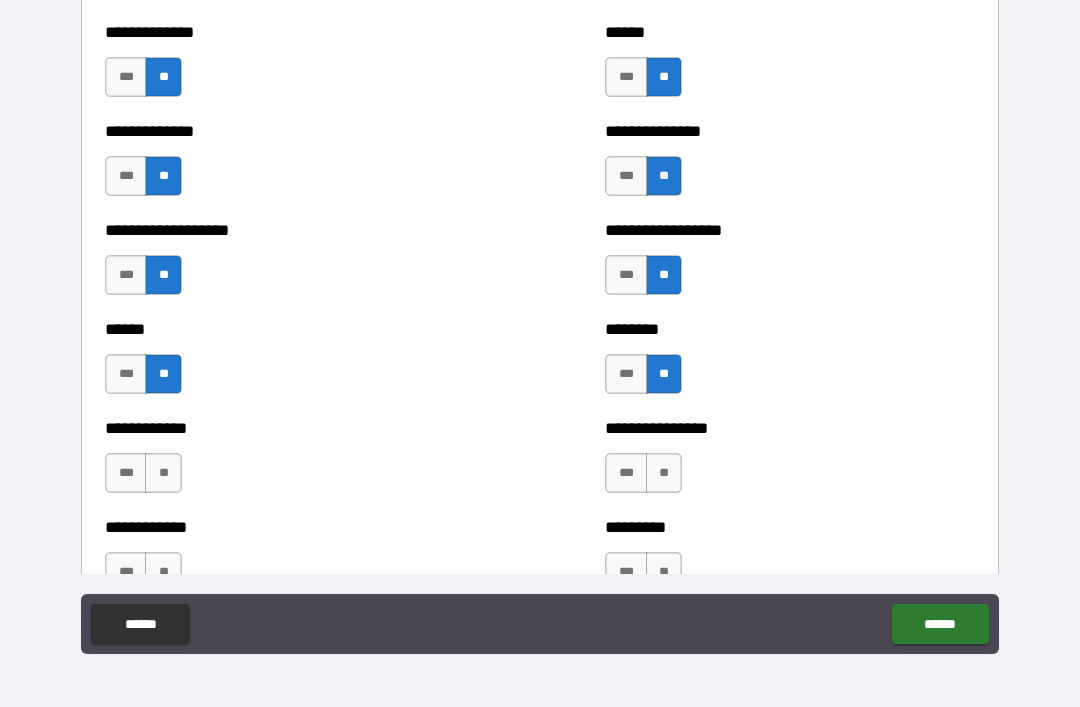 click on "**" at bounding box center (163, 473) 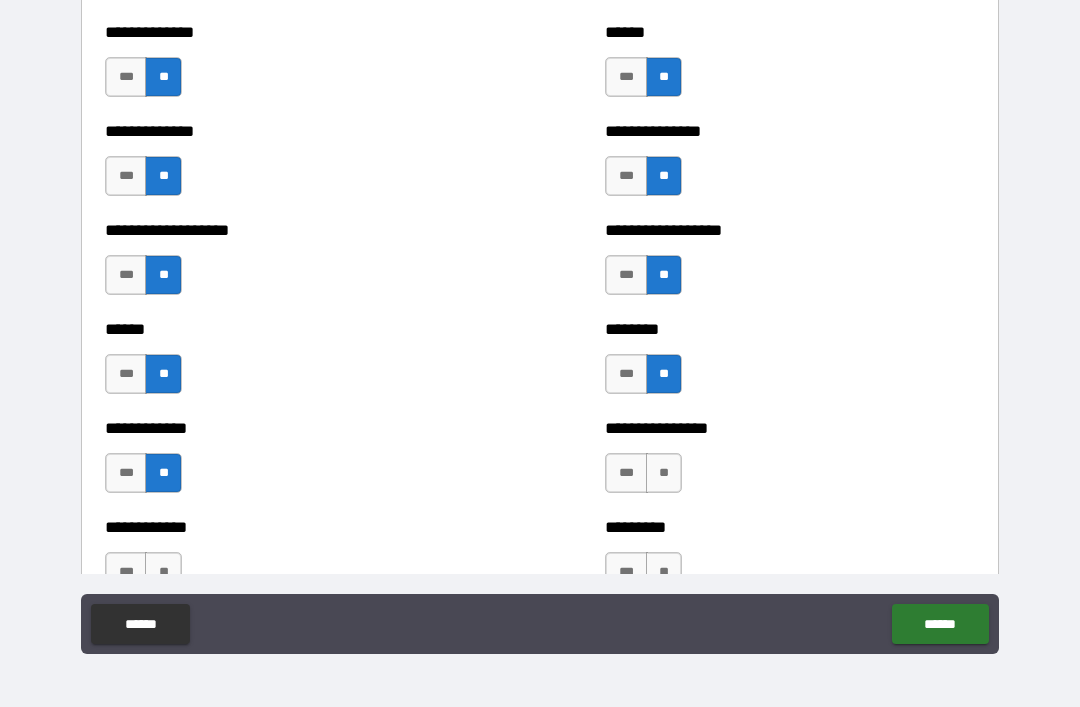 click on "**" at bounding box center [664, 473] 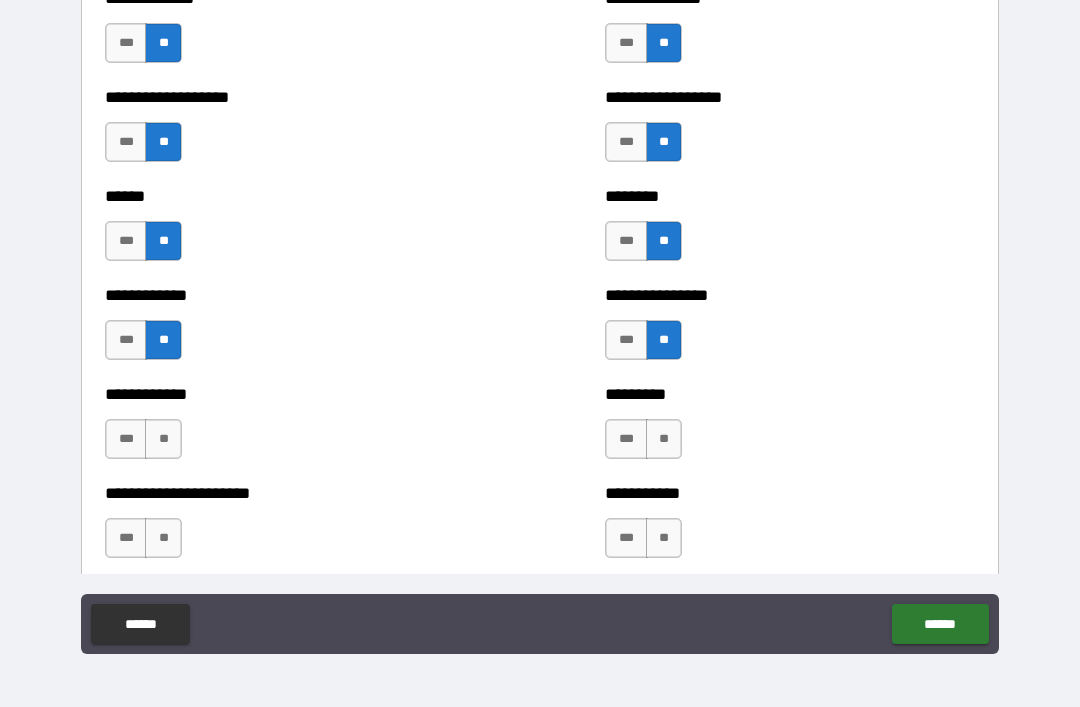 scroll, scrollTop: 4906, scrollLeft: 0, axis: vertical 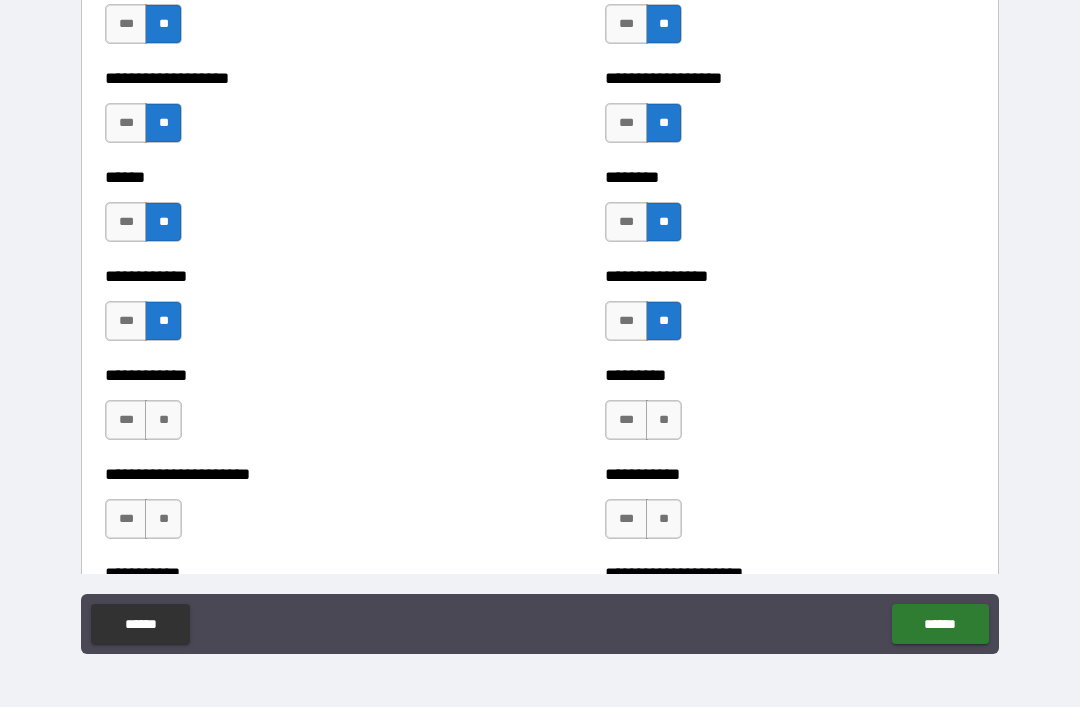 click on "**" at bounding box center [163, 420] 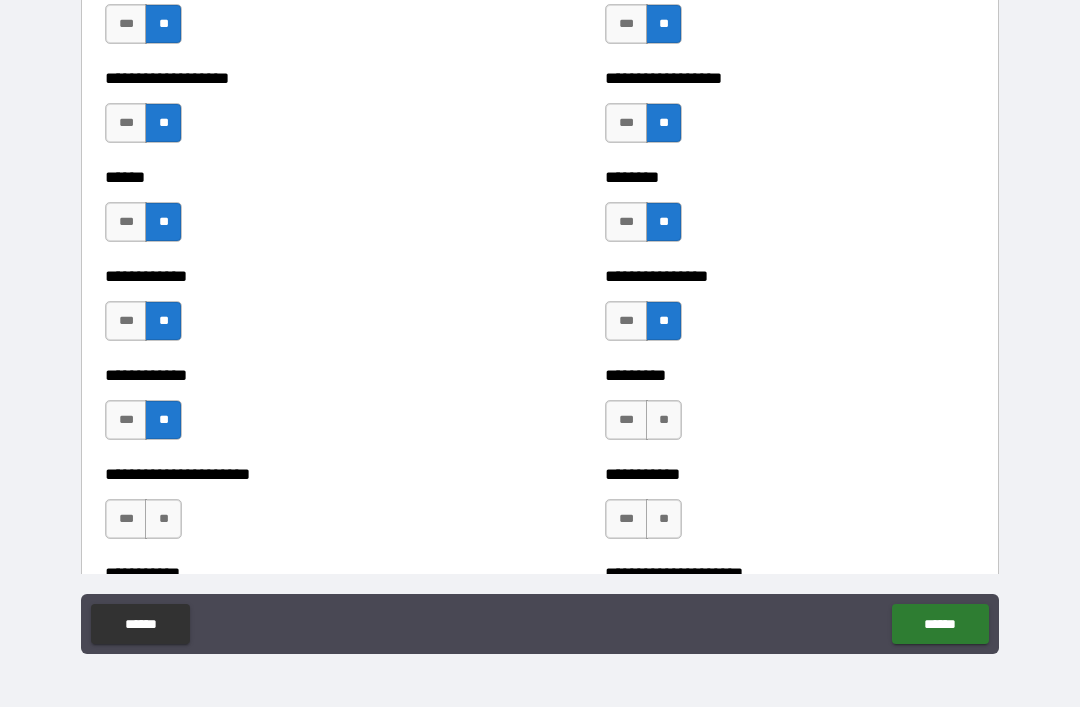 click on "**" at bounding box center (664, 420) 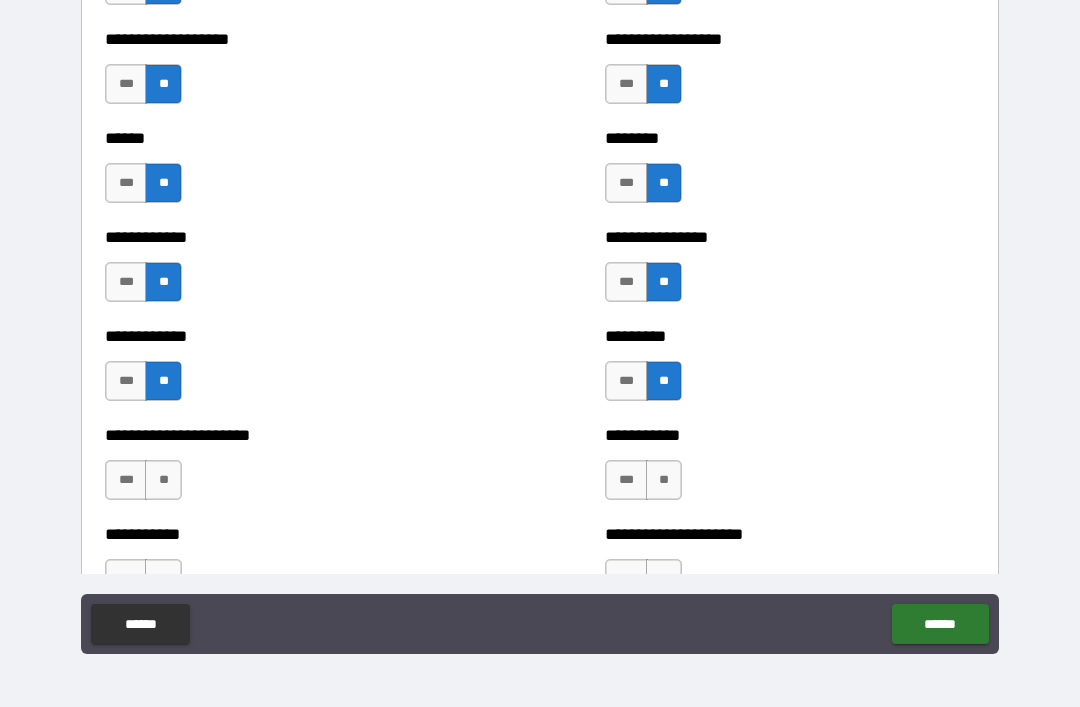 scroll, scrollTop: 4945, scrollLeft: 0, axis: vertical 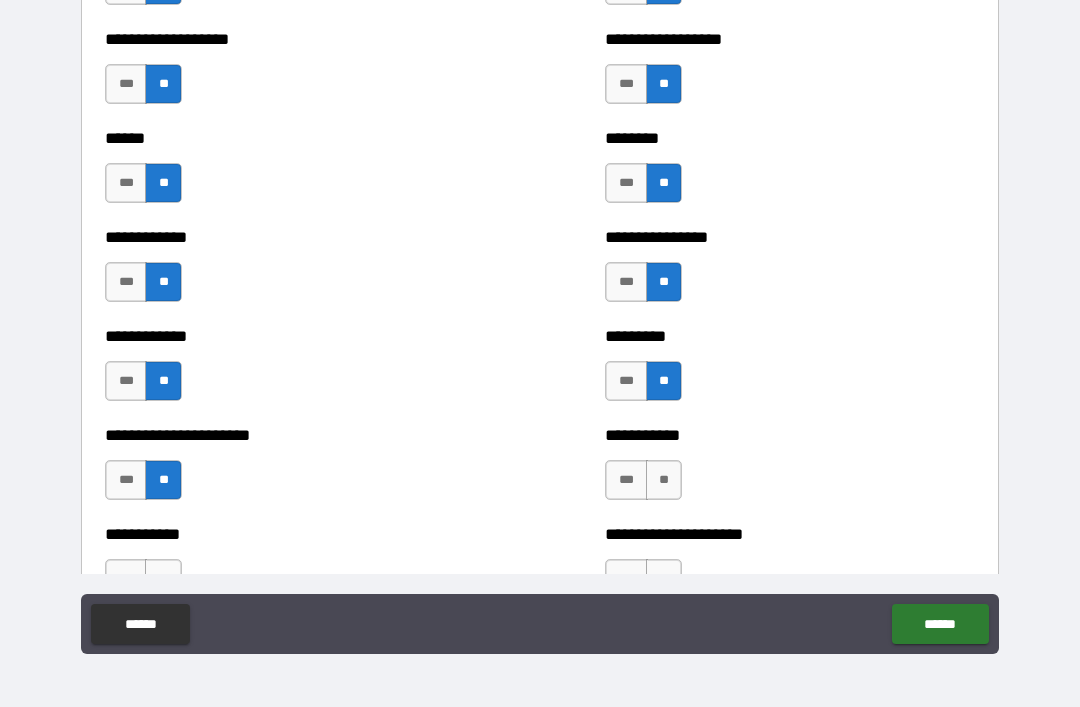 click on "**" at bounding box center [664, 480] 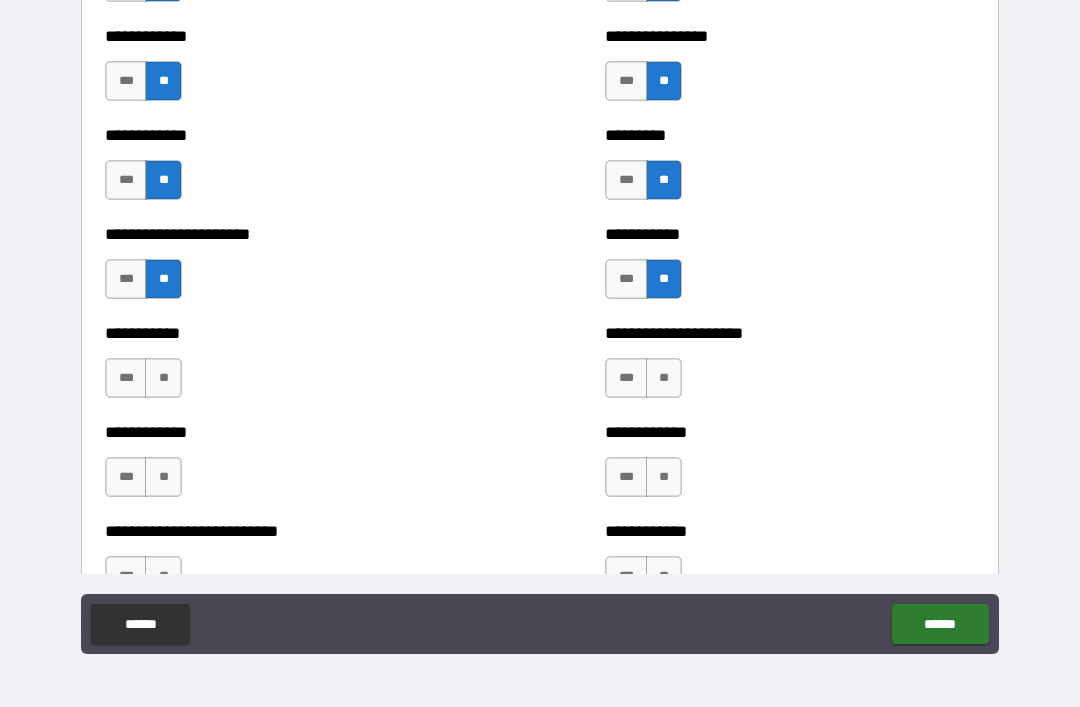 scroll, scrollTop: 5166, scrollLeft: 0, axis: vertical 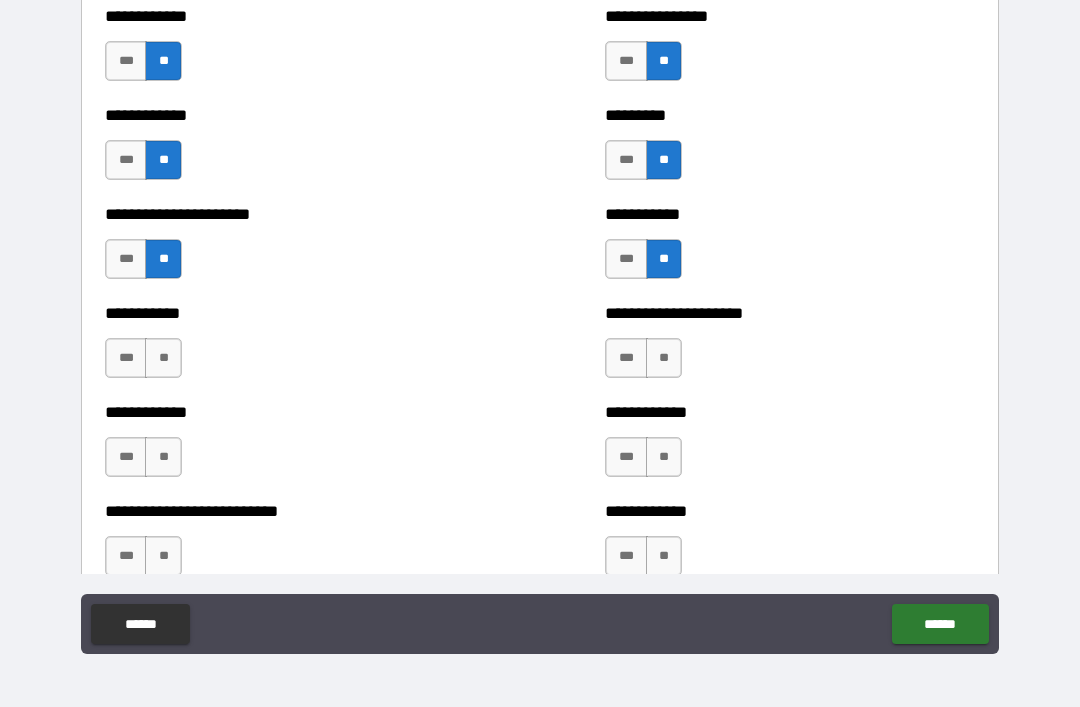 click on "**" at bounding box center (163, 358) 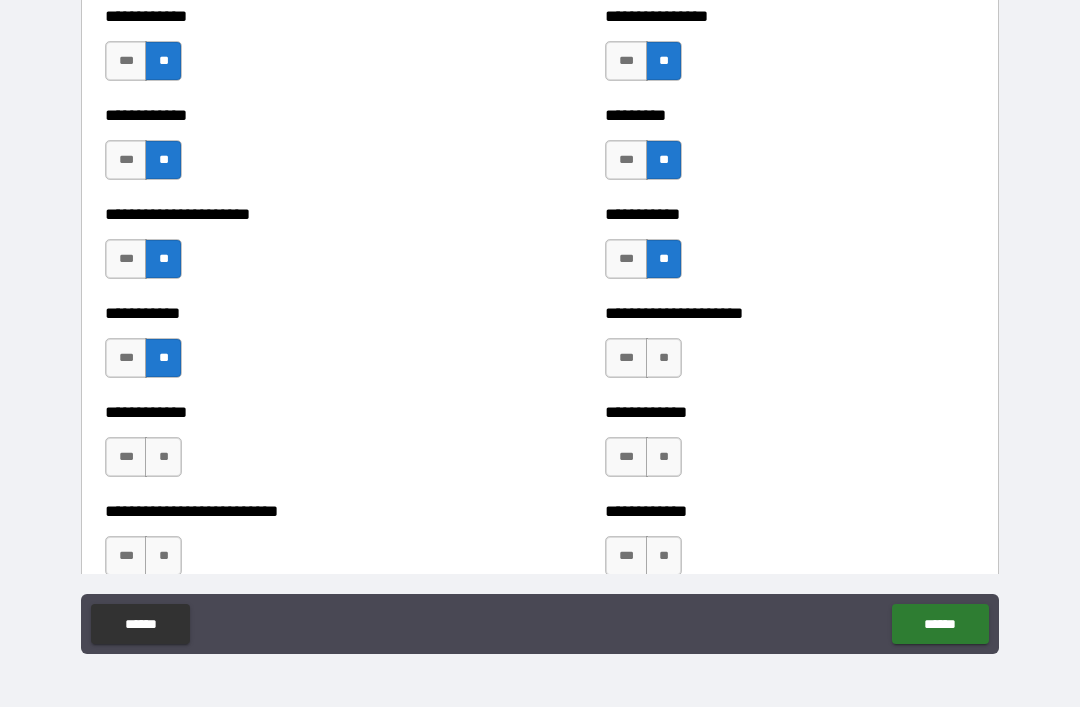 click on "**" at bounding box center [664, 358] 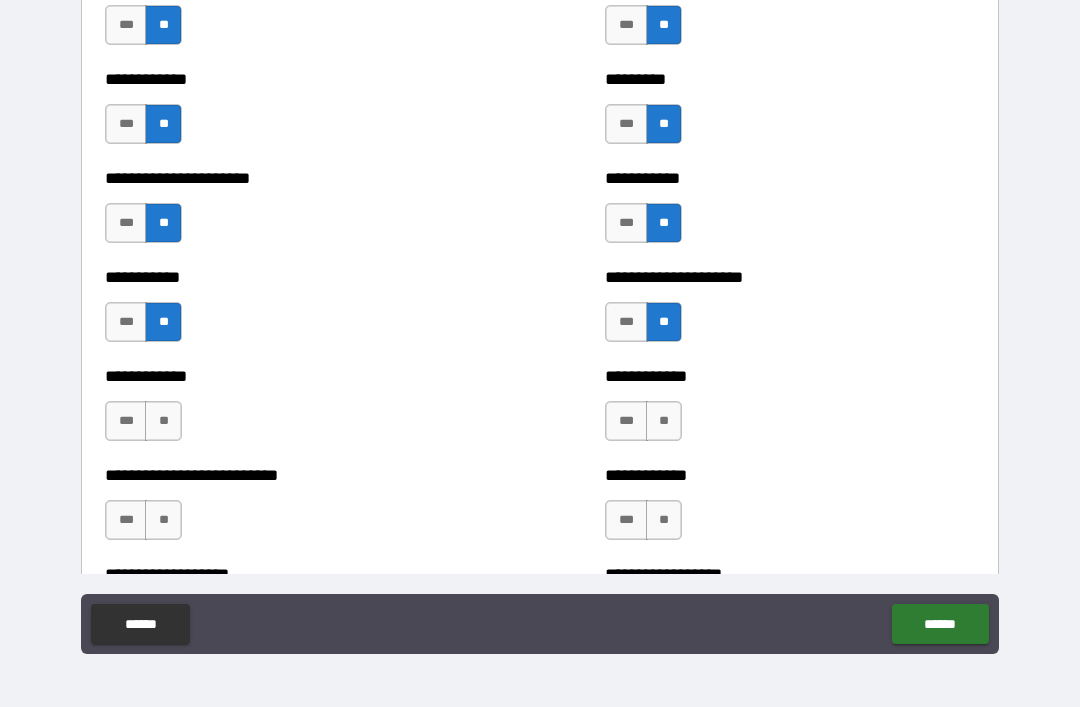 scroll, scrollTop: 5206, scrollLeft: 0, axis: vertical 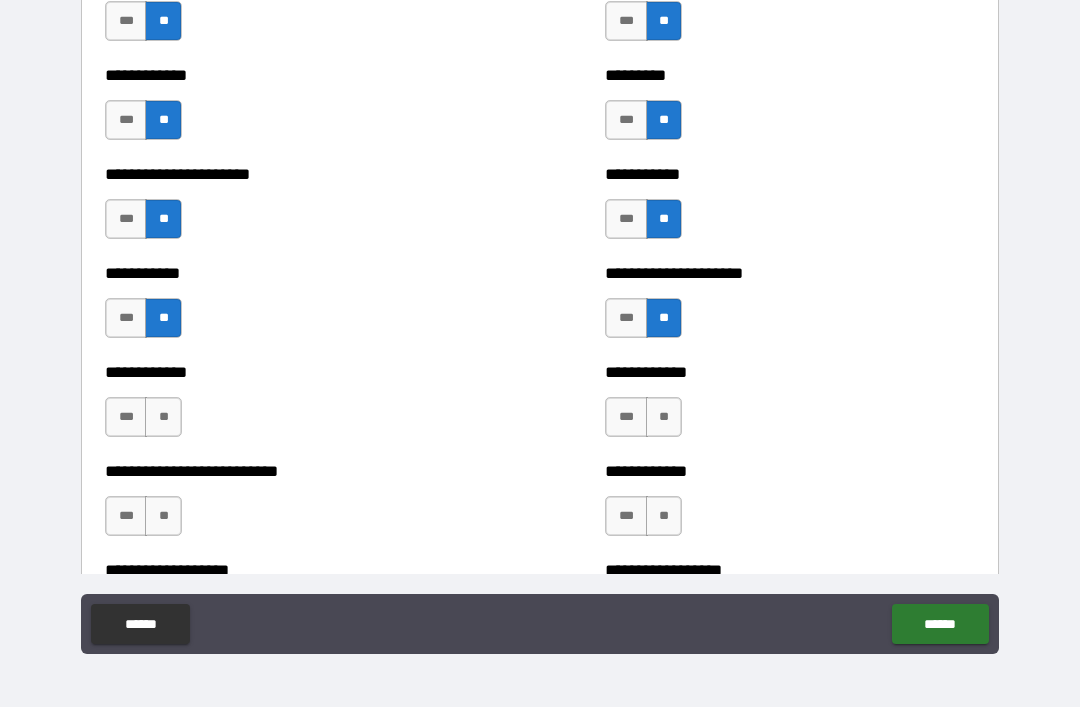 click on "**" at bounding box center [163, 417] 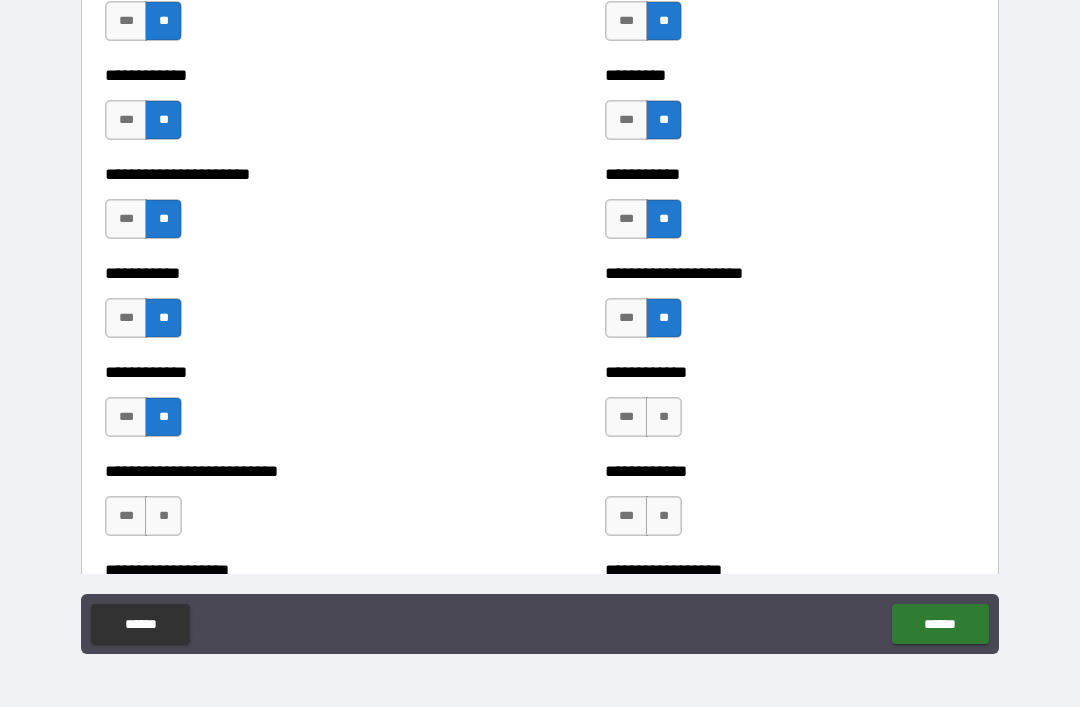 click on "**" at bounding box center [664, 417] 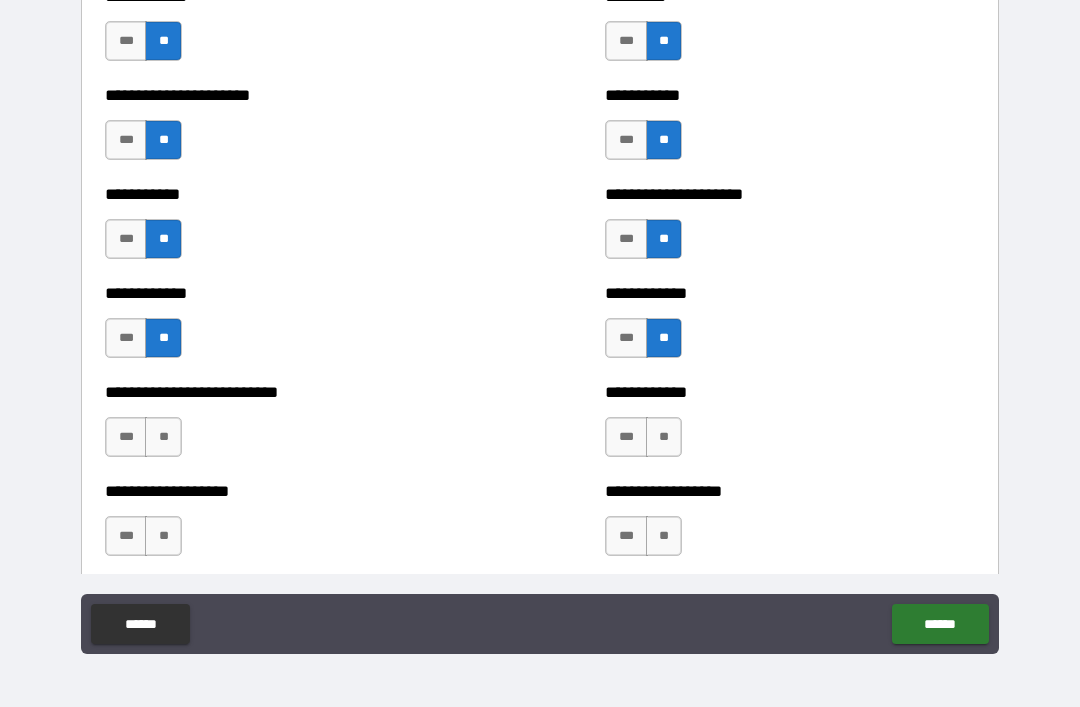 scroll, scrollTop: 5298, scrollLeft: 0, axis: vertical 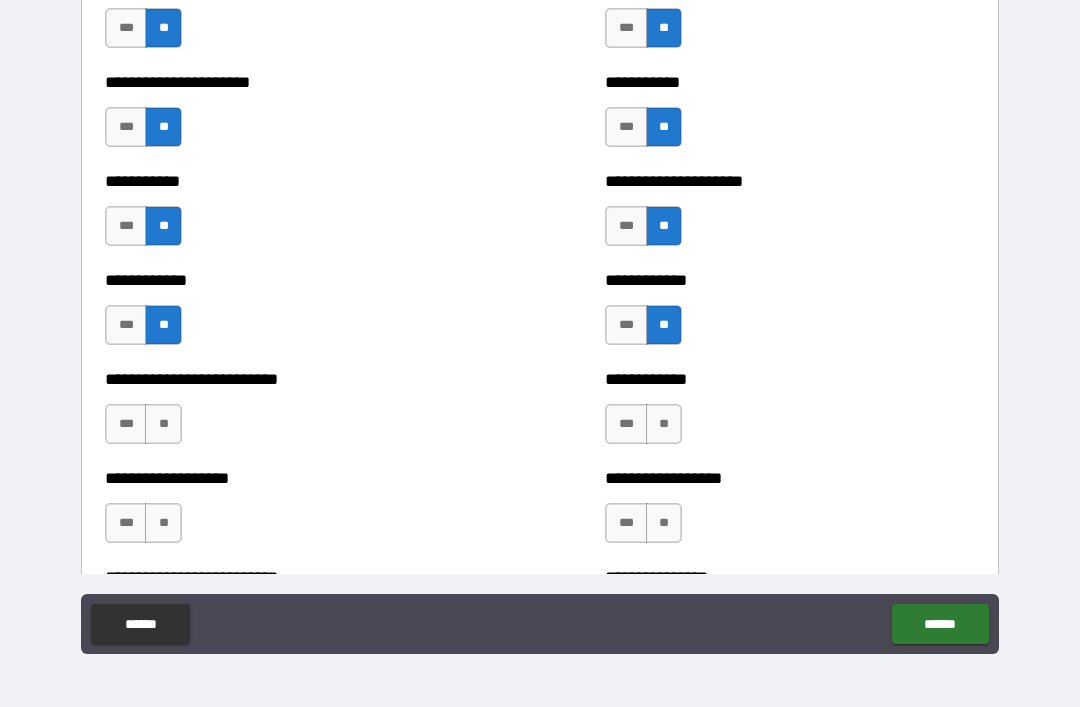 click on "**" at bounding box center (163, 424) 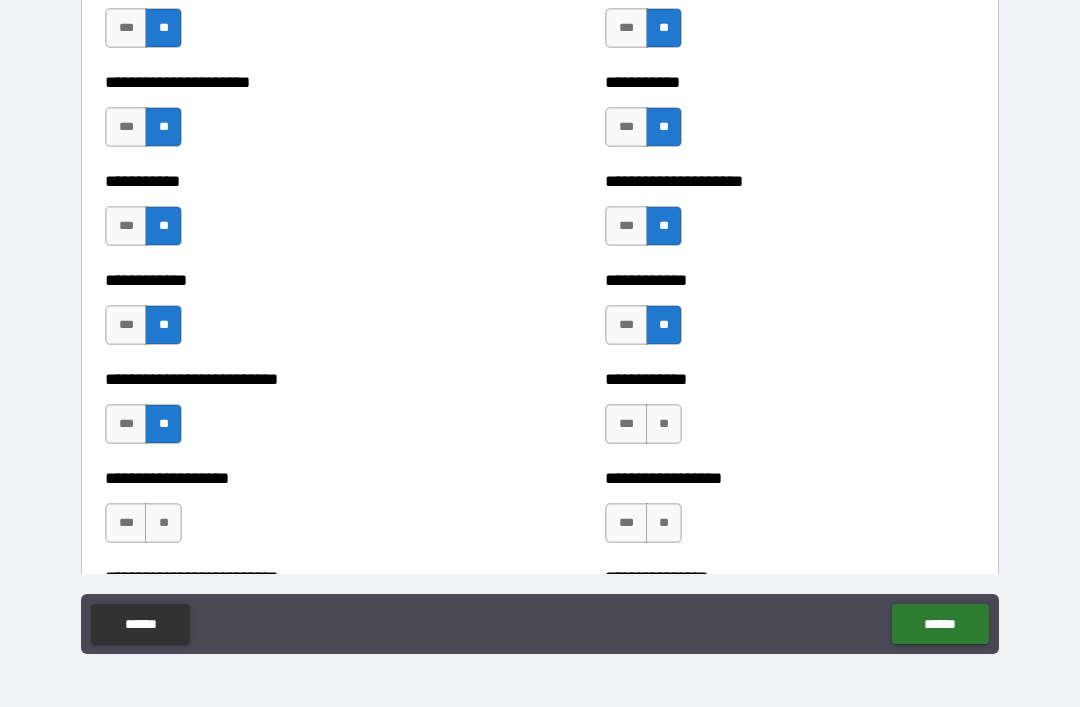 click on "**" at bounding box center (664, 424) 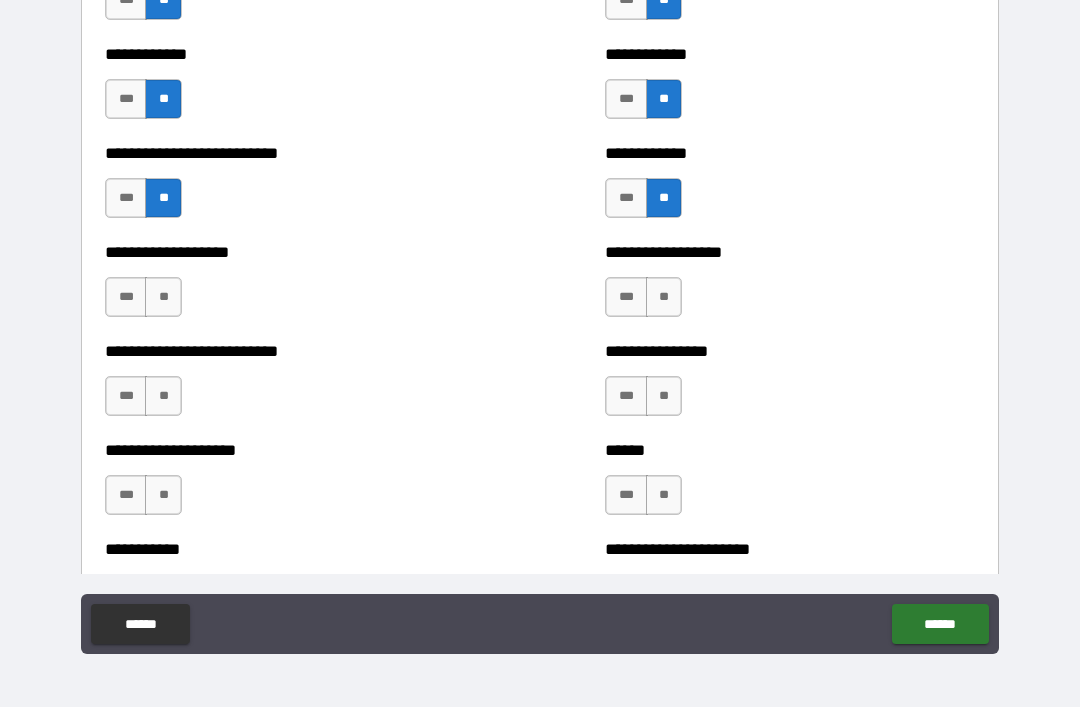 scroll, scrollTop: 5536, scrollLeft: 0, axis: vertical 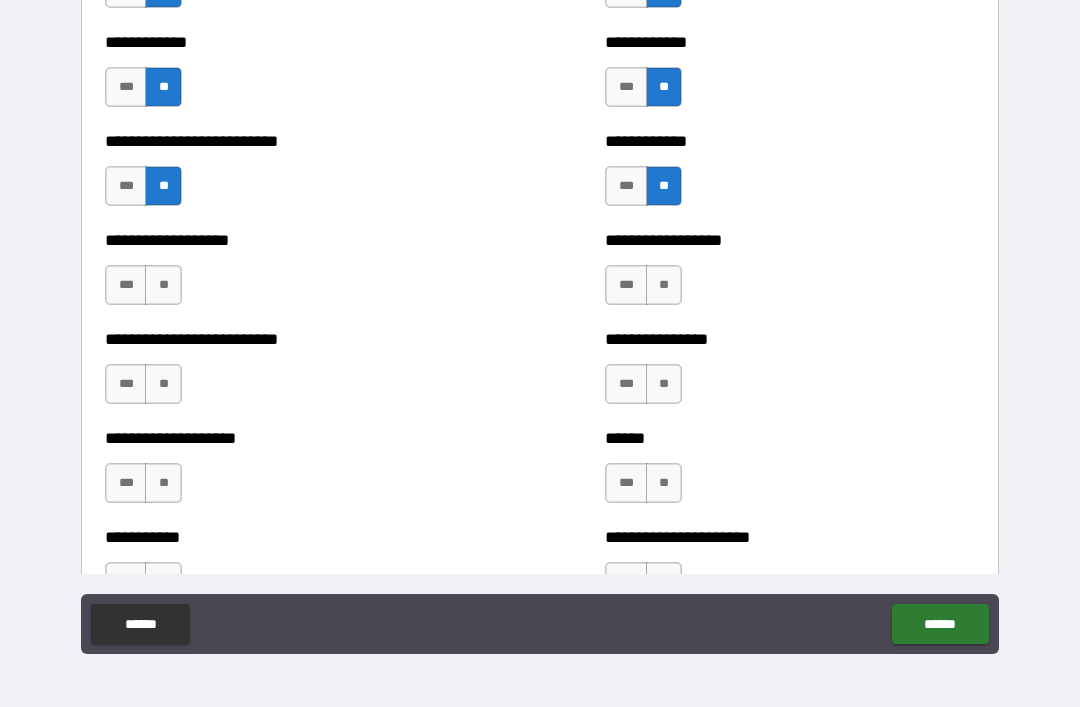 click on "**" at bounding box center [163, 285] 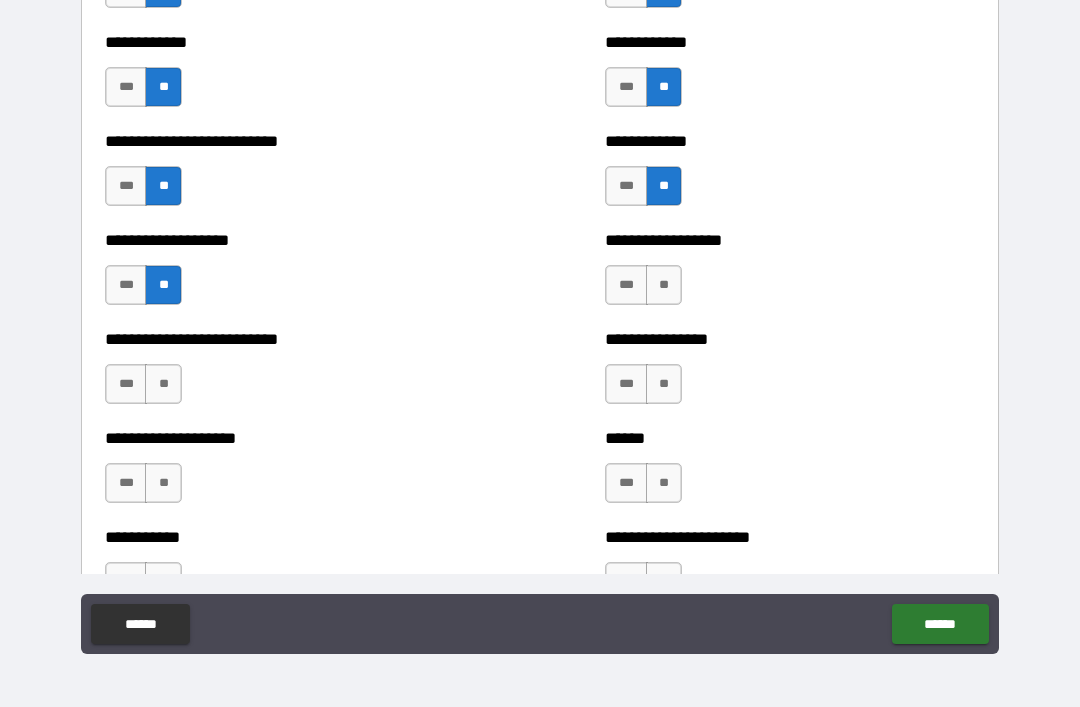 click on "**" at bounding box center [664, 285] 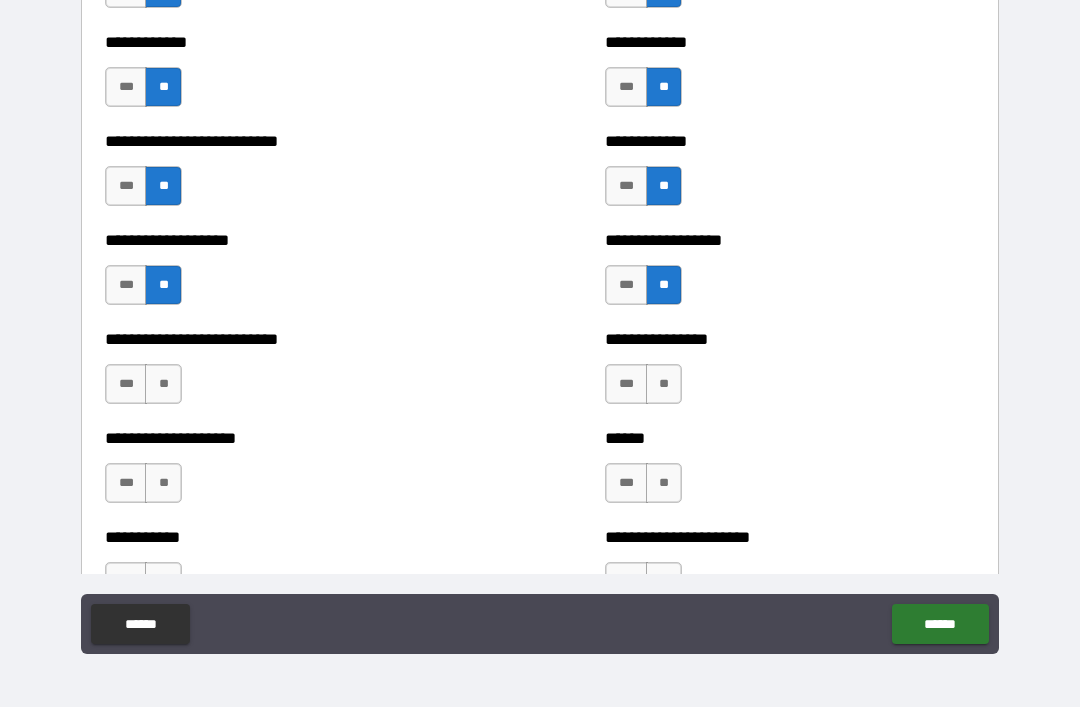 click on "**" at bounding box center (163, 384) 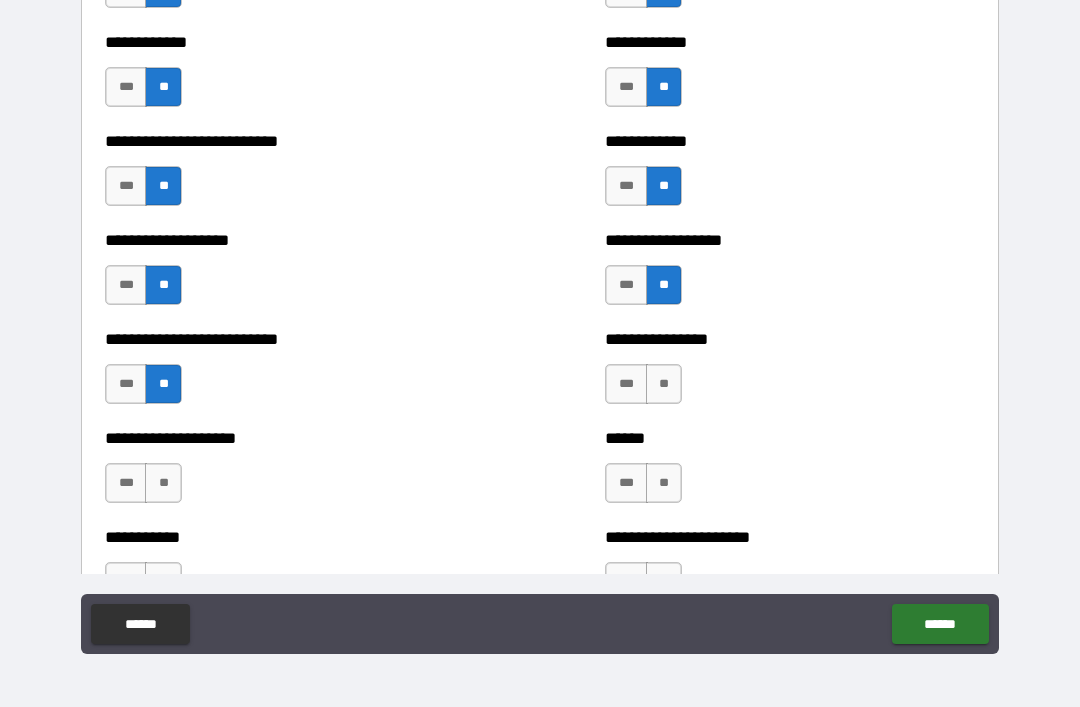 click on "**" at bounding box center (664, 384) 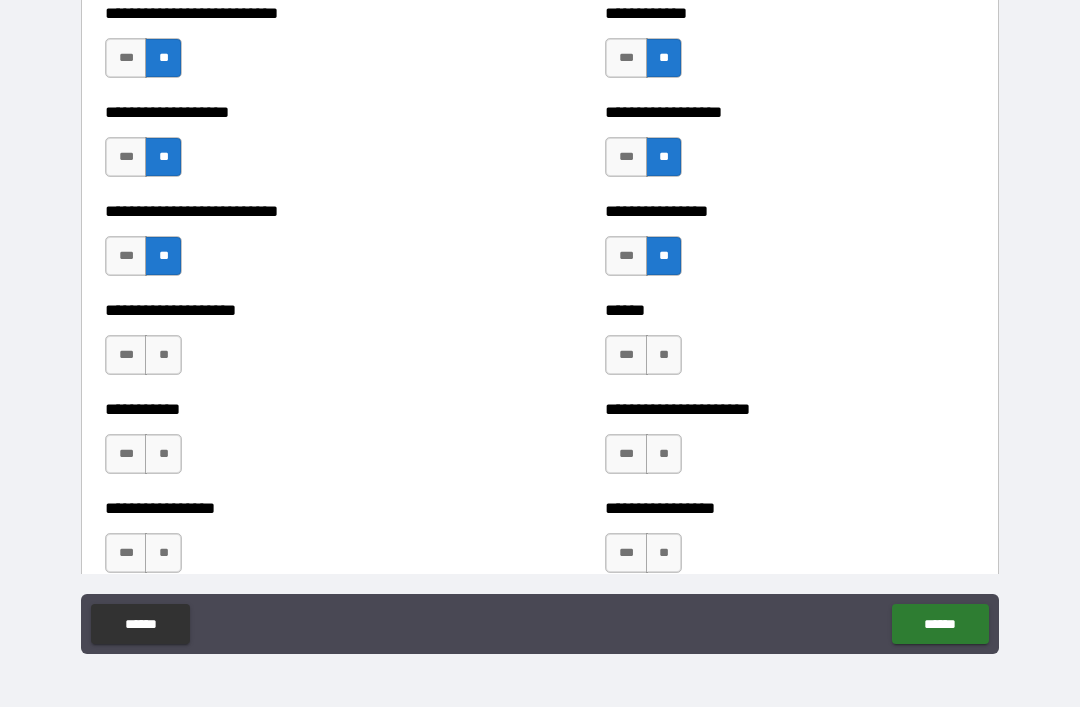 scroll, scrollTop: 5689, scrollLeft: 0, axis: vertical 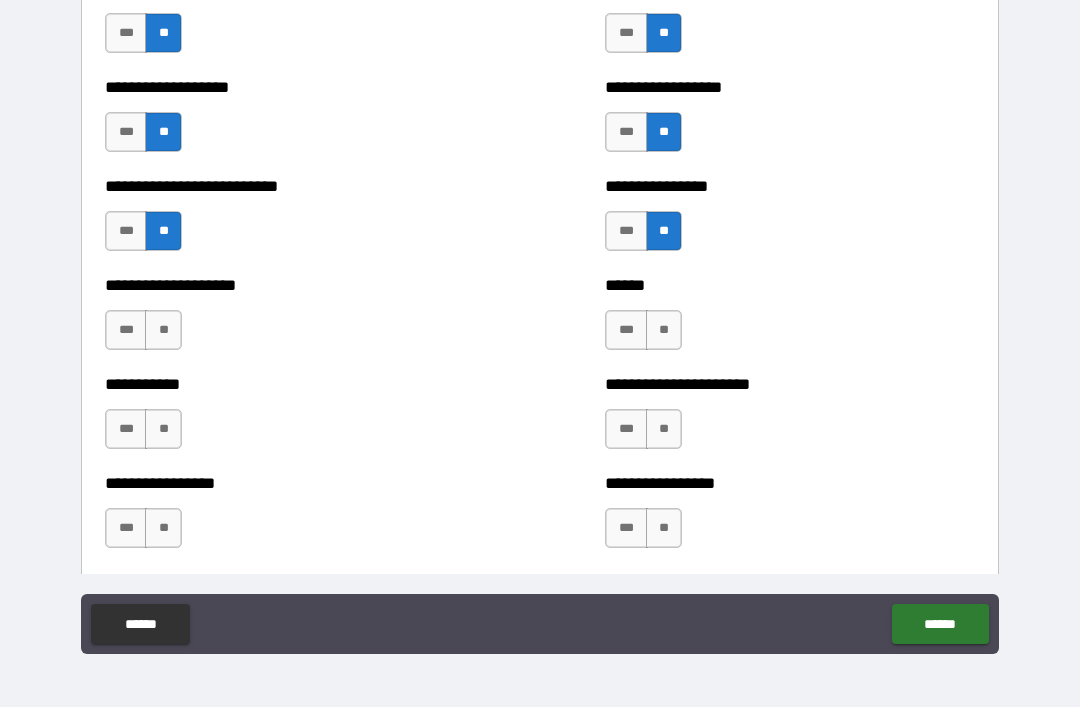 click on "**" at bounding box center (163, 330) 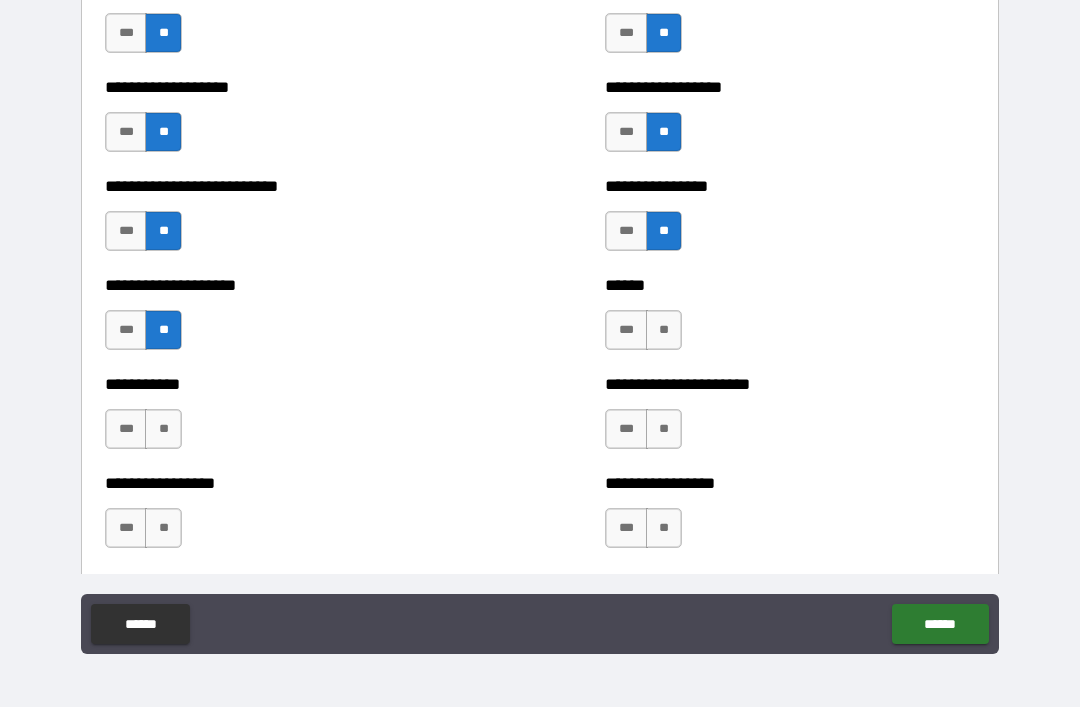 click on "**" at bounding box center [664, 330] 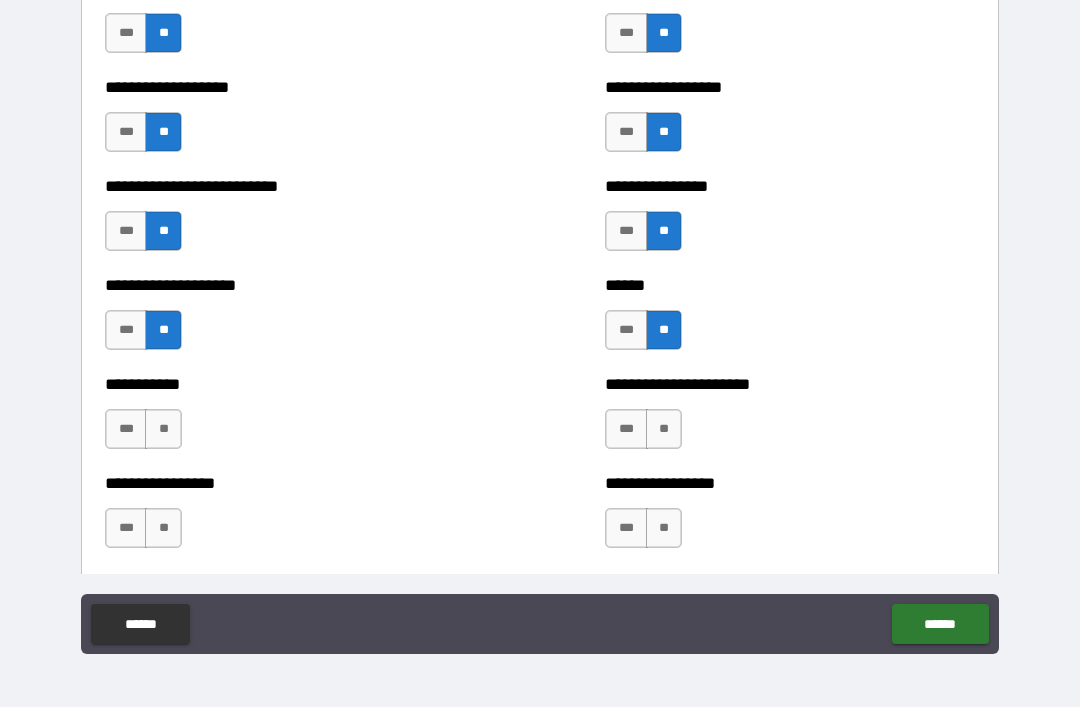click on "**" at bounding box center [163, 429] 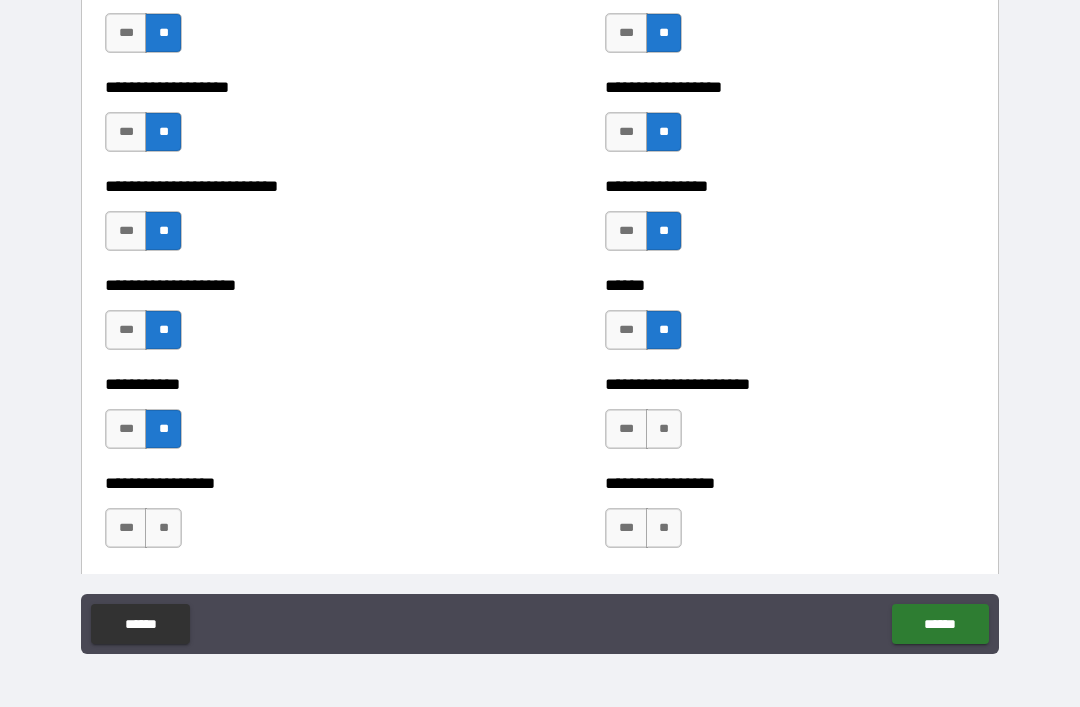 click on "**" at bounding box center (664, 429) 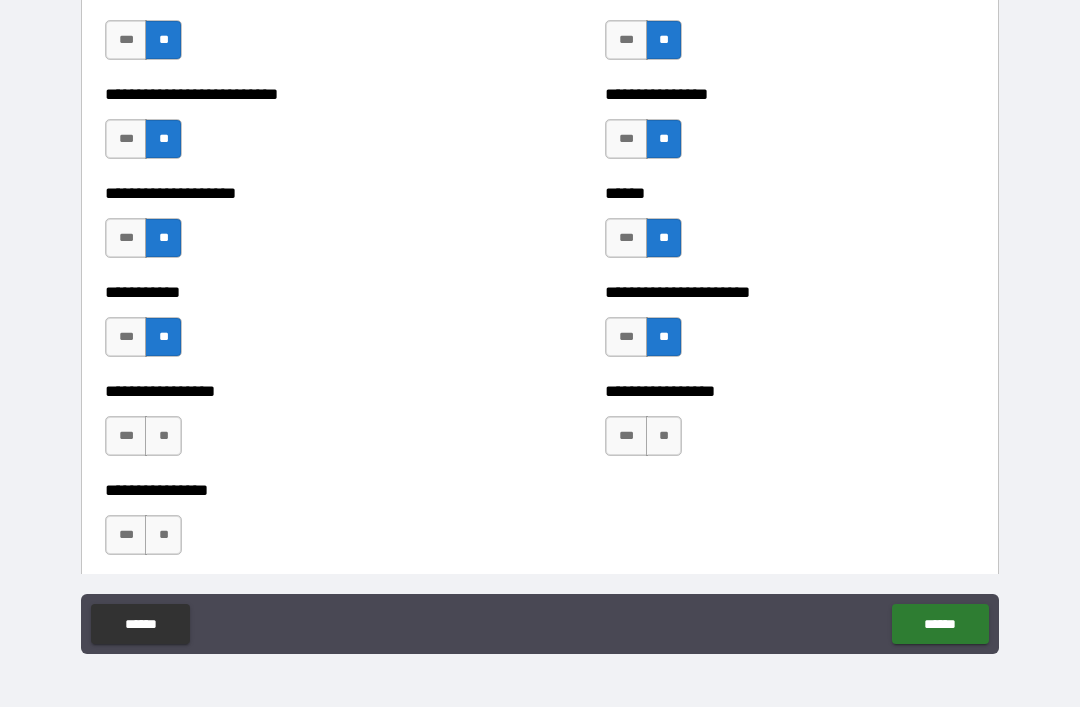 scroll, scrollTop: 5787, scrollLeft: 0, axis: vertical 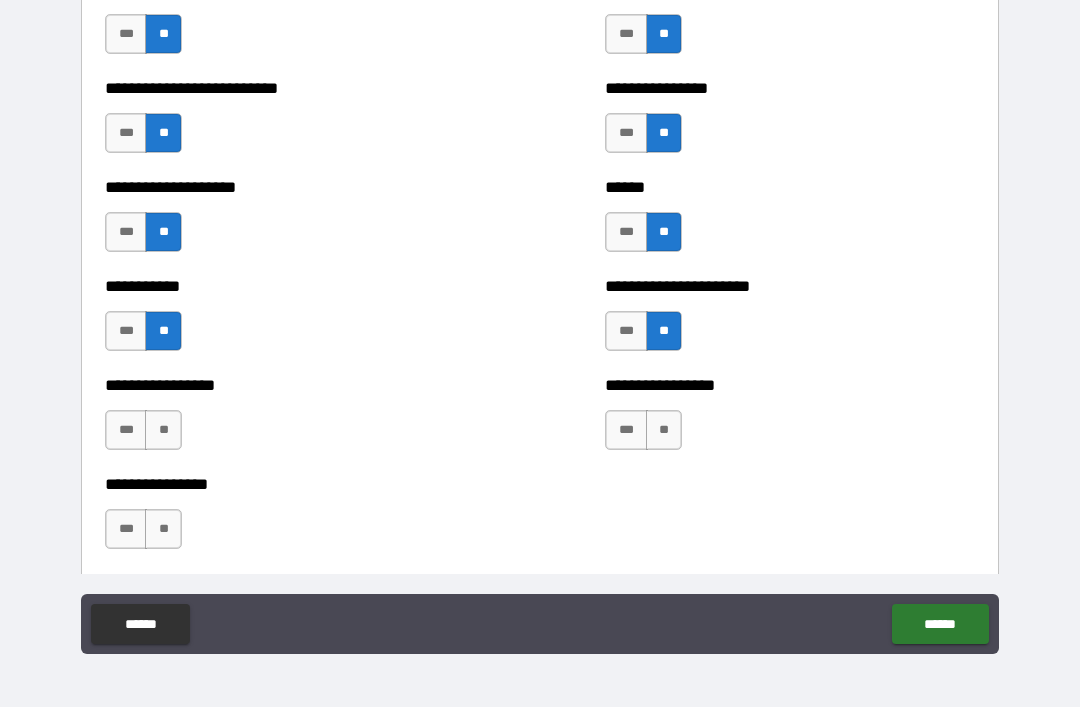 click on "**" at bounding box center (163, 430) 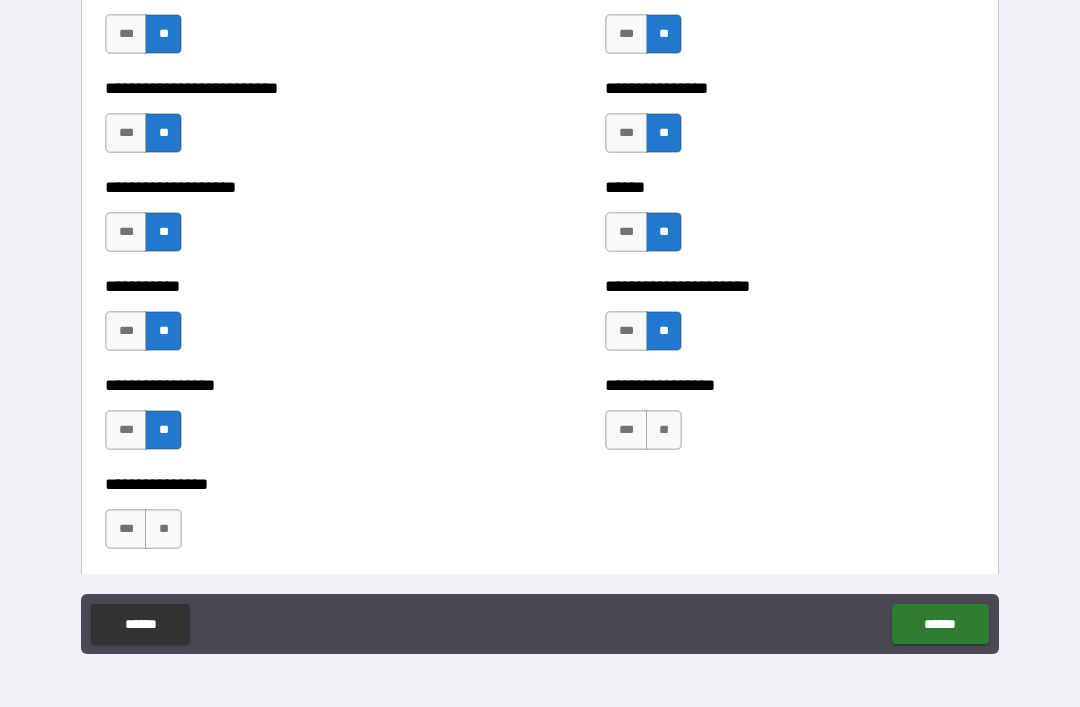 click on "**" at bounding box center [664, 430] 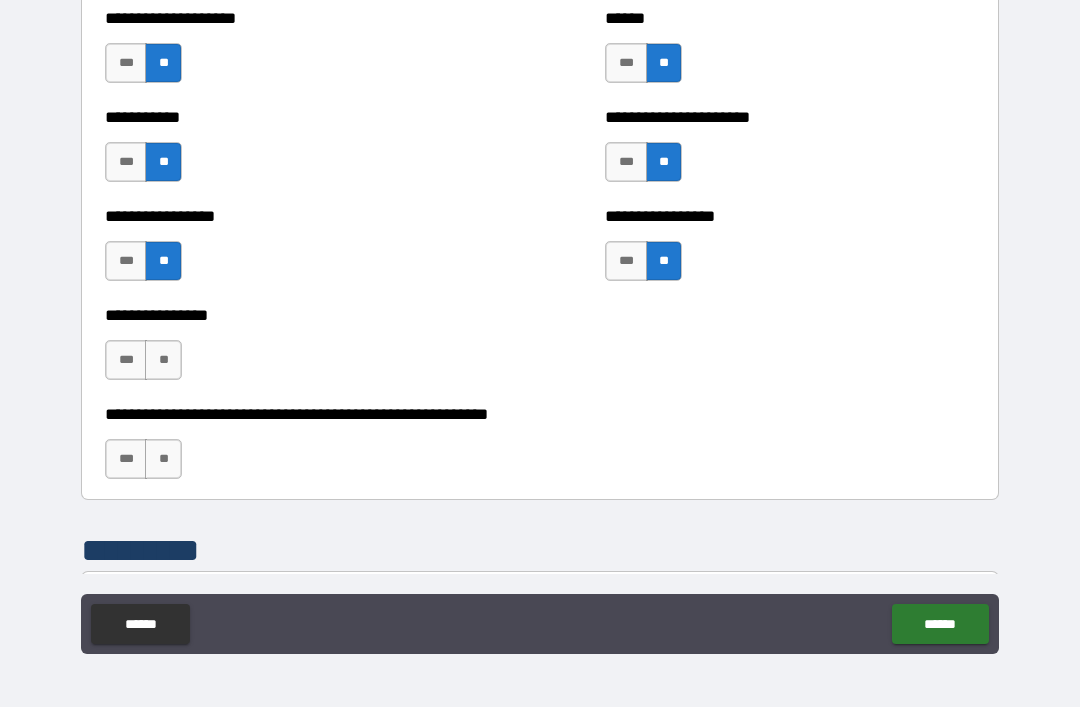 scroll, scrollTop: 5979, scrollLeft: 0, axis: vertical 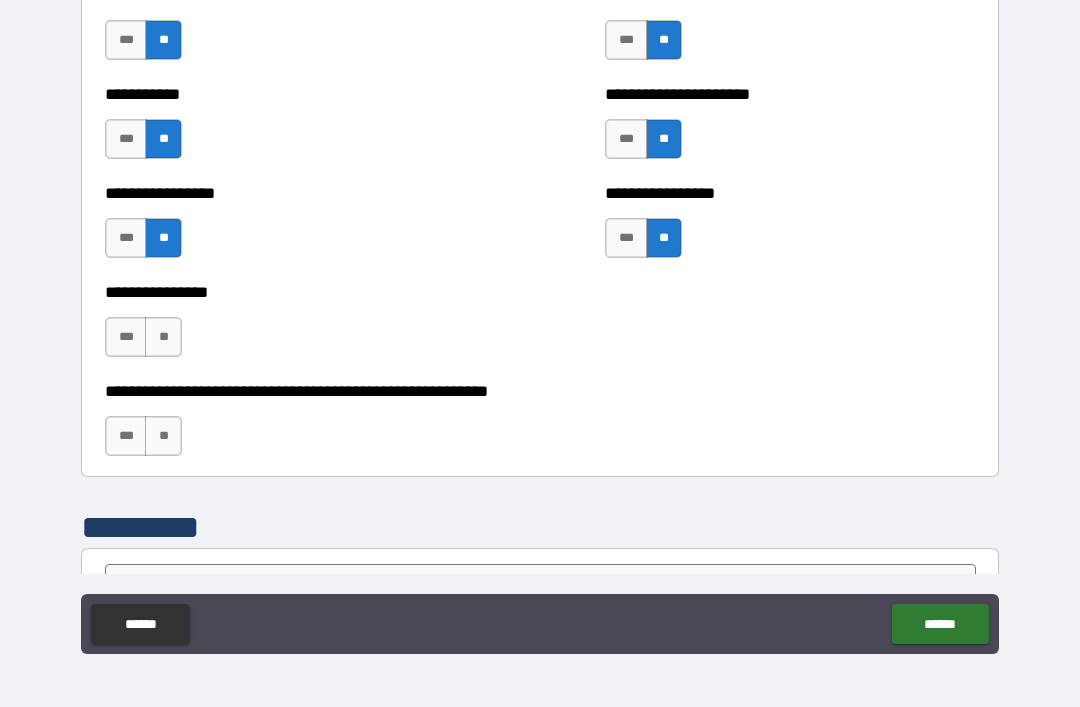 click on "**" at bounding box center (163, 337) 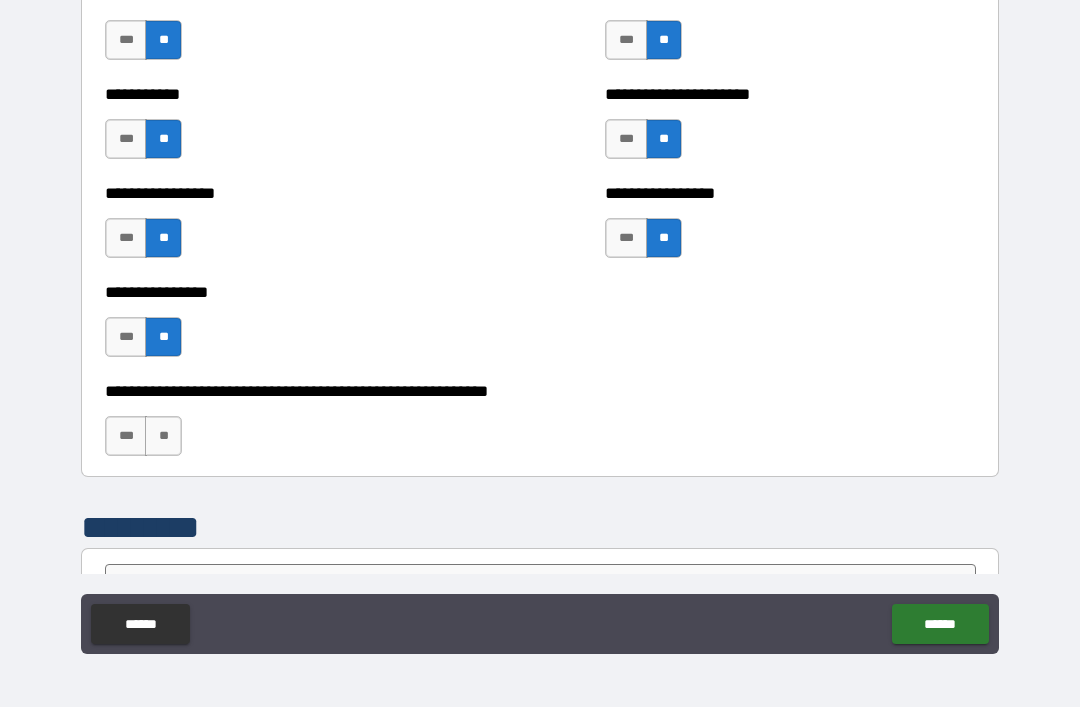 click on "***" at bounding box center [126, 436] 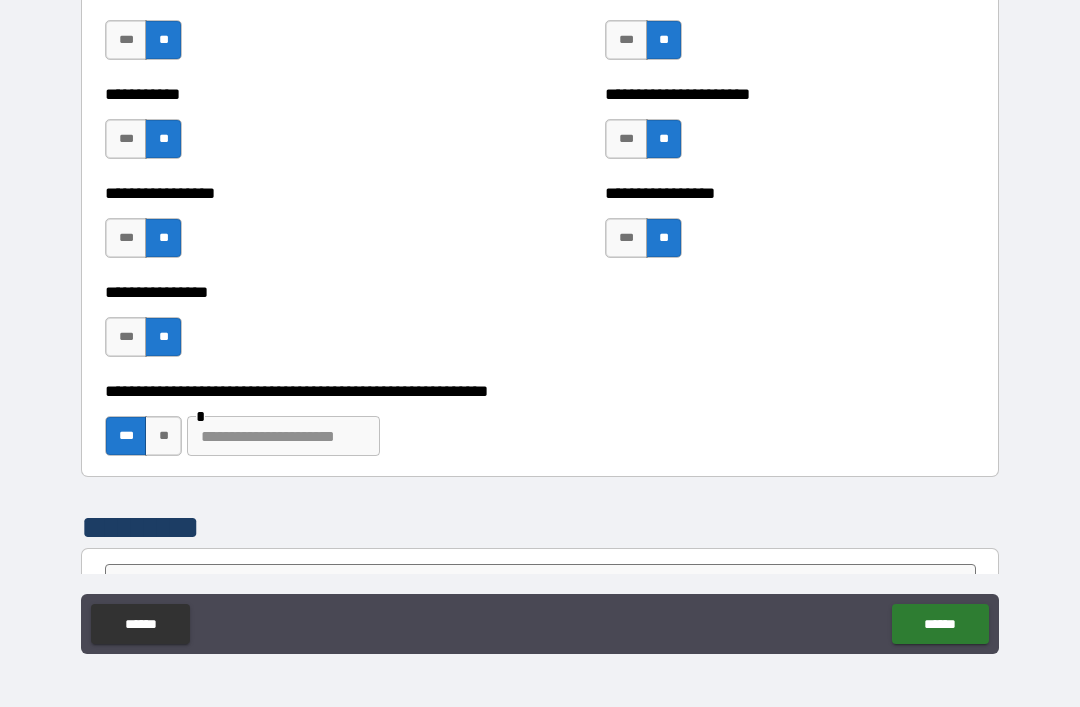 click at bounding box center (283, 436) 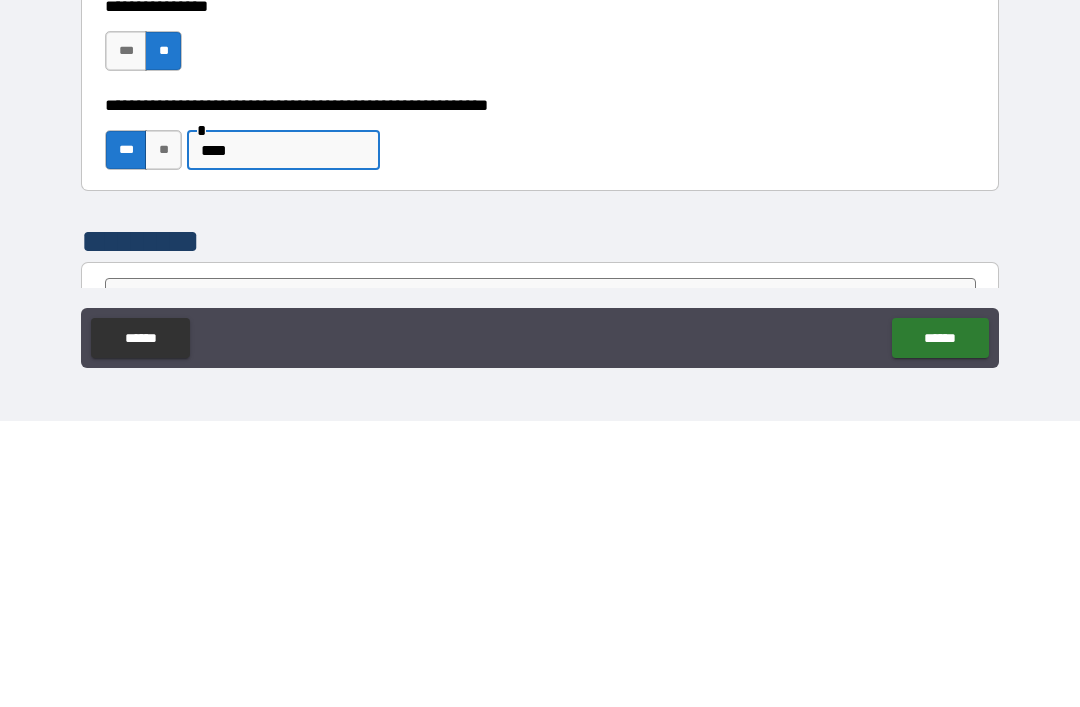click on "**********" at bounding box center [540, 281] 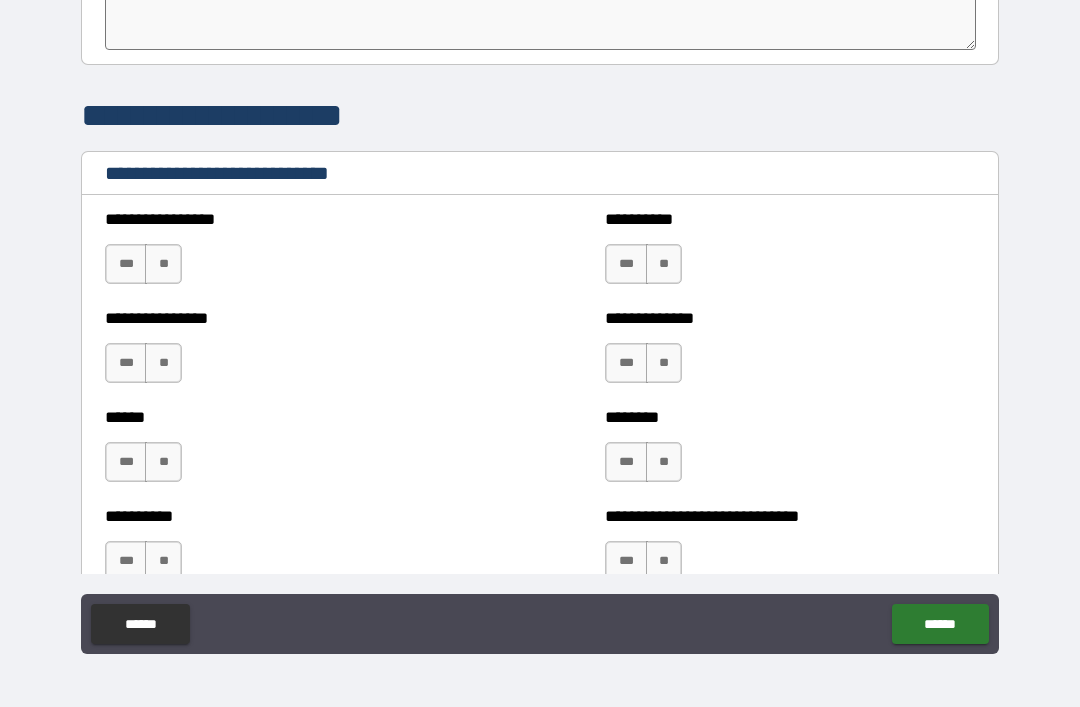 scroll, scrollTop: 6570, scrollLeft: 0, axis: vertical 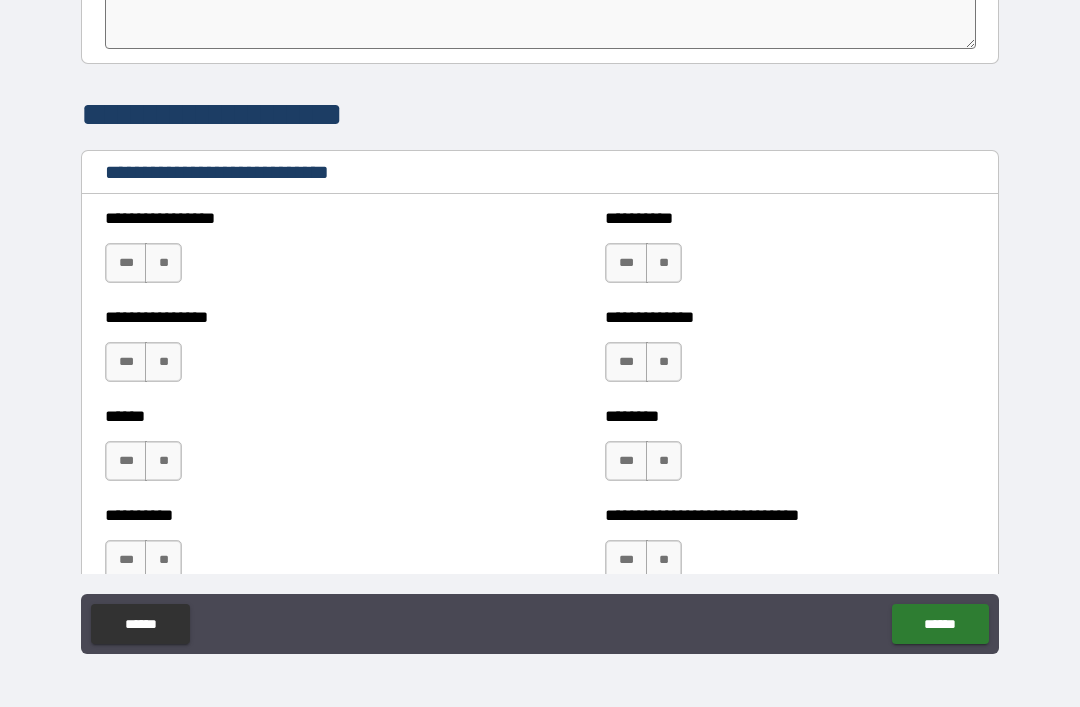 click on "**" at bounding box center (664, 263) 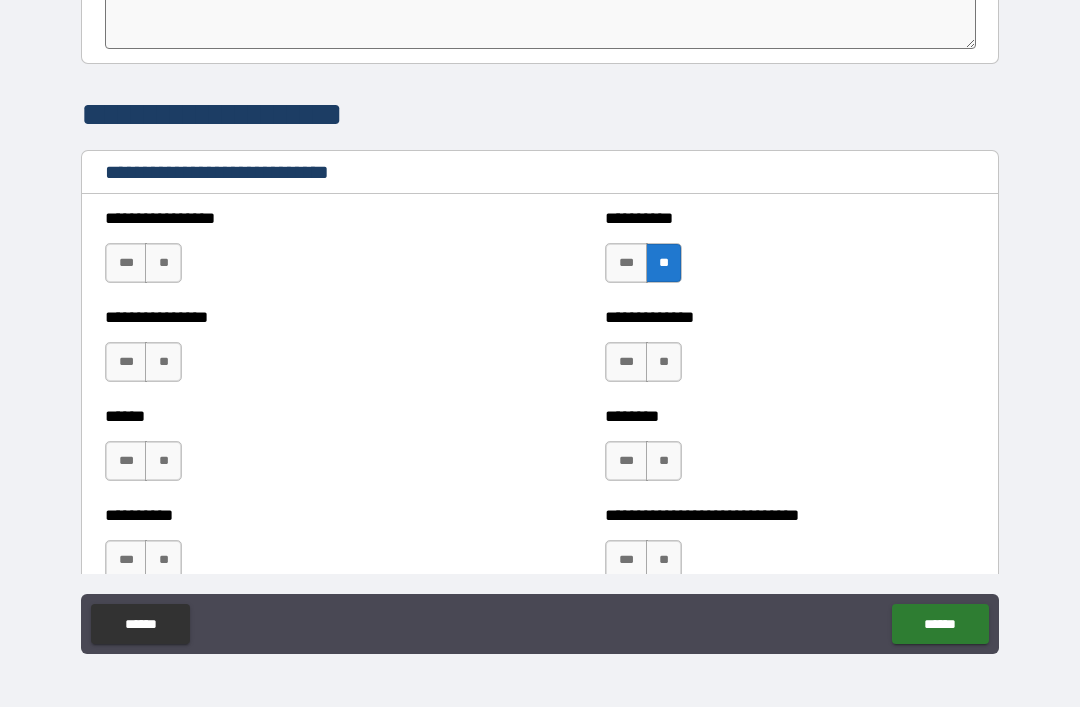 click on "***" at bounding box center (126, 263) 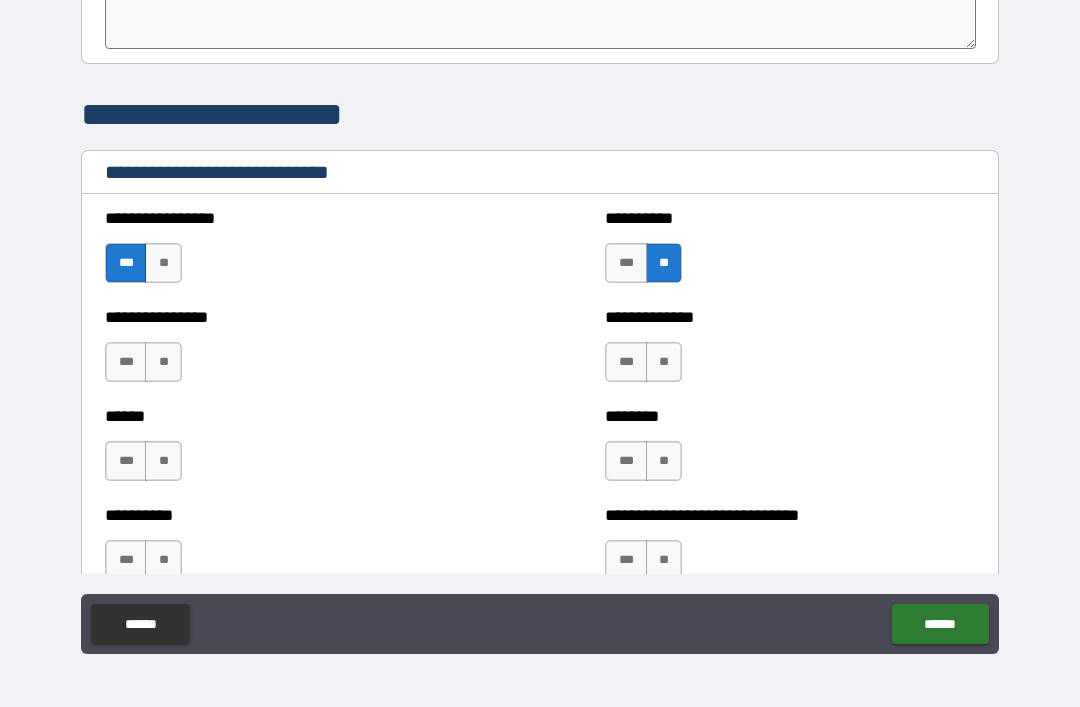 click on "**" at bounding box center (163, 362) 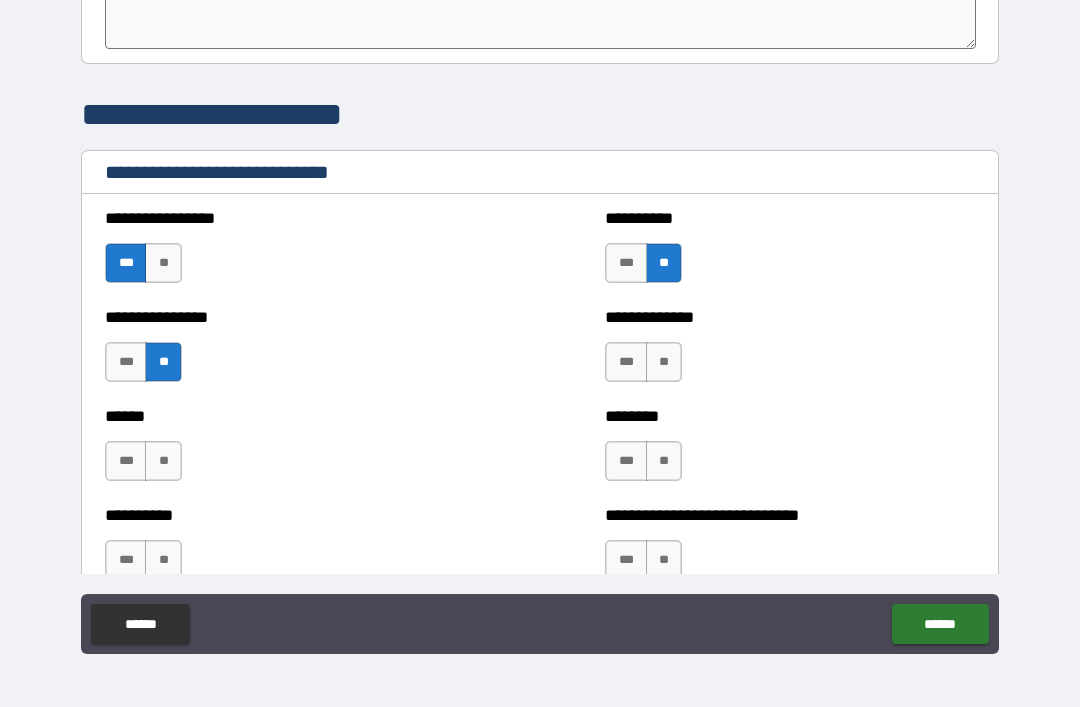 click on "**" at bounding box center (664, 362) 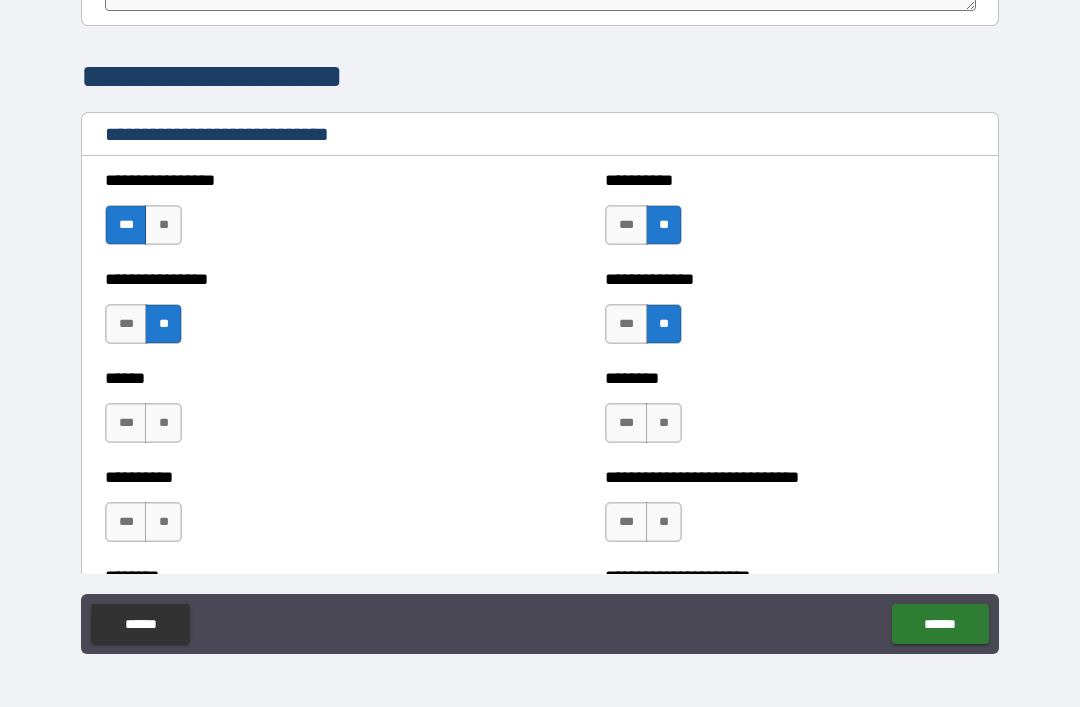 scroll, scrollTop: 6613, scrollLeft: 0, axis: vertical 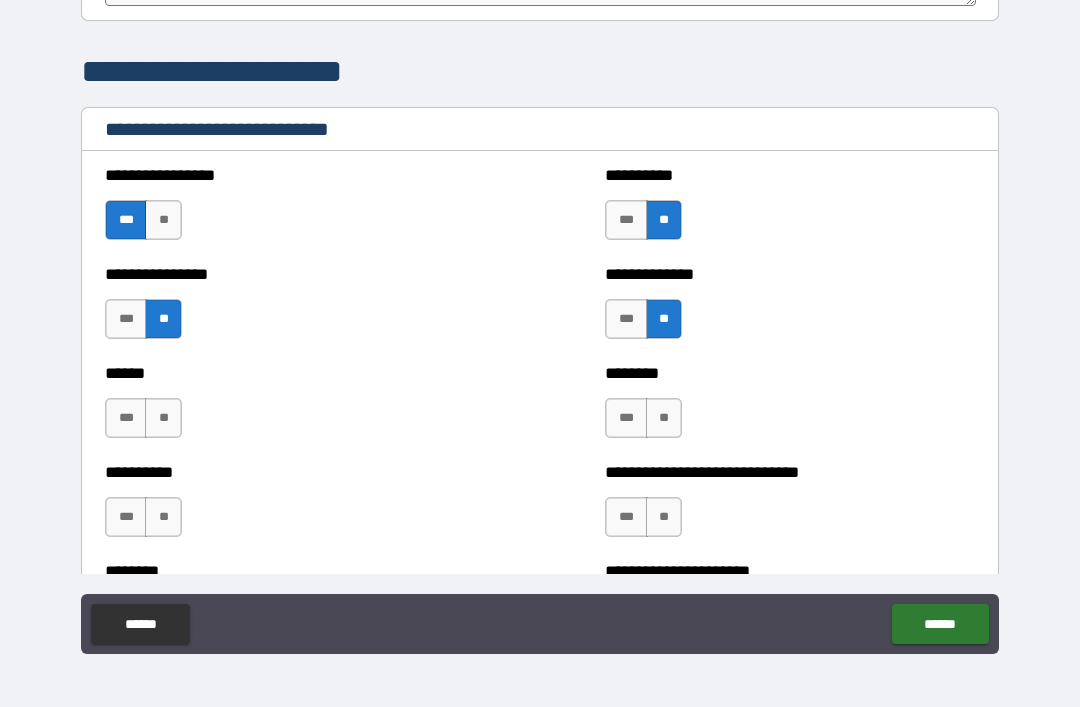 click on "**" at bounding box center (163, 418) 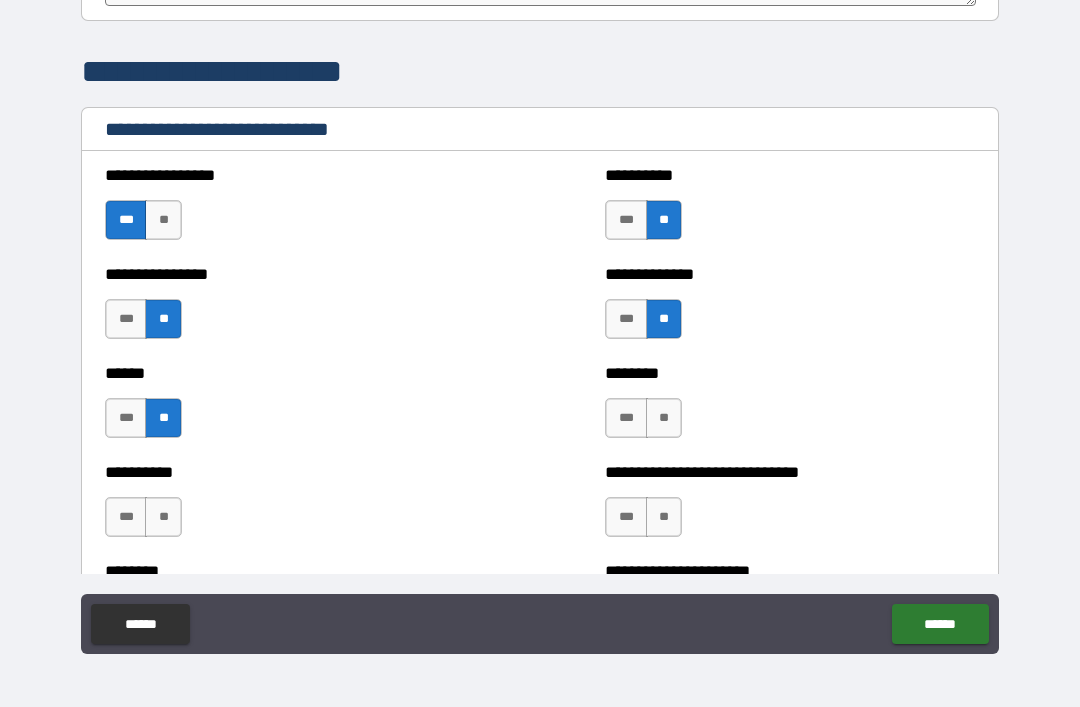 click on "**" at bounding box center (664, 418) 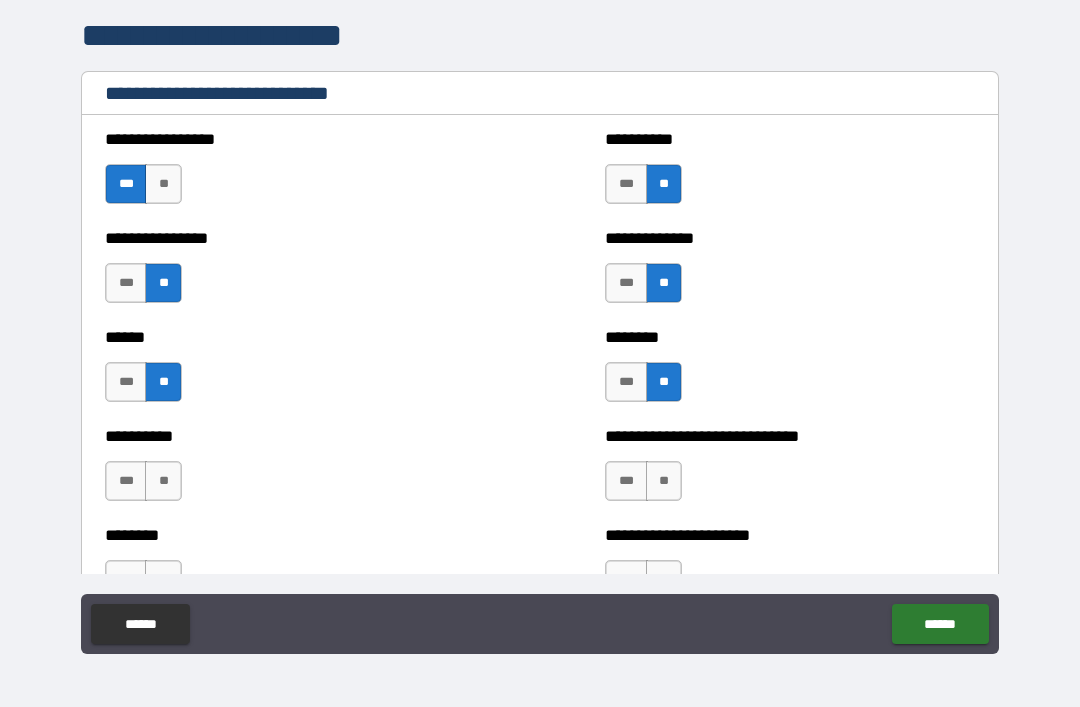scroll, scrollTop: 6663, scrollLeft: 0, axis: vertical 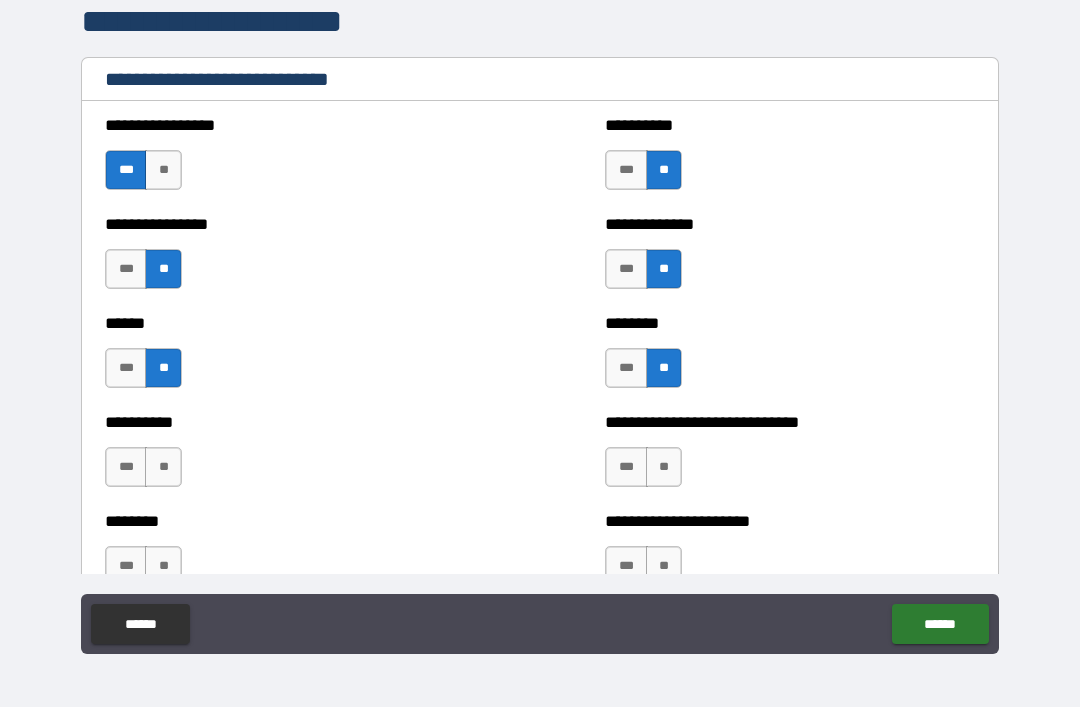 click on "***" at bounding box center (626, 467) 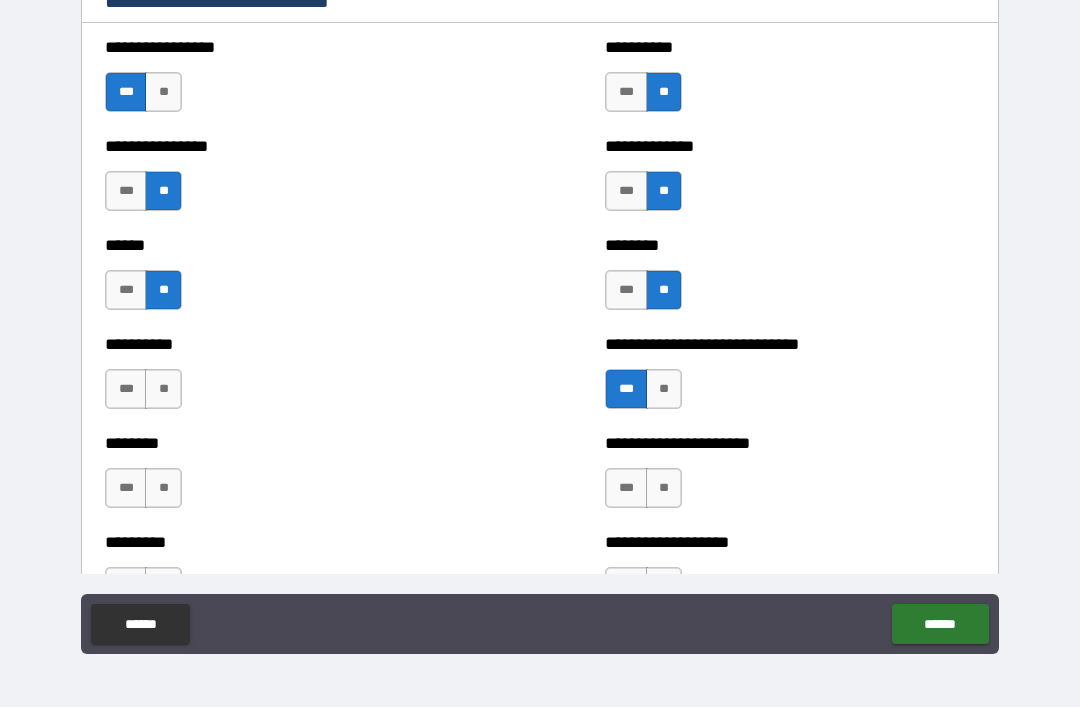 click on "**" at bounding box center (163, 389) 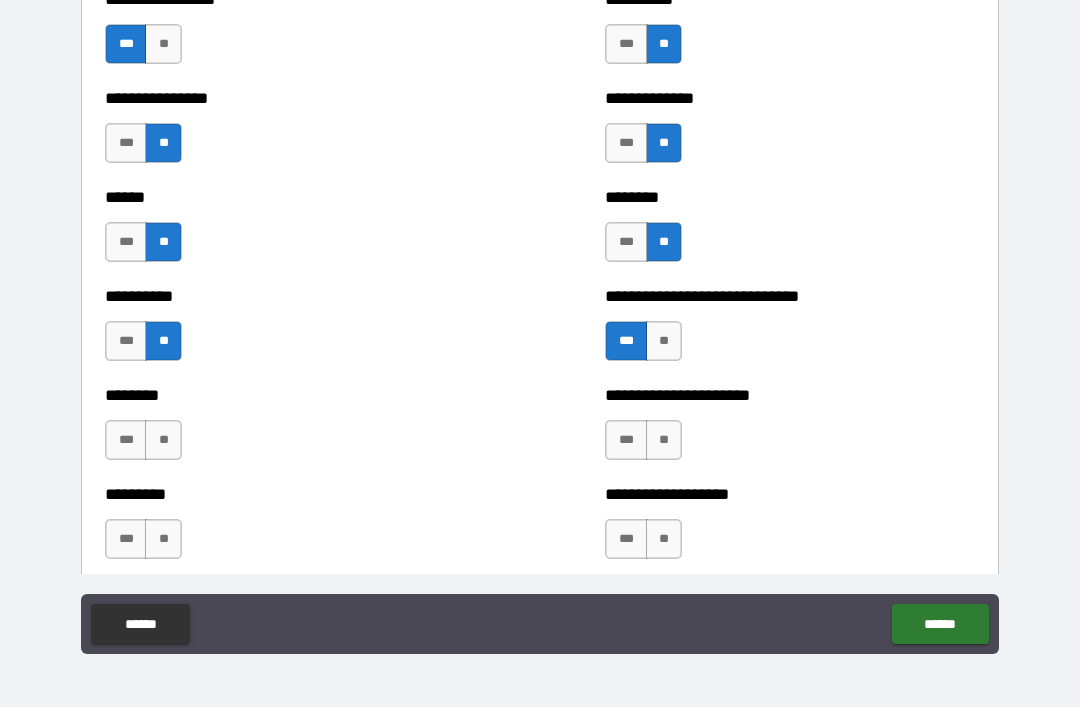 scroll, scrollTop: 6800, scrollLeft: 0, axis: vertical 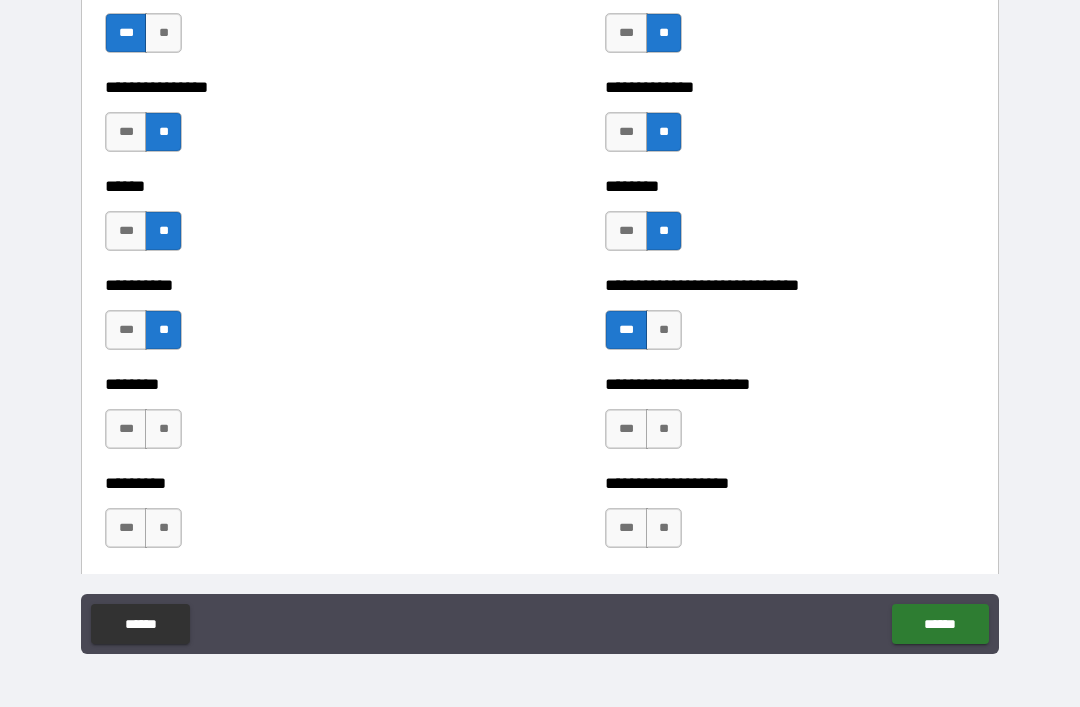 click on "***" at bounding box center [126, 429] 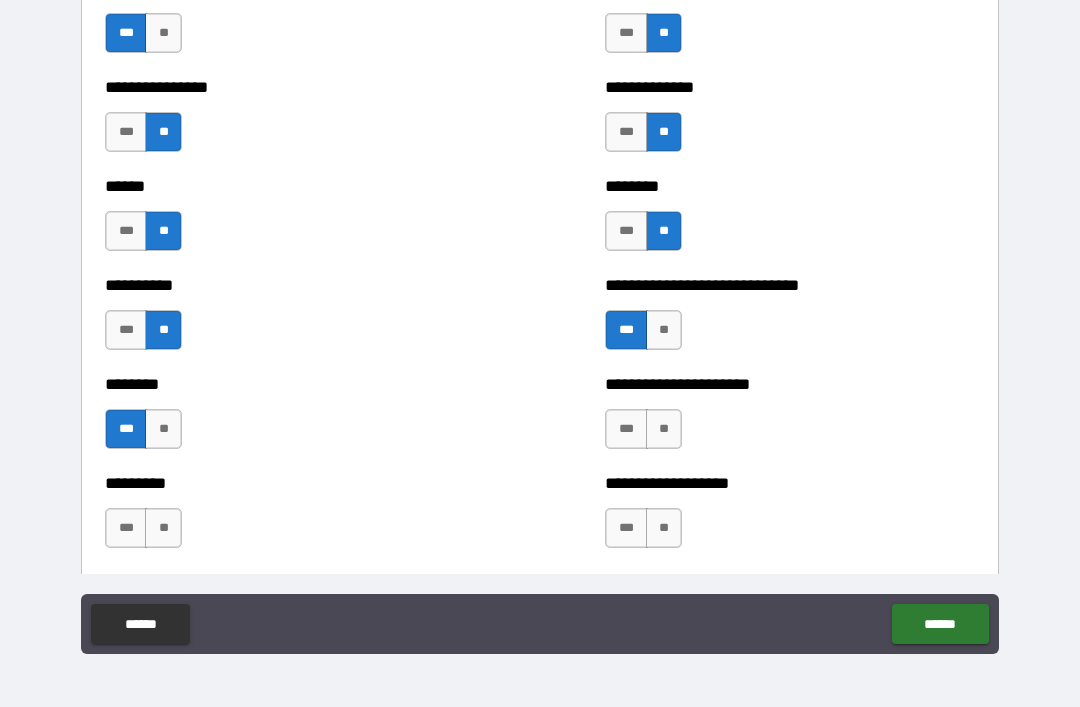 click on "***" at bounding box center [626, 429] 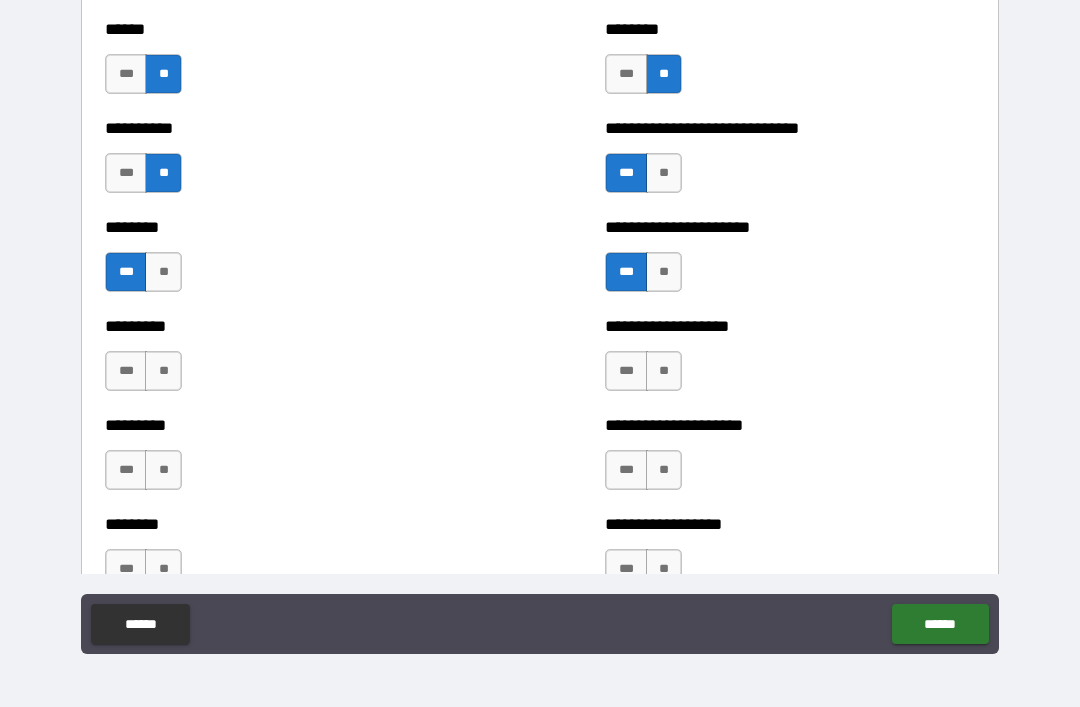 scroll, scrollTop: 6958, scrollLeft: 0, axis: vertical 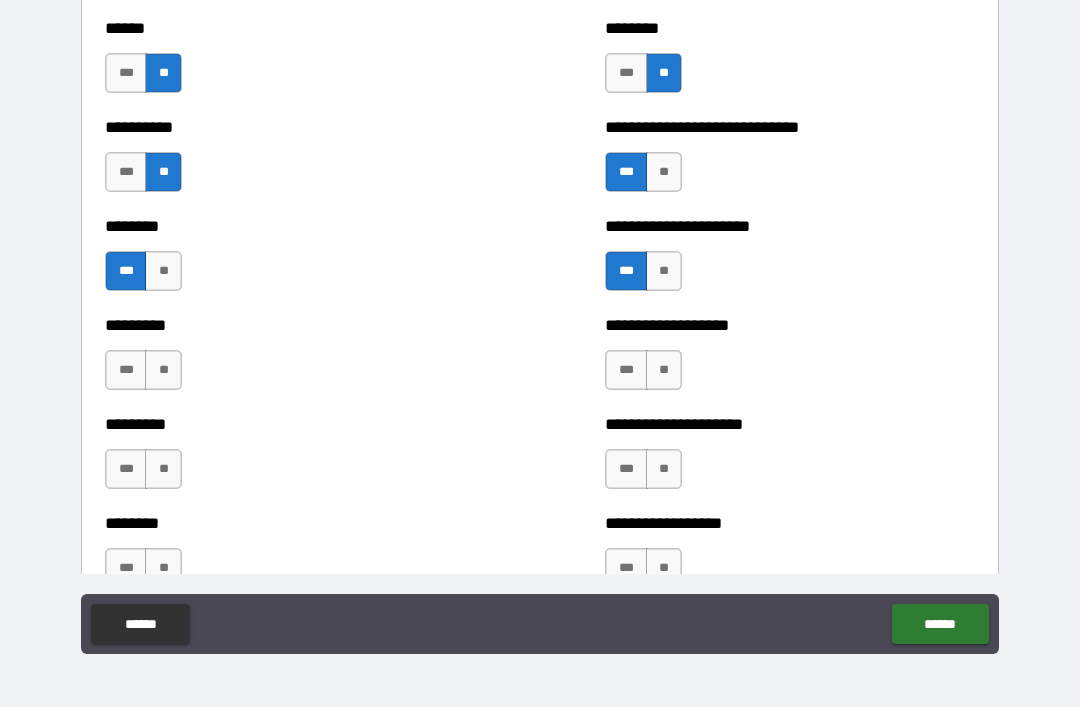 click on "**" at bounding box center [664, 370] 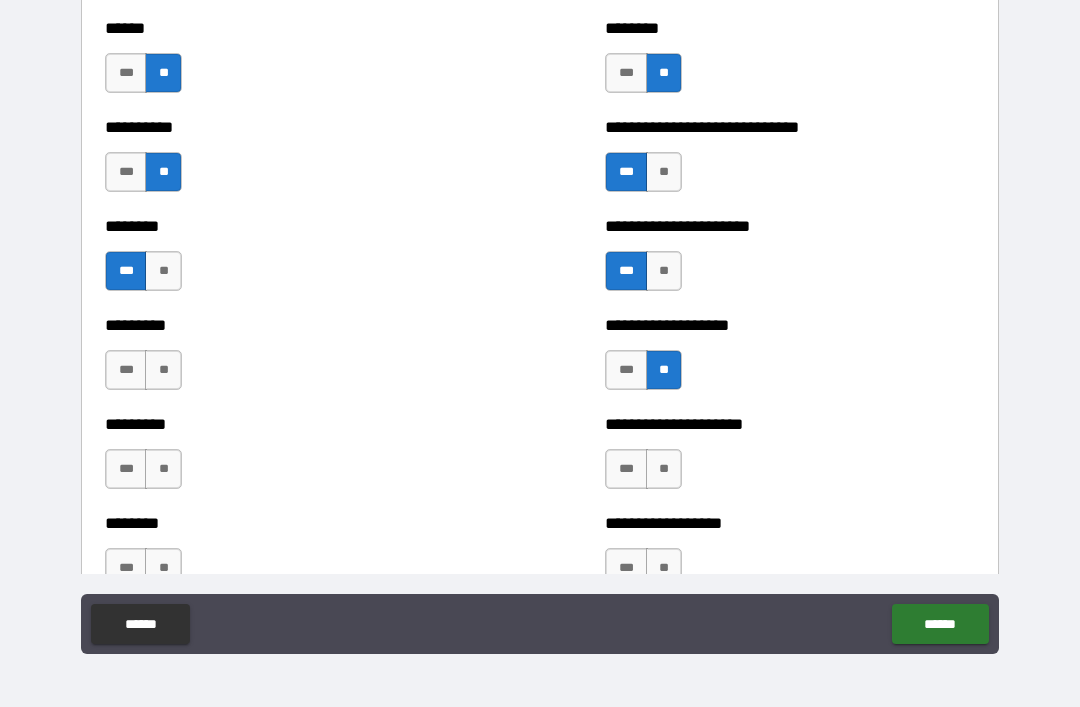 click on "**" at bounding box center (163, 370) 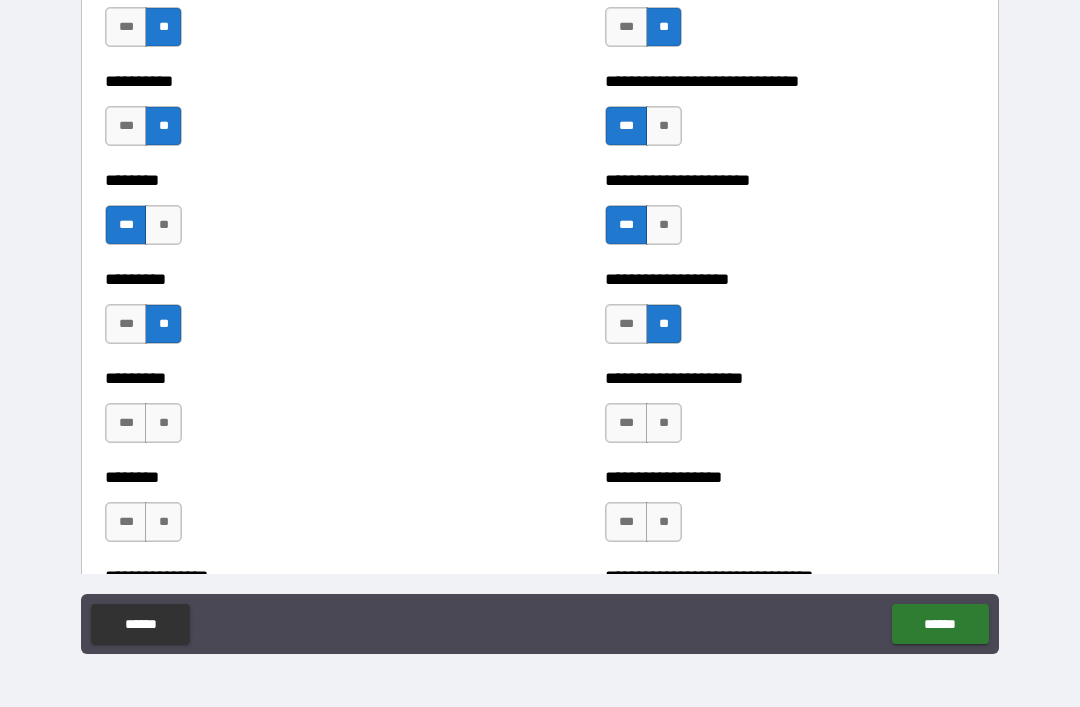 scroll, scrollTop: 7045, scrollLeft: 0, axis: vertical 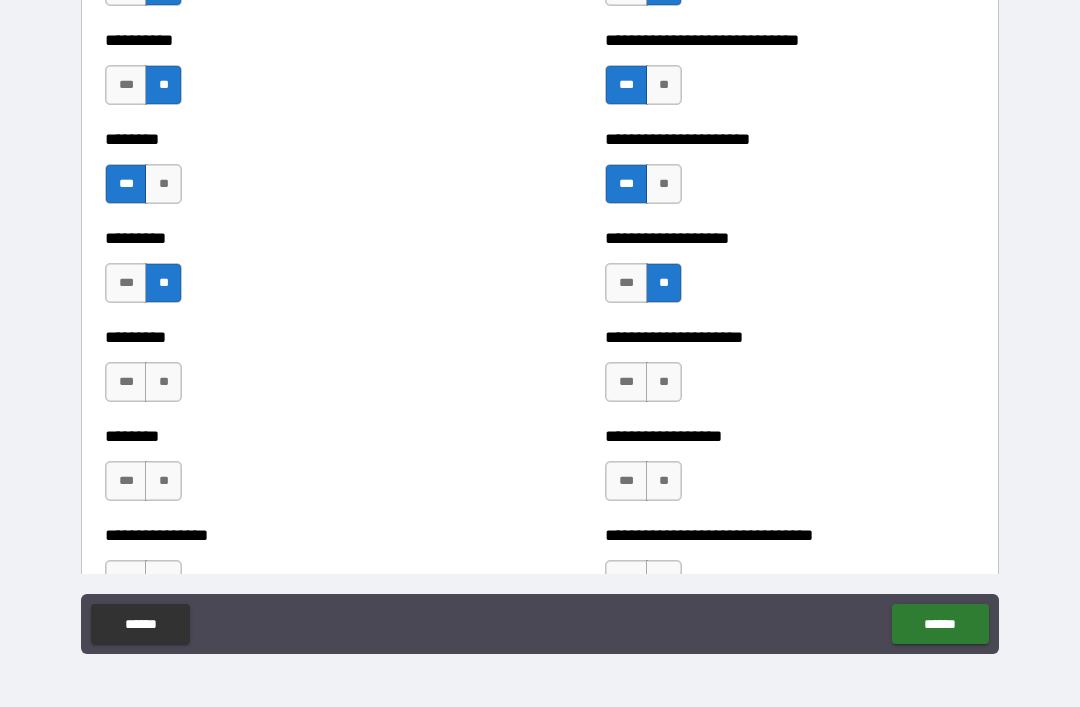 click on "**" at bounding box center (163, 382) 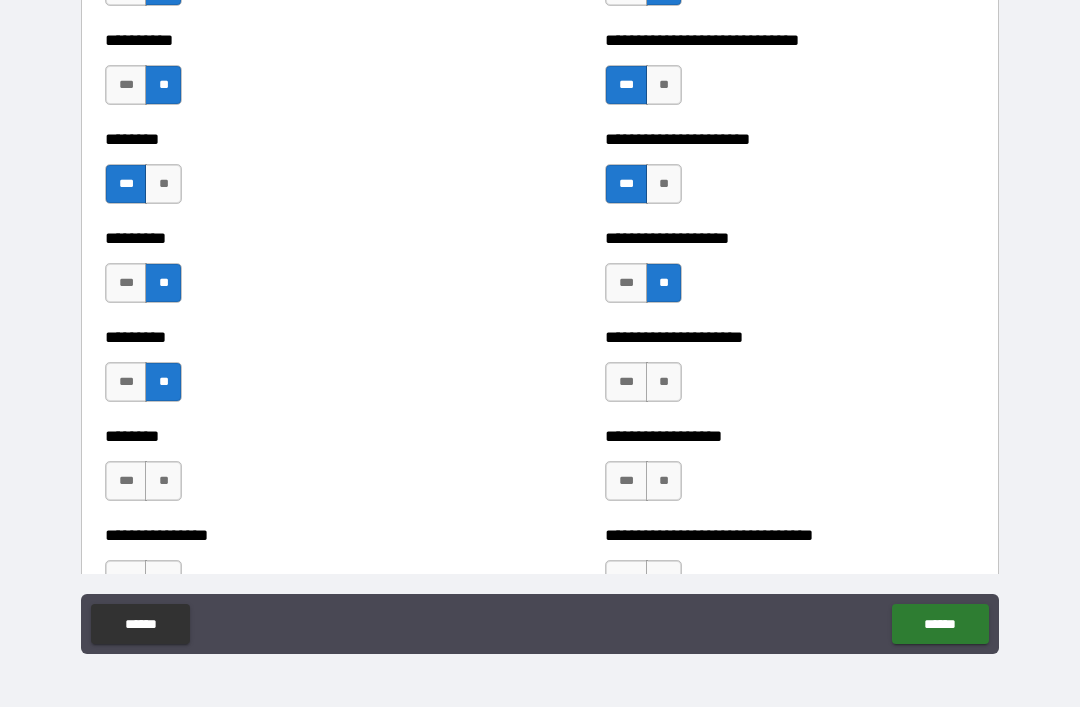 click on "***" at bounding box center [126, 382] 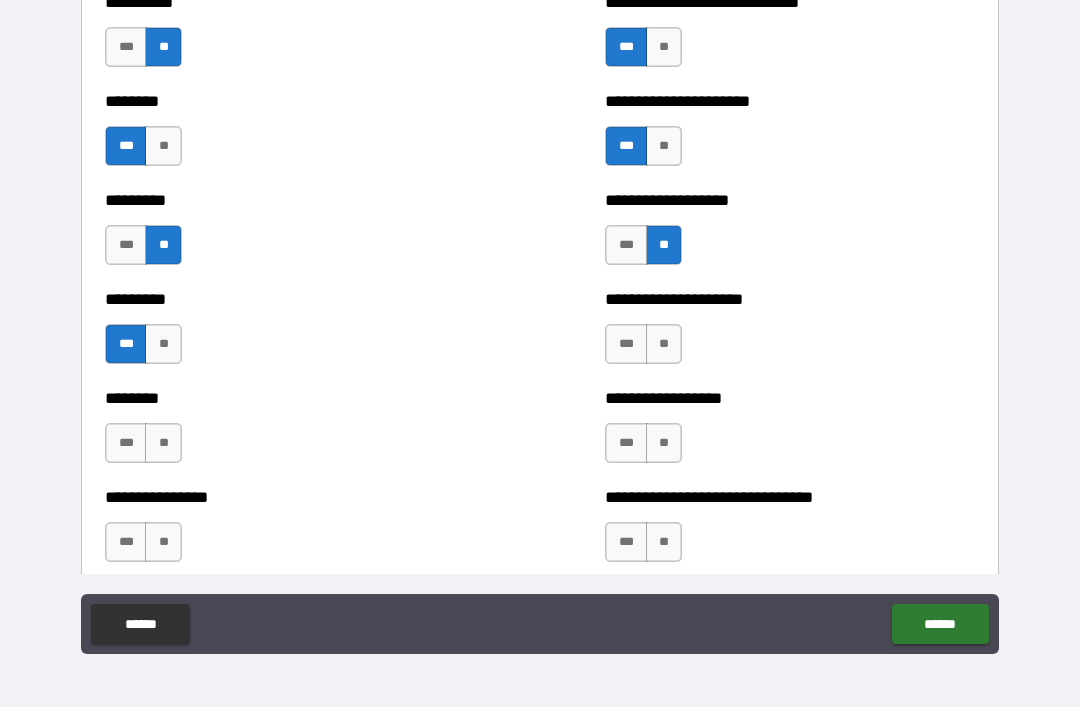 scroll, scrollTop: 7095, scrollLeft: 0, axis: vertical 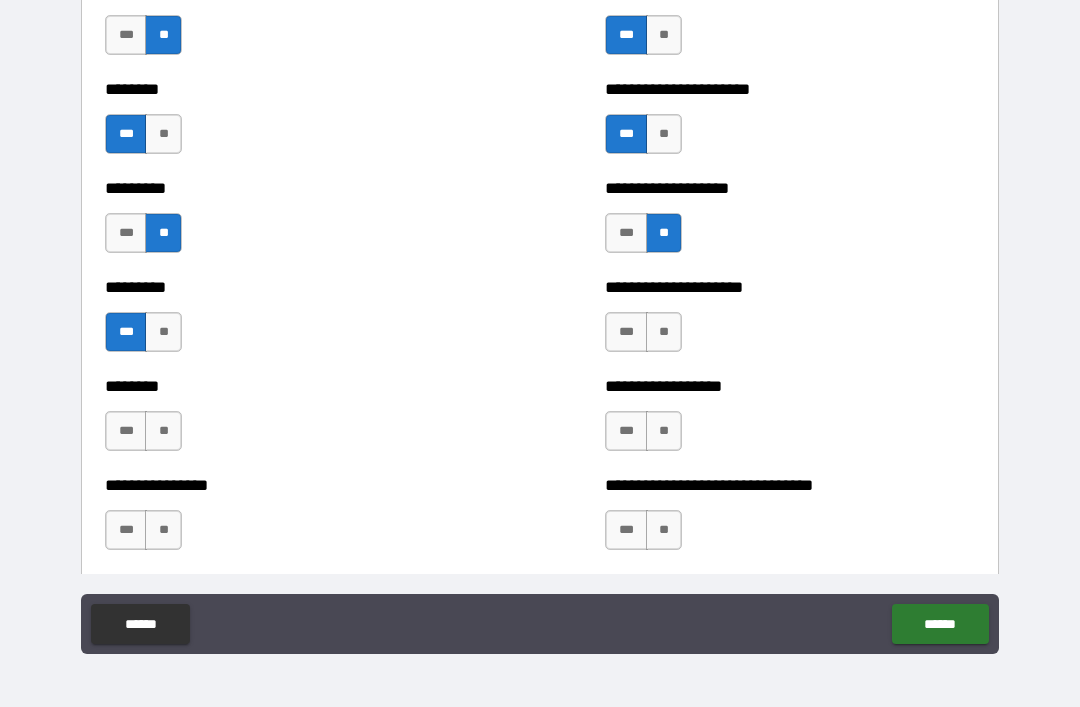 click on "**" at bounding box center [664, 332] 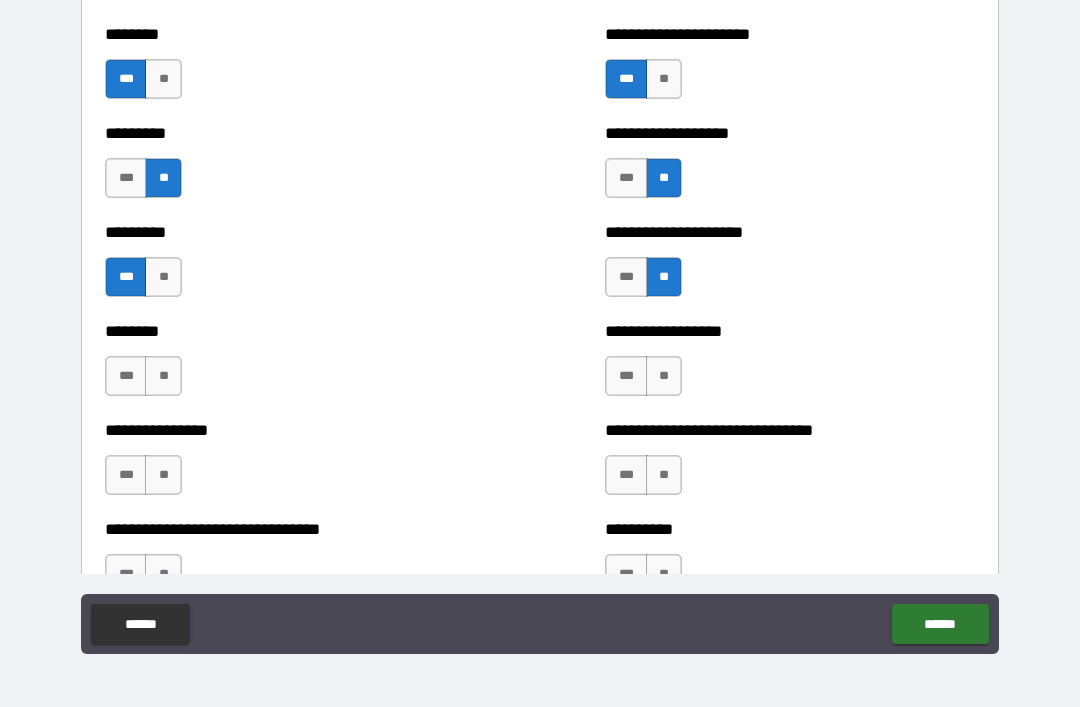 scroll, scrollTop: 7151, scrollLeft: 0, axis: vertical 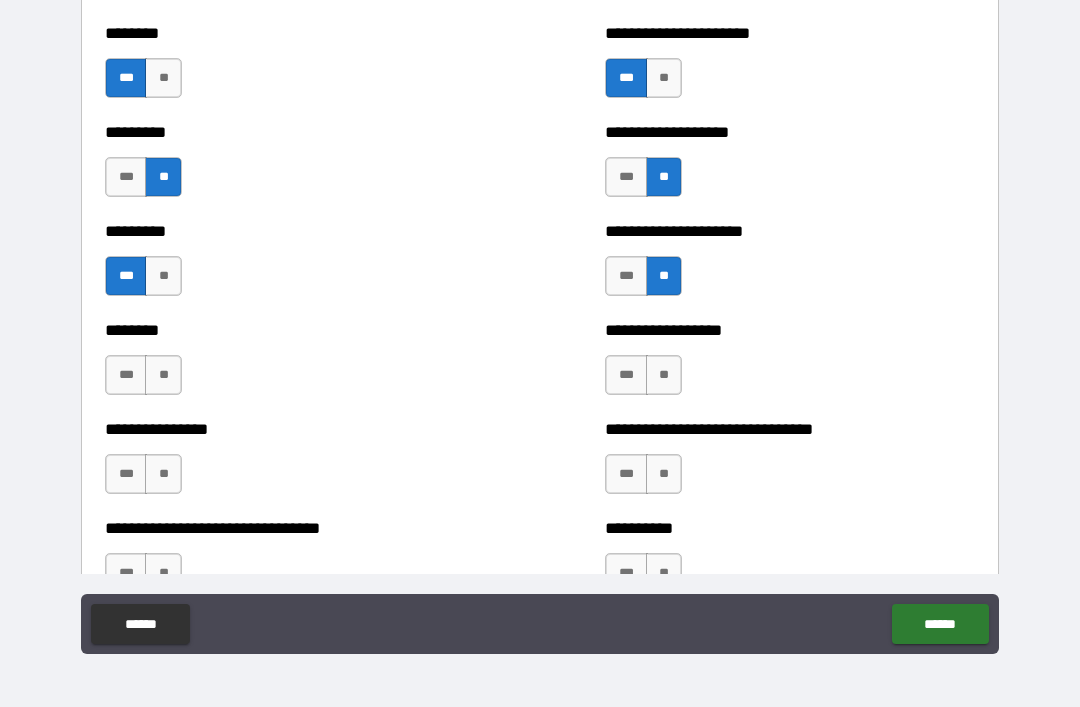 click on "**" at bounding box center (163, 375) 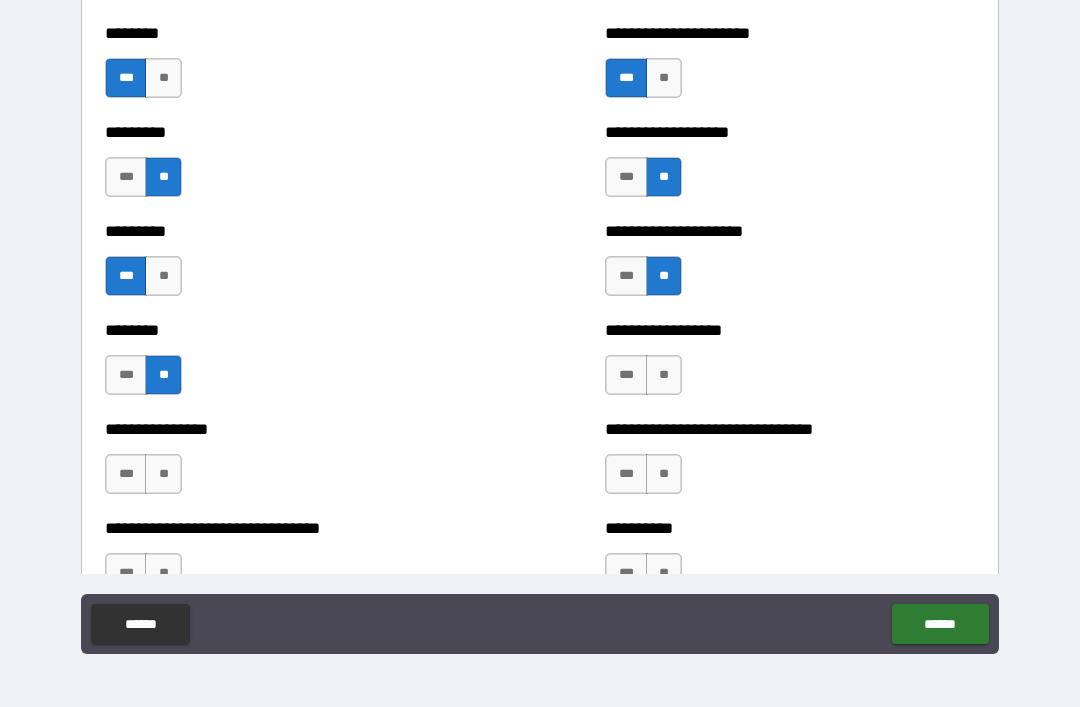 click on "**" at bounding box center (664, 375) 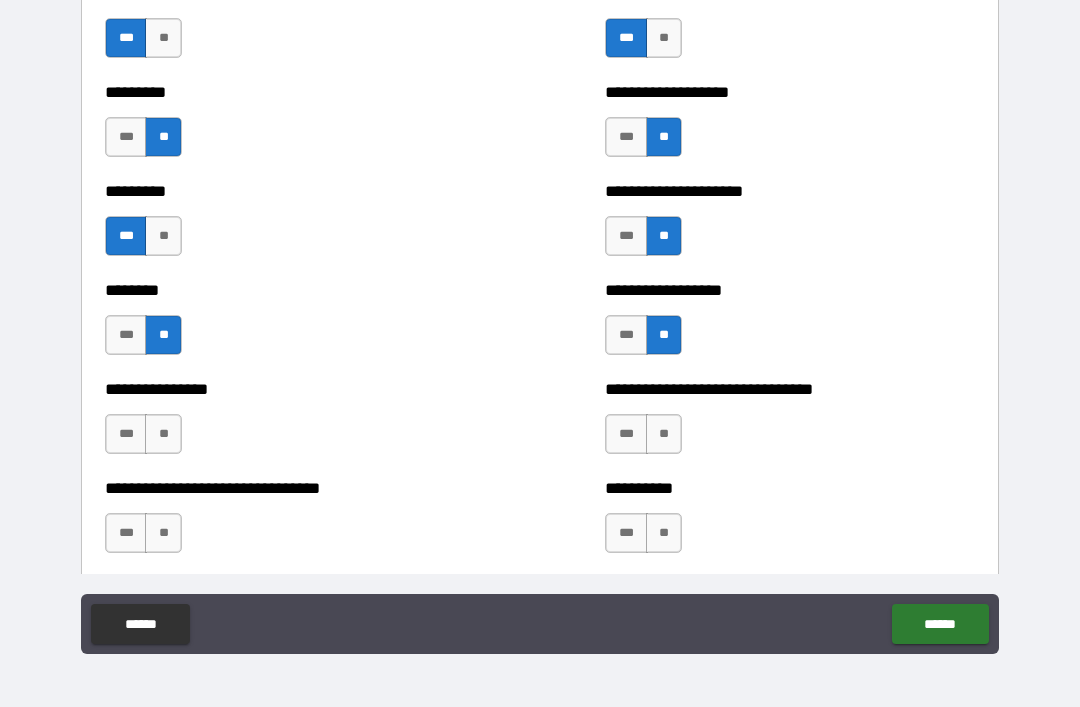 scroll, scrollTop: 7212, scrollLeft: 0, axis: vertical 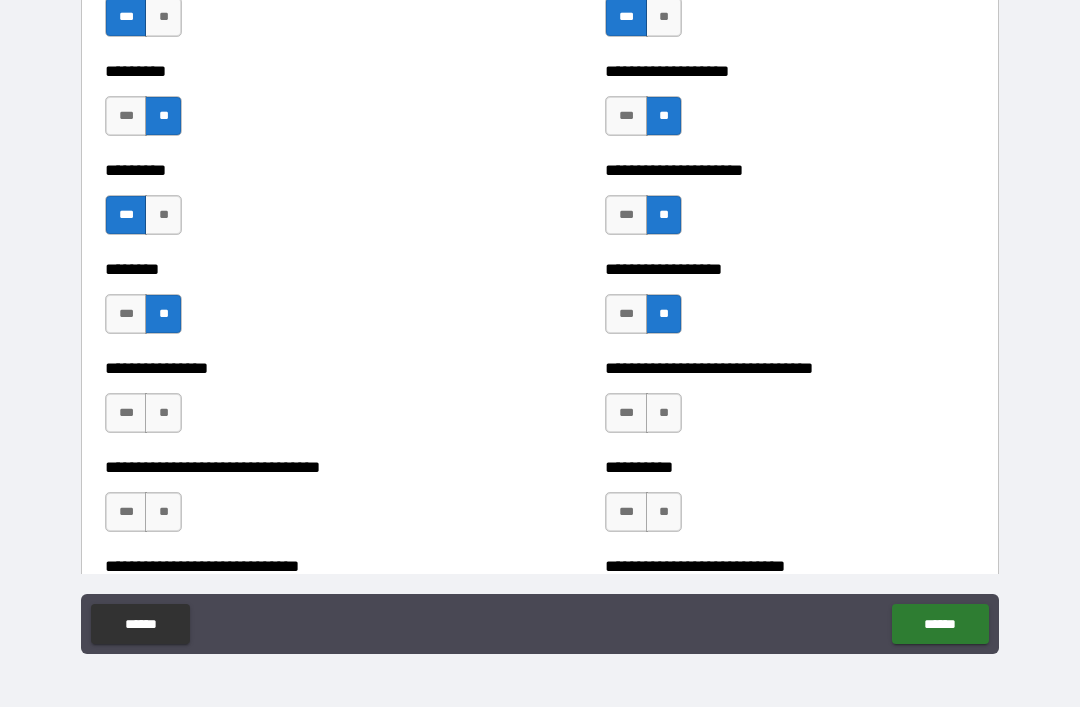 click on "***" at bounding box center [626, 413] 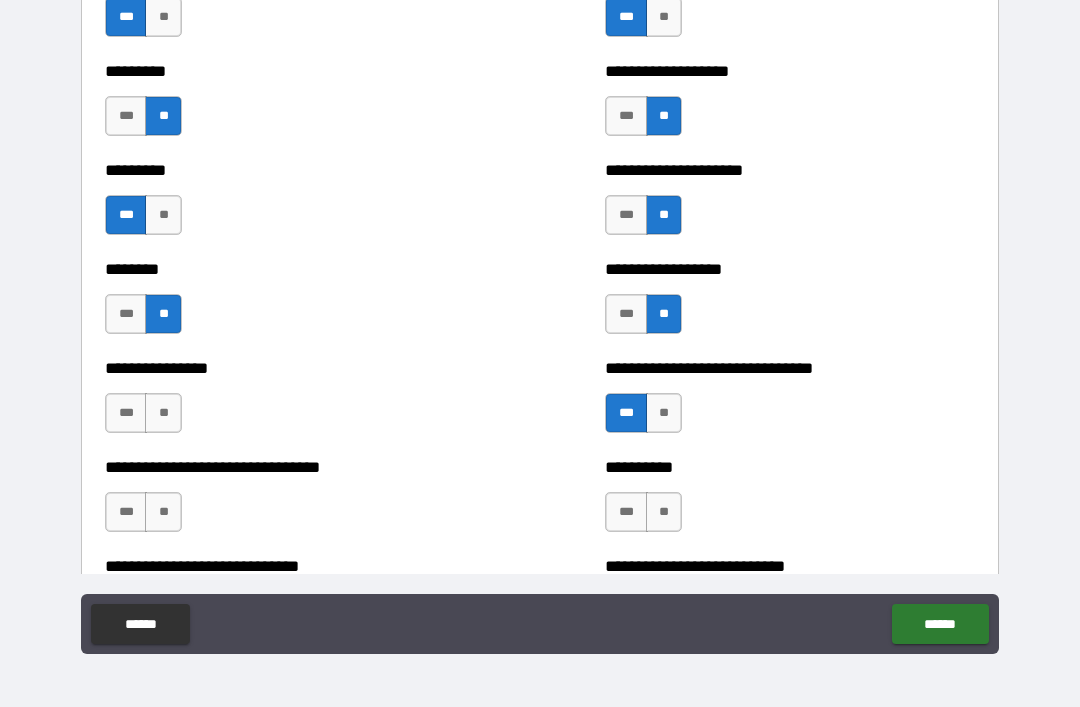 click on "***" at bounding box center [126, 413] 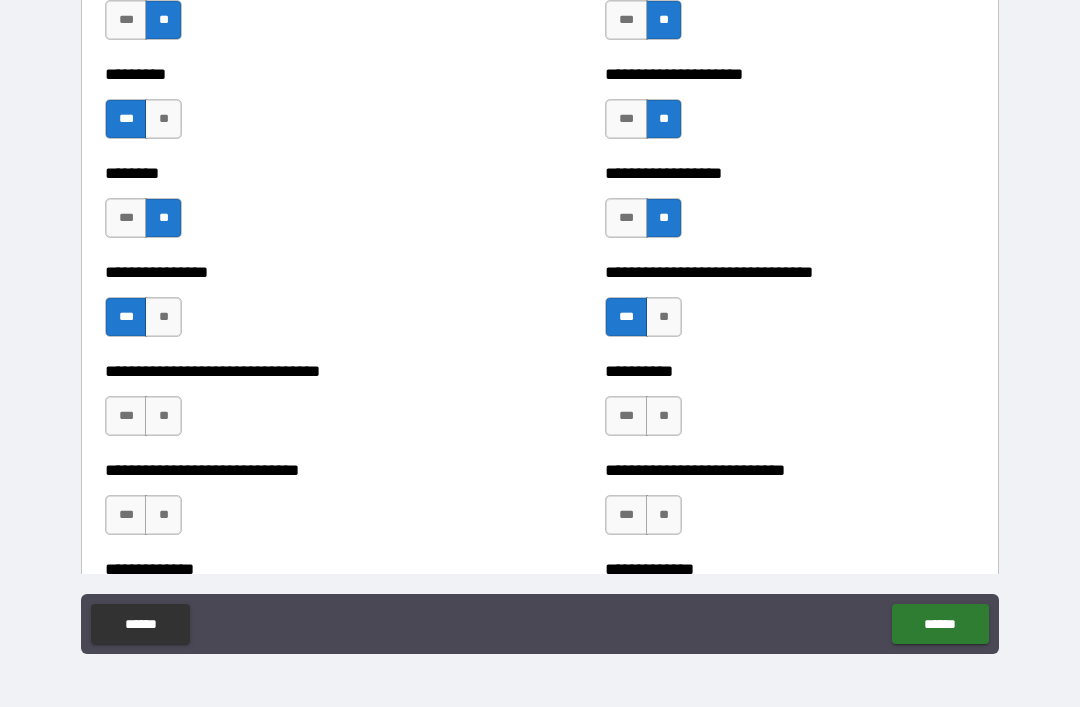 scroll, scrollTop: 7319, scrollLeft: 0, axis: vertical 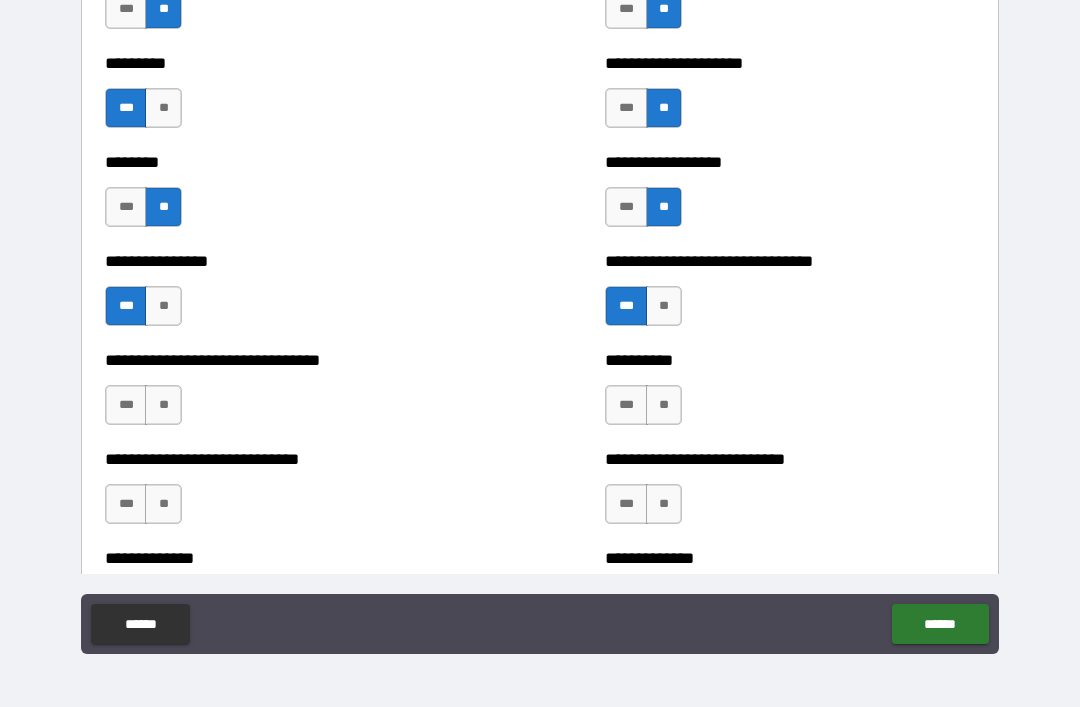 click on "***" at bounding box center [126, 405] 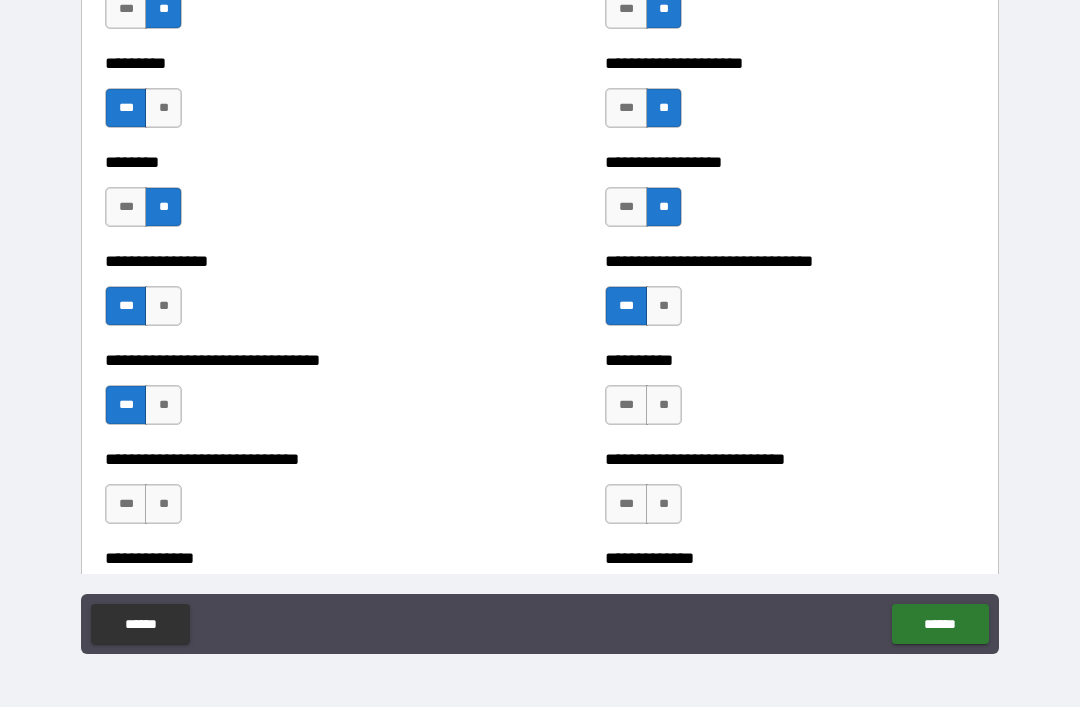 click on "***" at bounding box center [626, 405] 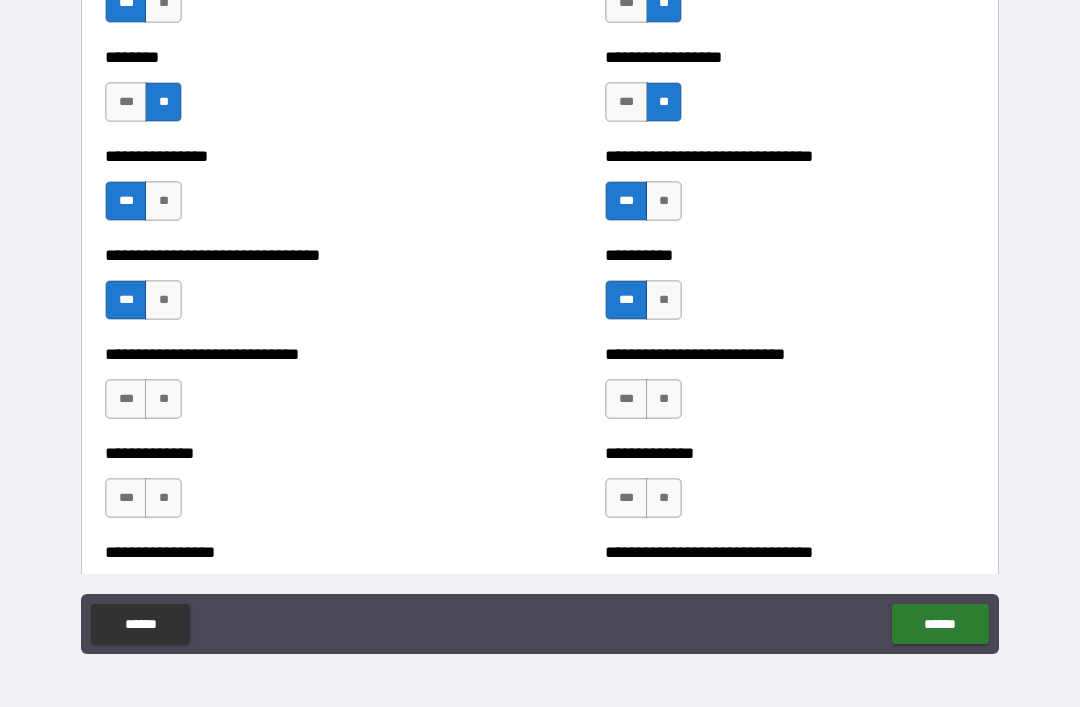 scroll, scrollTop: 7426, scrollLeft: 0, axis: vertical 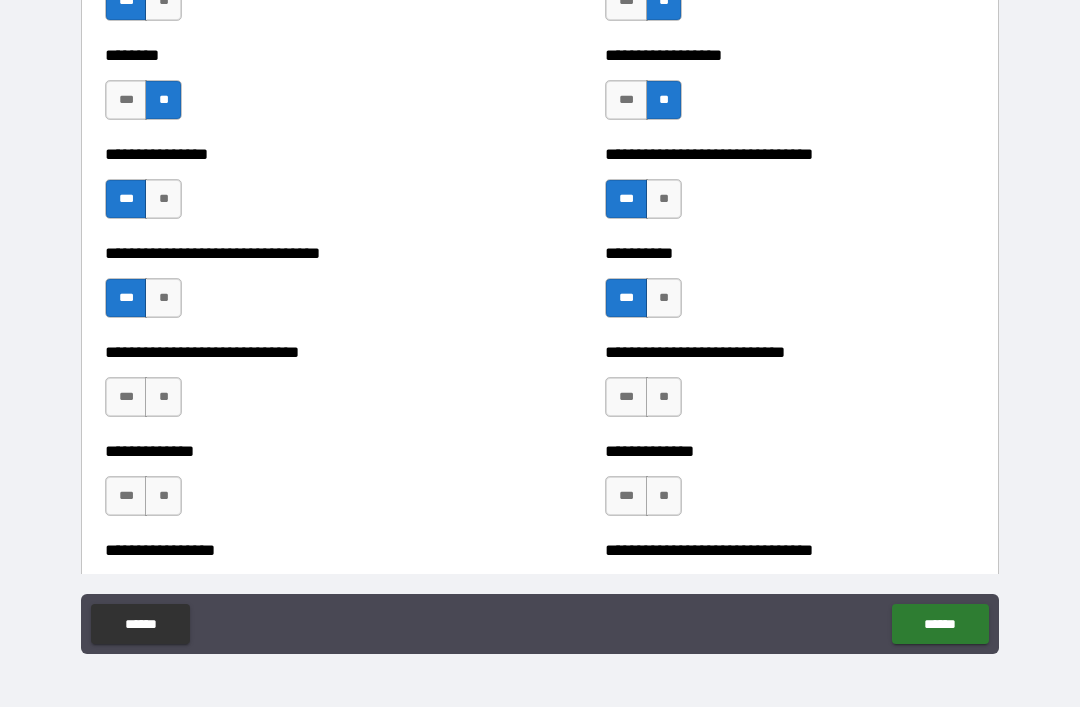 click on "**" at bounding box center [163, 397] 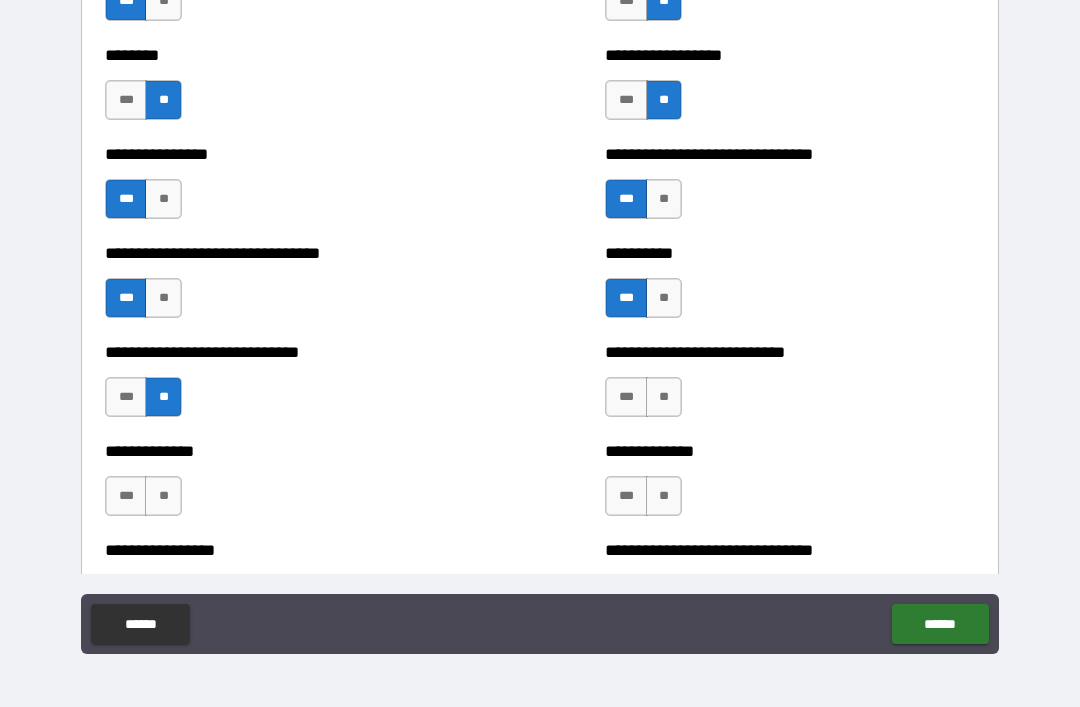 click on "**" at bounding box center (664, 397) 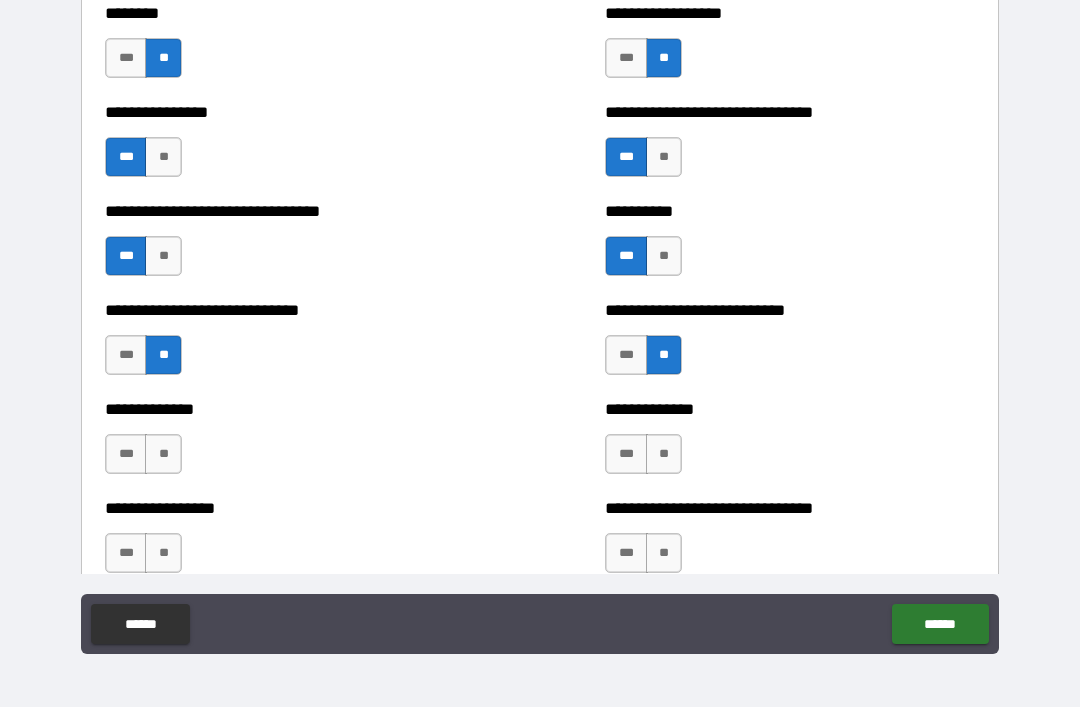 scroll, scrollTop: 7490, scrollLeft: 0, axis: vertical 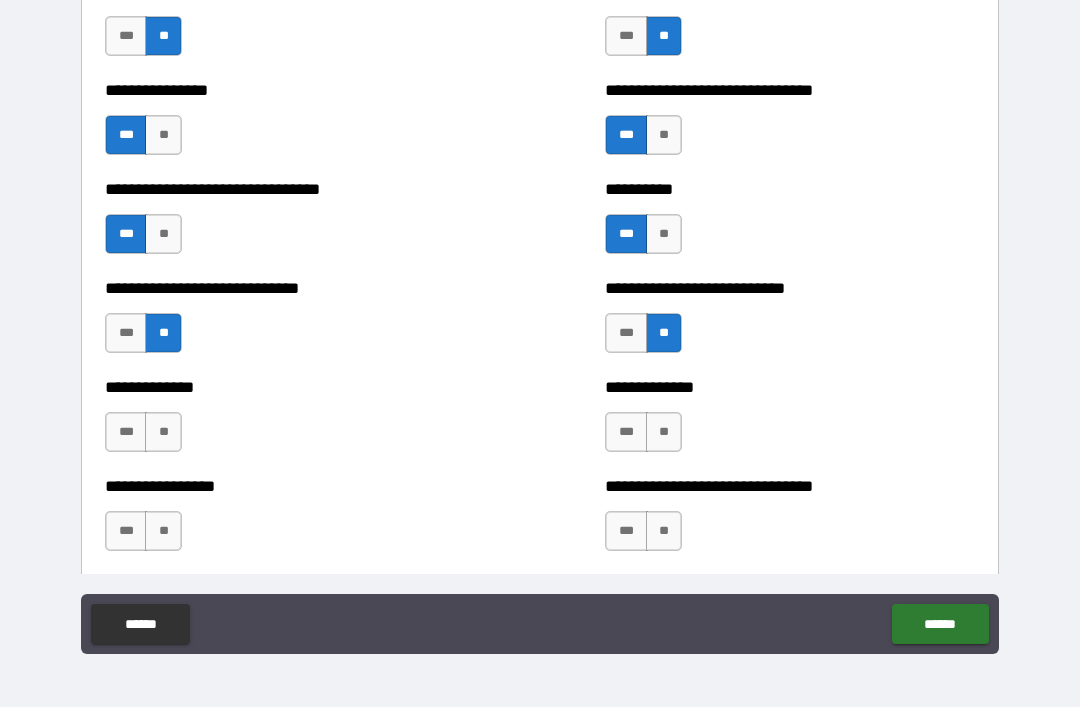 click on "**" at bounding box center (163, 432) 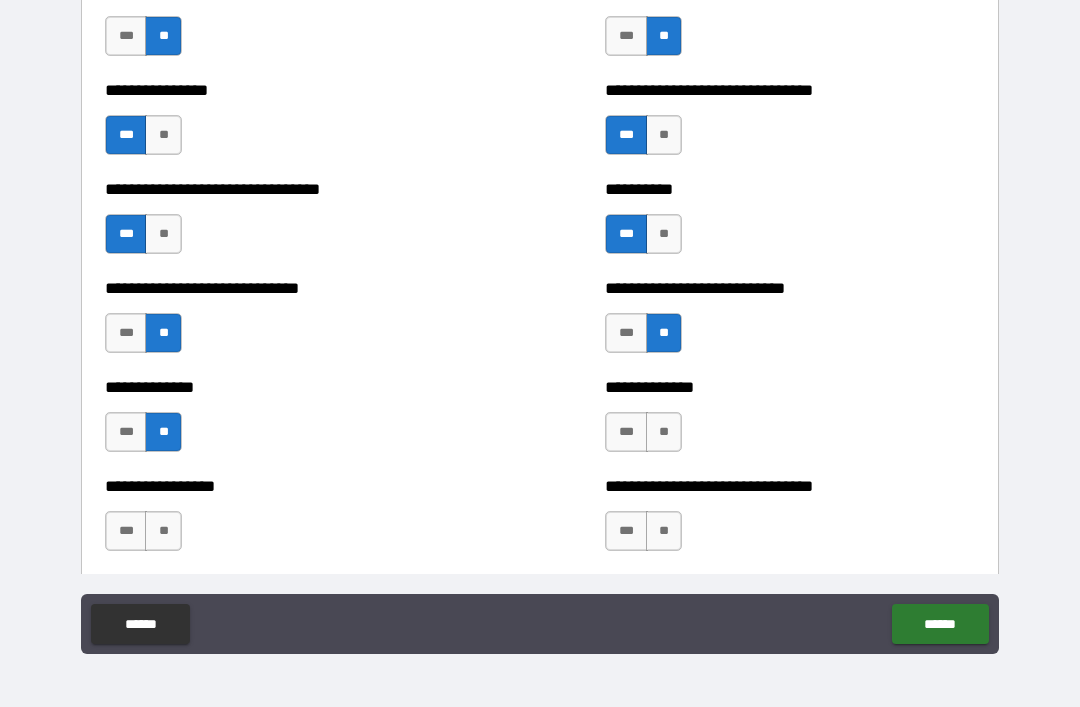 click on "**" at bounding box center (664, 432) 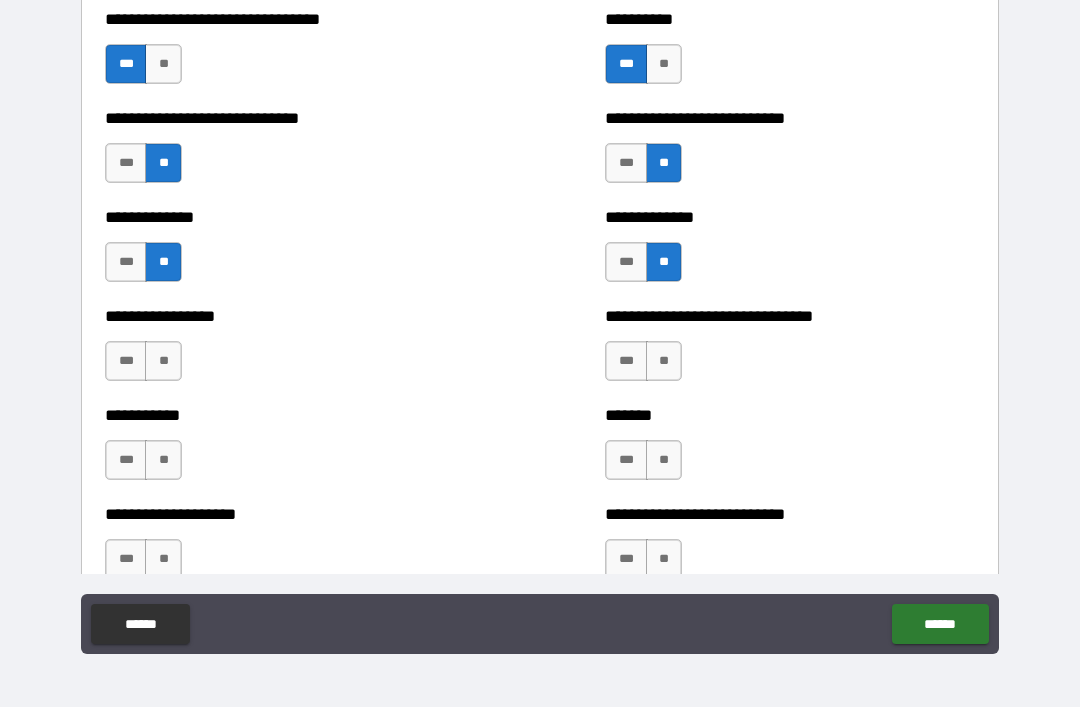 scroll, scrollTop: 7661, scrollLeft: 0, axis: vertical 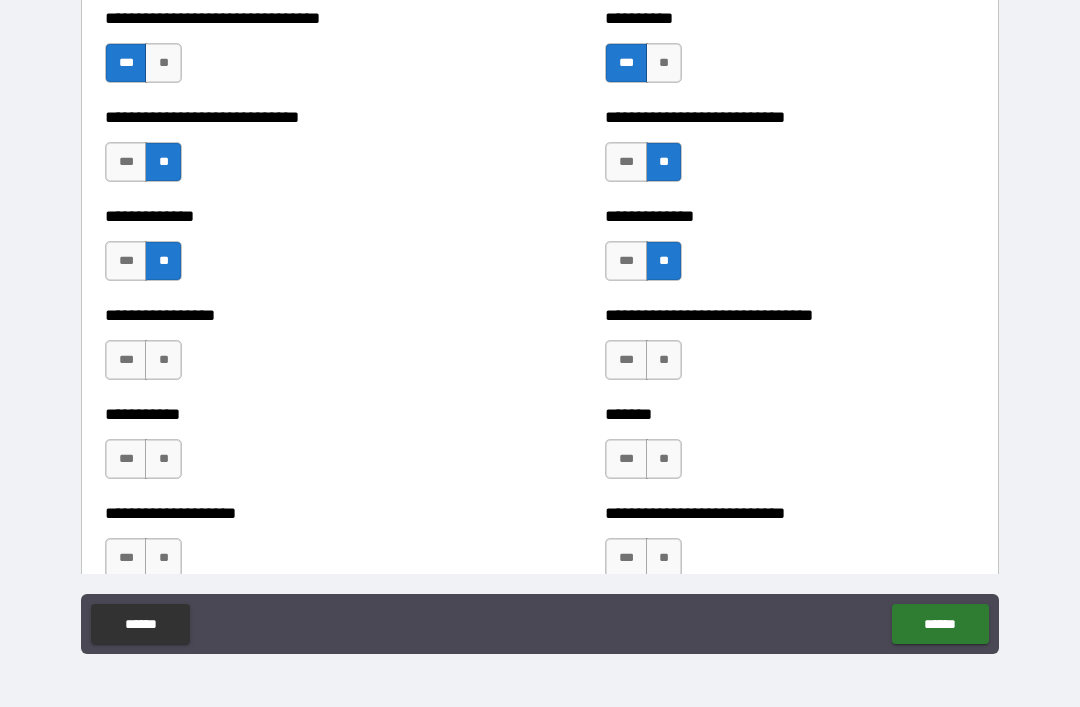 click on "**" at bounding box center [163, 360] 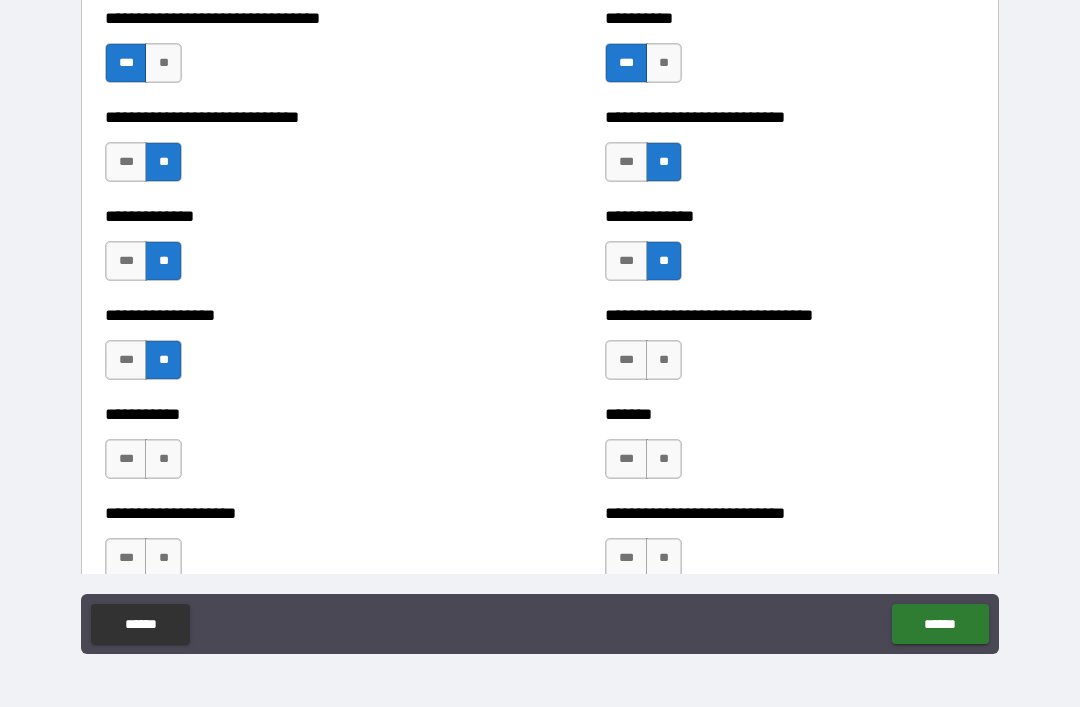 click on "**" at bounding box center (664, 360) 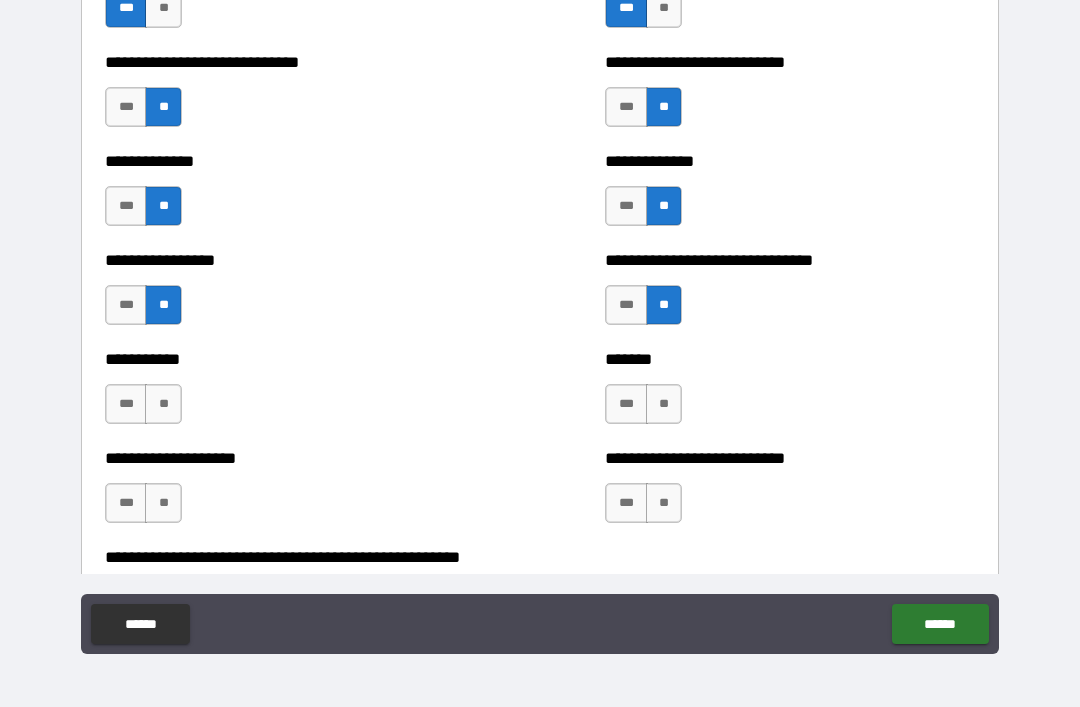 scroll, scrollTop: 7723, scrollLeft: 0, axis: vertical 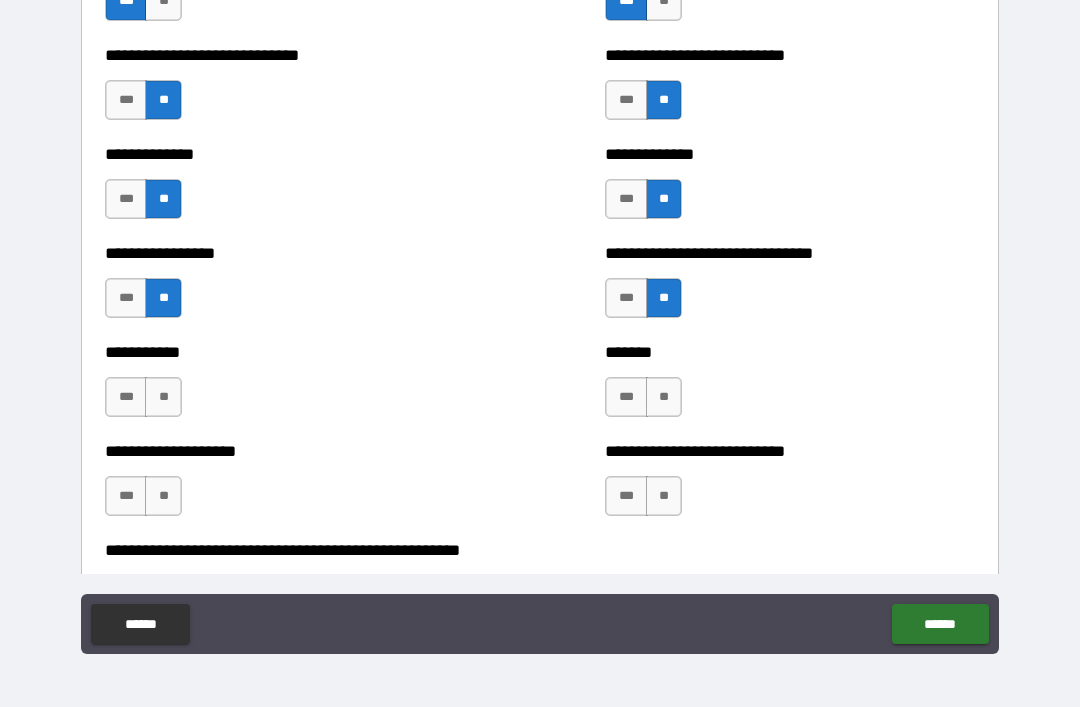 click on "**" at bounding box center [163, 397] 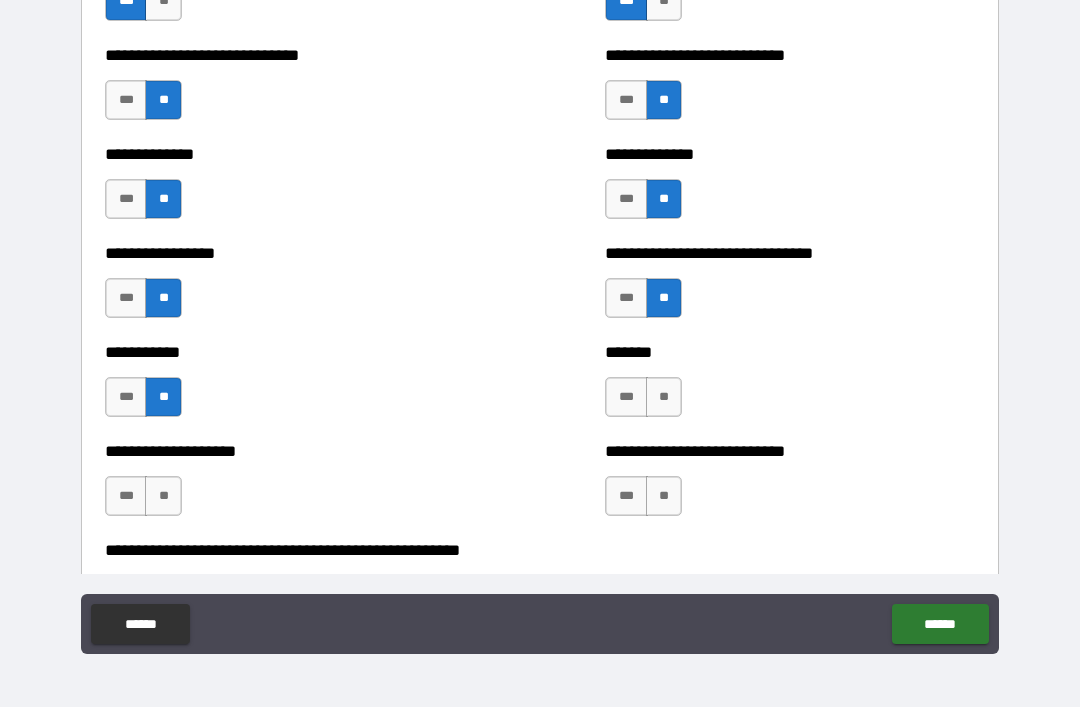 click on "**" at bounding box center [664, 397] 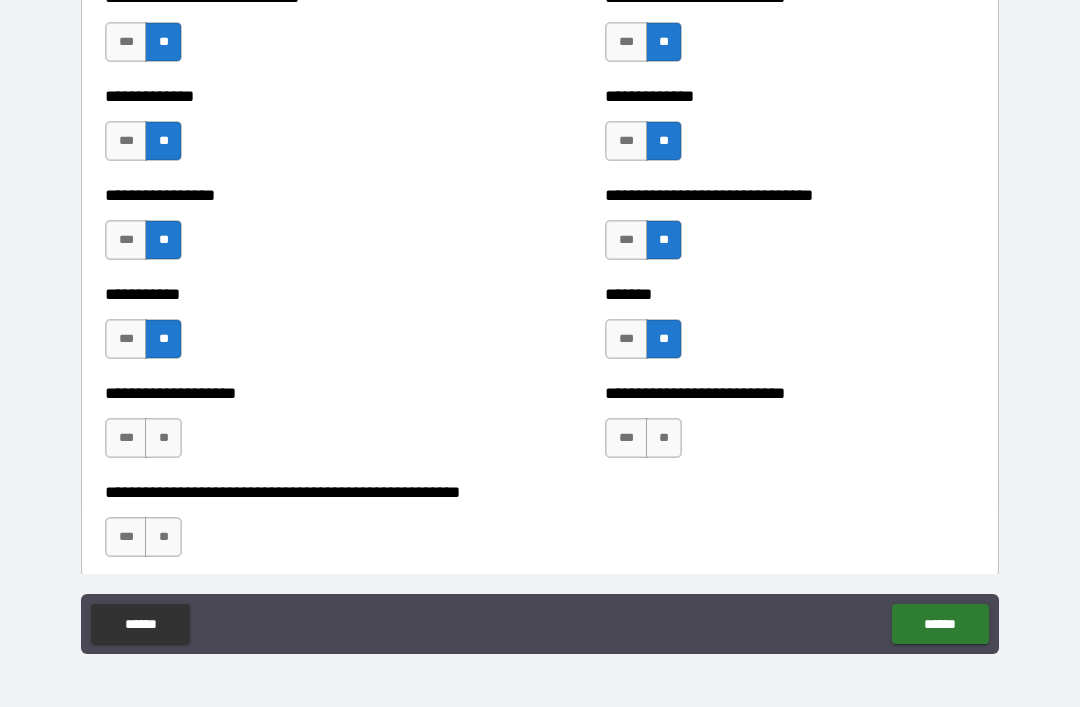 scroll, scrollTop: 7784, scrollLeft: 0, axis: vertical 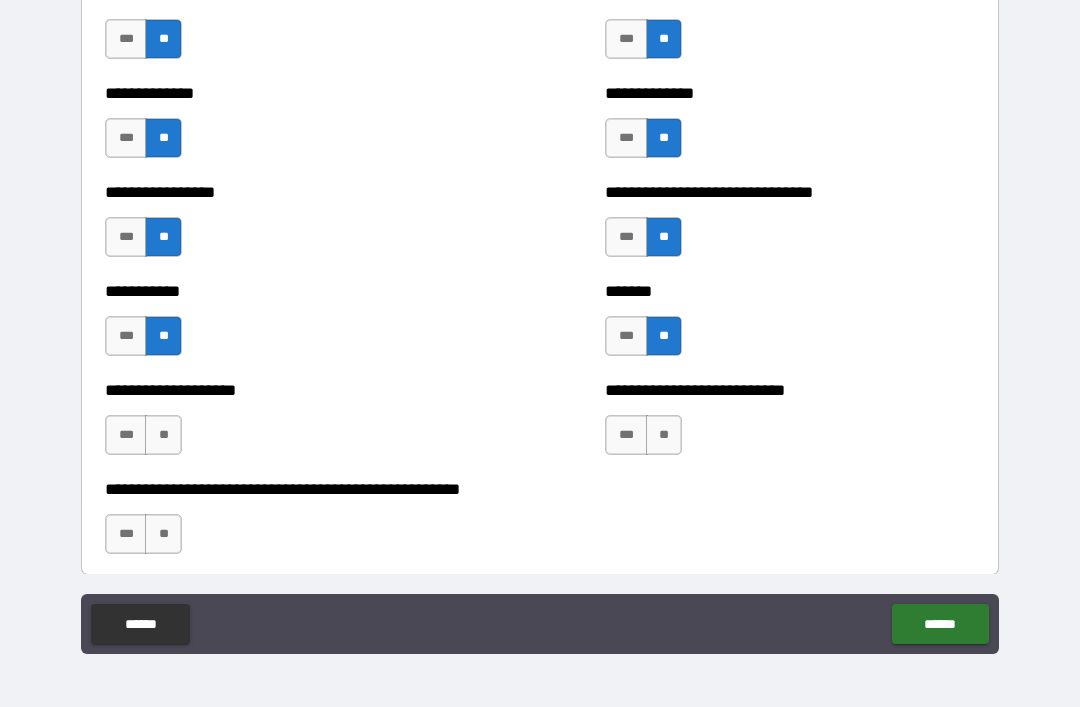 click on "**" at bounding box center (664, 435) 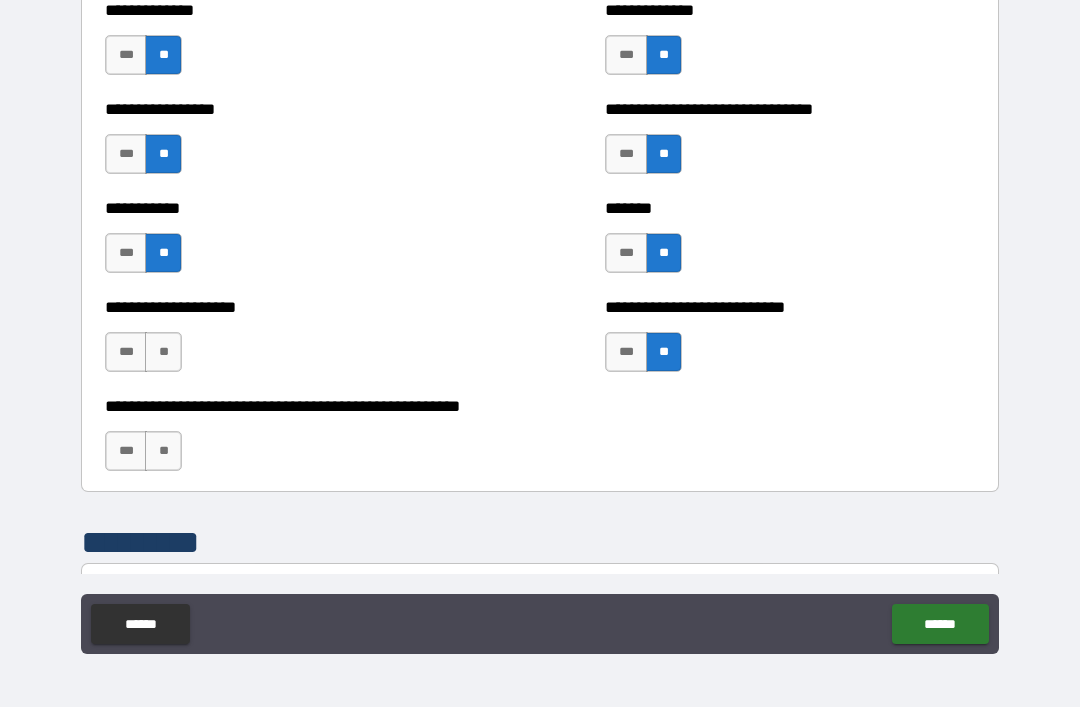 scroll, scrollTop: 7875, scrollLeft: 0, axis: vertical 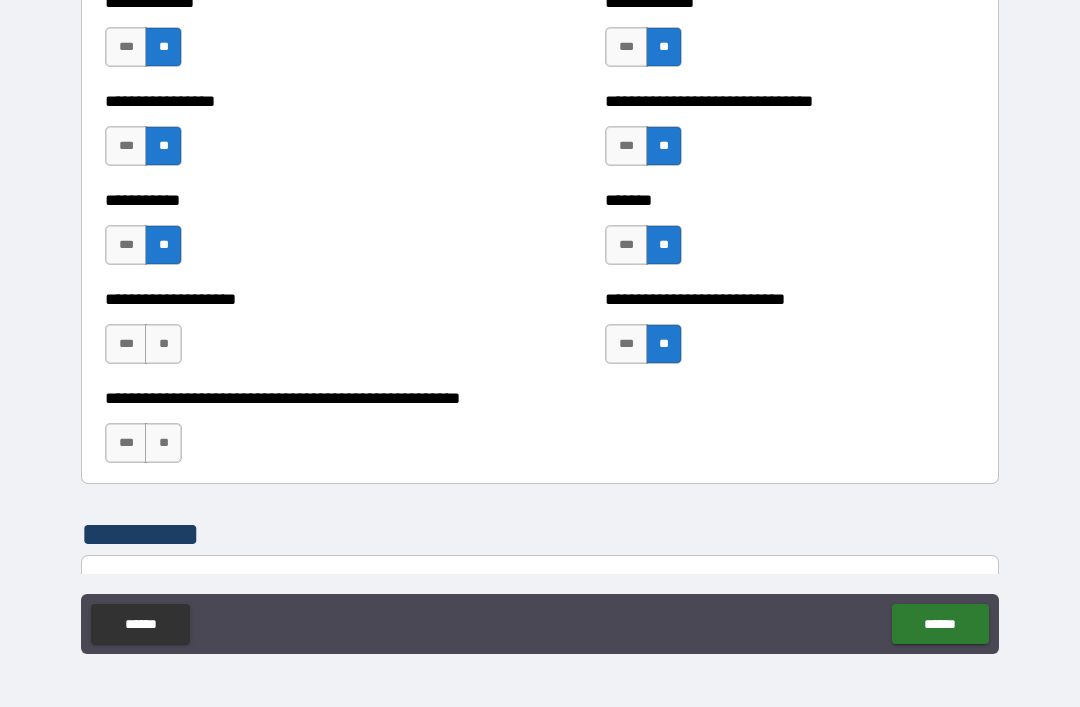click on "**" at bounding box center [163, 443] 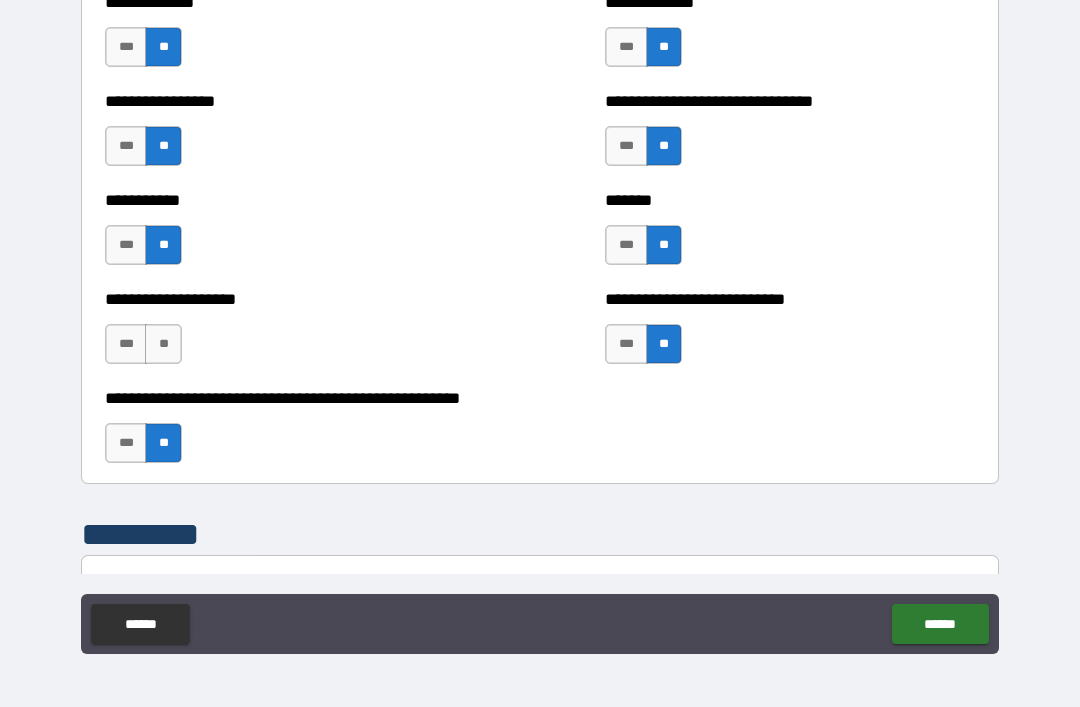 click on "***" at bounding box center [126, 344] 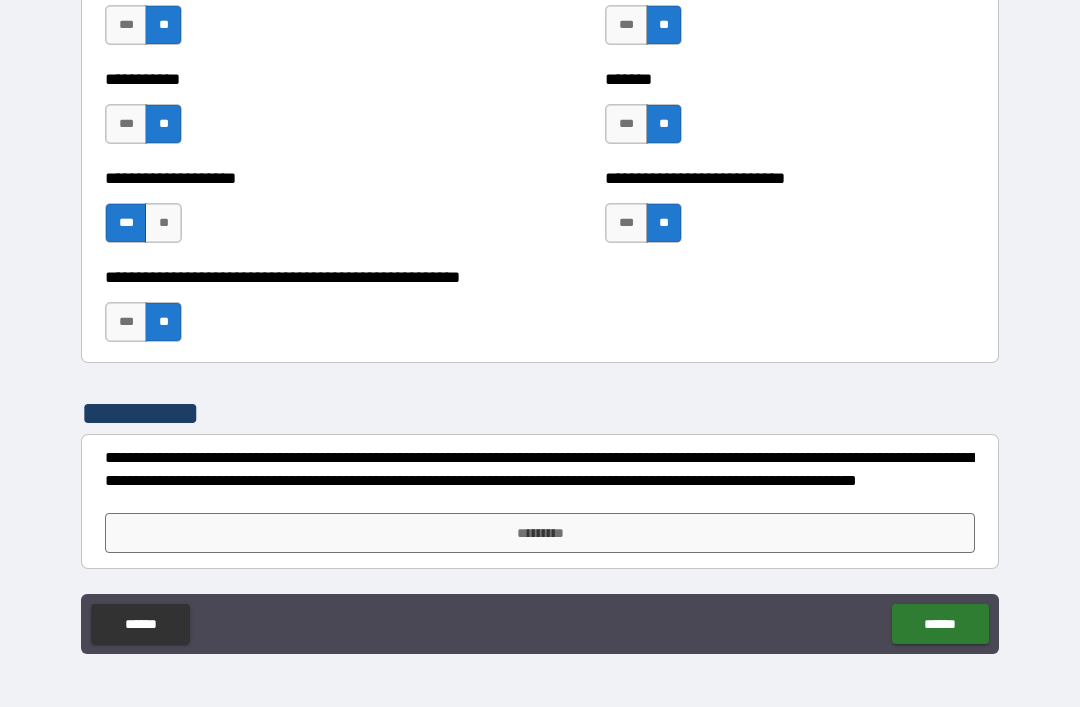 scroll, scrollTop: 7996, scrollLeft: 0, axis: vertical 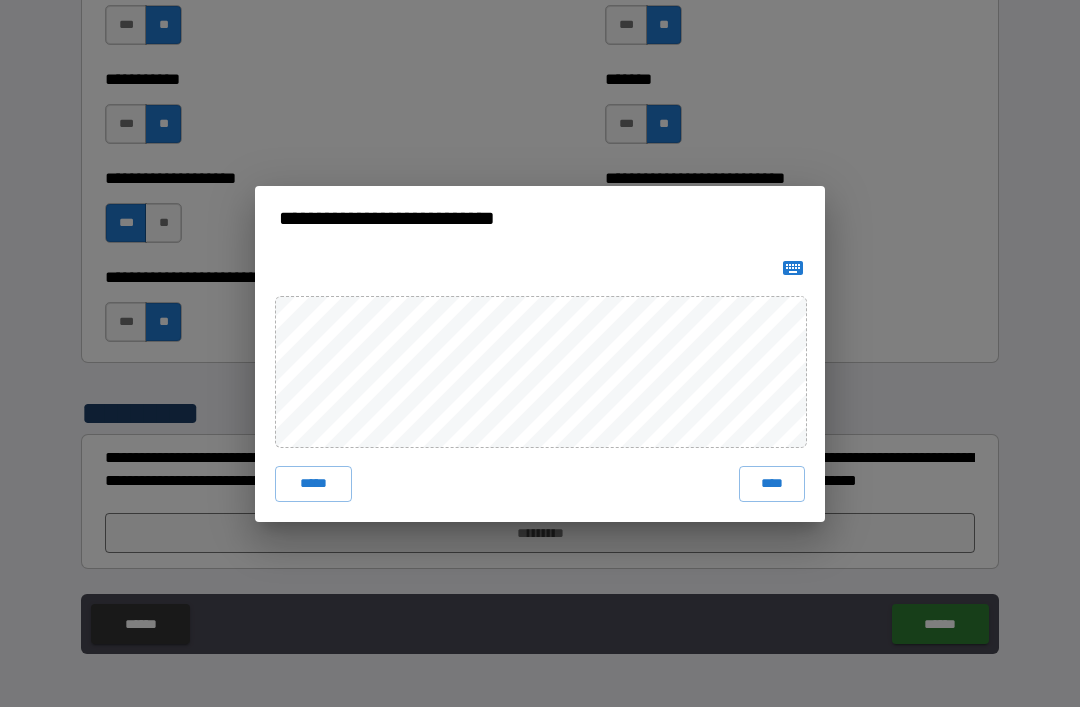 click on "****" at bounding box center (772, 484) 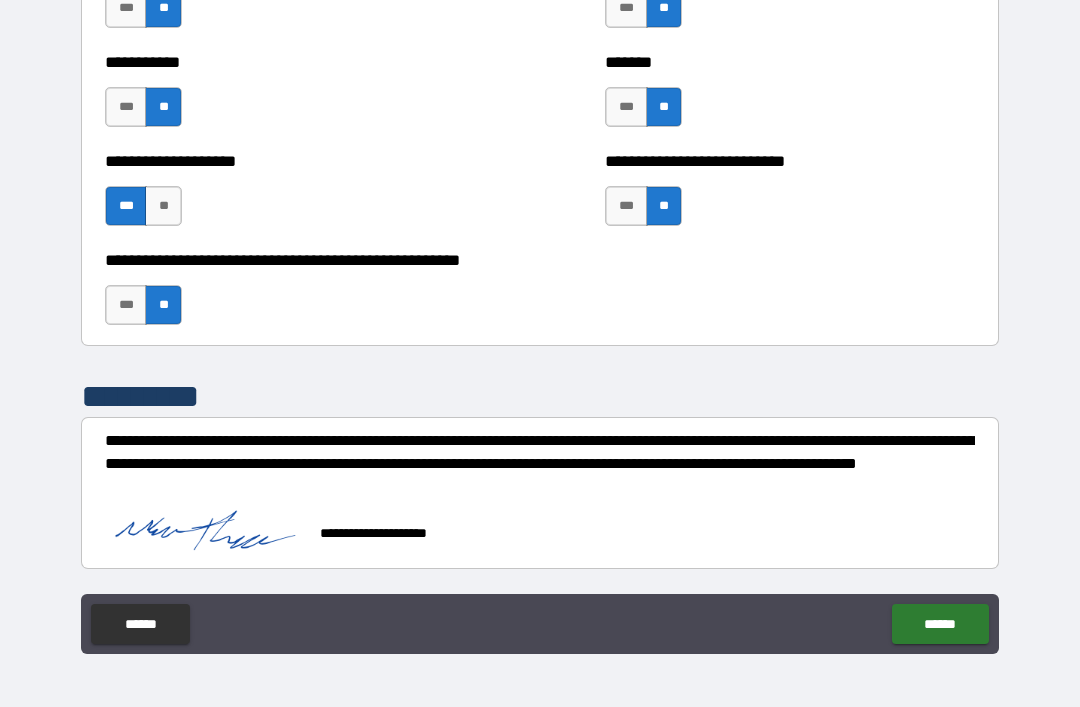 scroll, scrollTop: 8014, scrollLeft: 0, axis: vertical 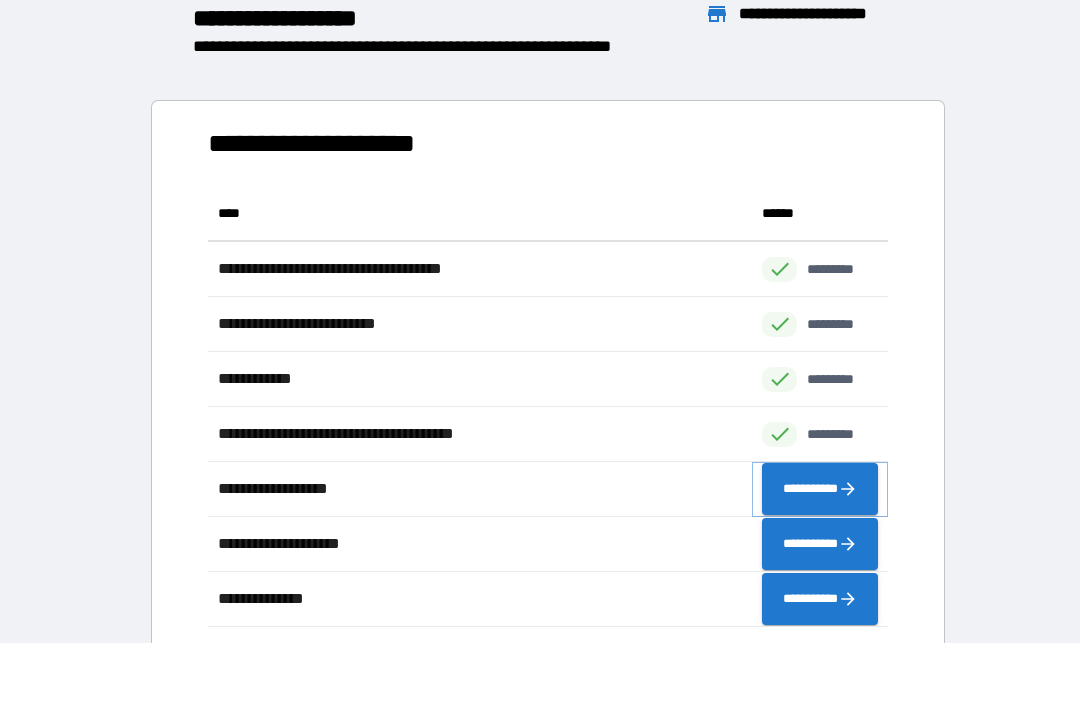click on "**********" at bounding box center [820, 489] 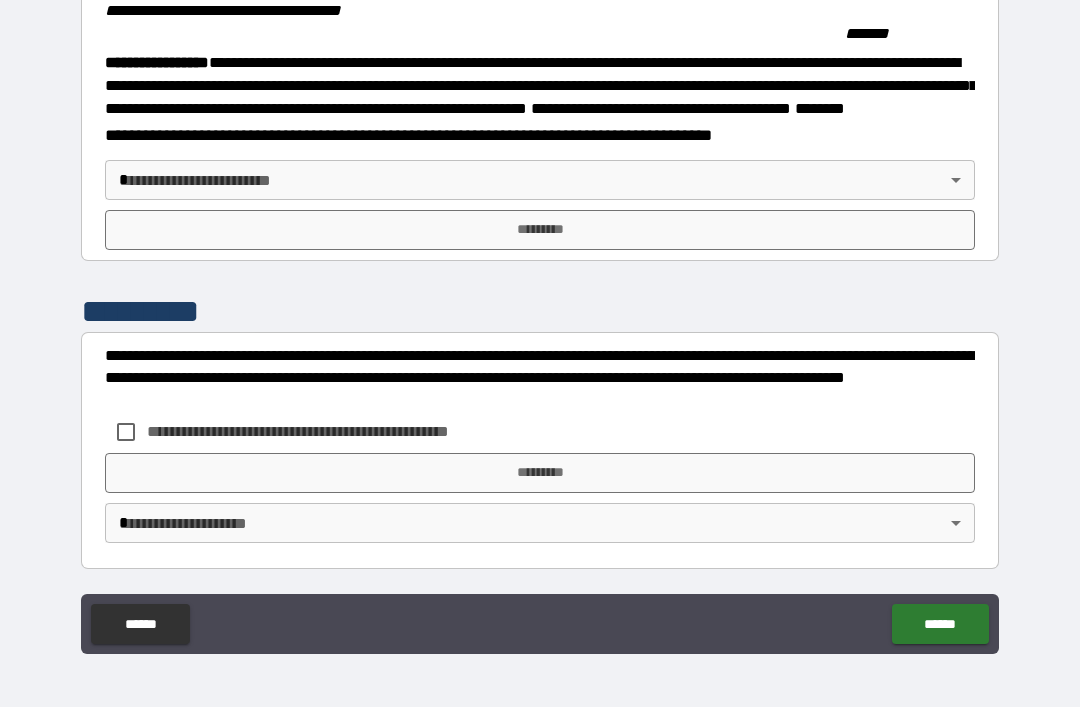 click on "**********" at bounding box center [540, 321] 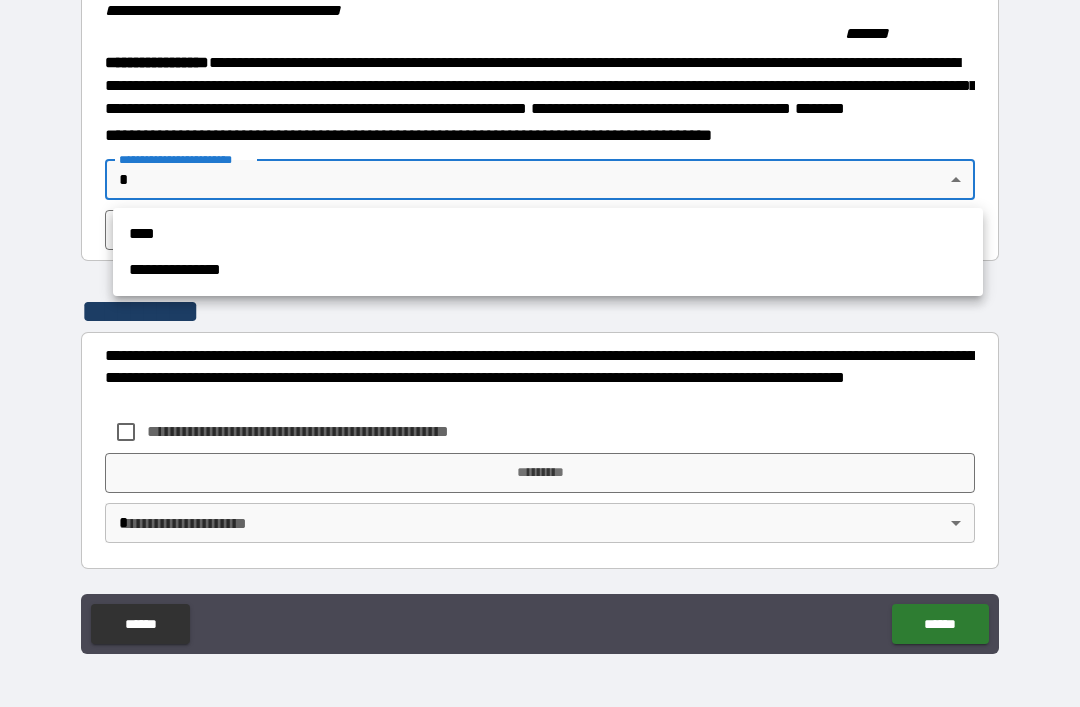 scroll, scrollTop: 2215, scrollLeft: 0, axis: vertical 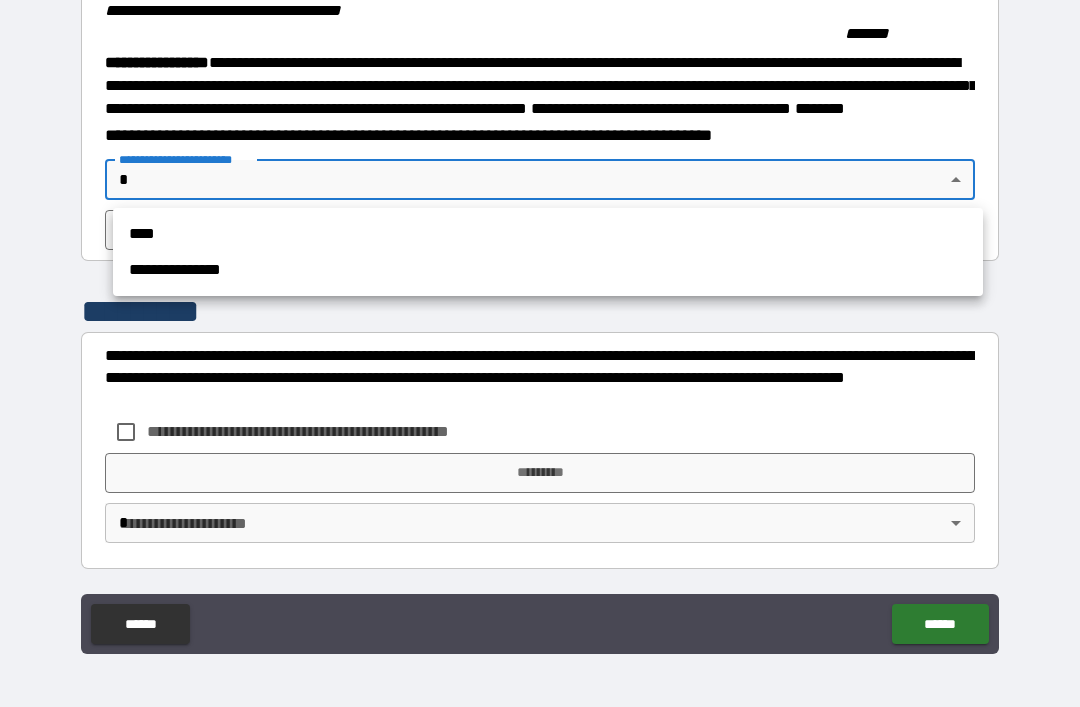 click on "****" at bounding box center [548, 234] 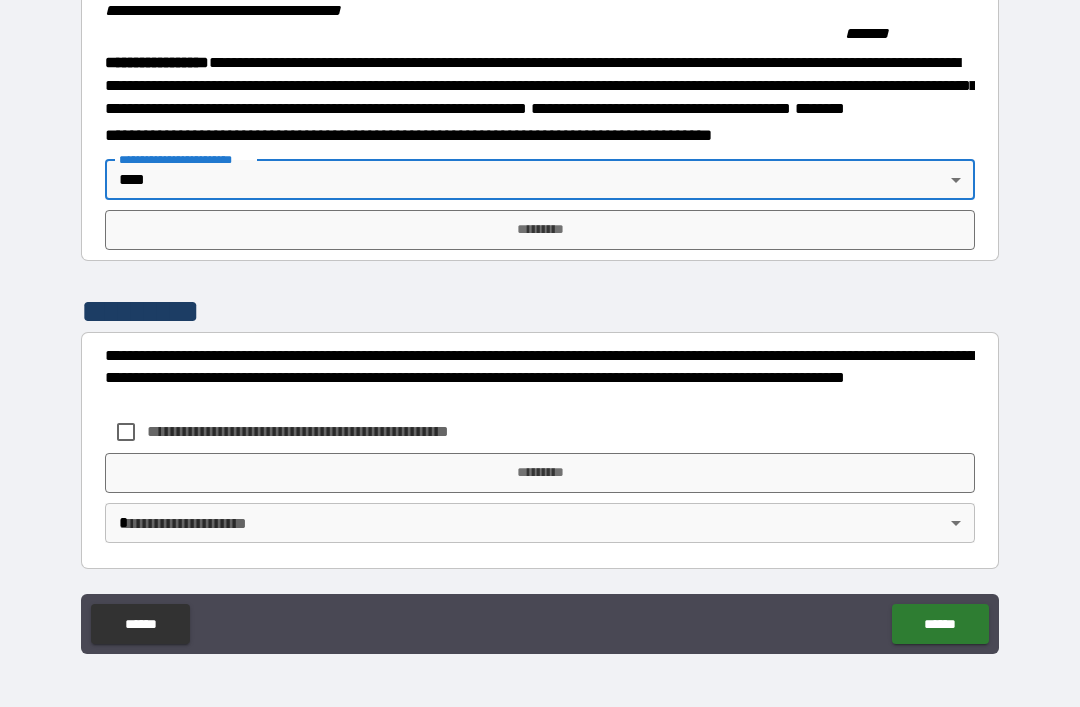 click on "*********" at bounding box center [540, 230] 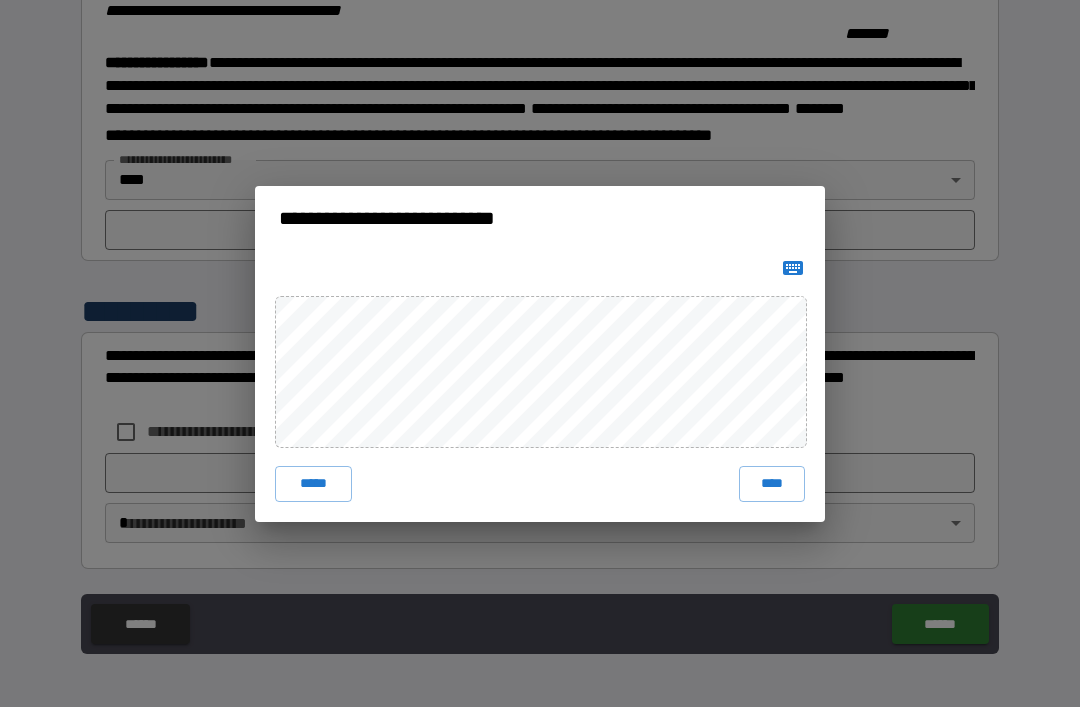 click on "****" at bounding box center (772, 484) 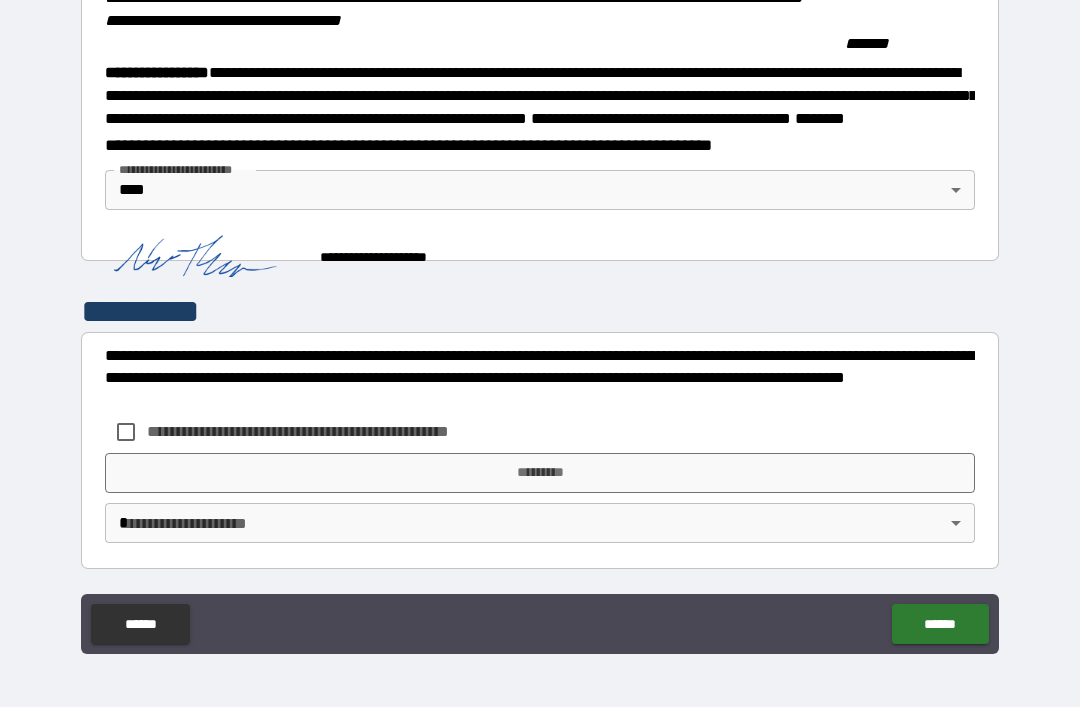 scroll, scrollTop: 2205, scrollLeft: 0, axis: vertical 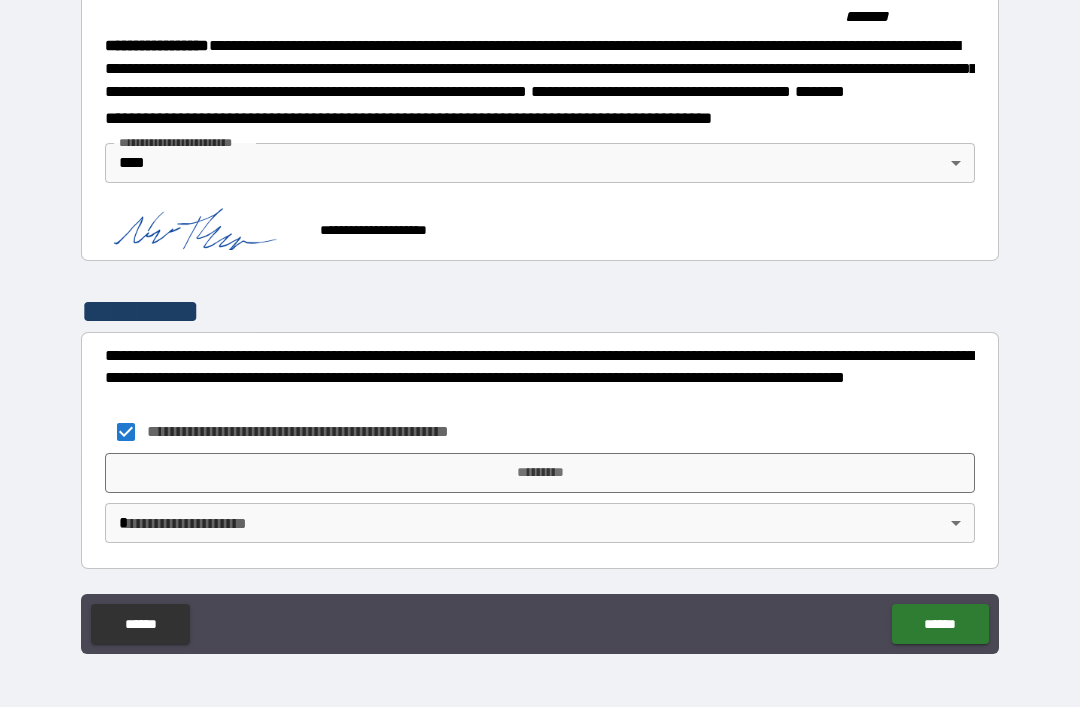 click on "*********" at bounding box center (540, 473) 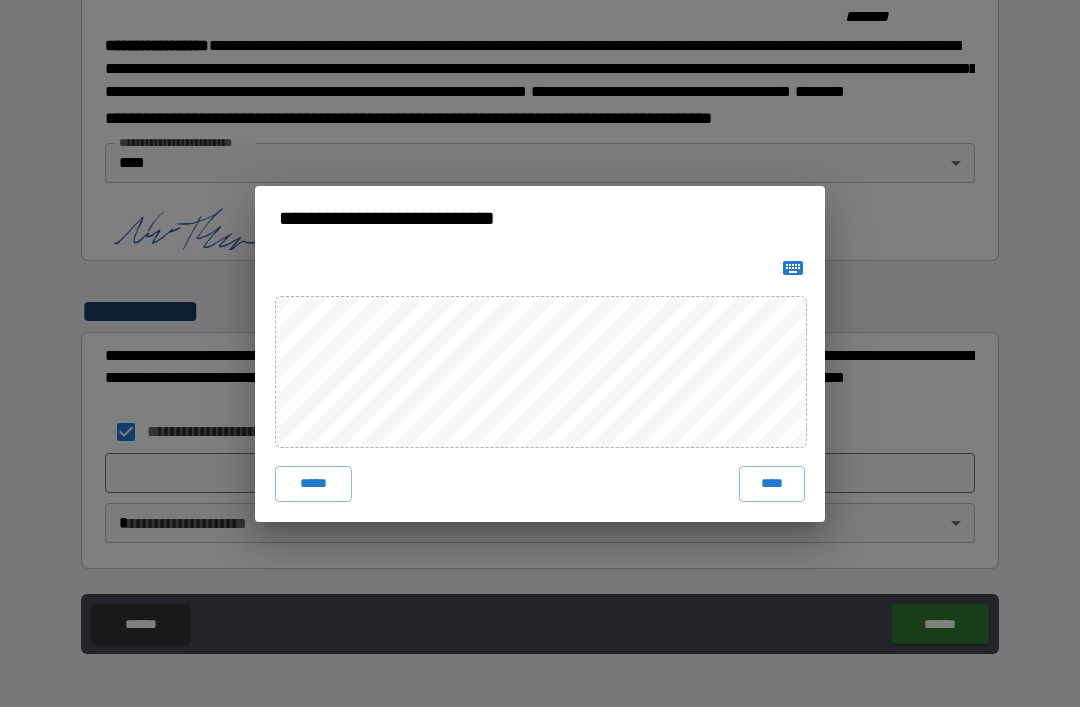 click on "****" at bounding box center [772, 484] 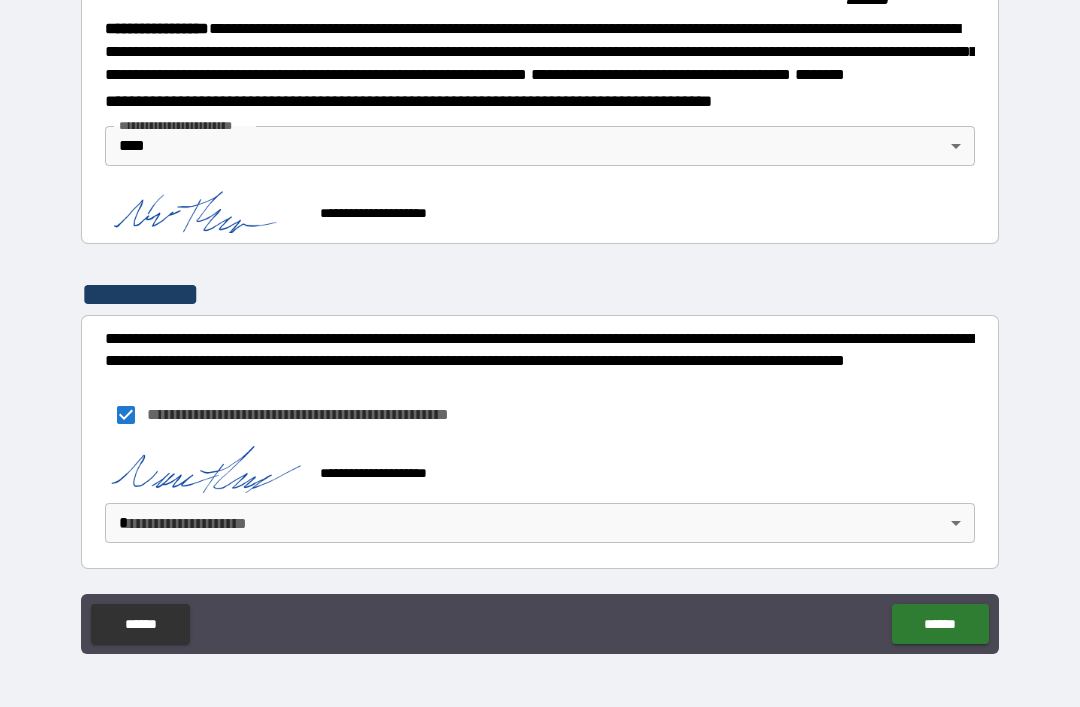 scroll, scrollTop: 2249, scrollLeft: 0, axis: vertical 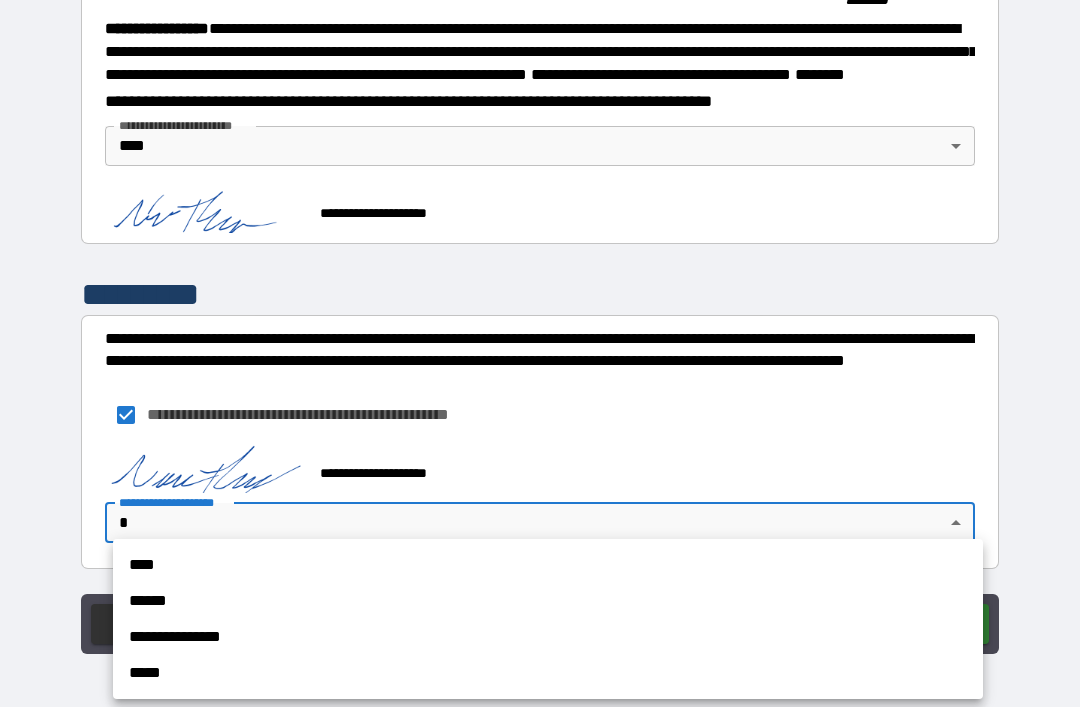 click on "****" at bounding box center [548, 565] 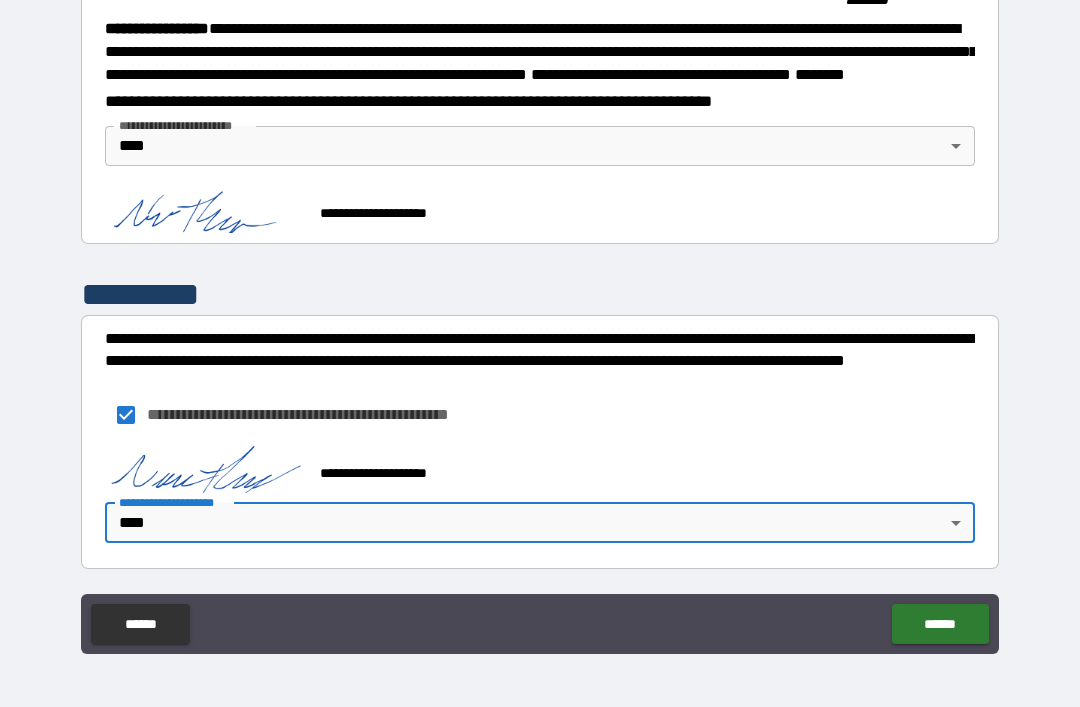 click on "******" at bounding box center (940, 624) 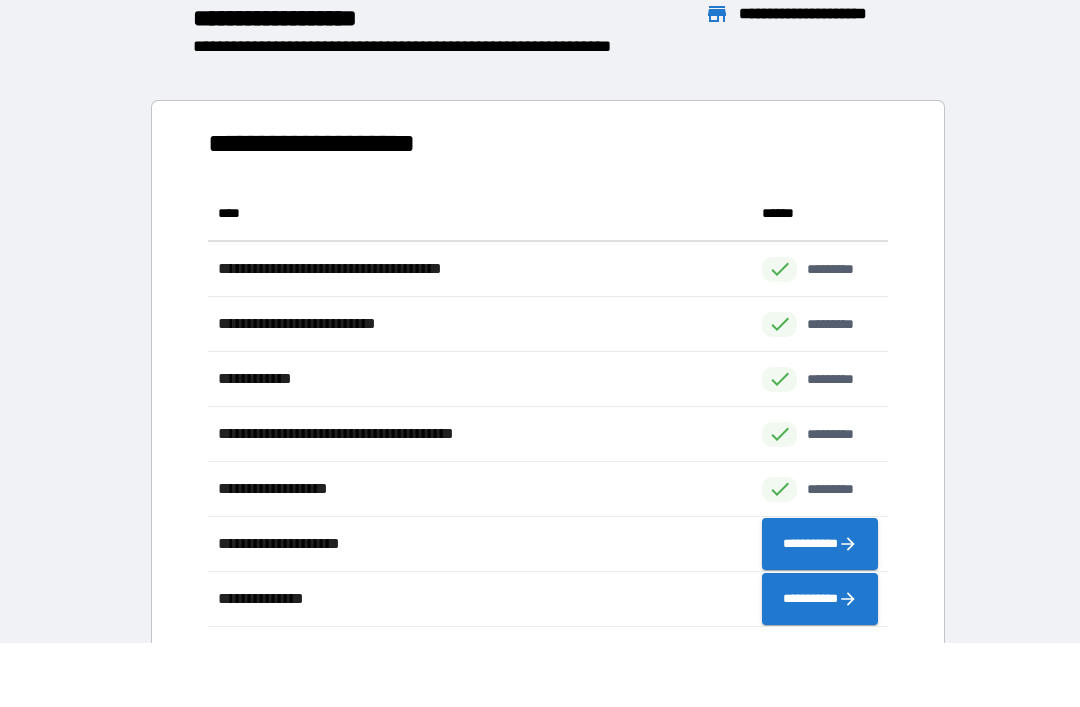 scroll, scrollTop: 1, scrollLeft: 1, axis: both 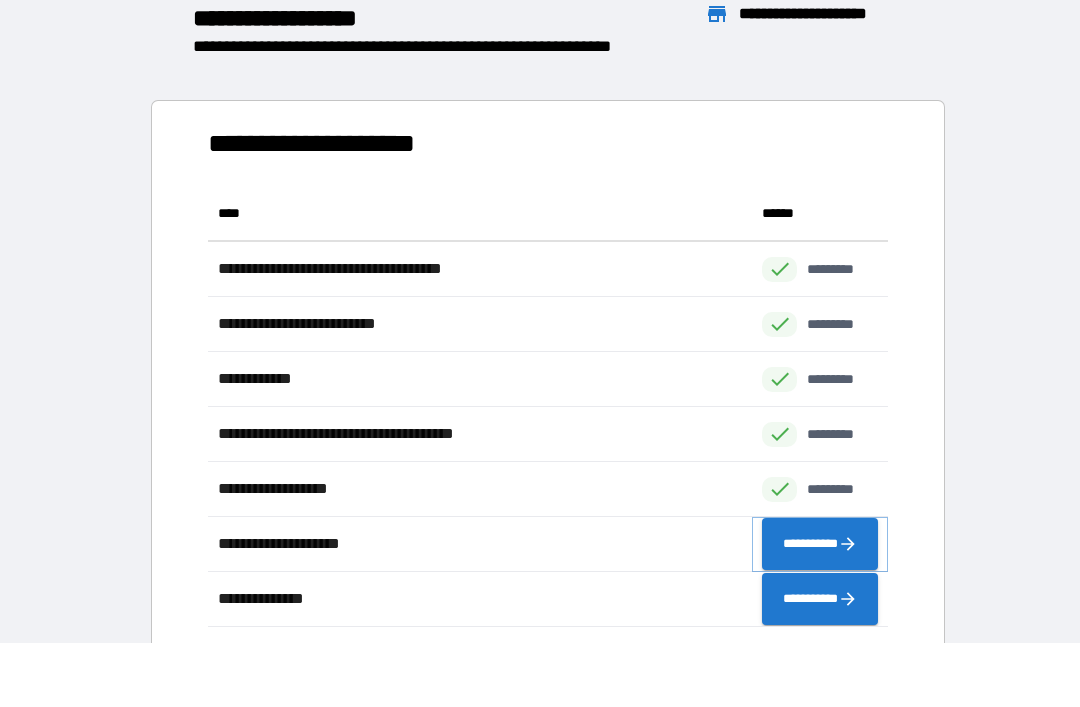 click on "**********" at bounding box center [820, 544] 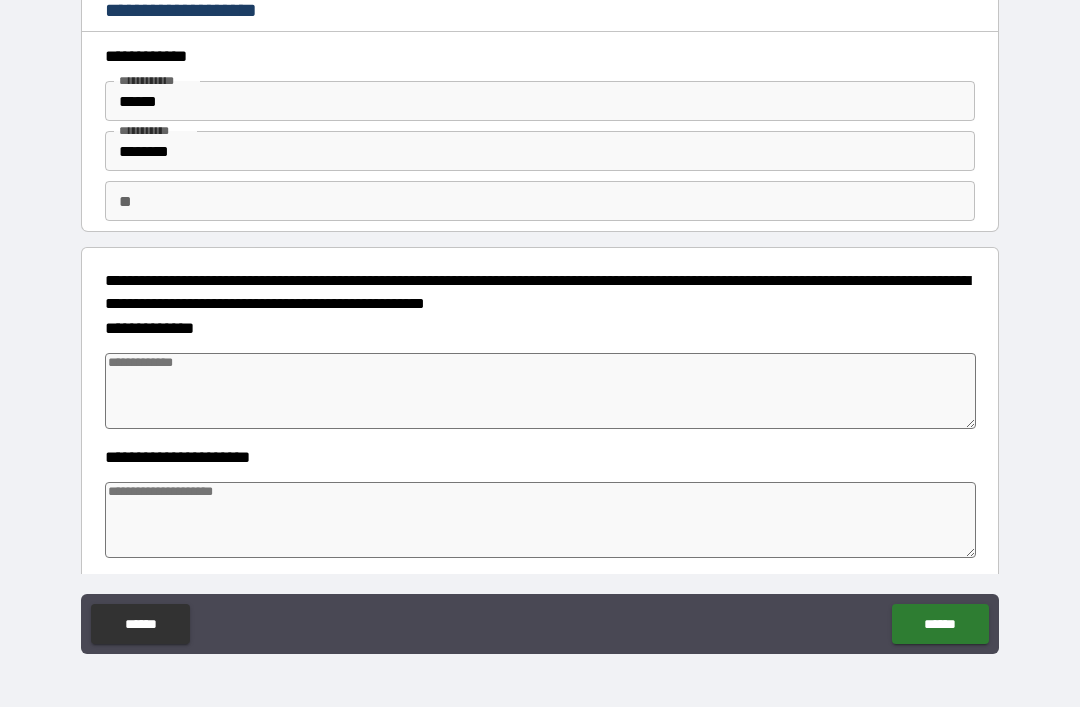 click at bounding box center (540, 391) 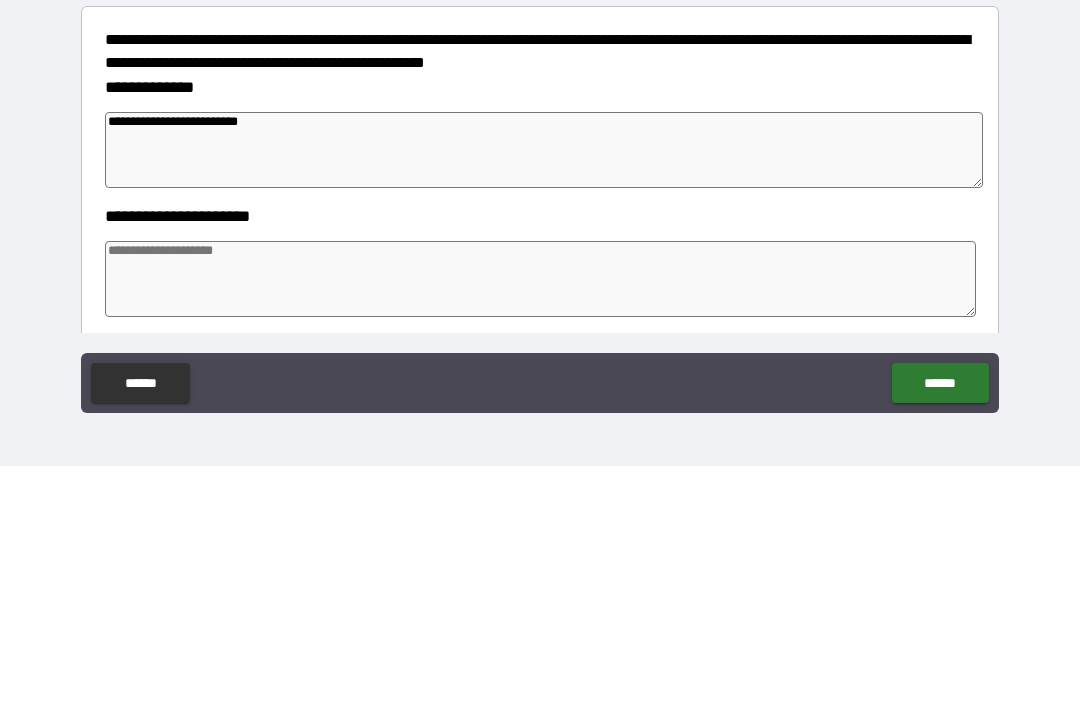 click on "**********" at bounding box center (540, 457) 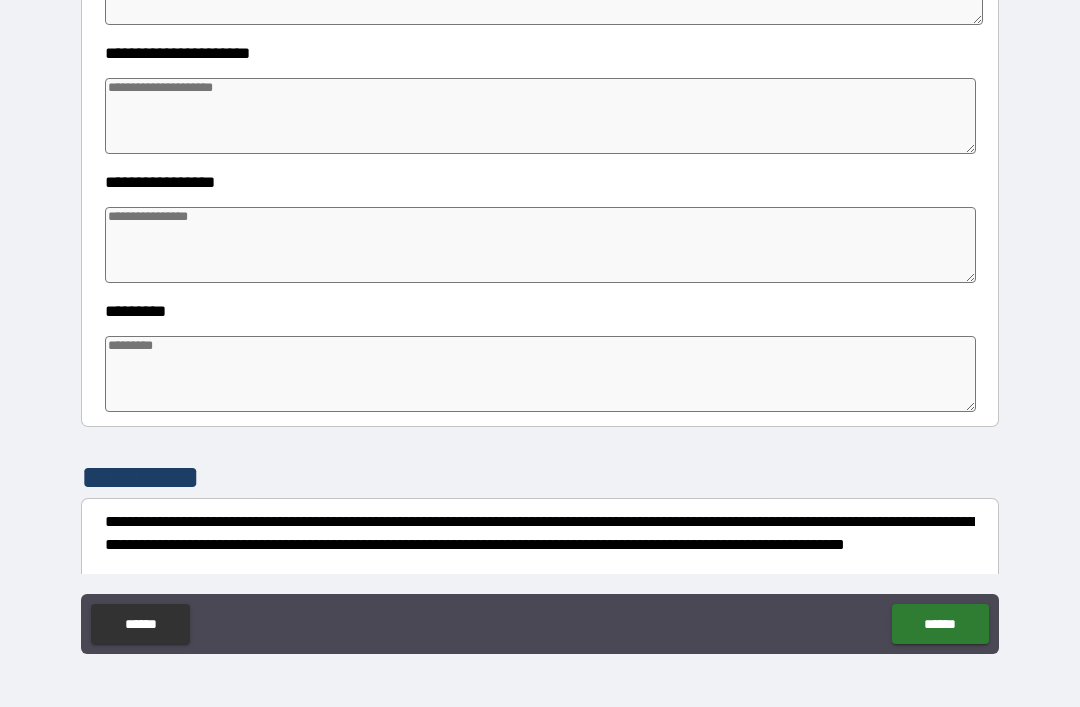 scroll, scrollTop: 403, scrollLeft: 0, axis: vertical 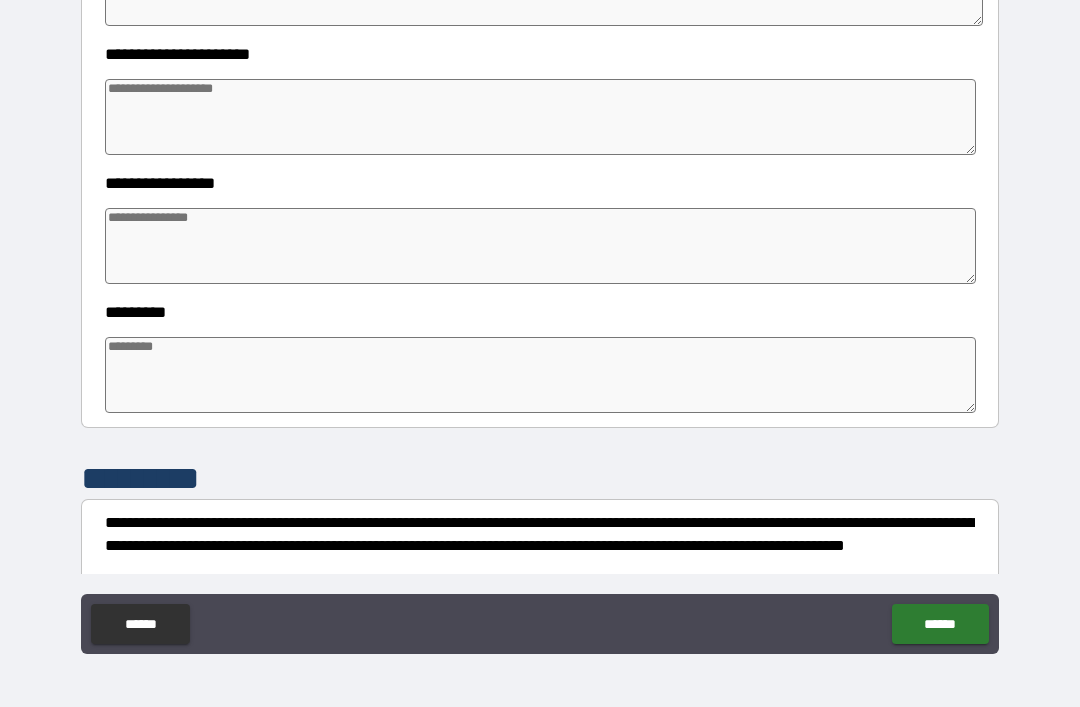 click at bounding box center (540, 375) 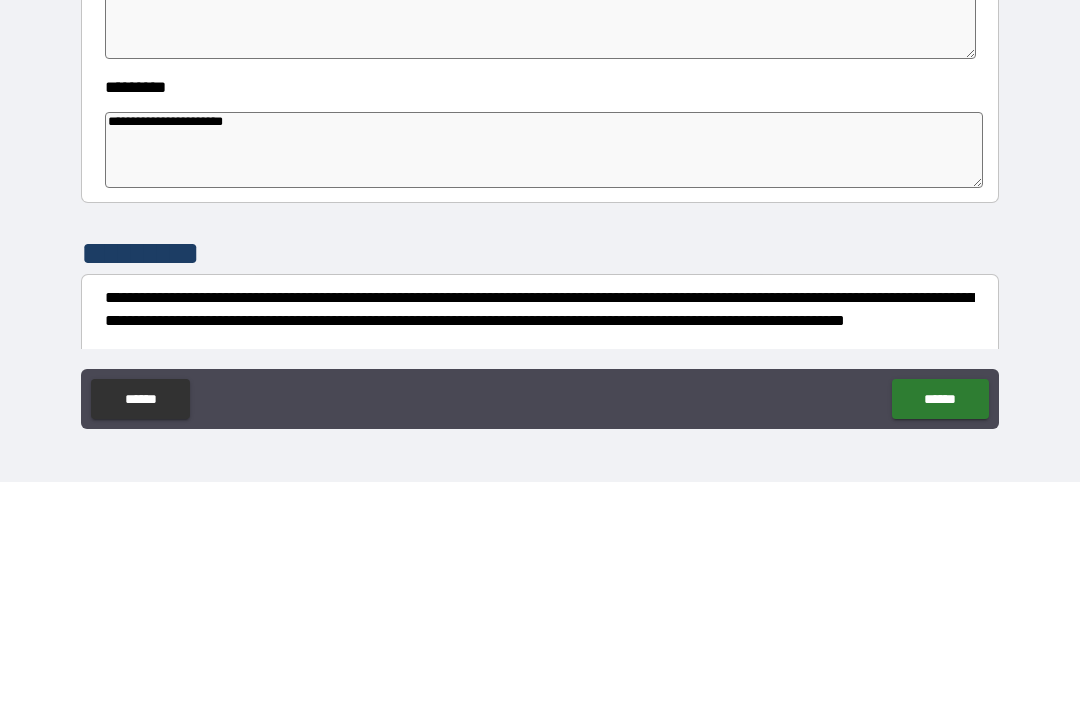 click on "**********" at bounding box center (540, 324) 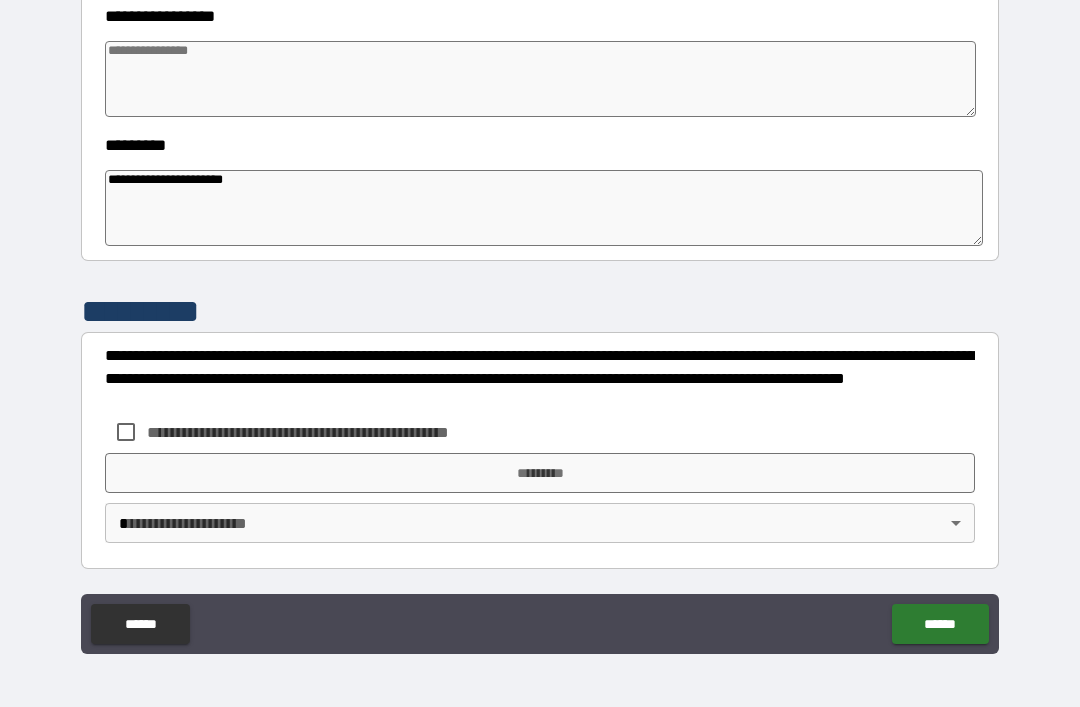 scroll, scrollTop: 570, scrollLeft: 0, axis: vertical 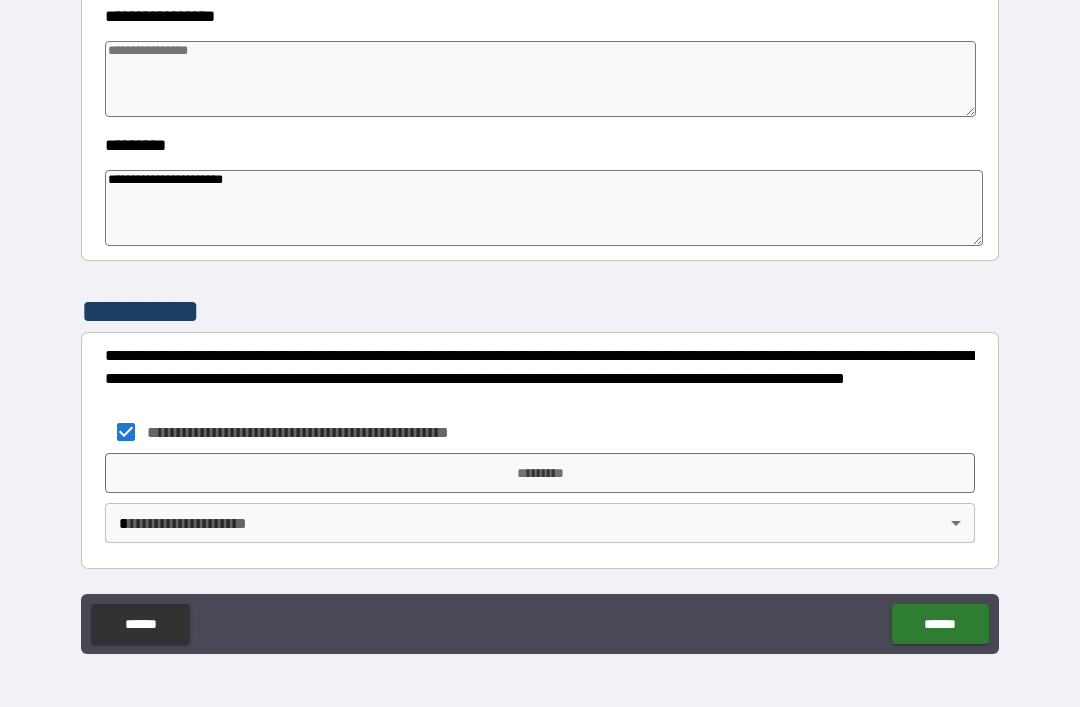 click on "*********" at bounding box center [540, 473] 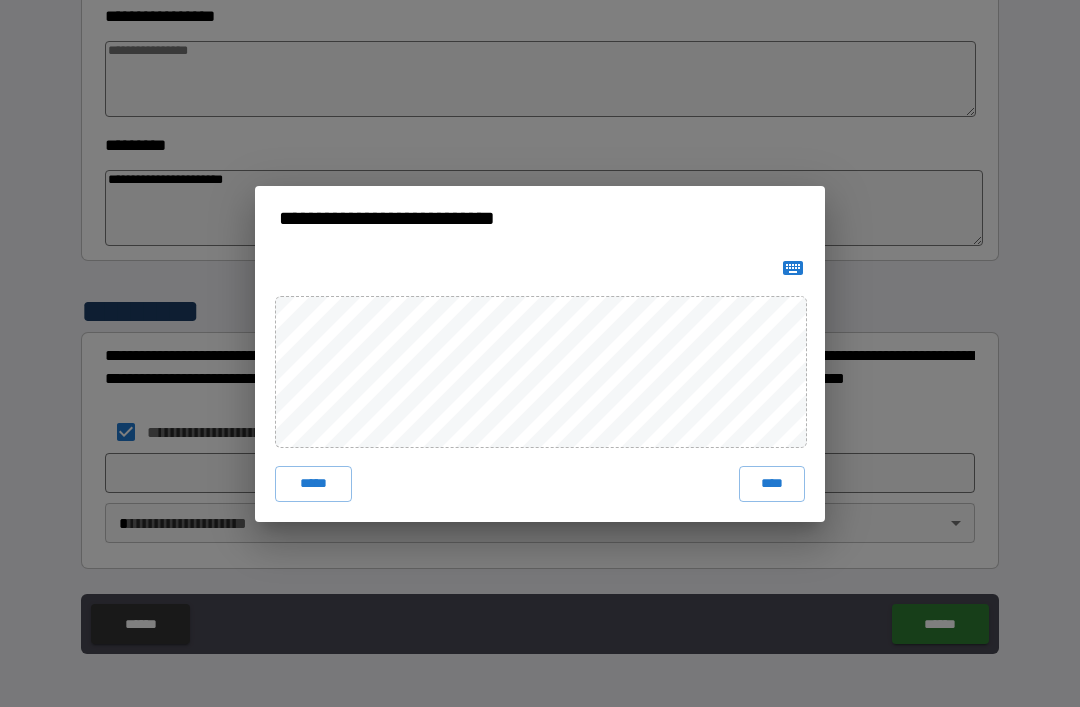 click on "****" at bounding box center (772, 484) 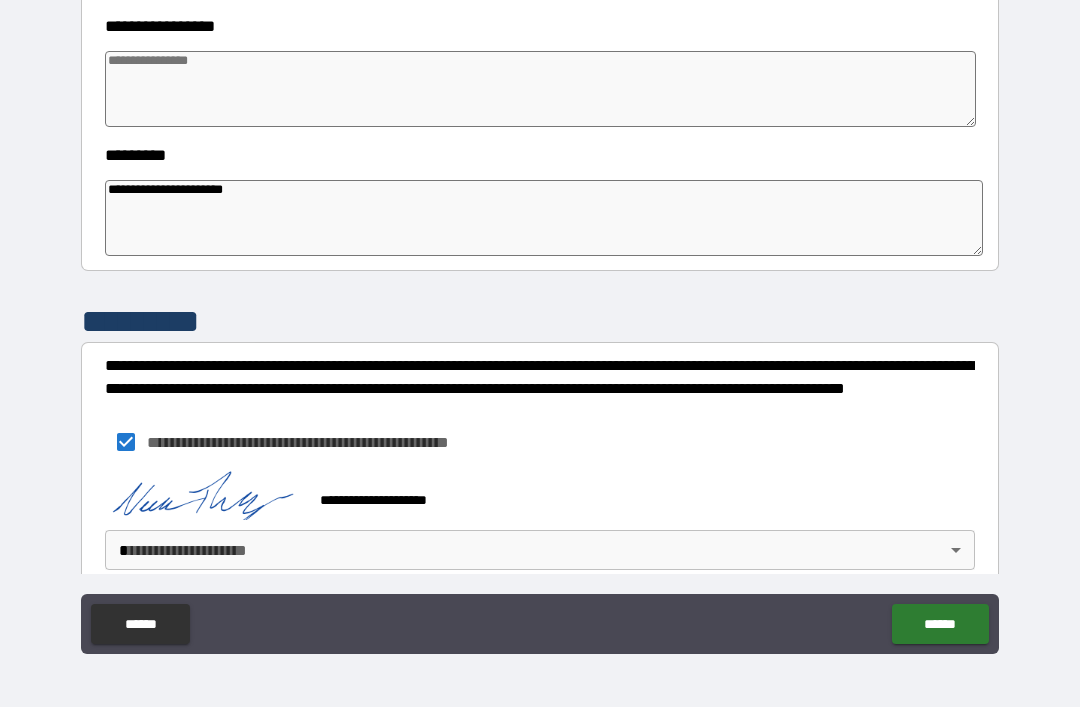 scroll, scrollTop: 570, scrollLeft: 0, axis: vertical 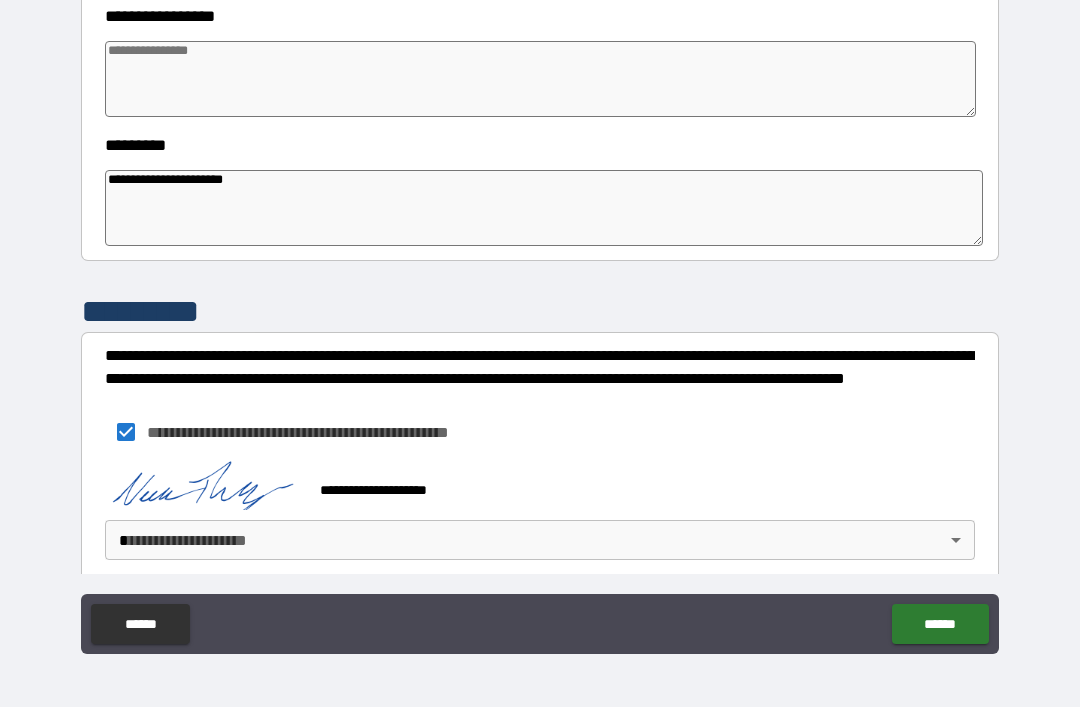 click on "**********" at bounding box center [540, 321] 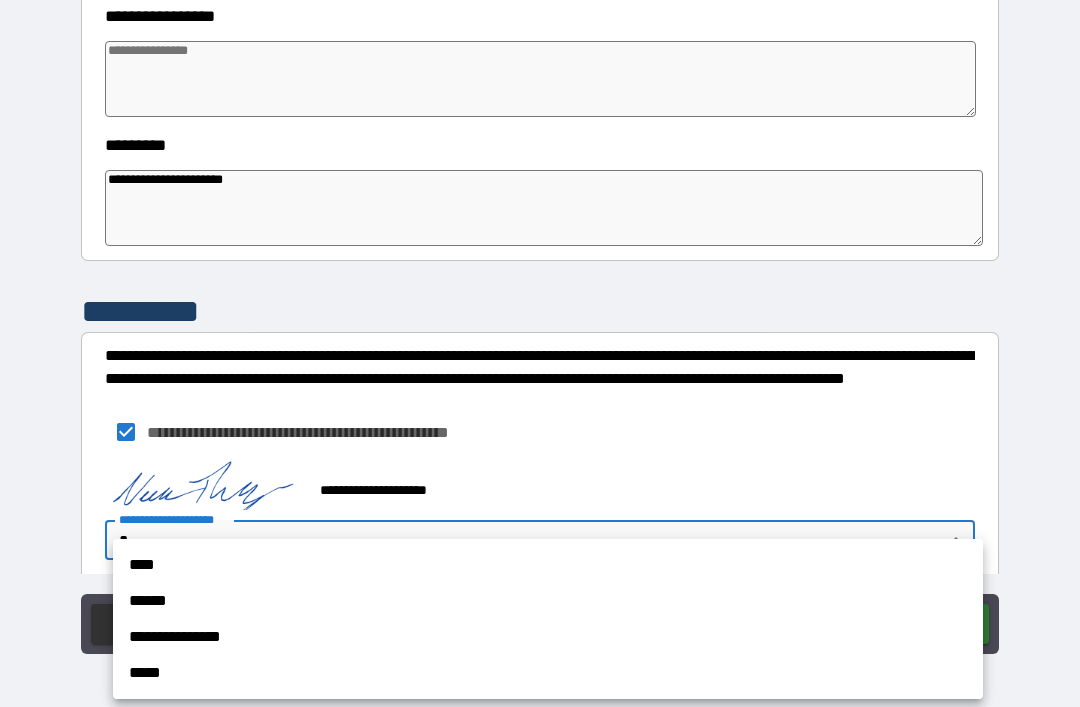 click on "****" at bounding box center (548, 565) 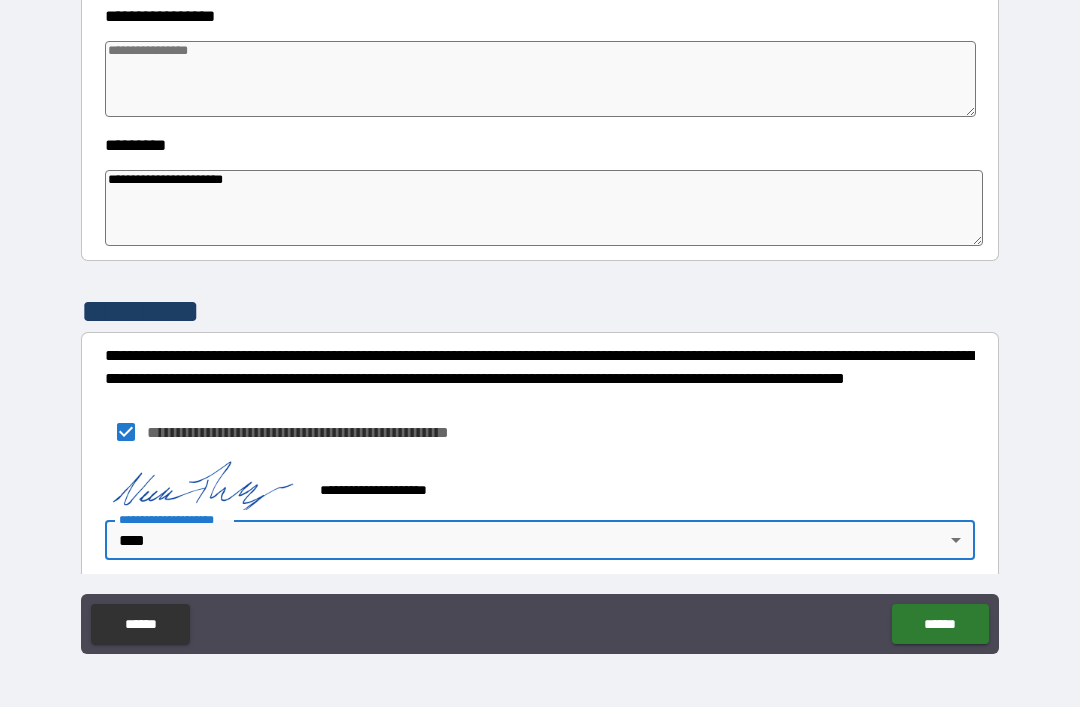 click on "******" at bounding box center (940, 624) 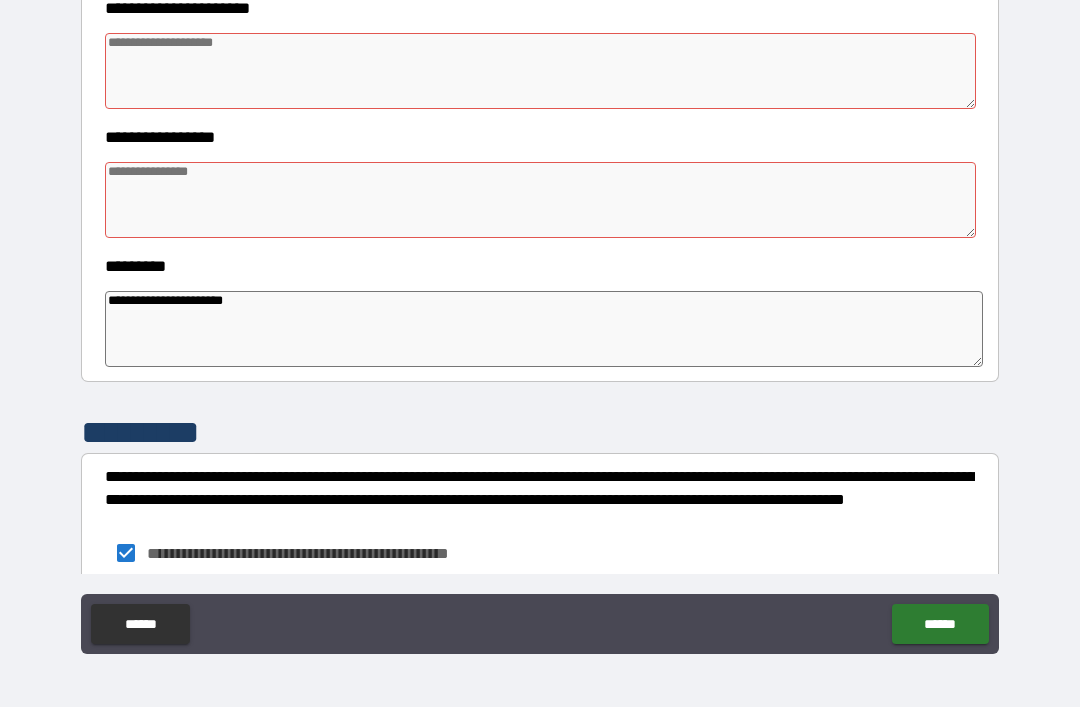 scroll, scrollTop: 421, scrollLeft: 0, axis: vertical 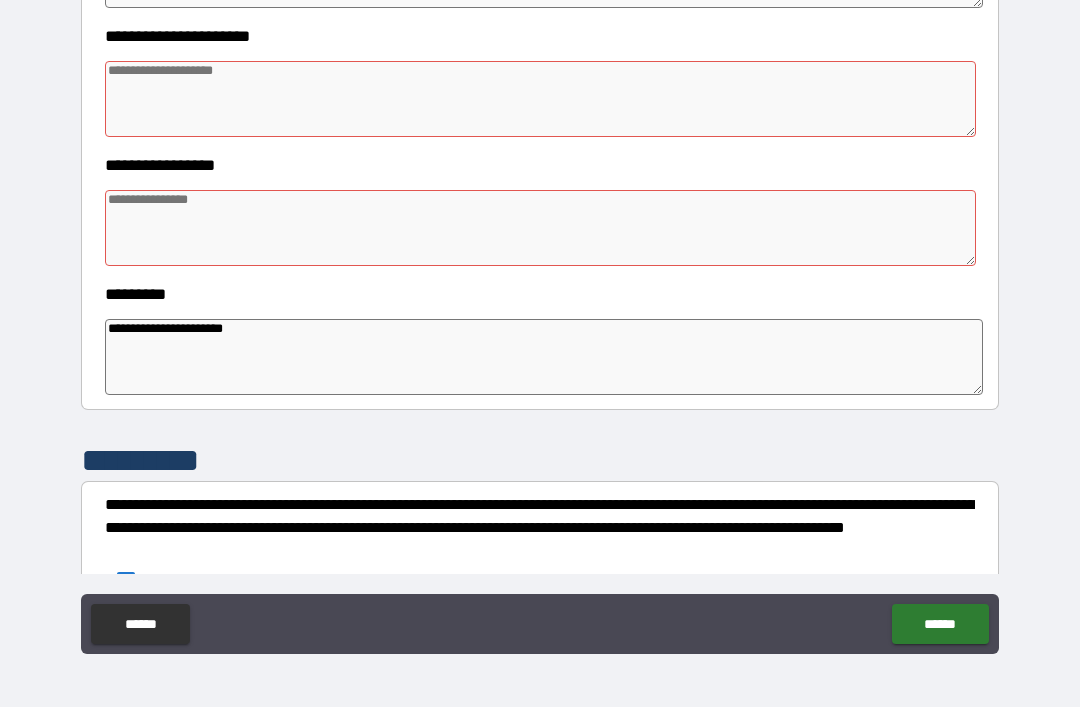 click at bounding box center [540, 99] 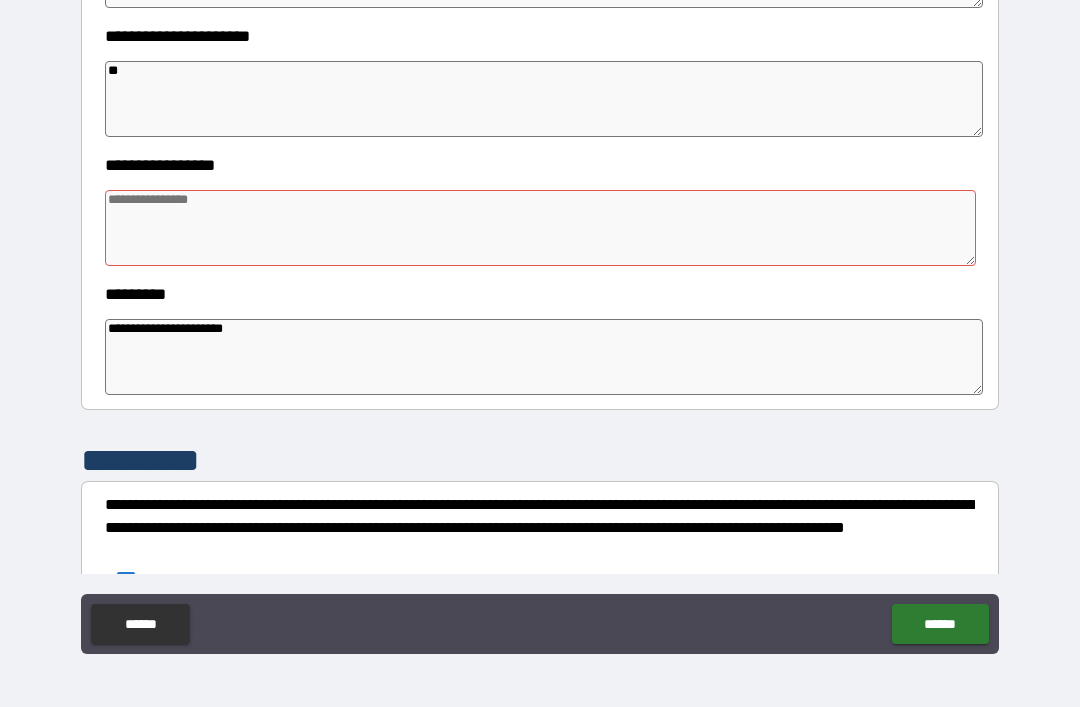 click at bounding box center [540, 228] 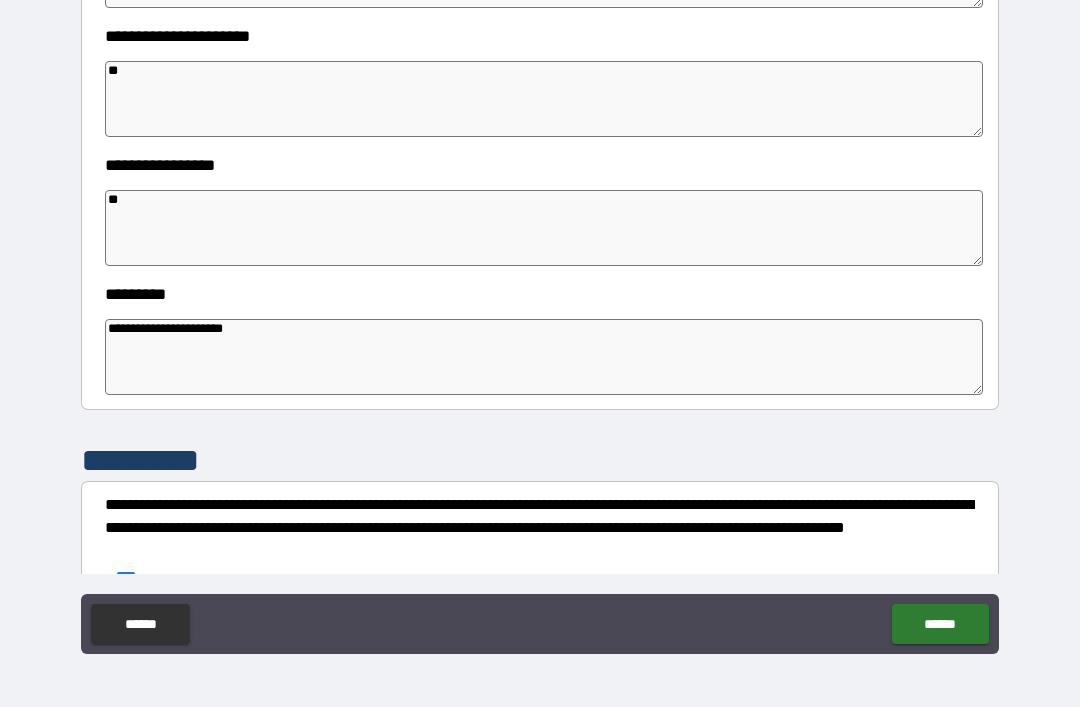 click on "**********" at bounding box center [540, 324] 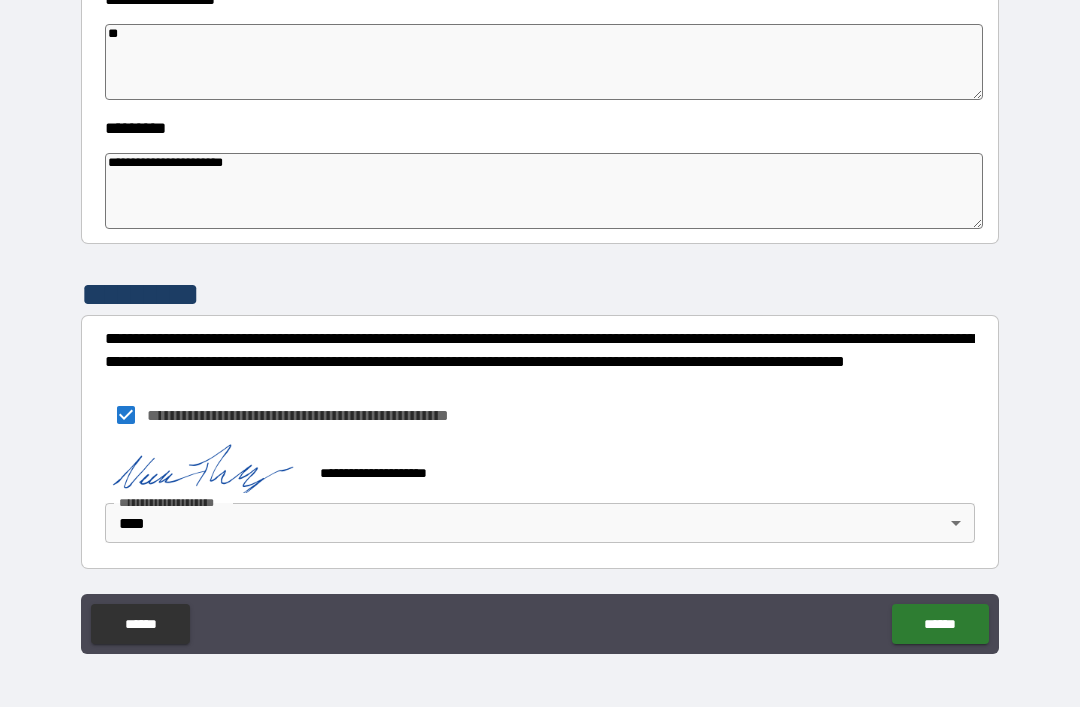 scroll, scrollTop: 588, scrollLeft: 0, axis: vertical 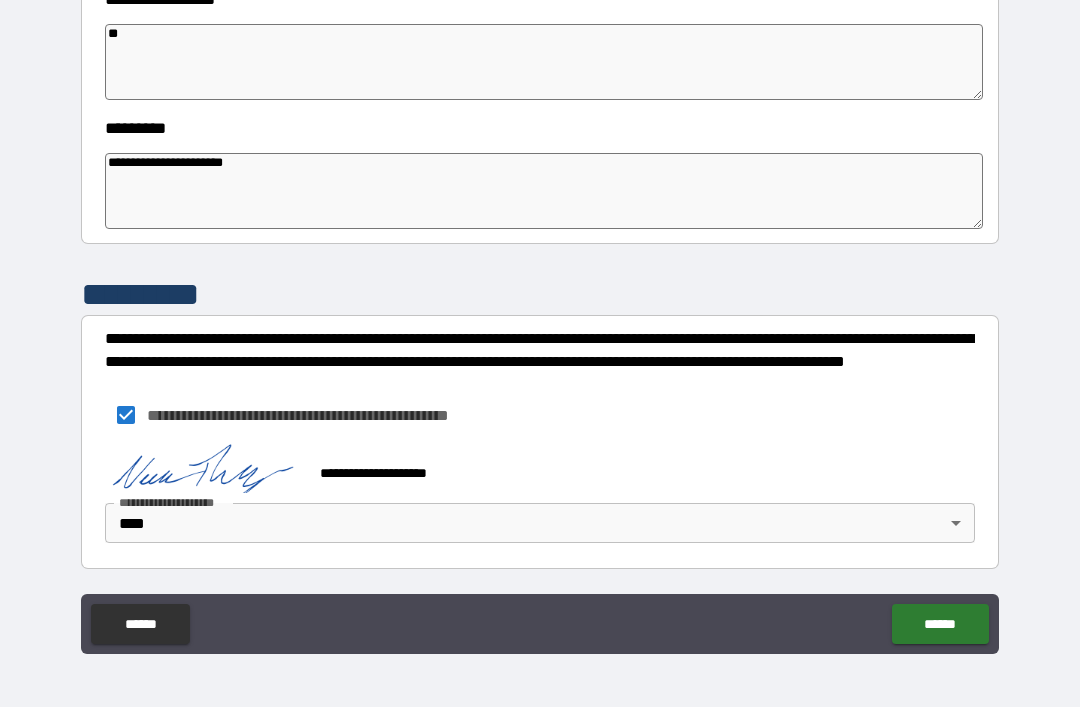 click on "******" at bounding box center [940, 624] 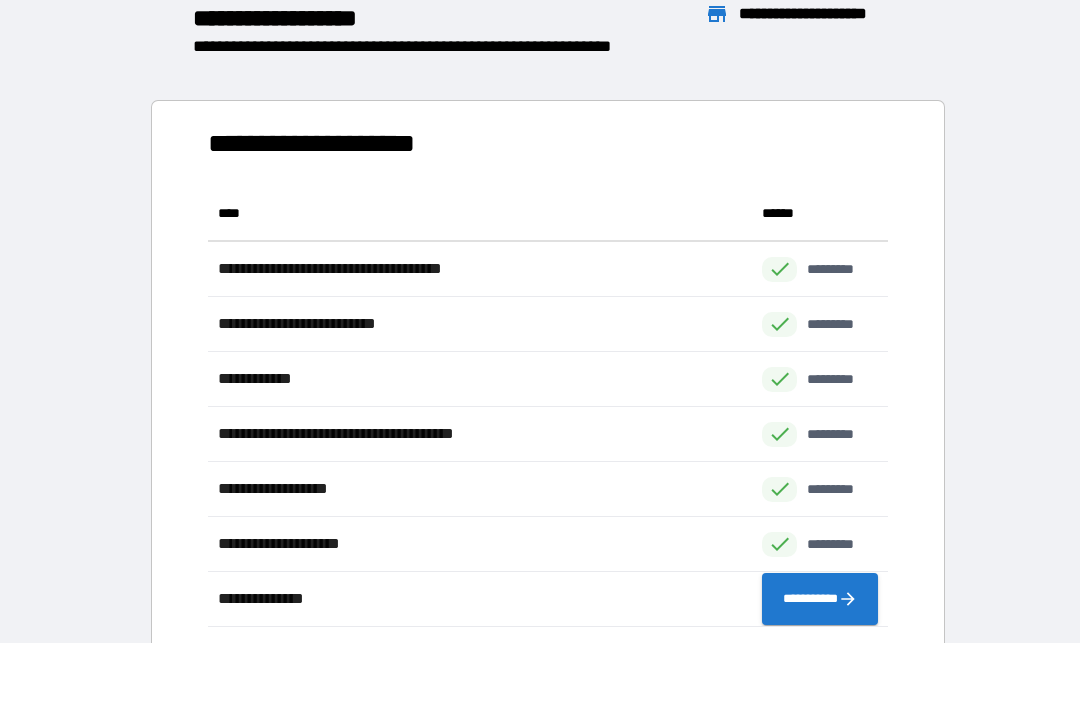 scroll, scrollTop: 1, scrollLeft: 1, axis: both 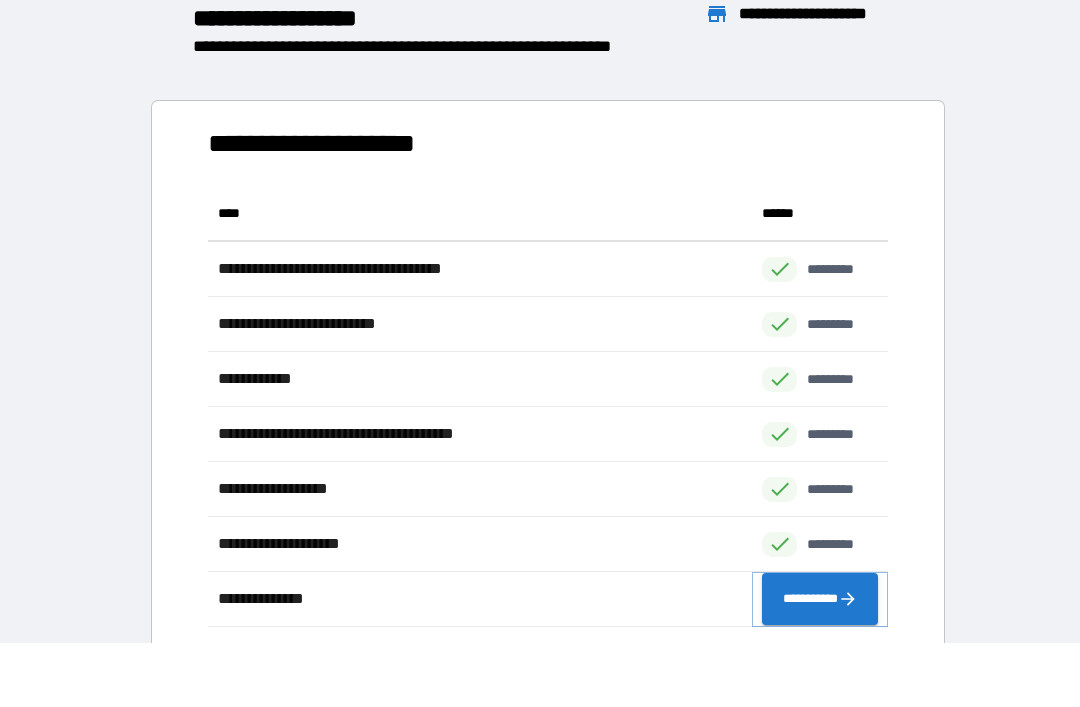click on "**********" at bounding box center (820, 599) 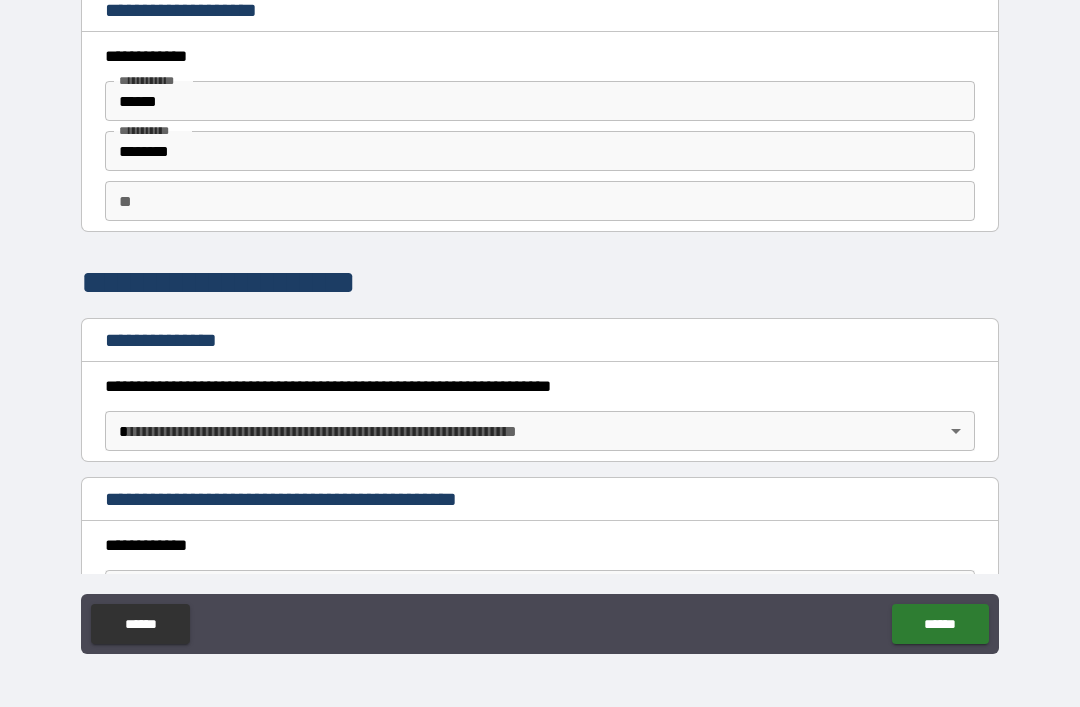 click on "**********" at bounding box center (540, 321) 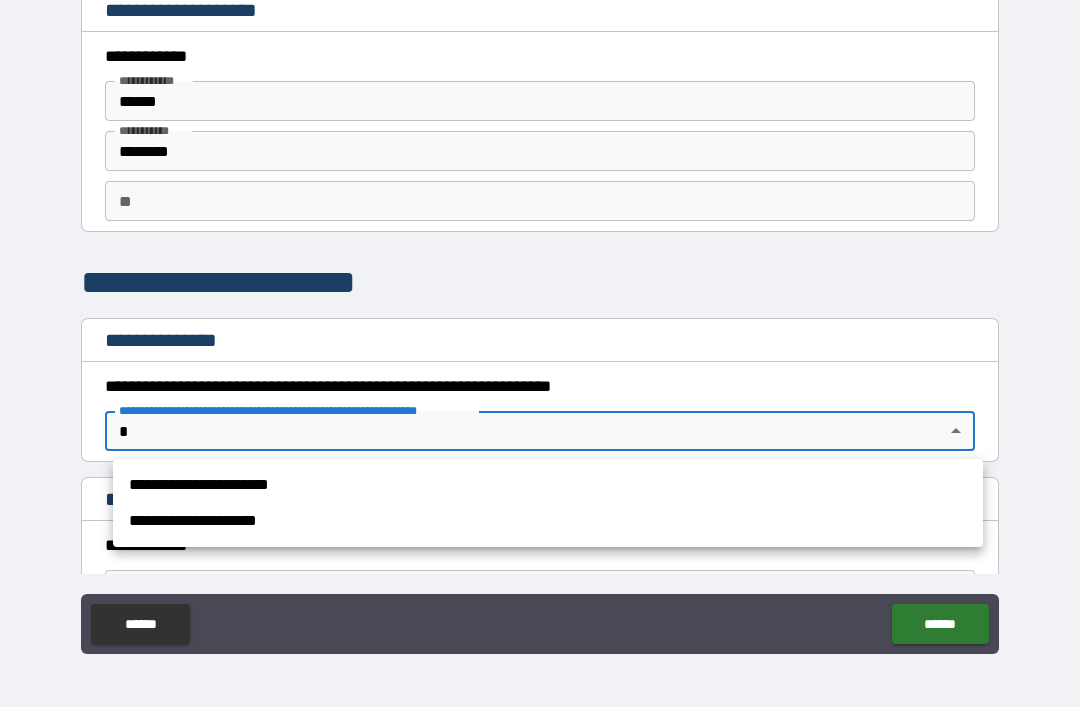 click on "**********" at bounding box center (548, 485) 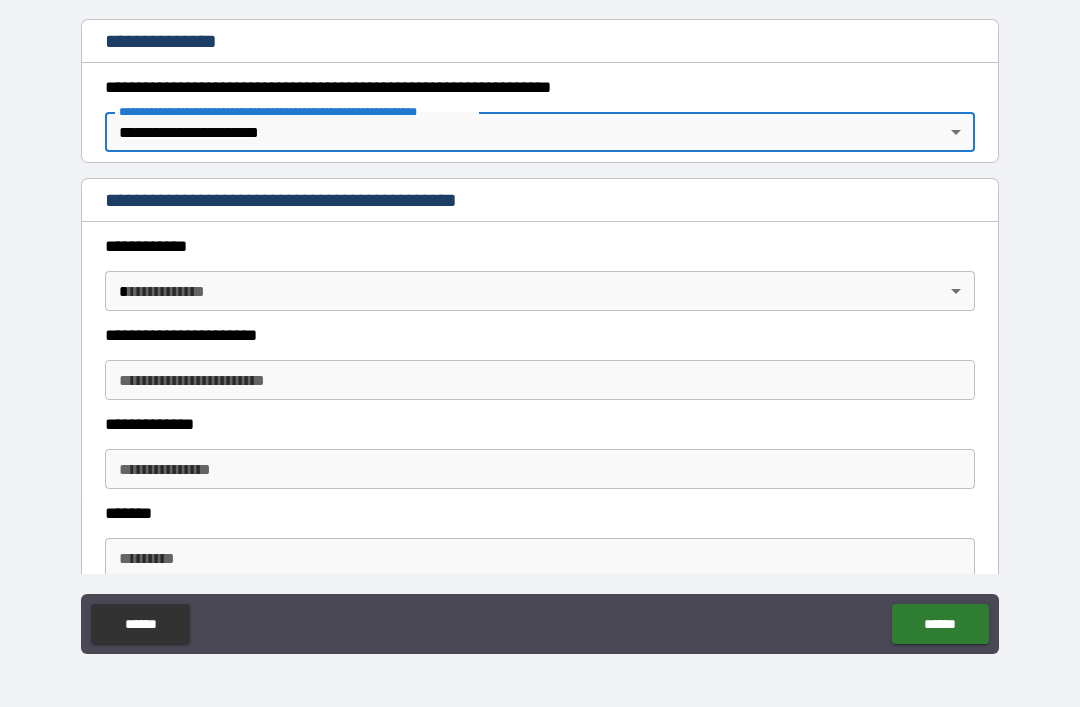 click on "**********" at bounding box center [540, 324] 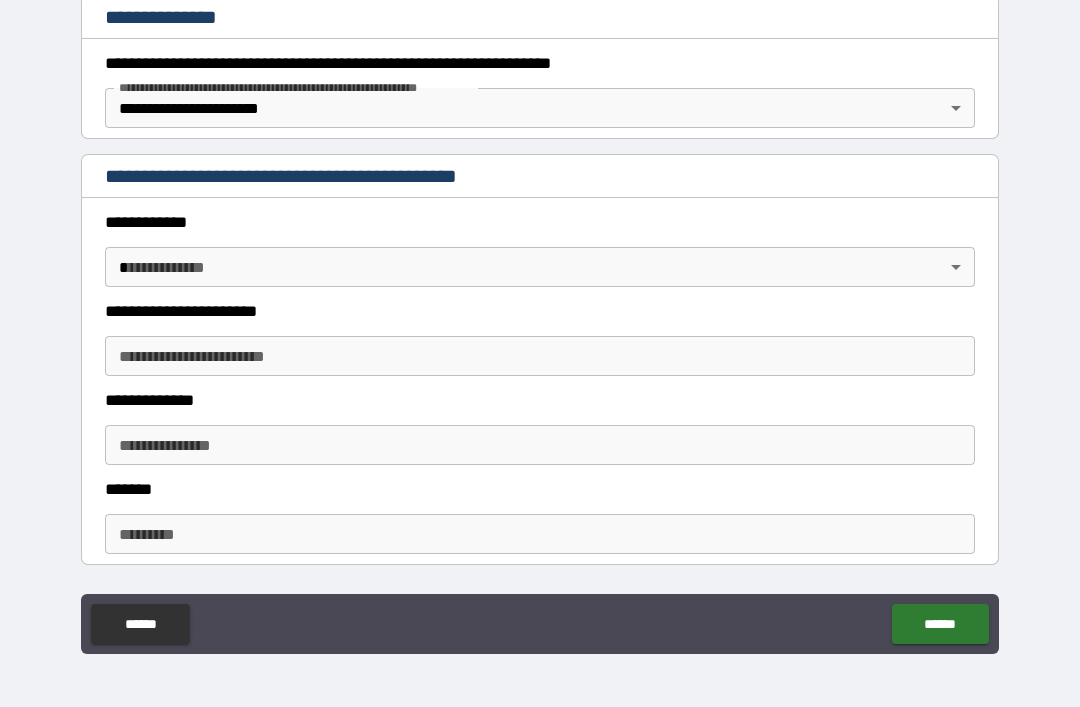 scroll, scrollTop: 324, scrollLeft: 0, axis: vertical 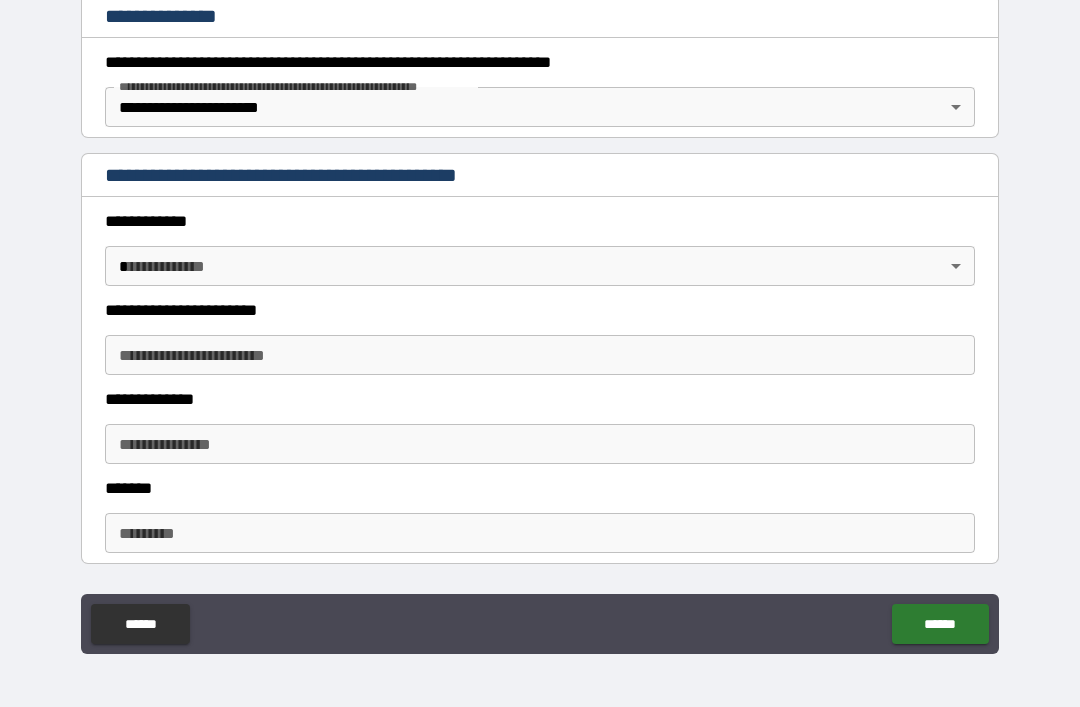 click on "**********" at bounding box center (540, 321) 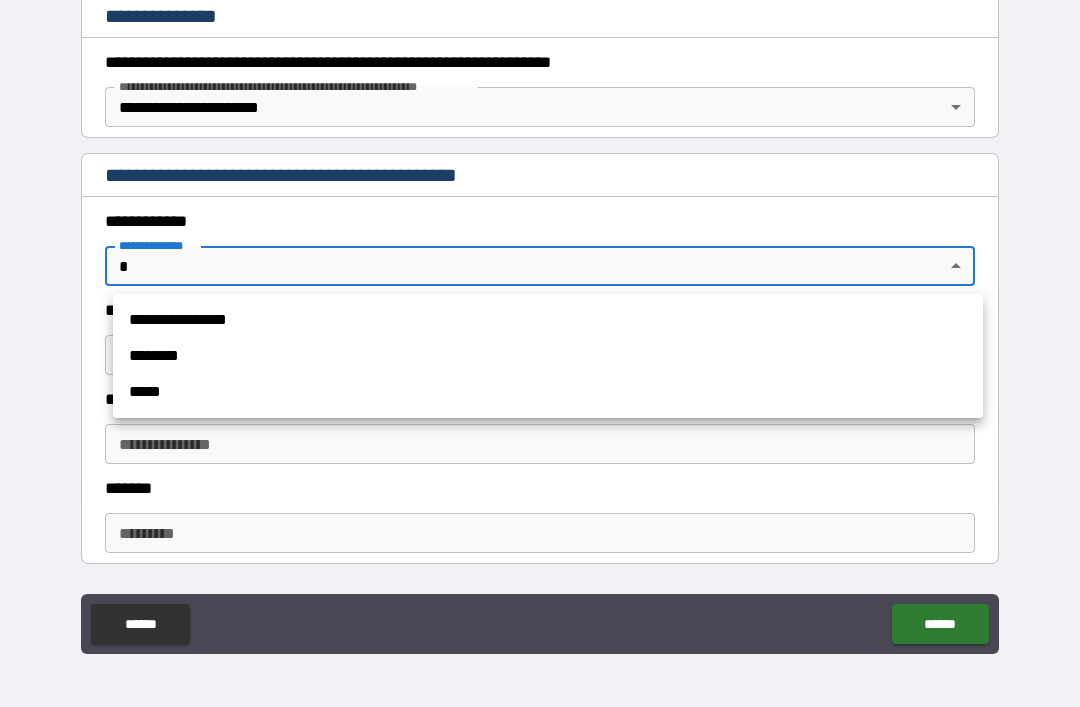 click on "*****" at bounding box center (548, 392) 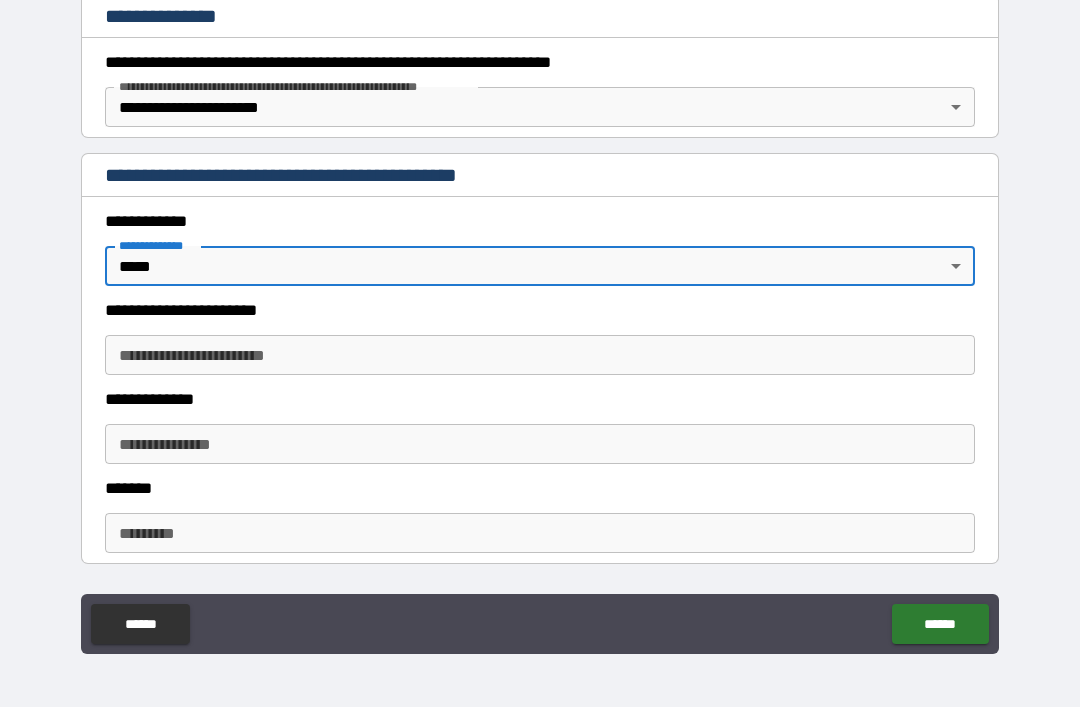 click on "**********" at bounding box center (540, 340) 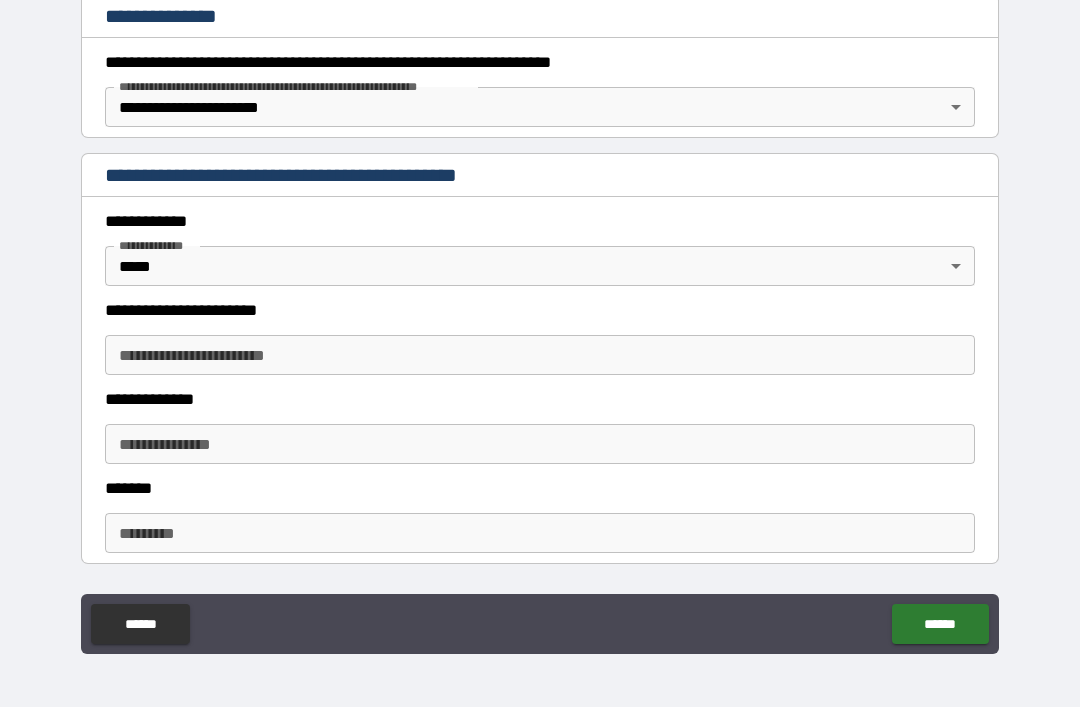 click on "**********" at bounding box center [540, 355] 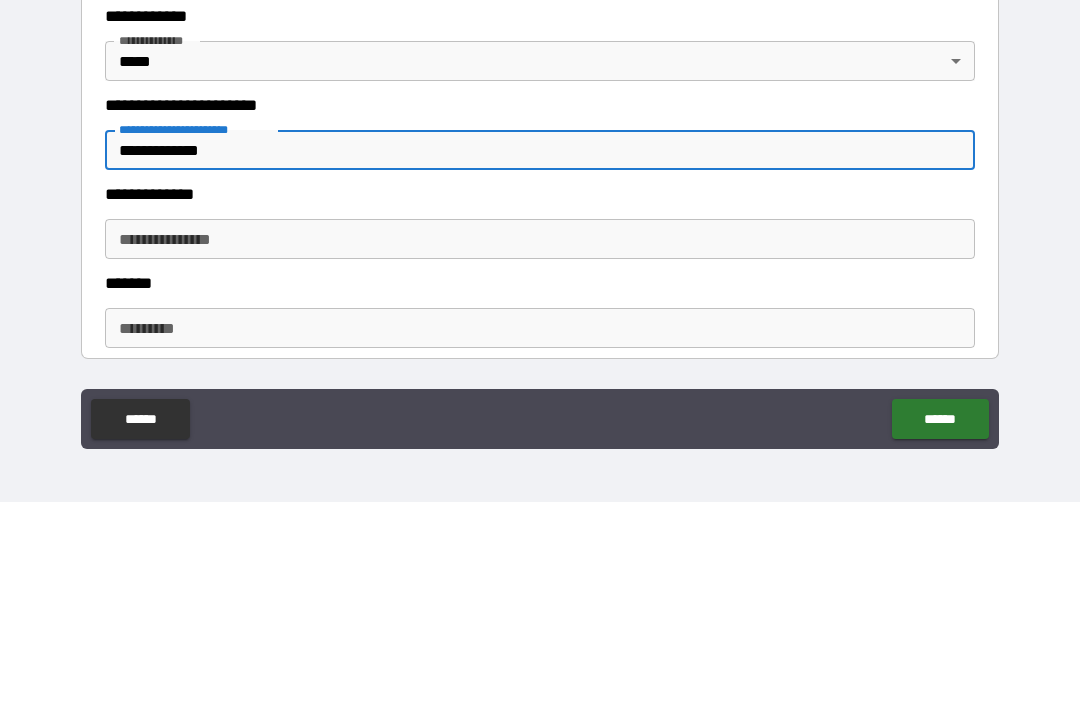 click on "**********" at bounding box center [540, 444] 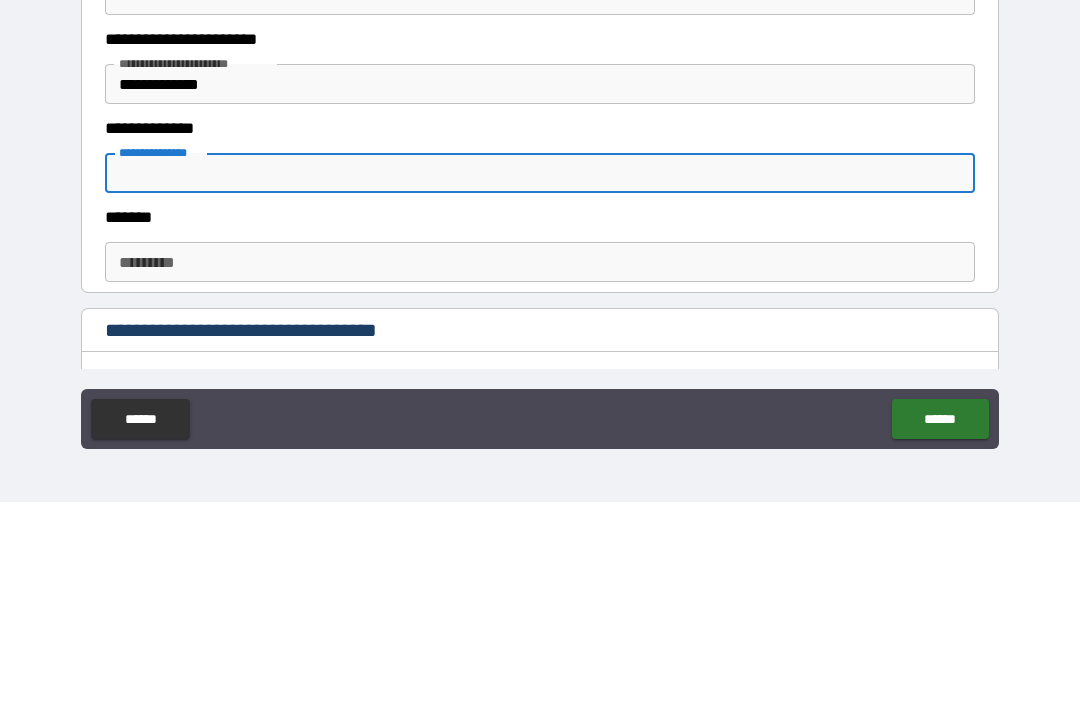 scroll, scrollTop: 397, scrollLeft: 0, axis: vertical 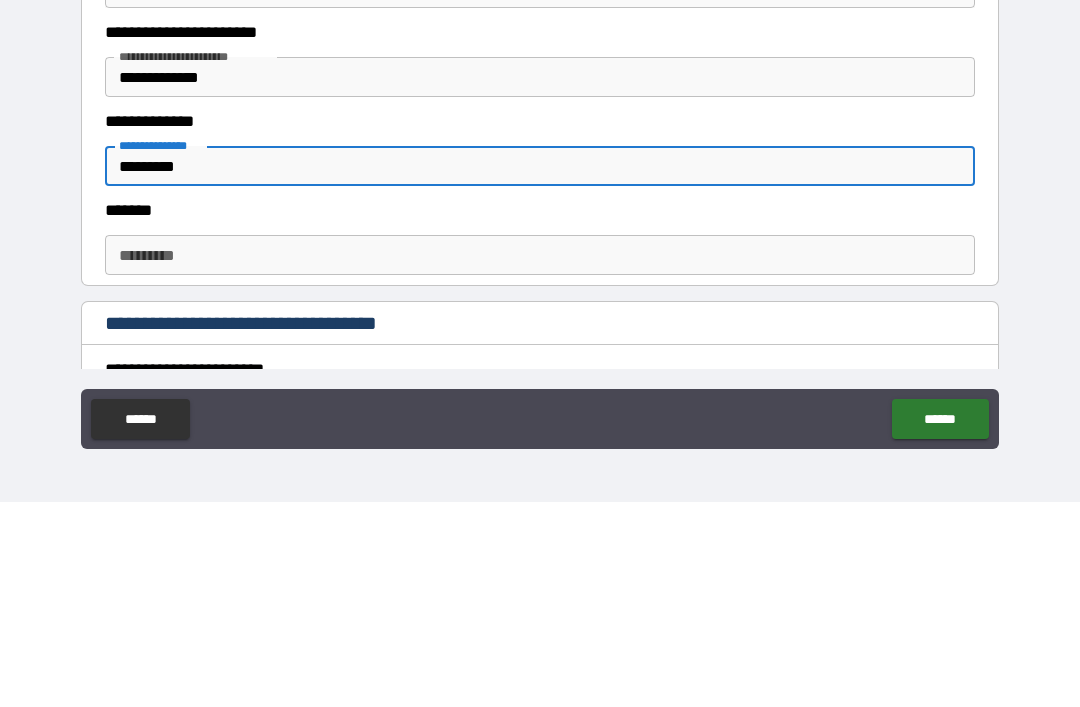 click on "*******   *" at bounding box center (540, 460) 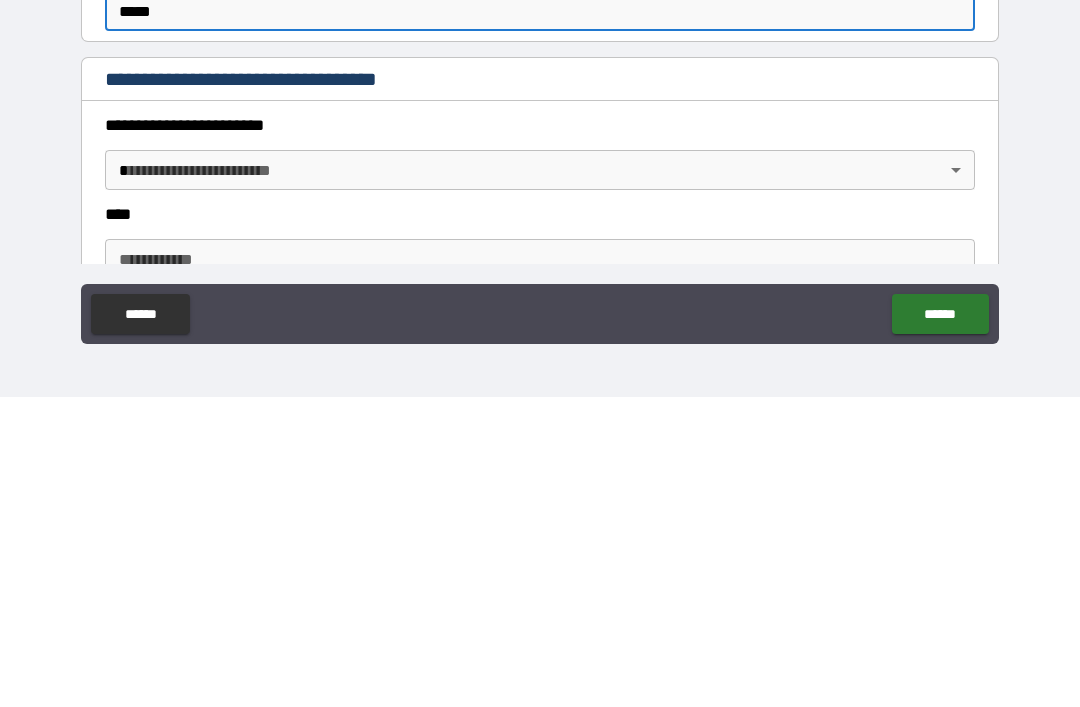 scroll, scrollTop: 537, scrollLeft: 0, axis: vertical 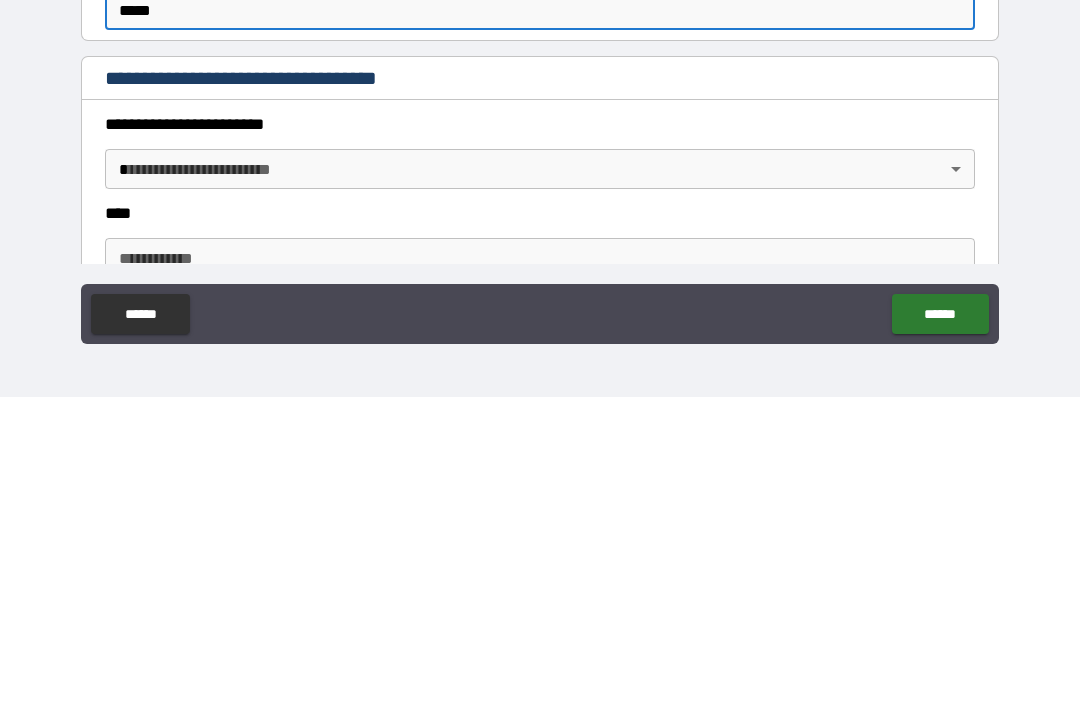 click on "**********" at bounding box center [540, 321] 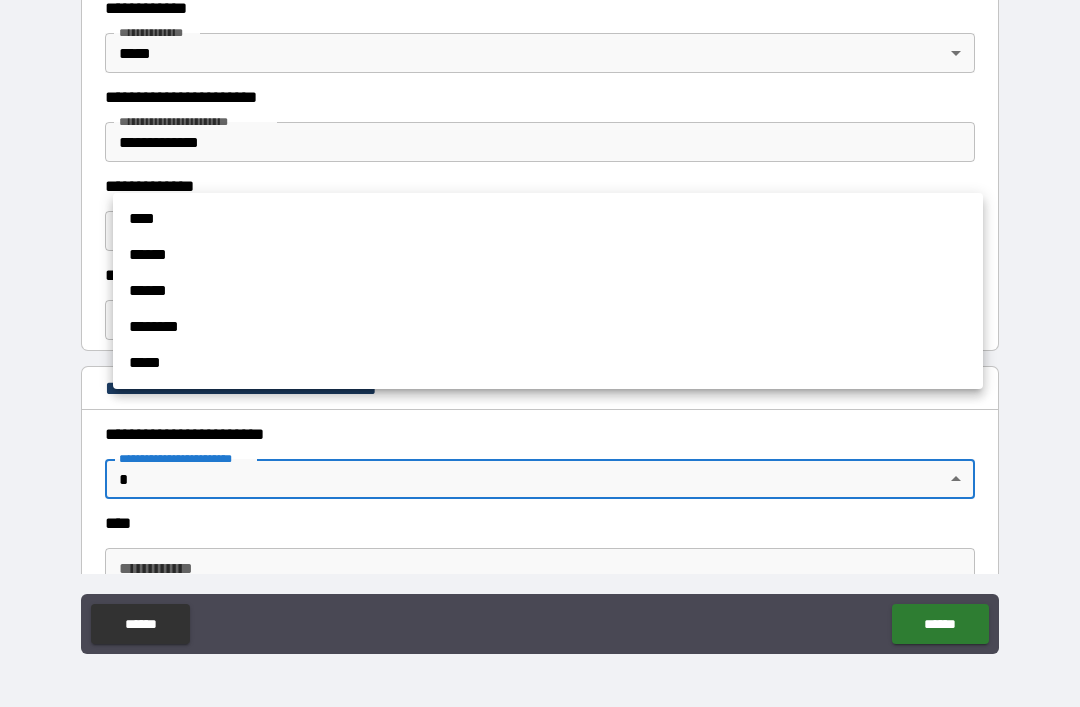 click on "****" at bounding box center [548, 219] 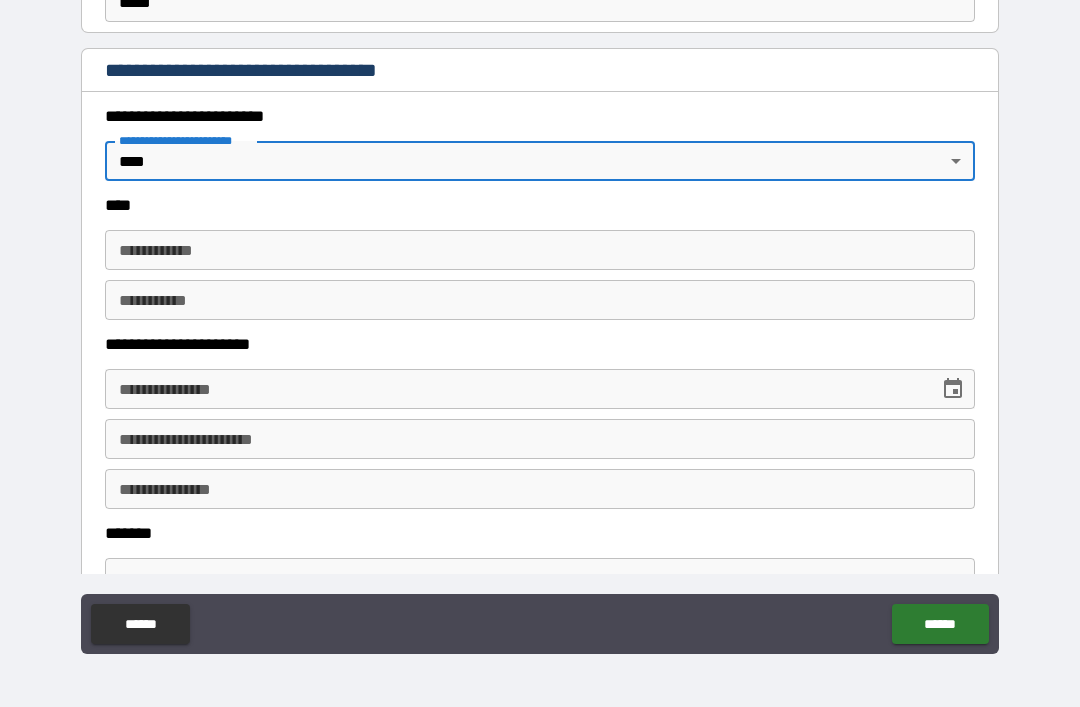 scroll, scrollTop: 857, scrollLeft: 0, axis: vertical 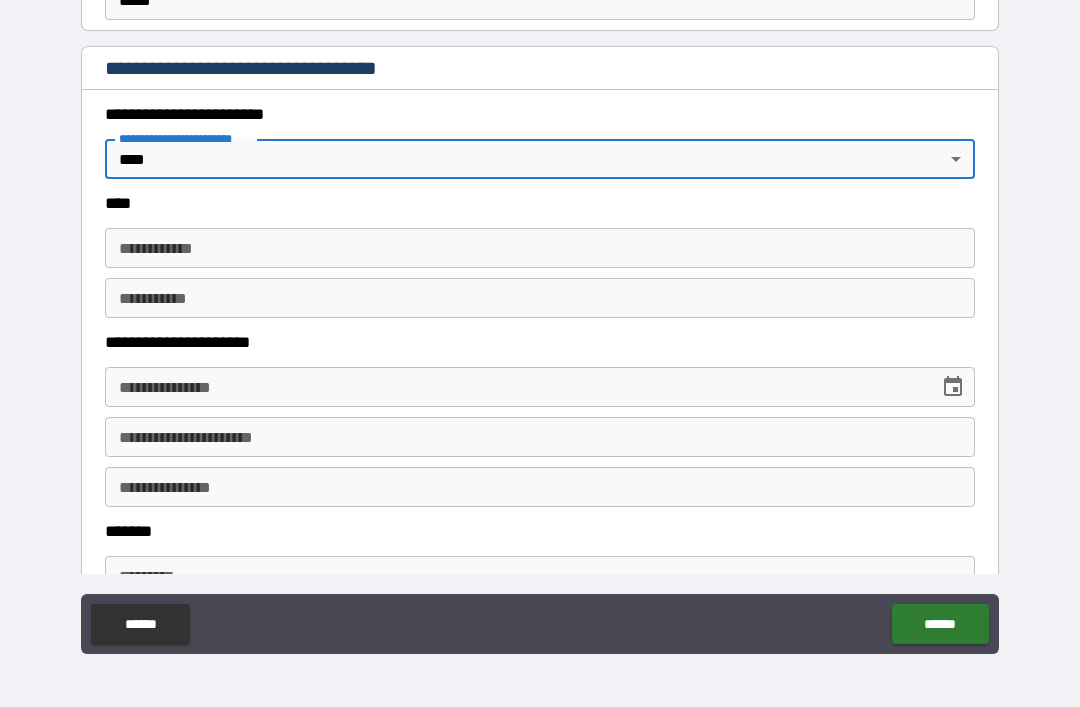 click on "**********" at bounding box center [540, 248] 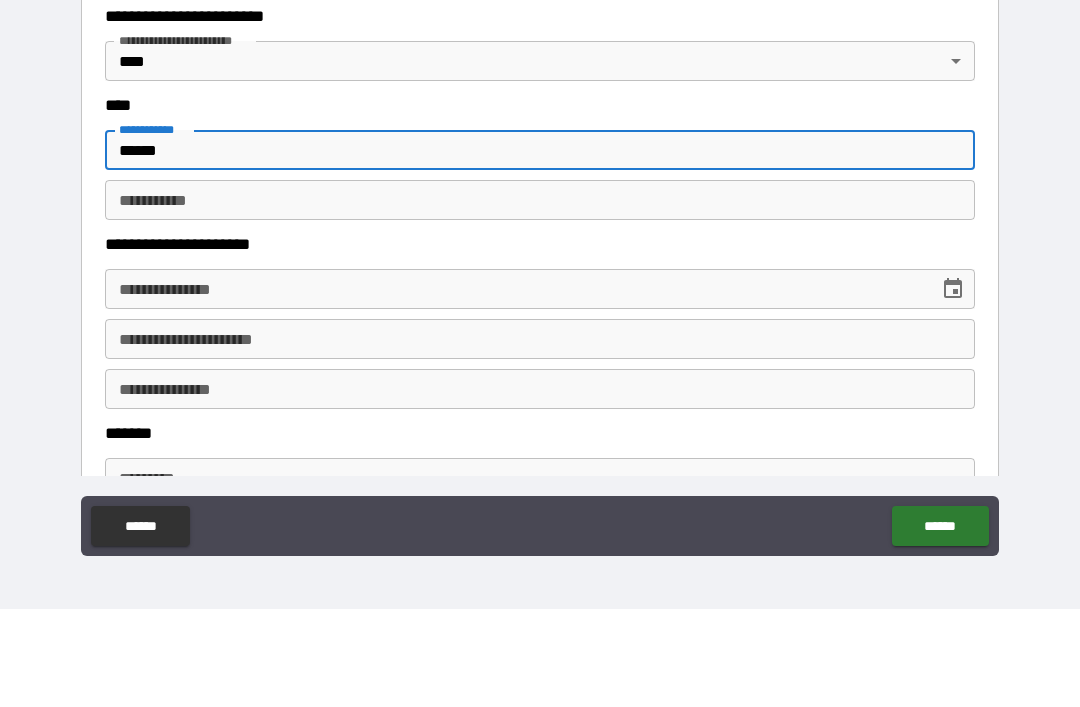 click on "*********   *" at bounding box center (540, 298) 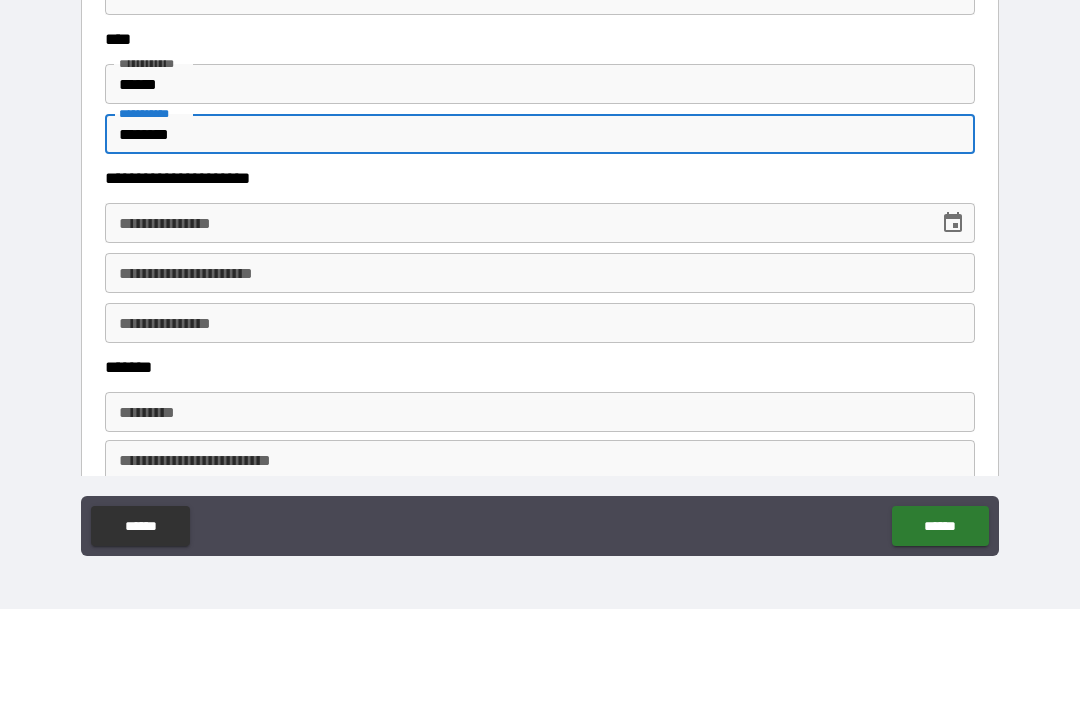 scroll, scrollTop: 931, scrollLeft: 0, axis: vertical 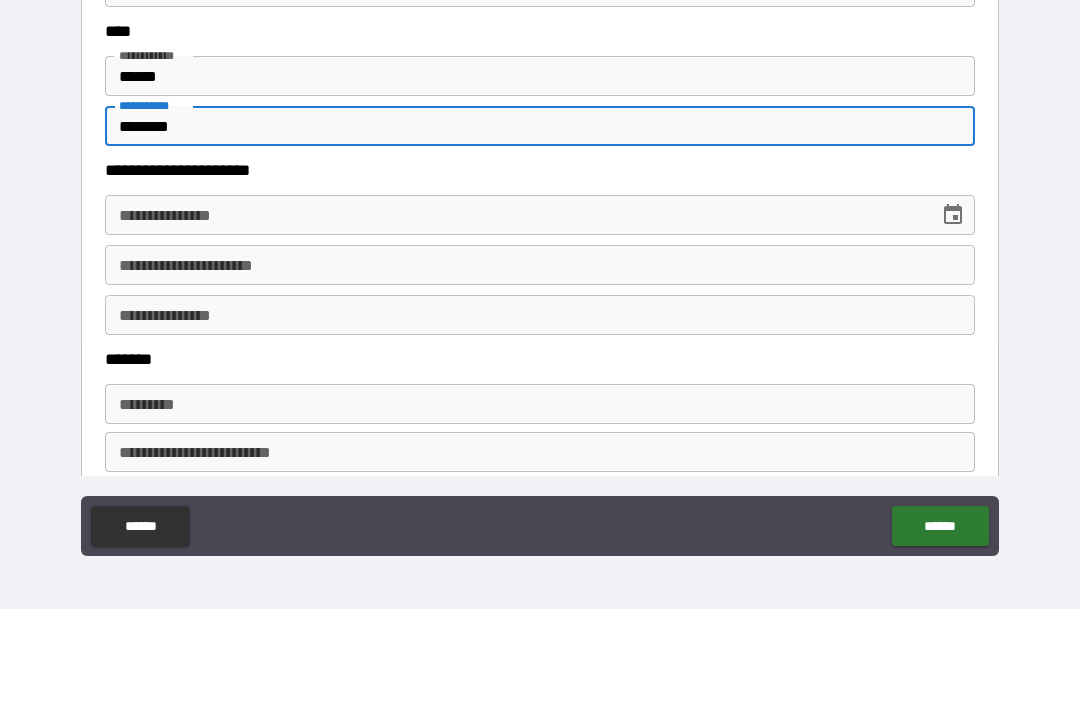 click on "**********" at bounding box center [515, 313] 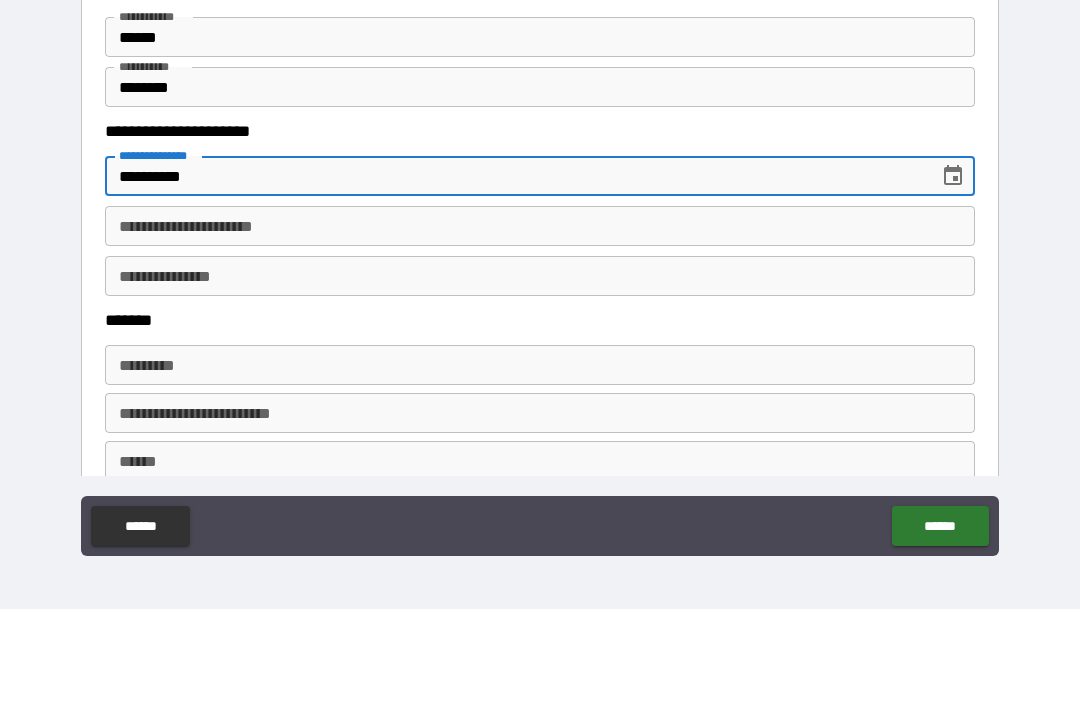 scroll, scrollTop: 978, scrollLeft: 0, axis: vertical 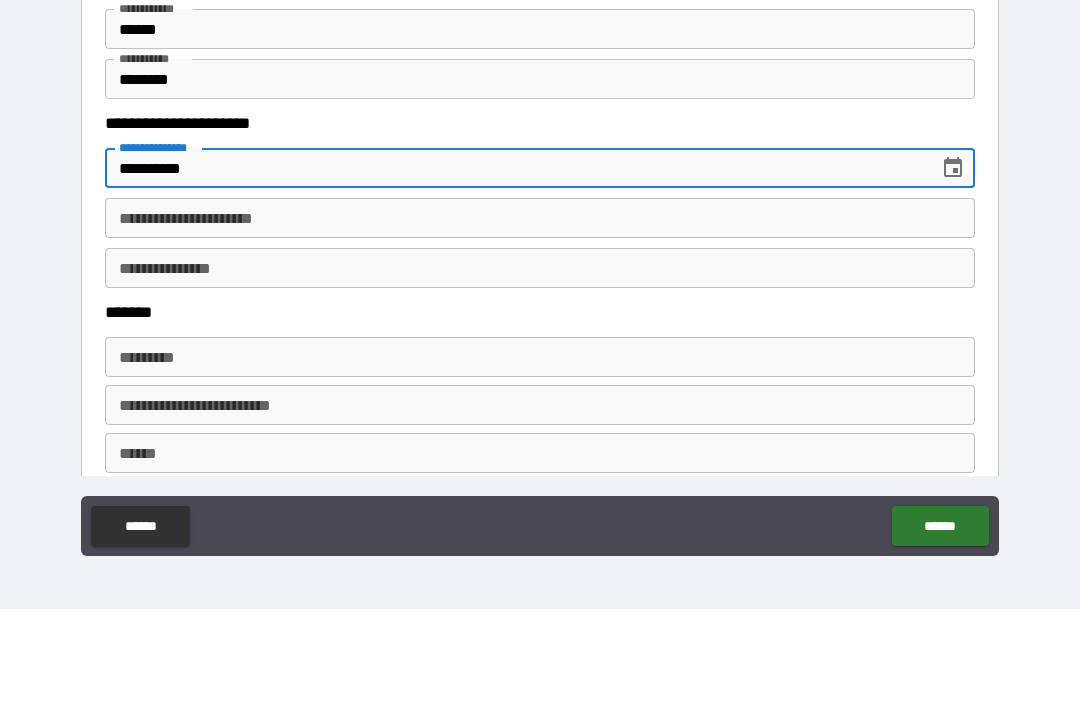 click on "**********" at bounding box center [540, 316] 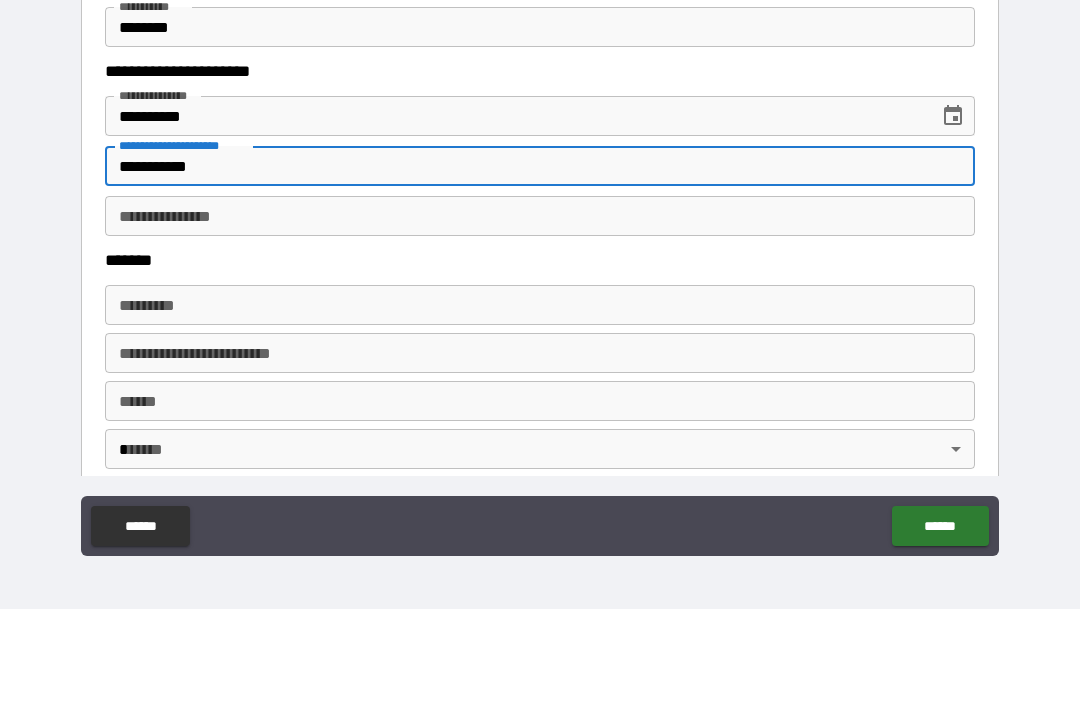scroll, scrollTop: 1055, scrollLeft: 0, axis: vertical 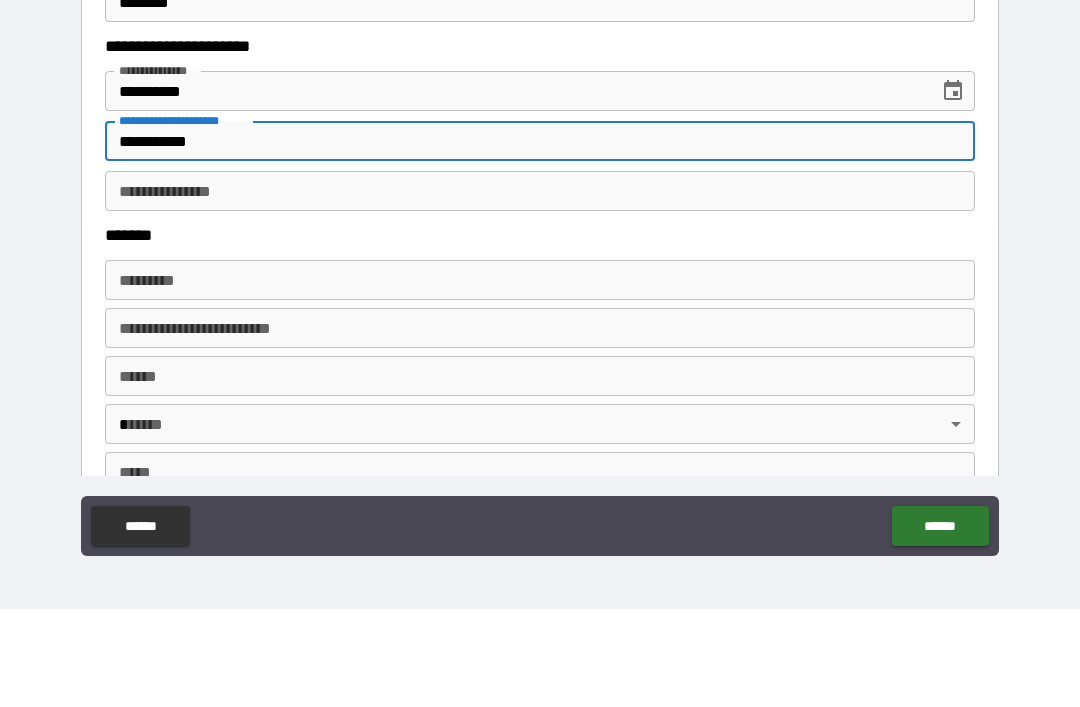 click on "**********" at bounding box center (540, 289) 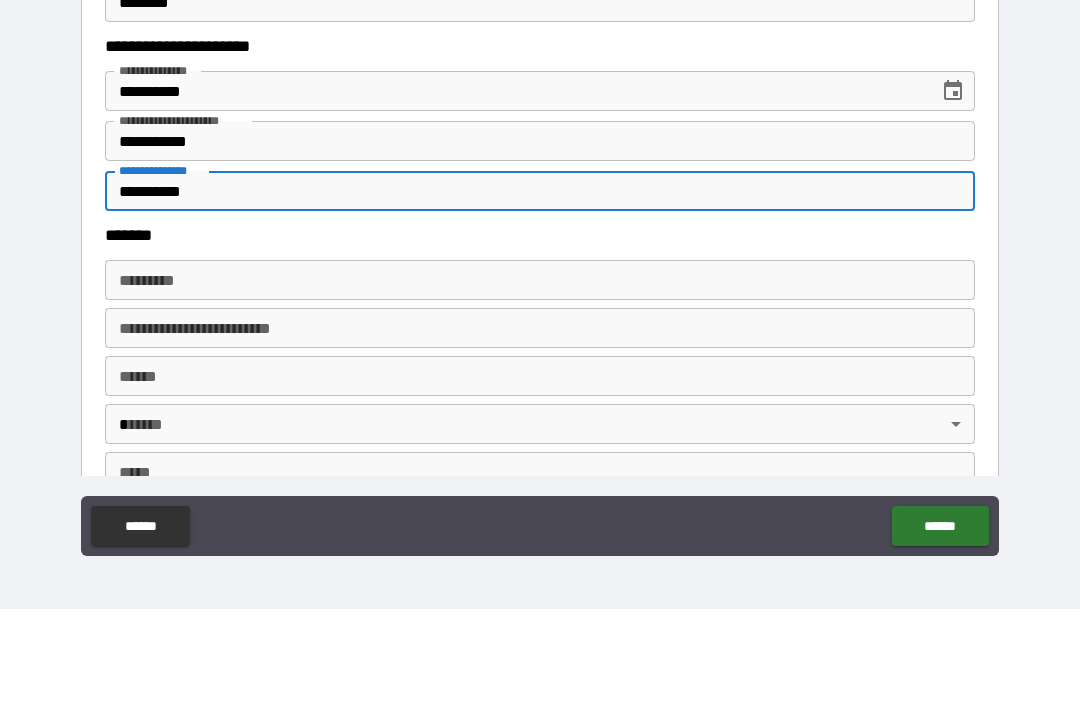 click on "*******" at bounding box center (540, 333) 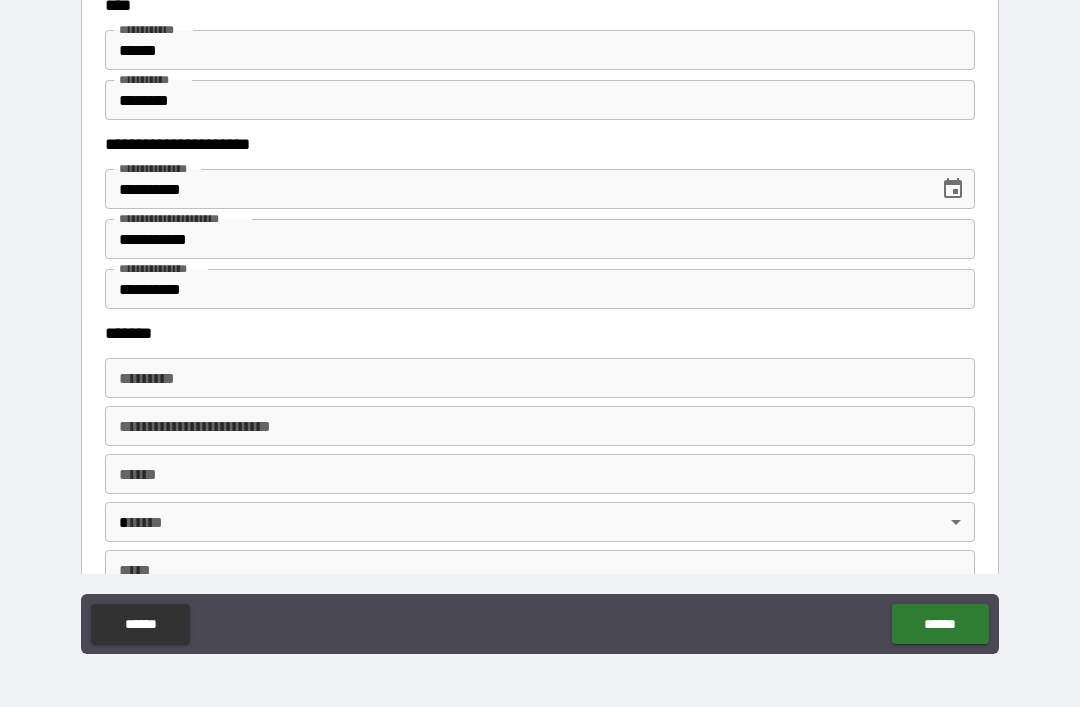 click on "*******   *" at bounding box center [540, 378] 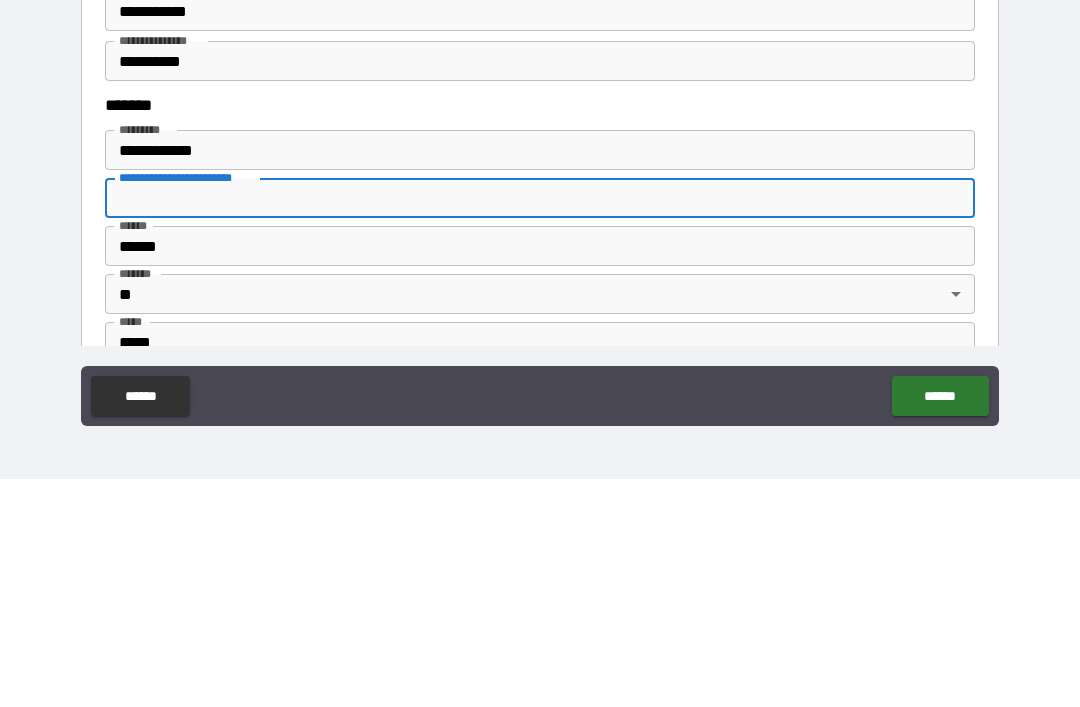 click on "**********" at bounding box center (540, 324) 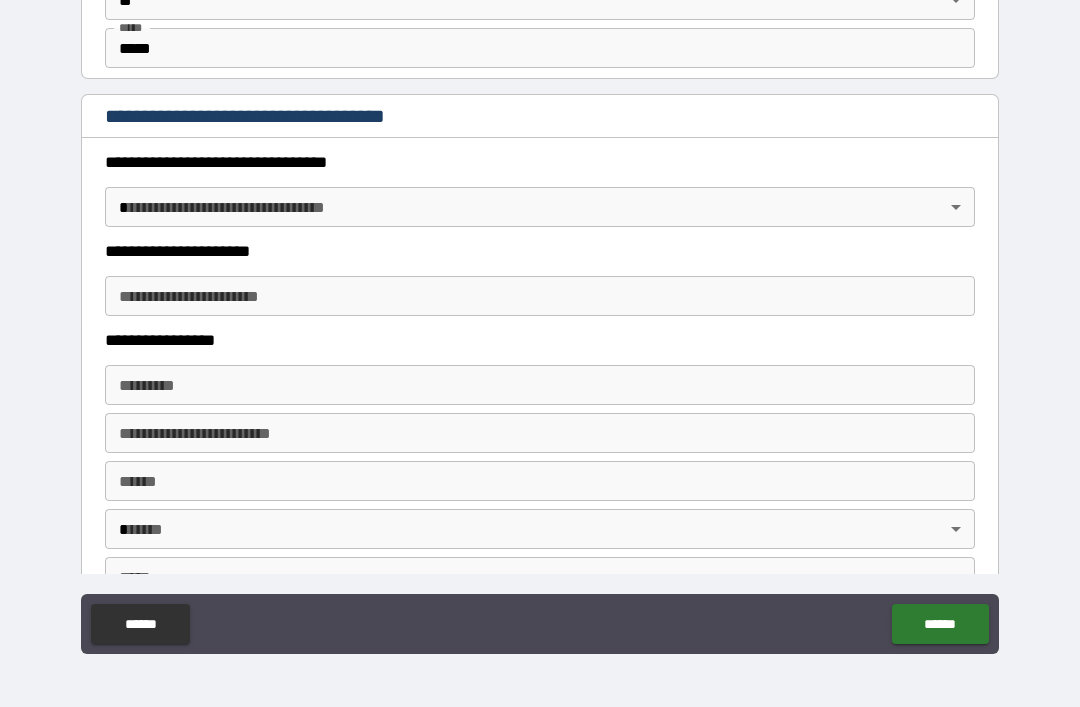 scroll, scrollTop: 1576, scrollLeft: 0, axis: vertical 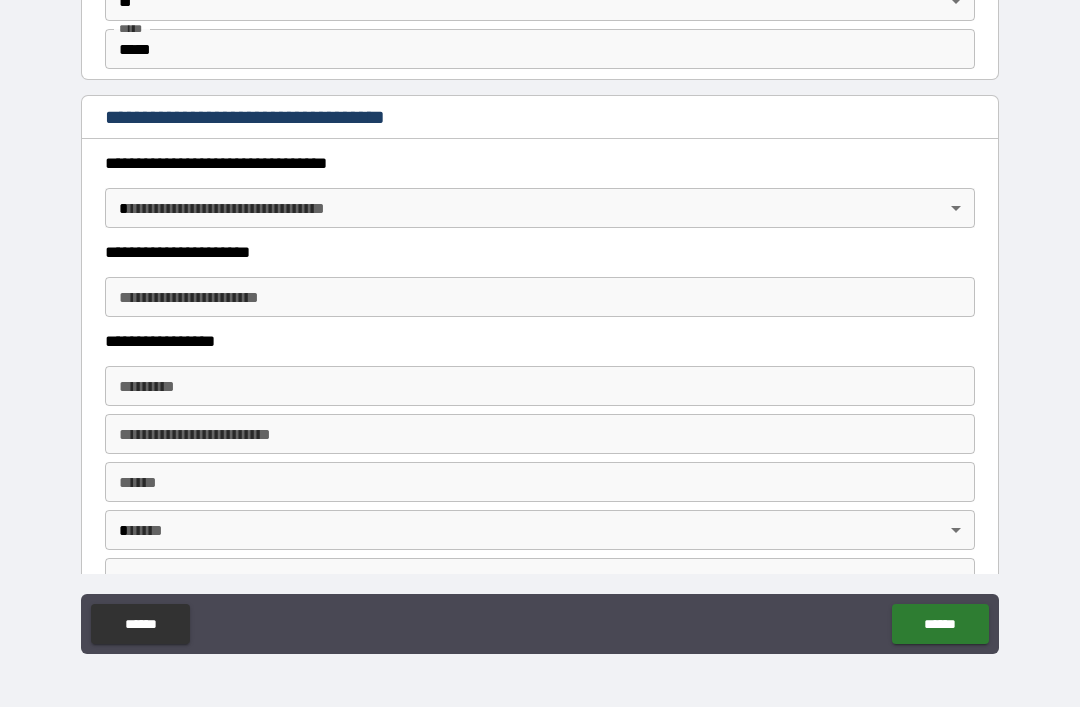 click on "**********" at bounding box center (540, 321) 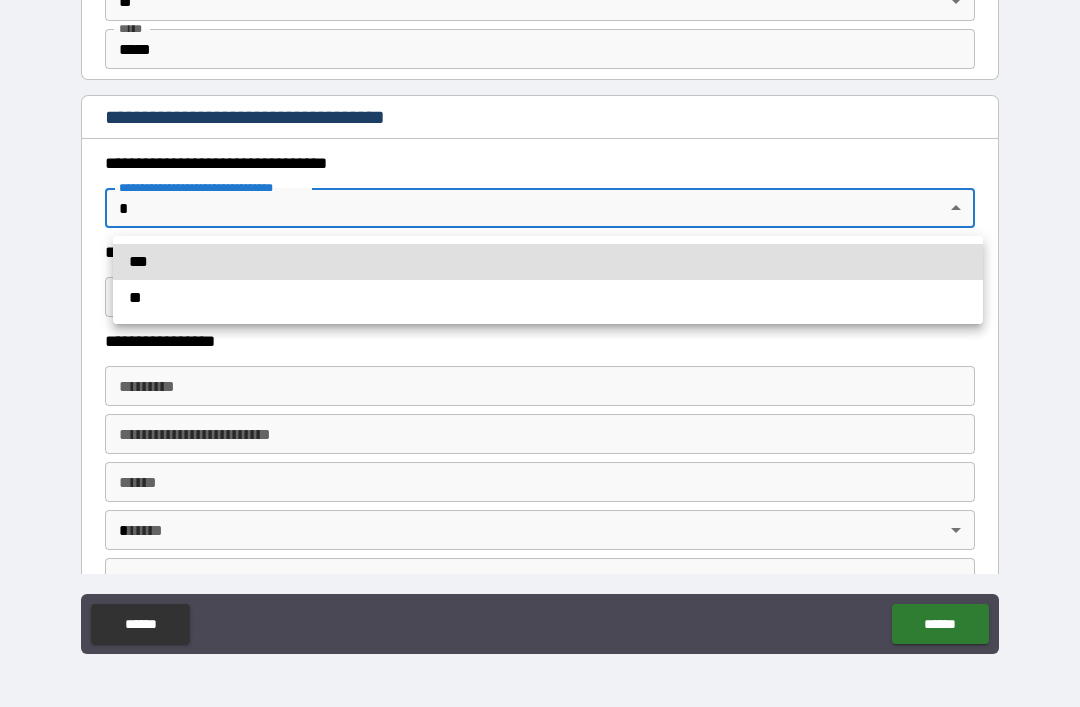 click on "**" at bounding box center [548, 298] 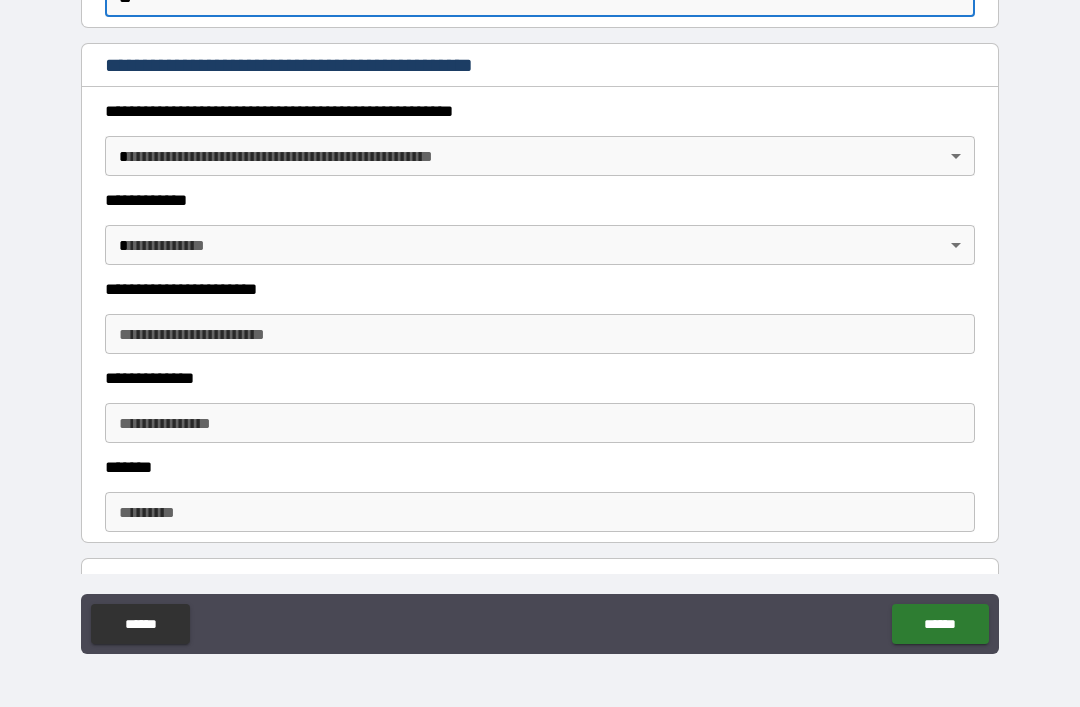 click on "**********" at bounding box center (540, 324) 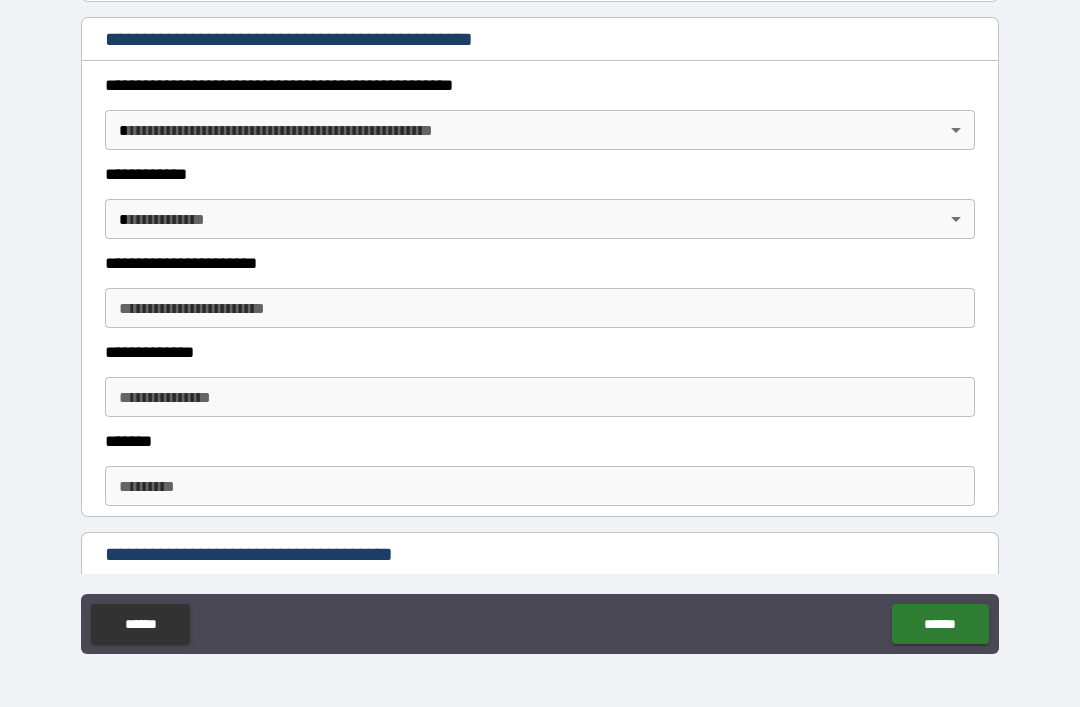 scroll, scrollTop: 1815, scrollLeft: 0, axis: vertical 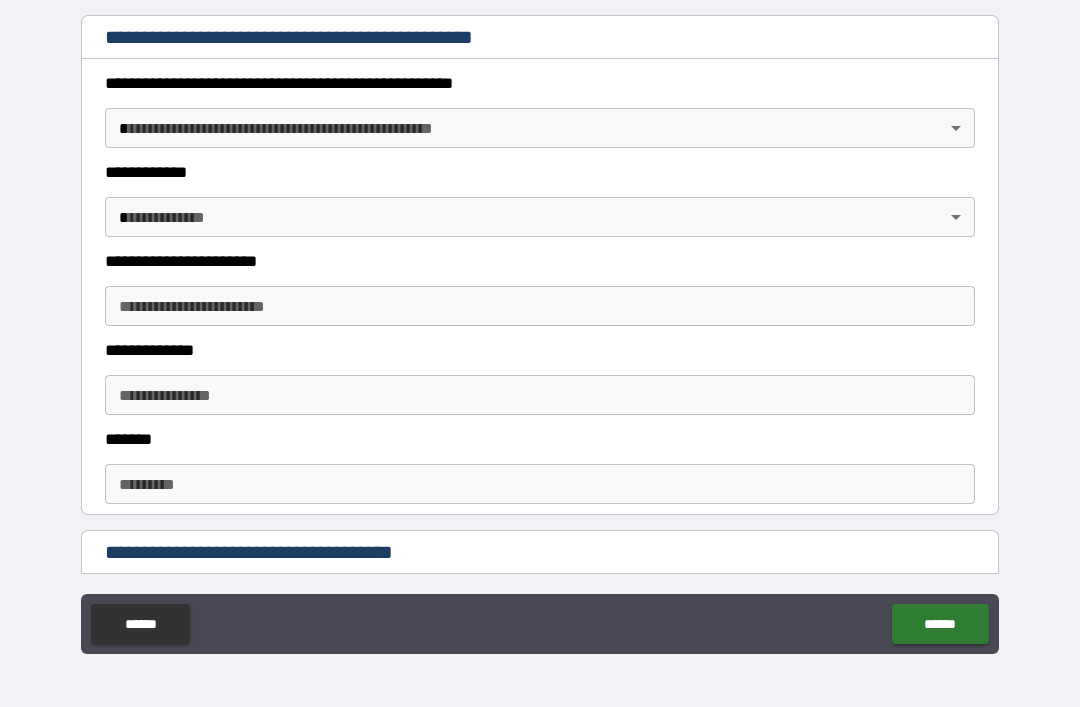 click on "**********" at bounding box center (540, 324) 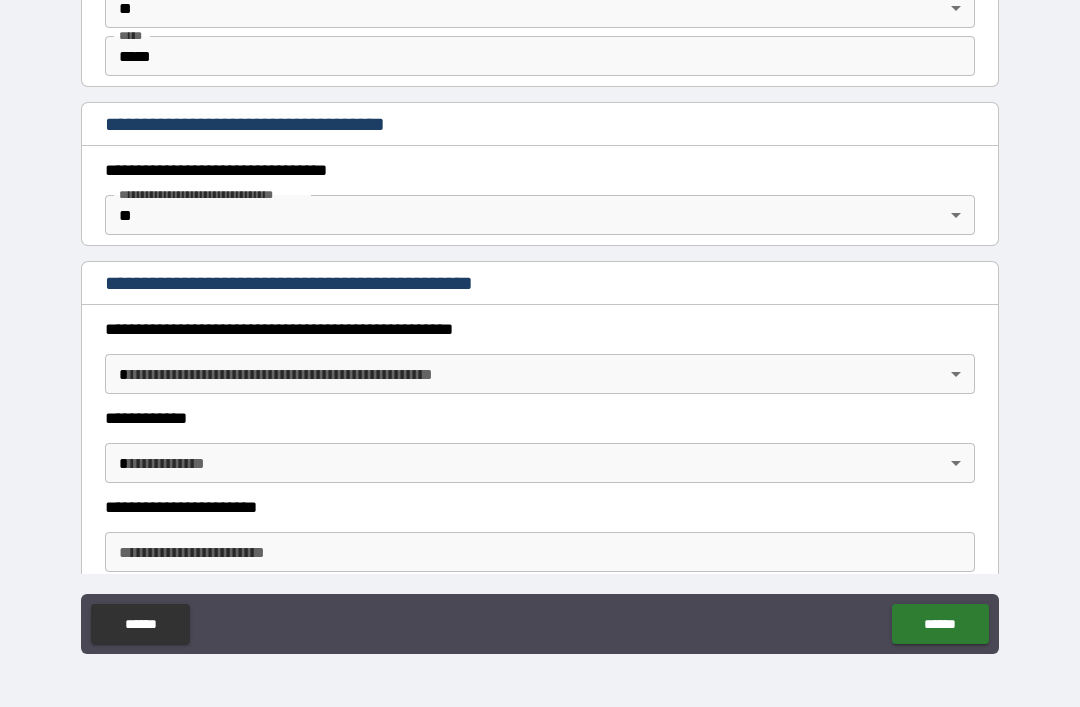 scroll, scrollTop: 1566, scrollLeft: 0, axis: vertical 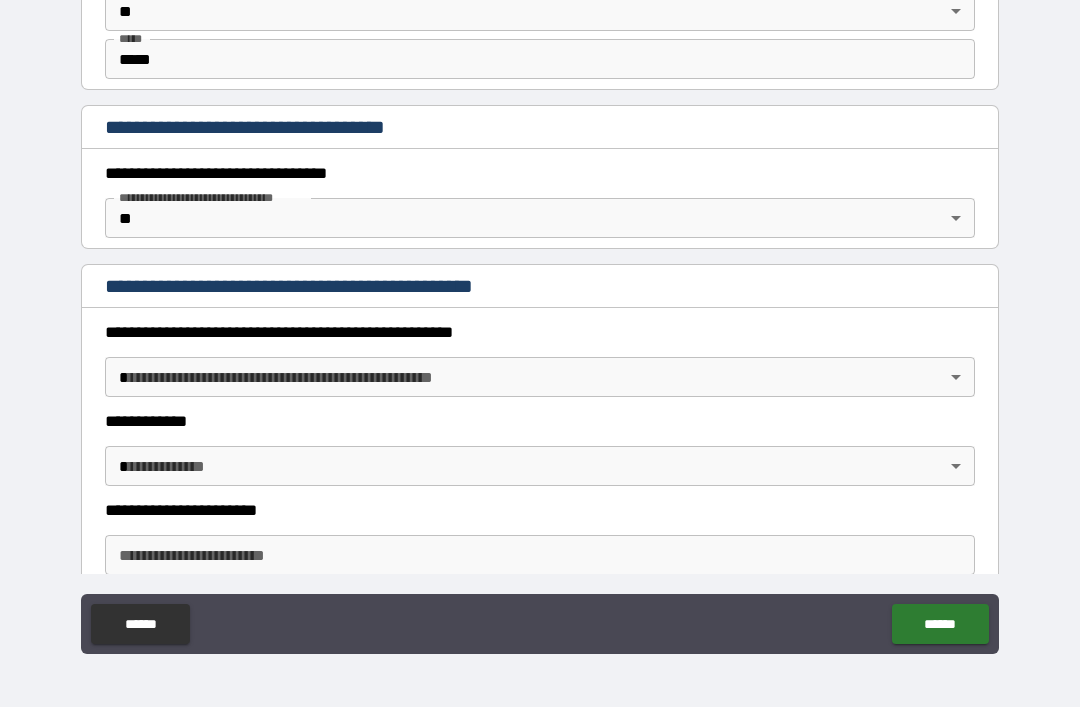 click on "**********" at bounding box center [540, 321] 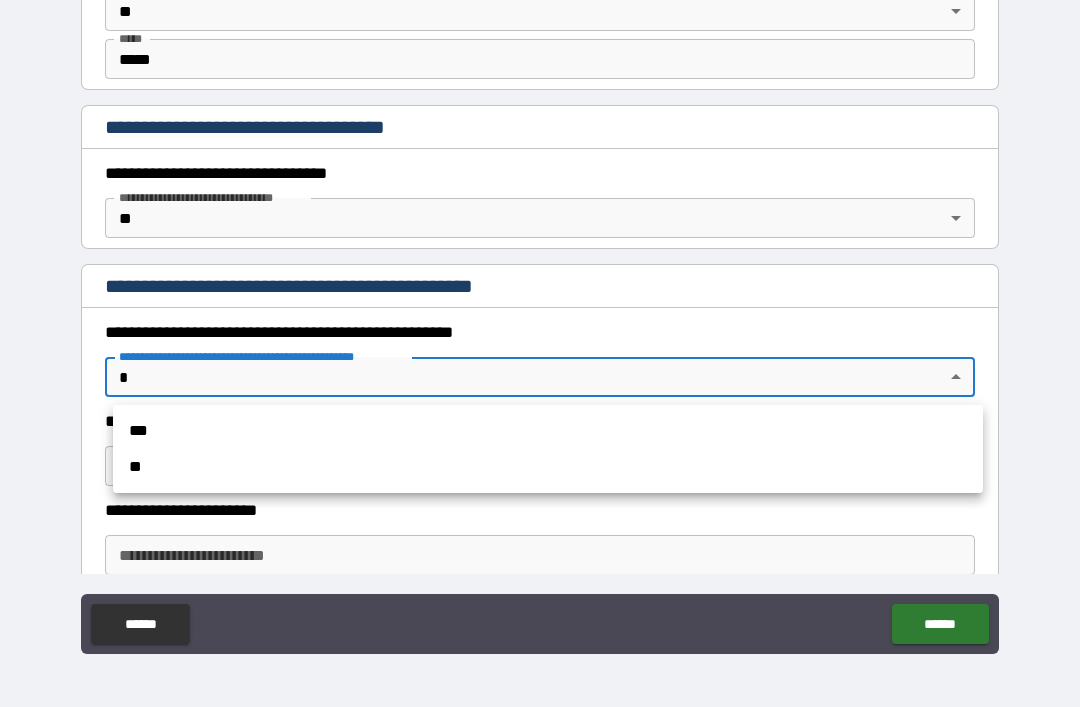 click on "**" at bounding box center [548, 467] 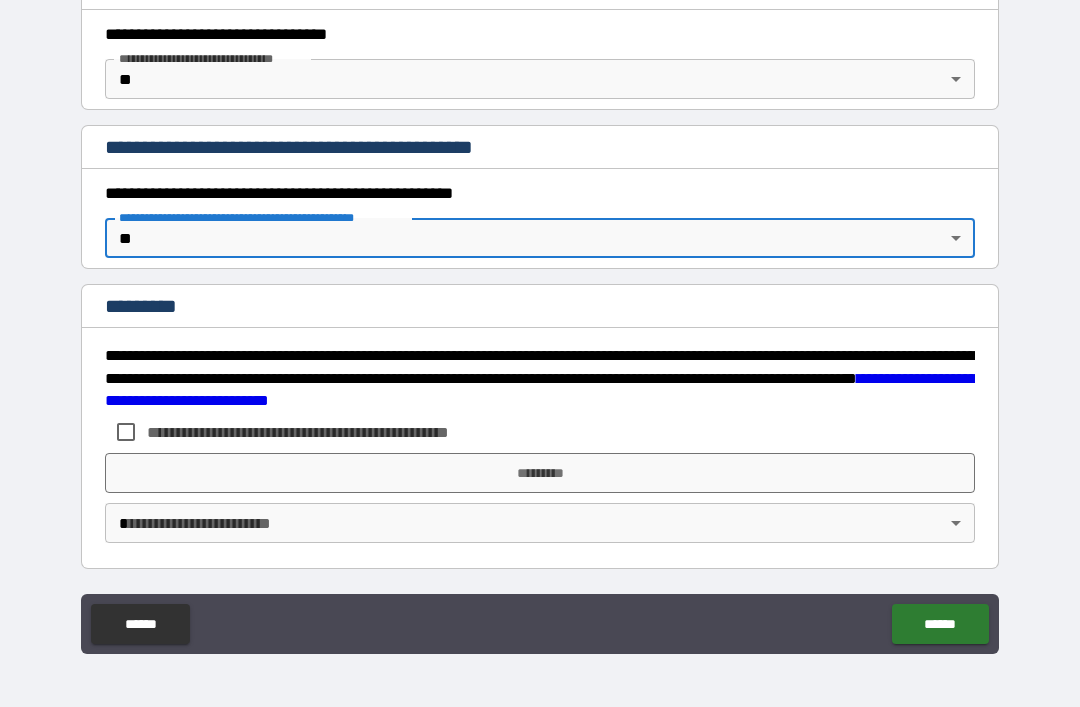 scroll, scrollTop: 1705, scrollLeft: 0, axis: vertical 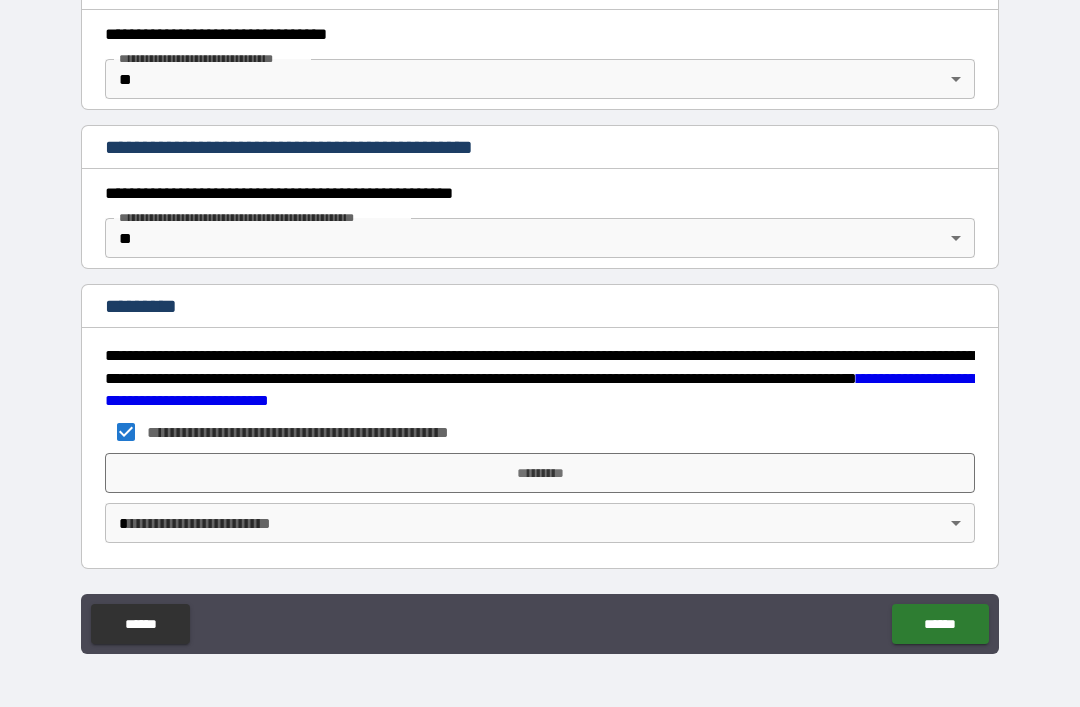 click on "*********" at bounding box center [540, 473] 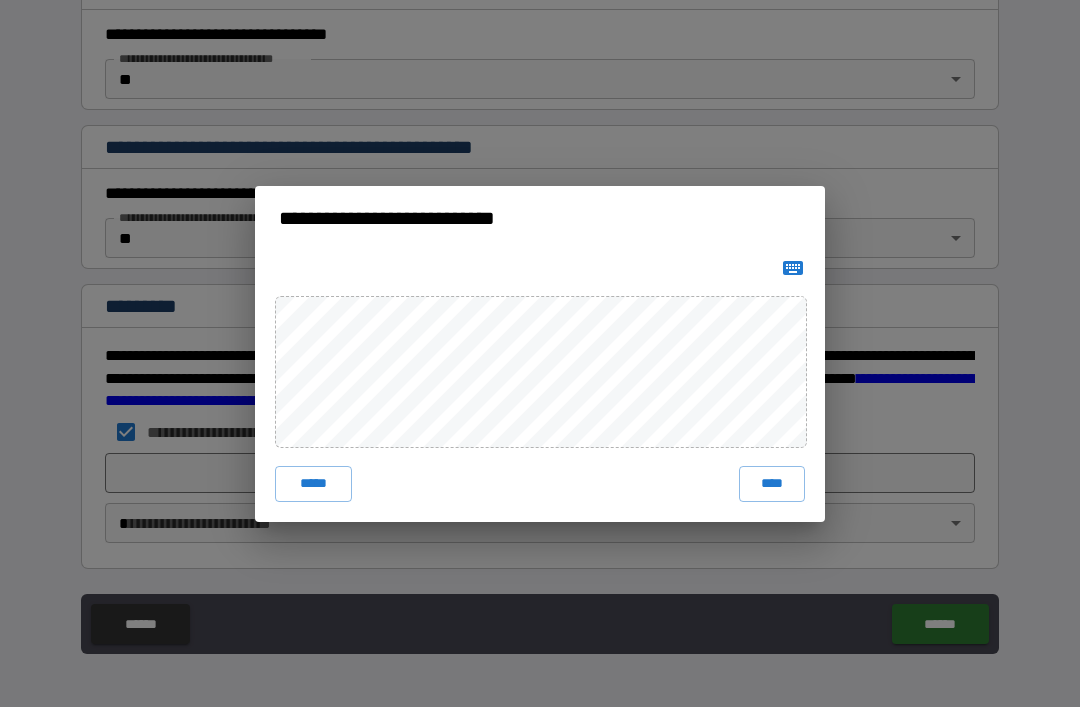click on "****" at bounding box center (772, 484) 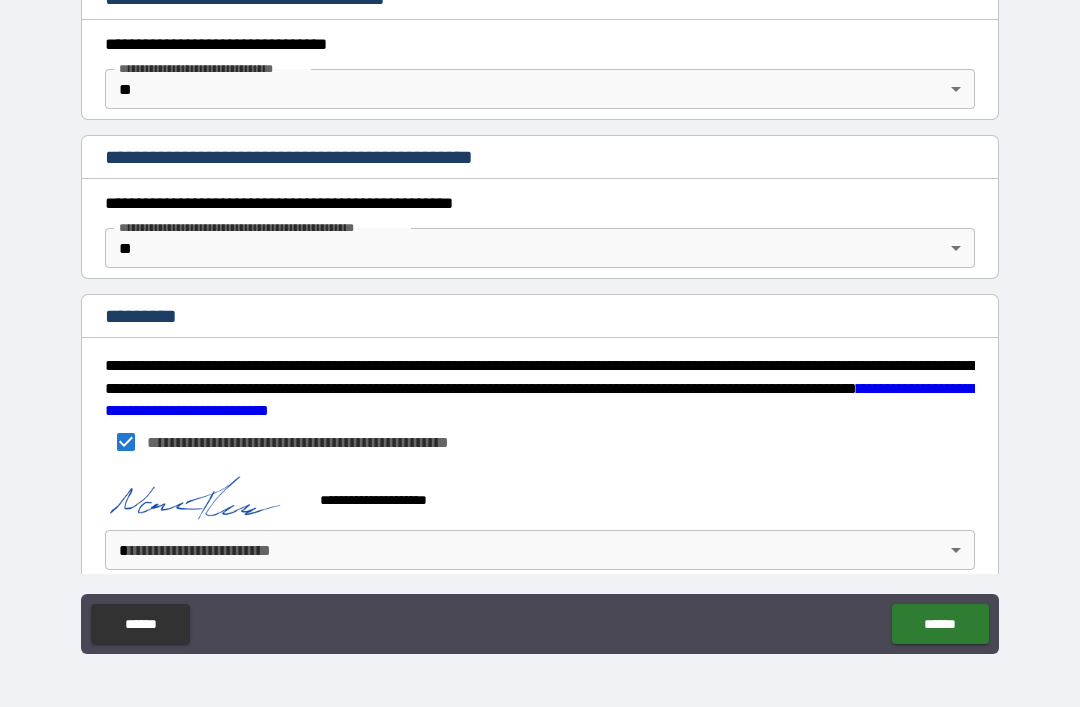 scroll, scrollTop: 1722, scrollLeft: 0, axis: vertical 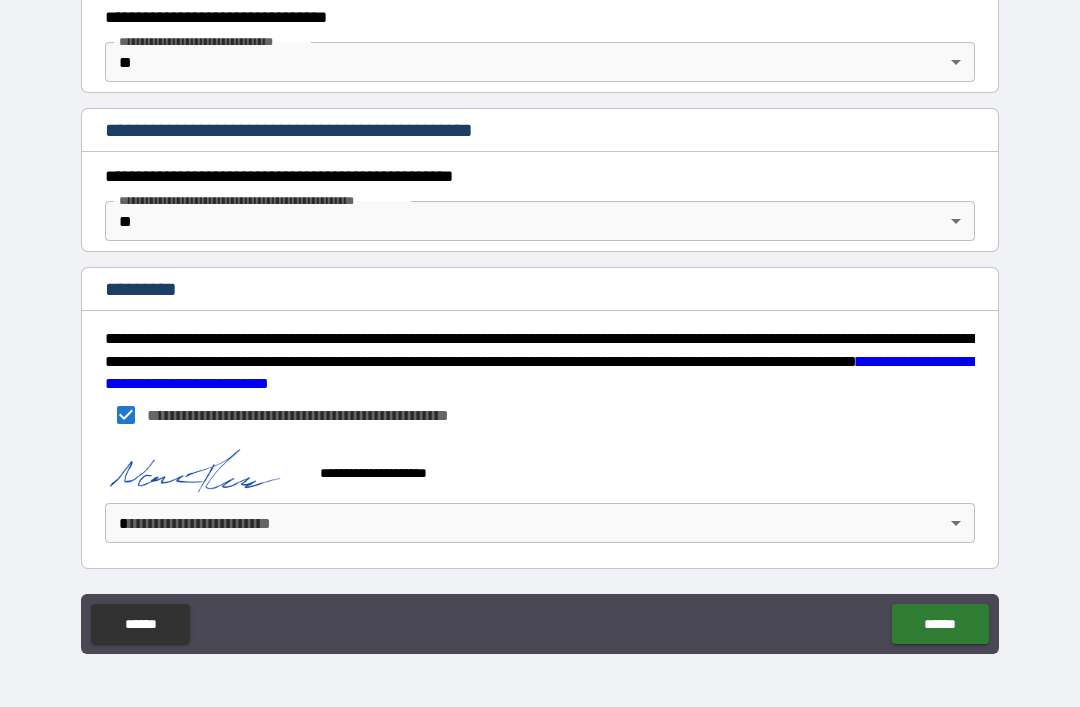click on "**********" at bounding box center [540, 321] 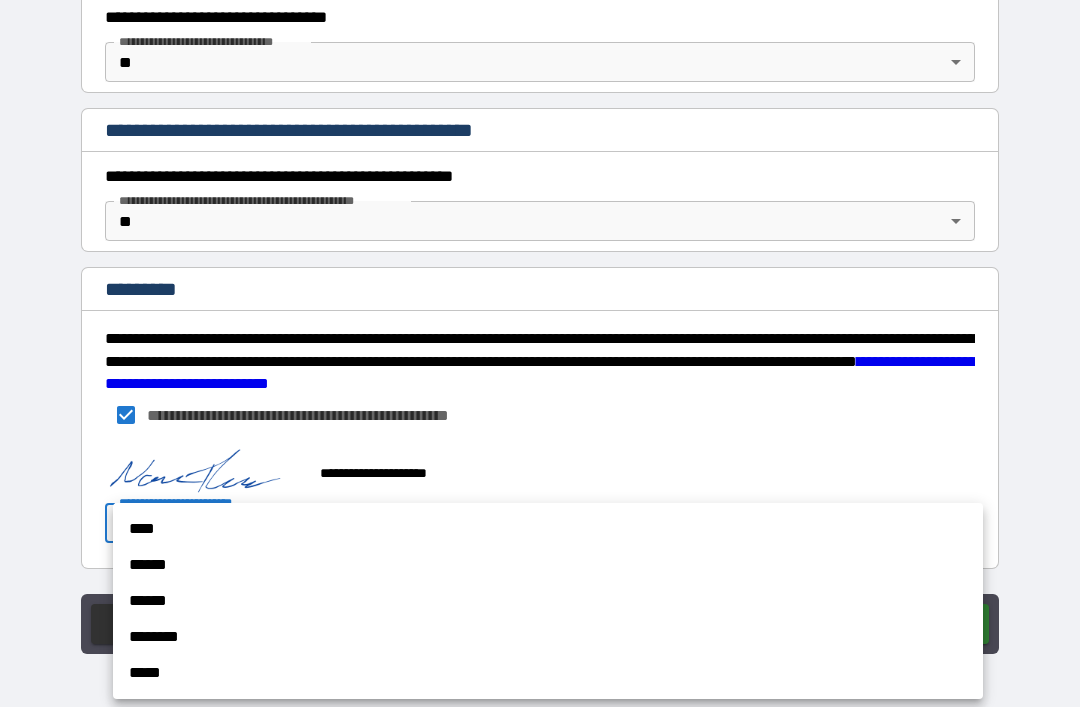 click on "****" at bounding box center [548, 529] 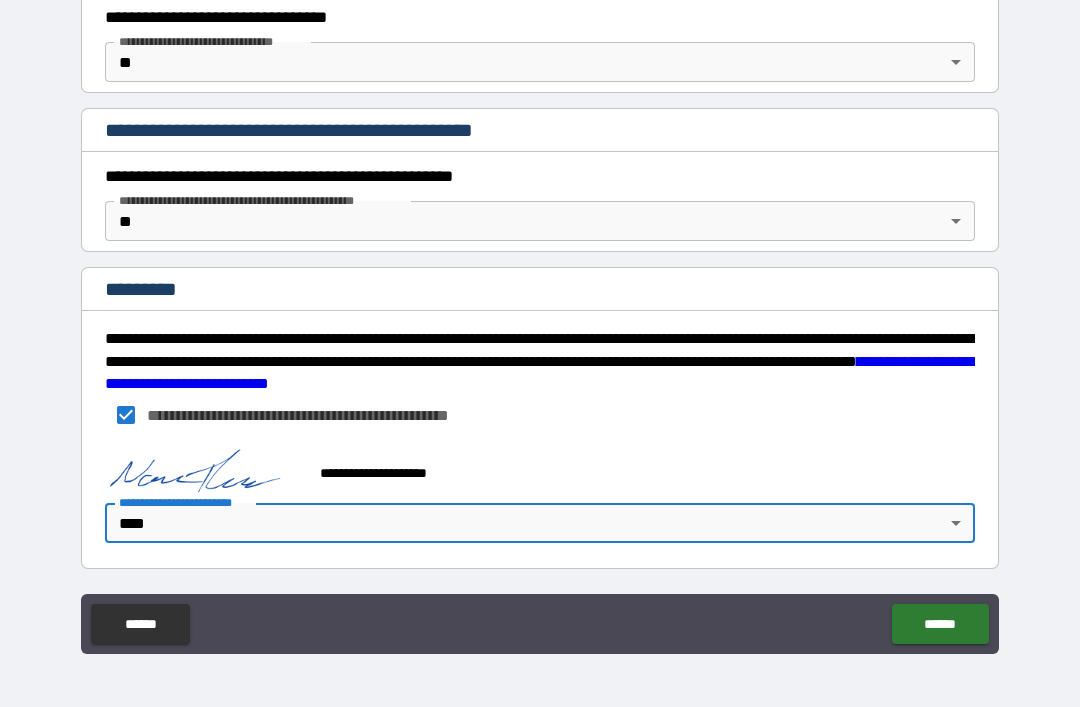 click on "******" at bounding box center [940, 624] 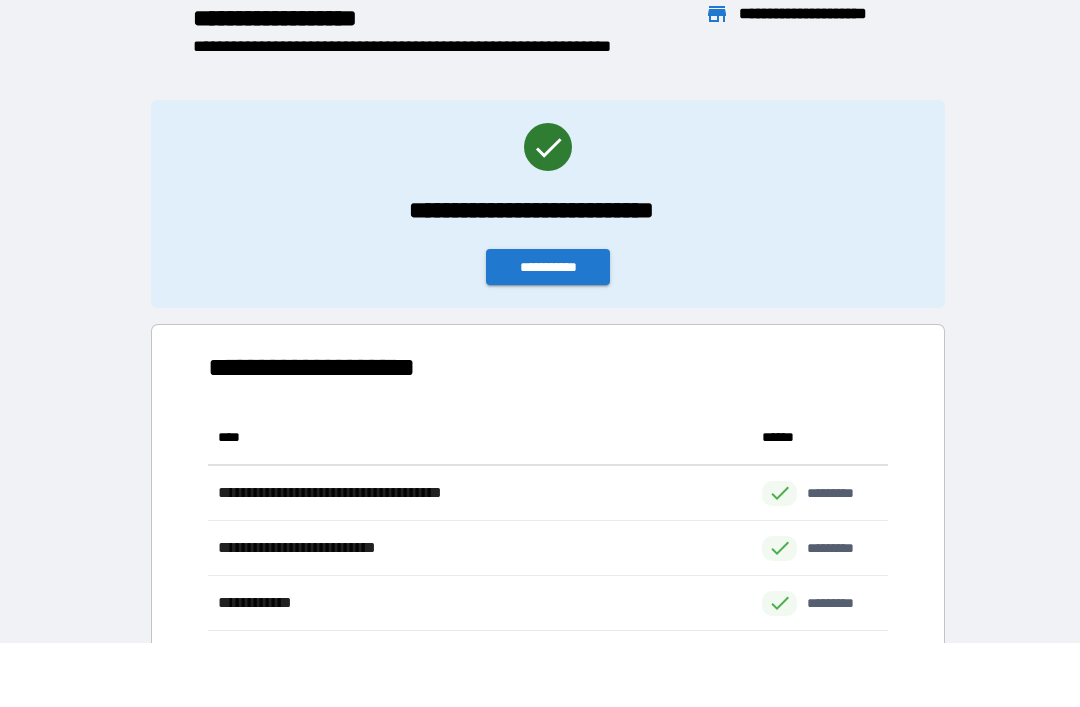scroll, scrollTop: 1, scrollLeft: 1, axis: both 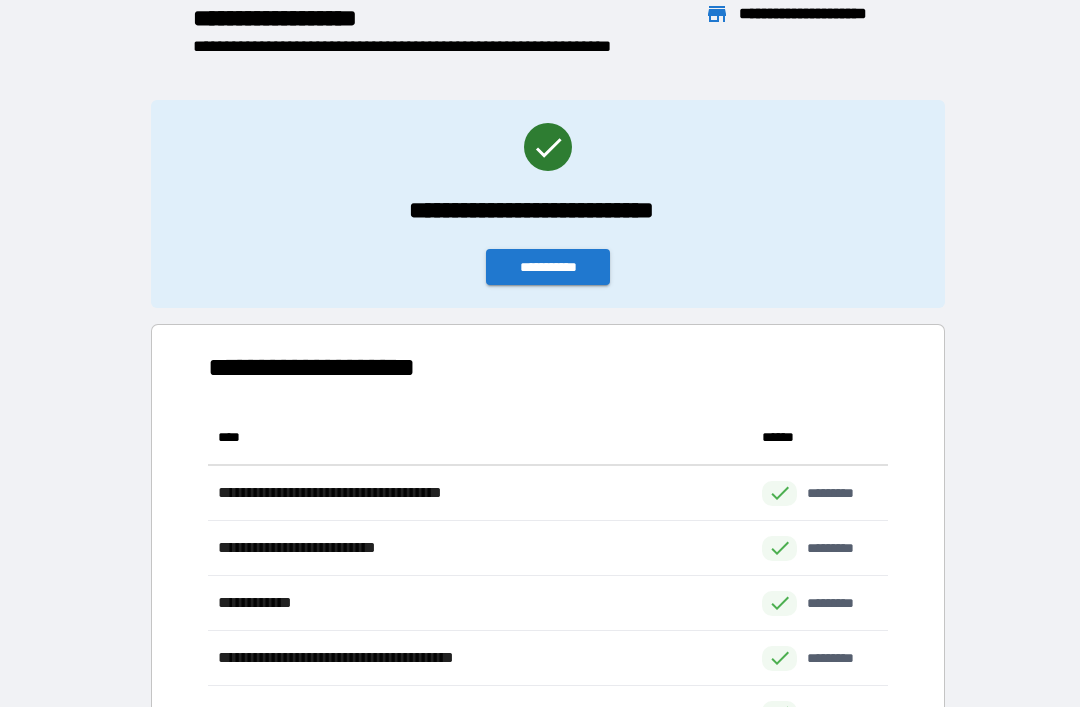 click on "**********" at bounding box center (548, 267) 